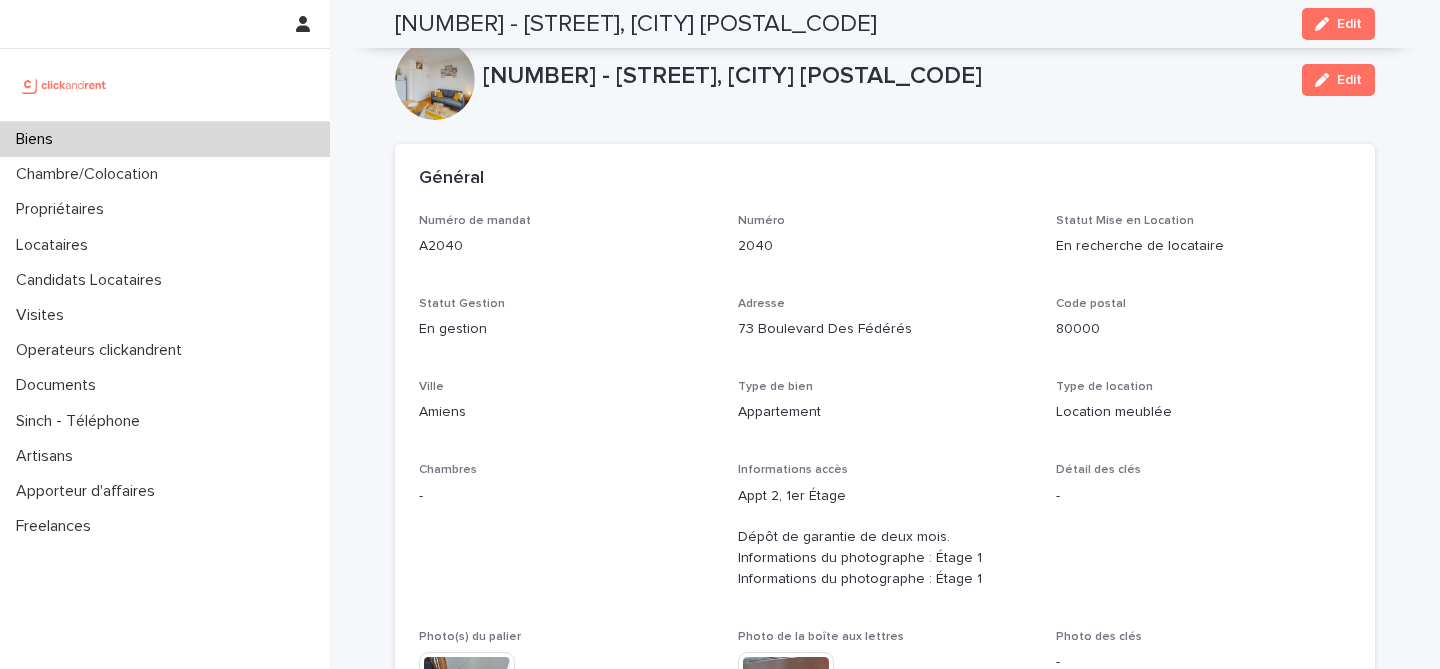 scroll, scrollTop: 0, scrollLeft: 0, axis: both 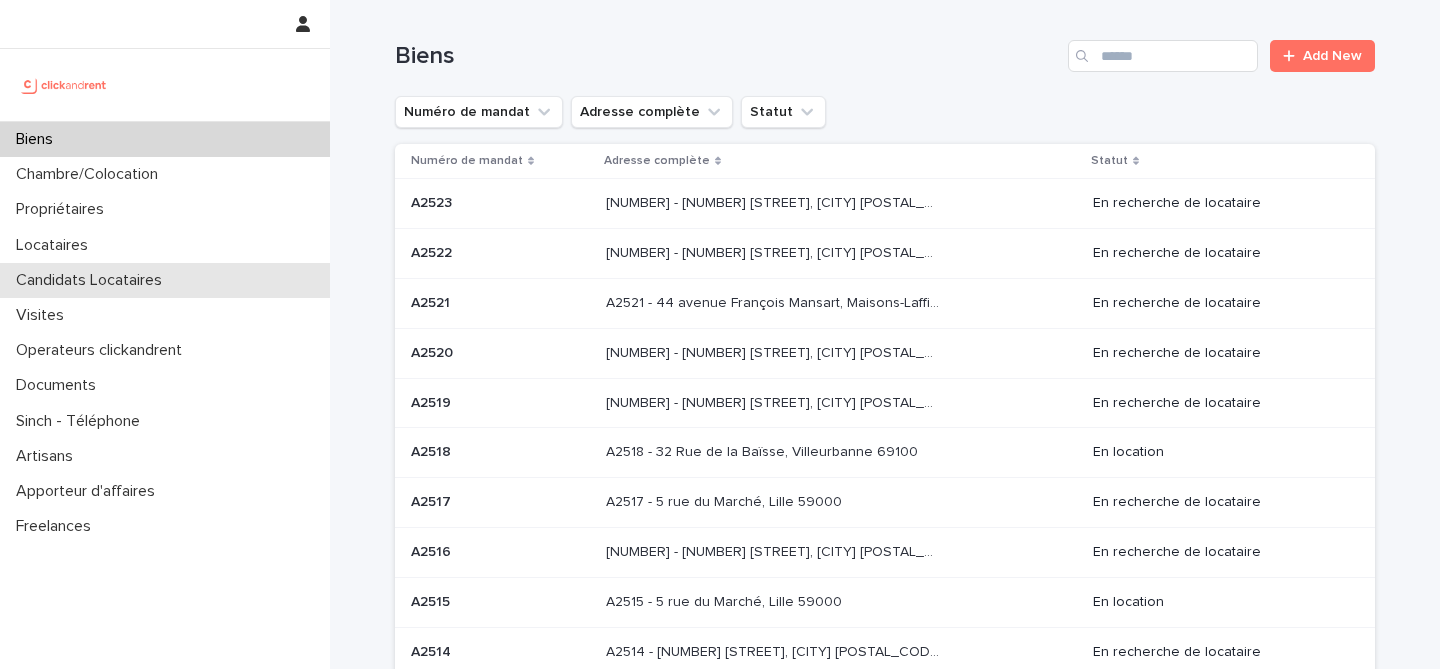 click on "Candidats Locataires" at bounding box center (93, 280) 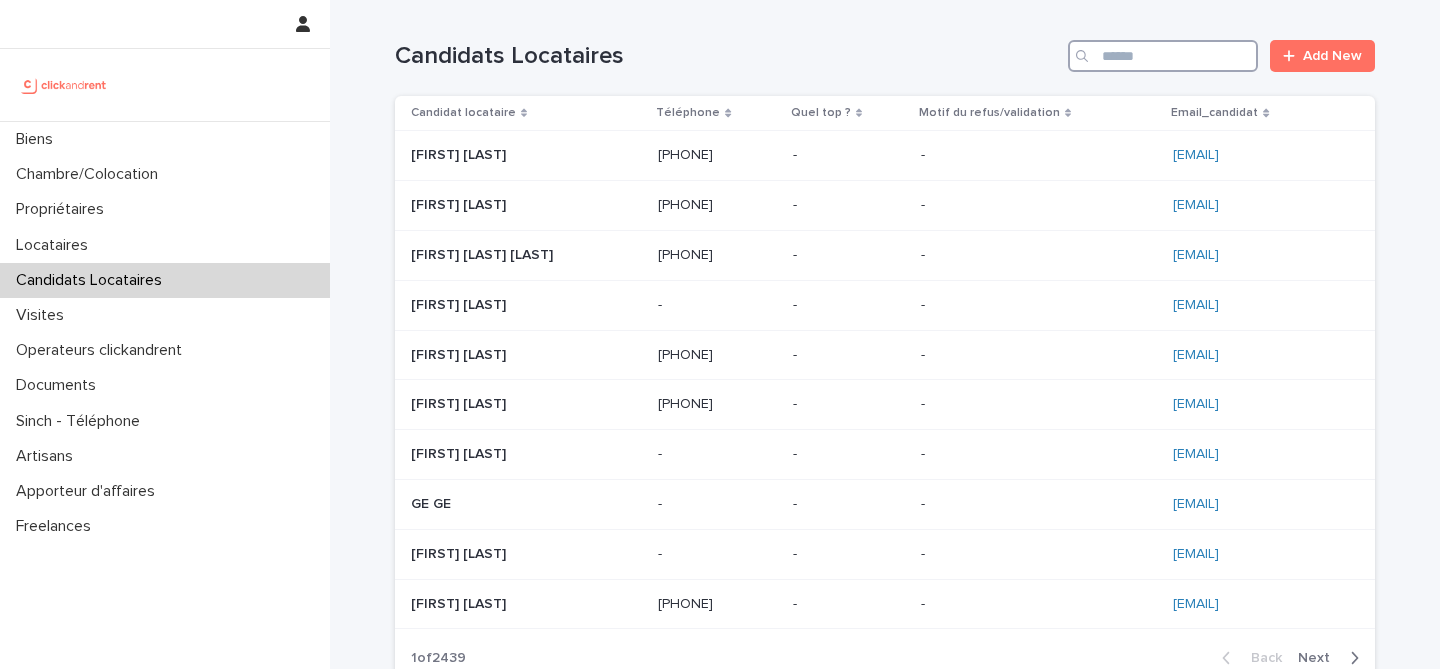click at bounding box center (1163, 56) 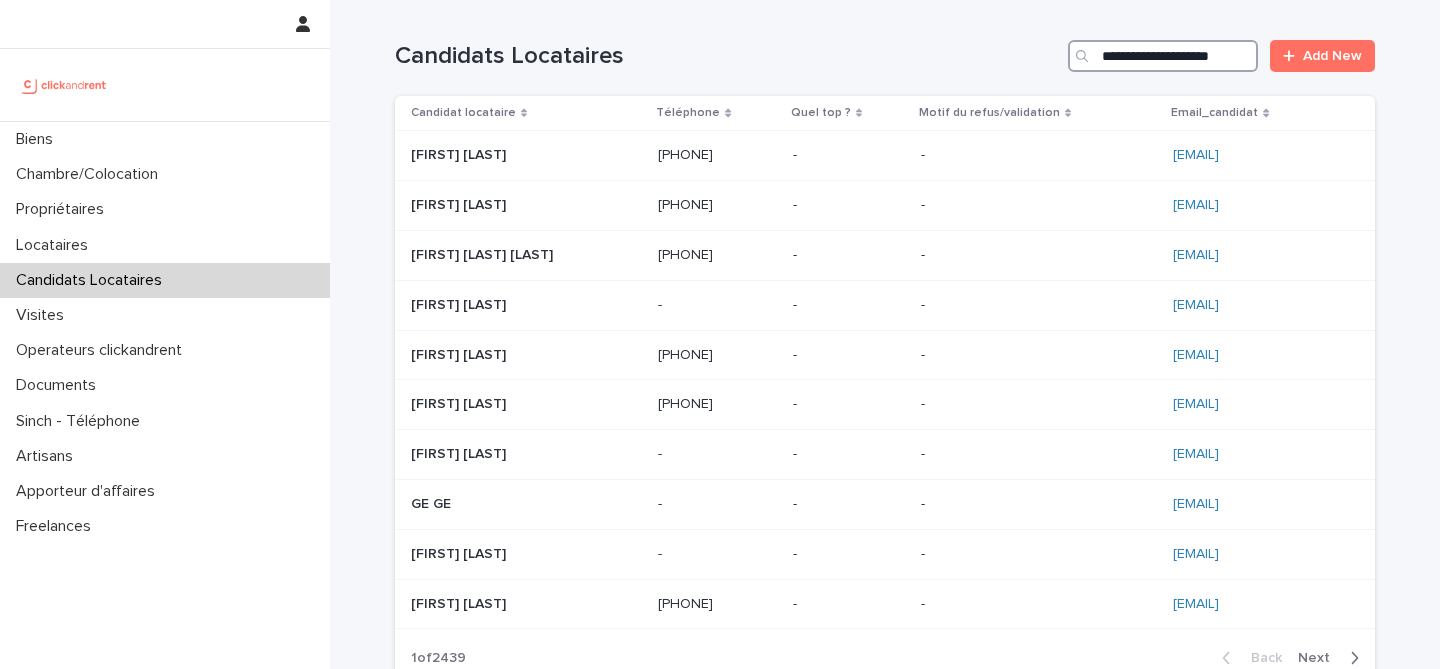 scroll, scrollTop: 0, scrollLeft: 30, axis: horizontal 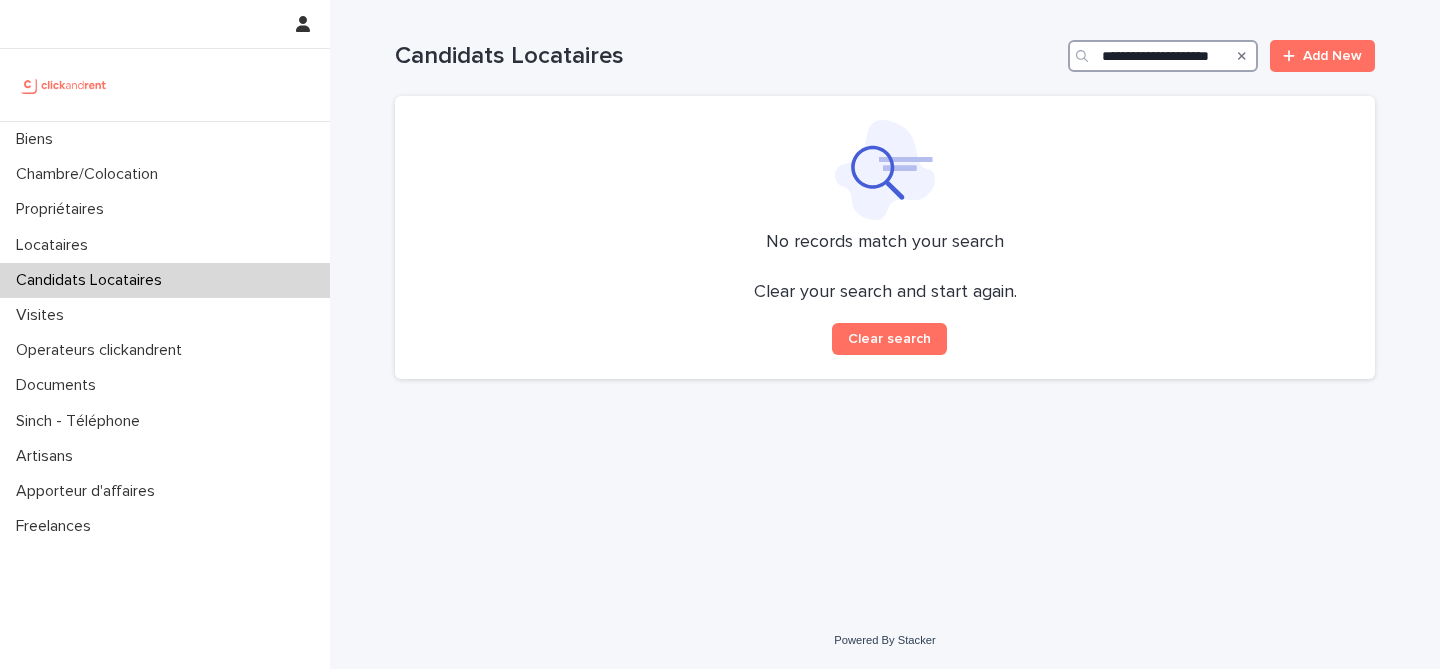 drag, startPoint x: 1159, startPoint y: 60, endPoint x: 1031, endPoint y: 59, distance: 128.0039 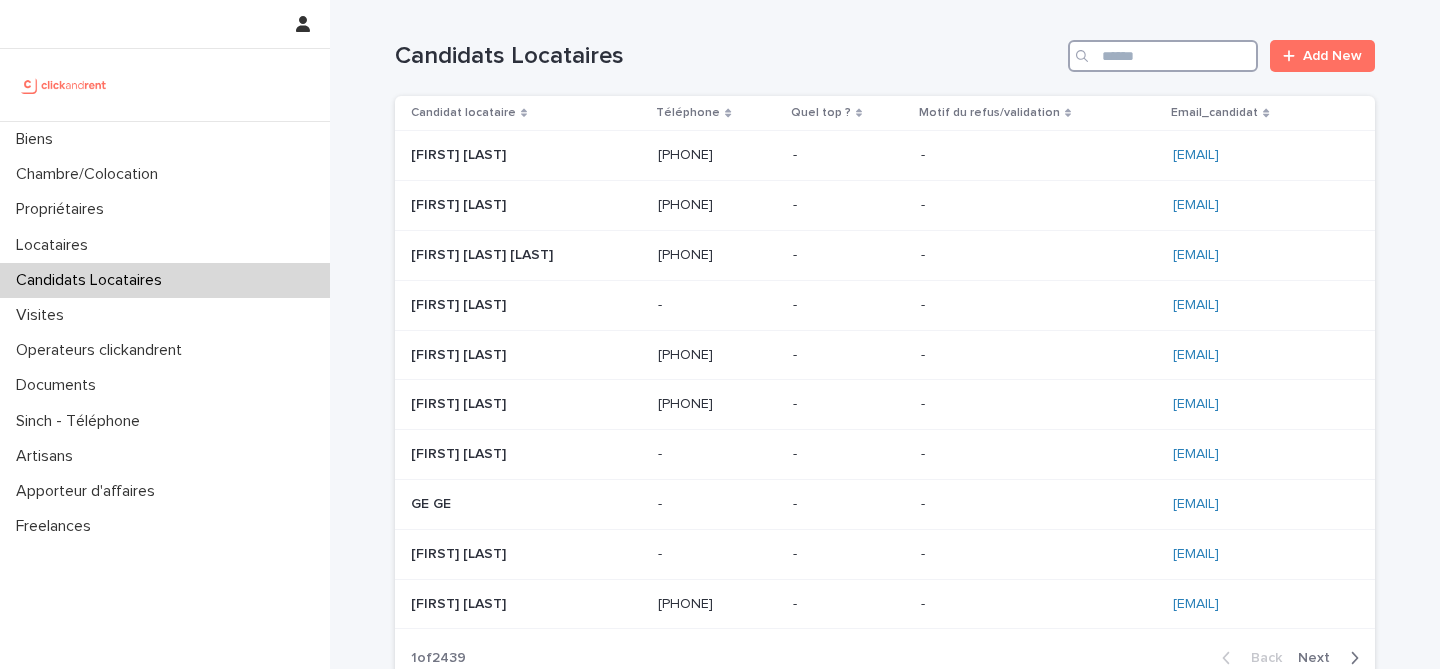 click at bounding box center (1163, 56) 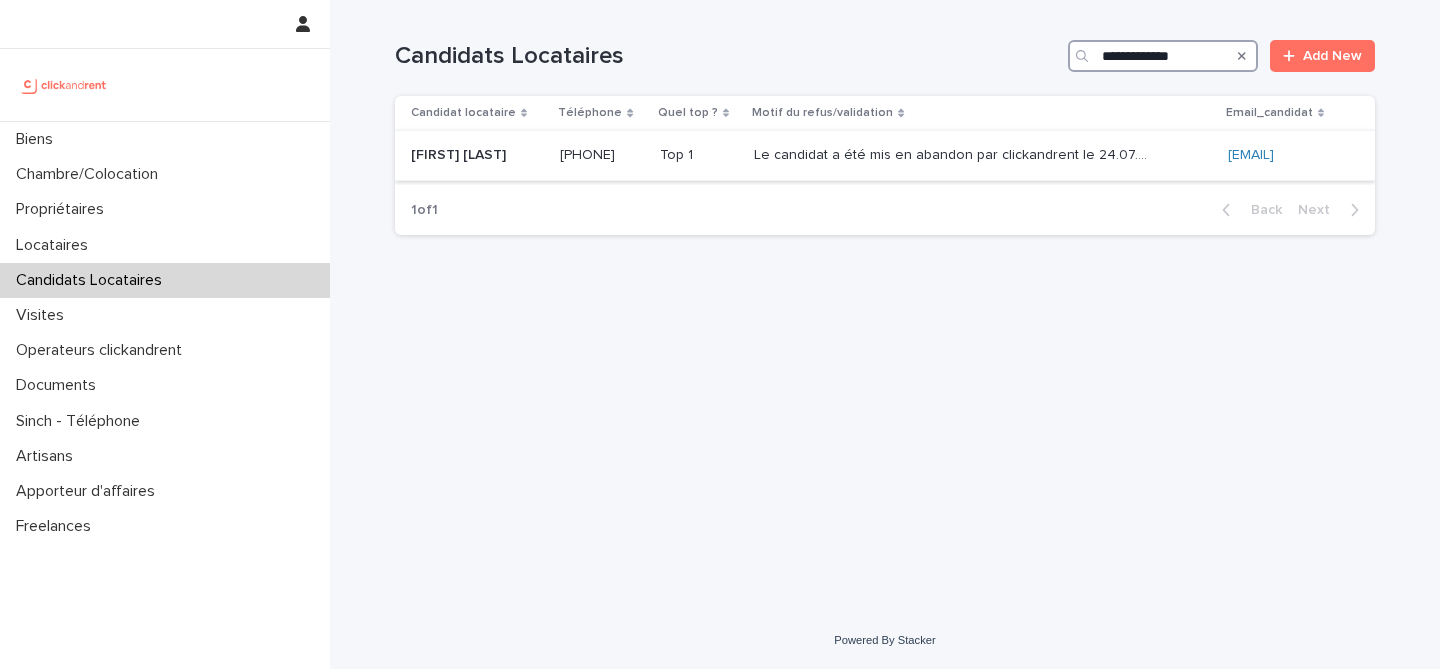 type on "**********" 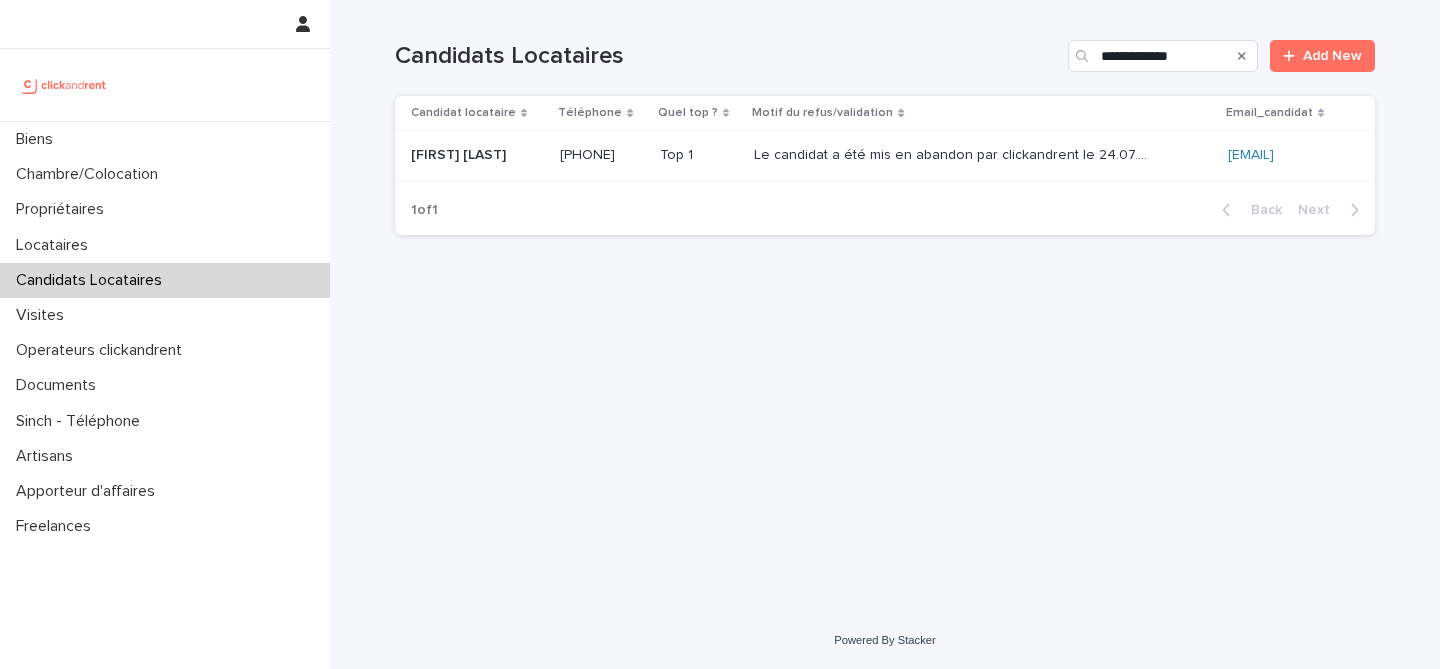 click at bounding box center (477, 155) 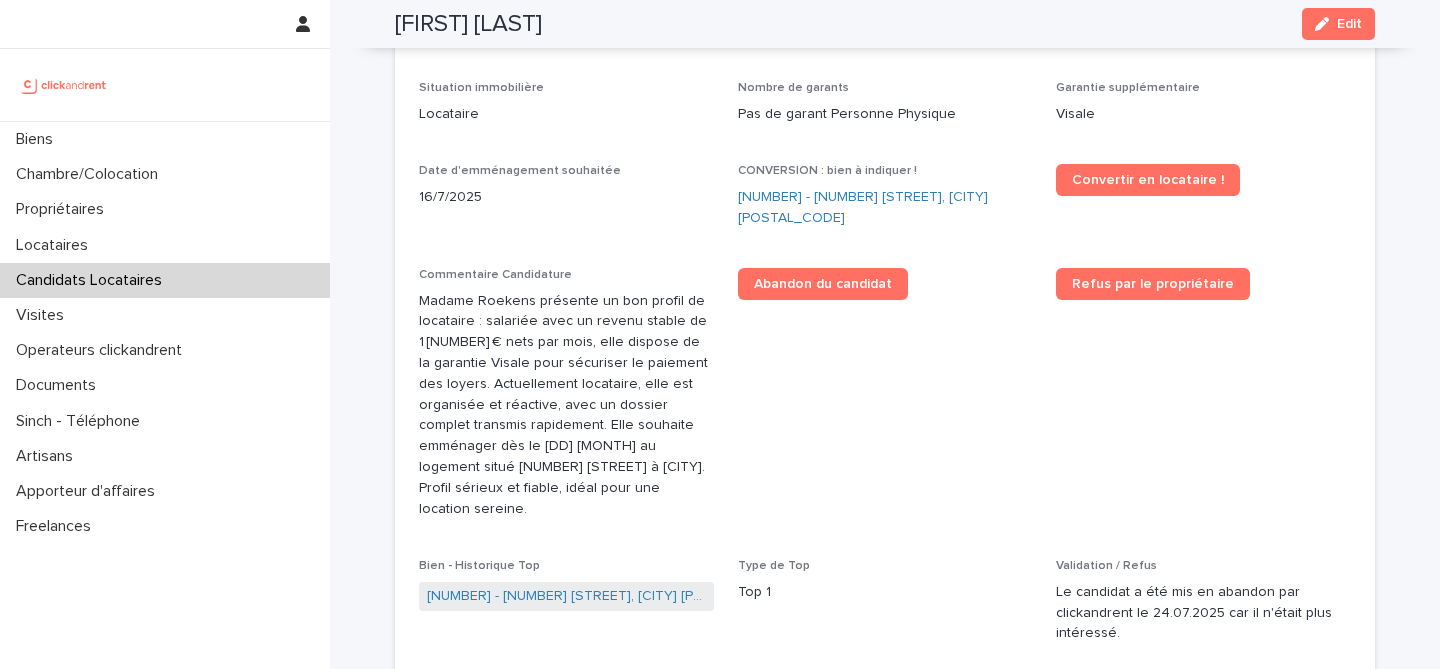 scroll, scrollTop: 637, scrollLeft: 0, axis: vertical 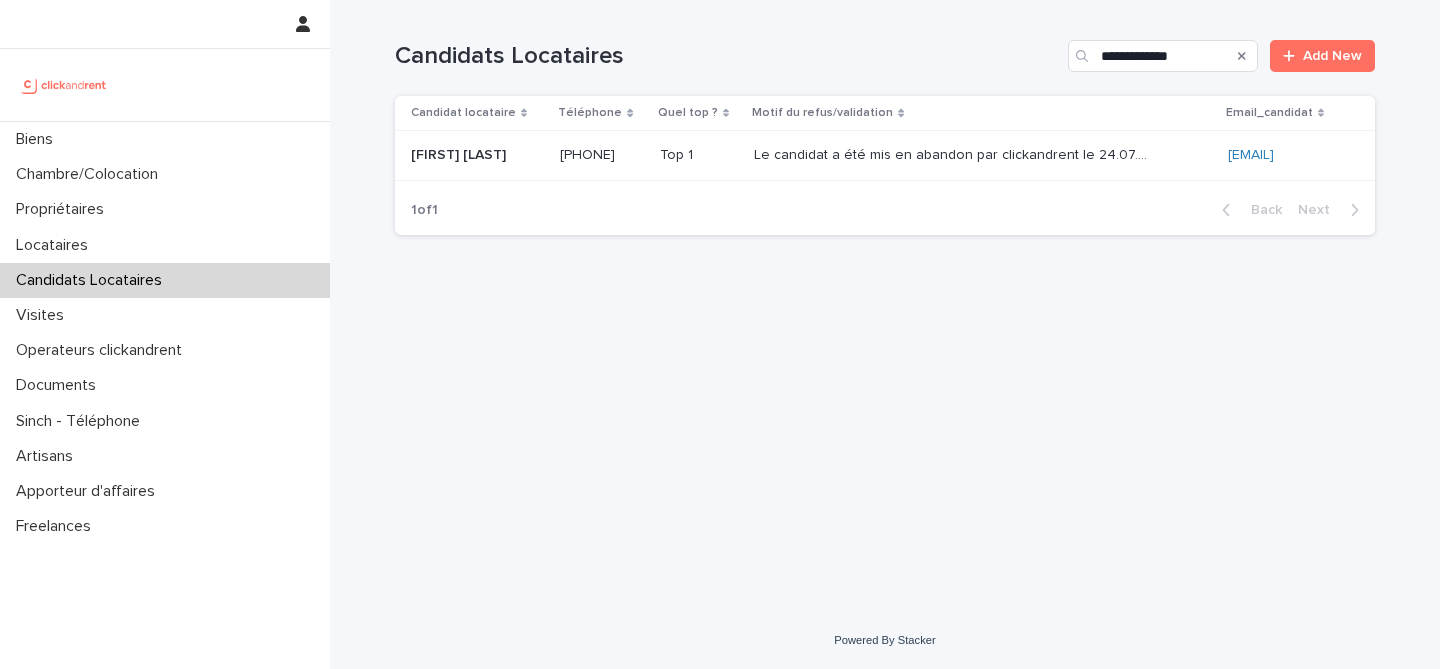 click on "Le candidat a été mis en abandon par clickandrent le 24.07.2025 car il n'était plus intéressé." at bounding box center [956, 153] 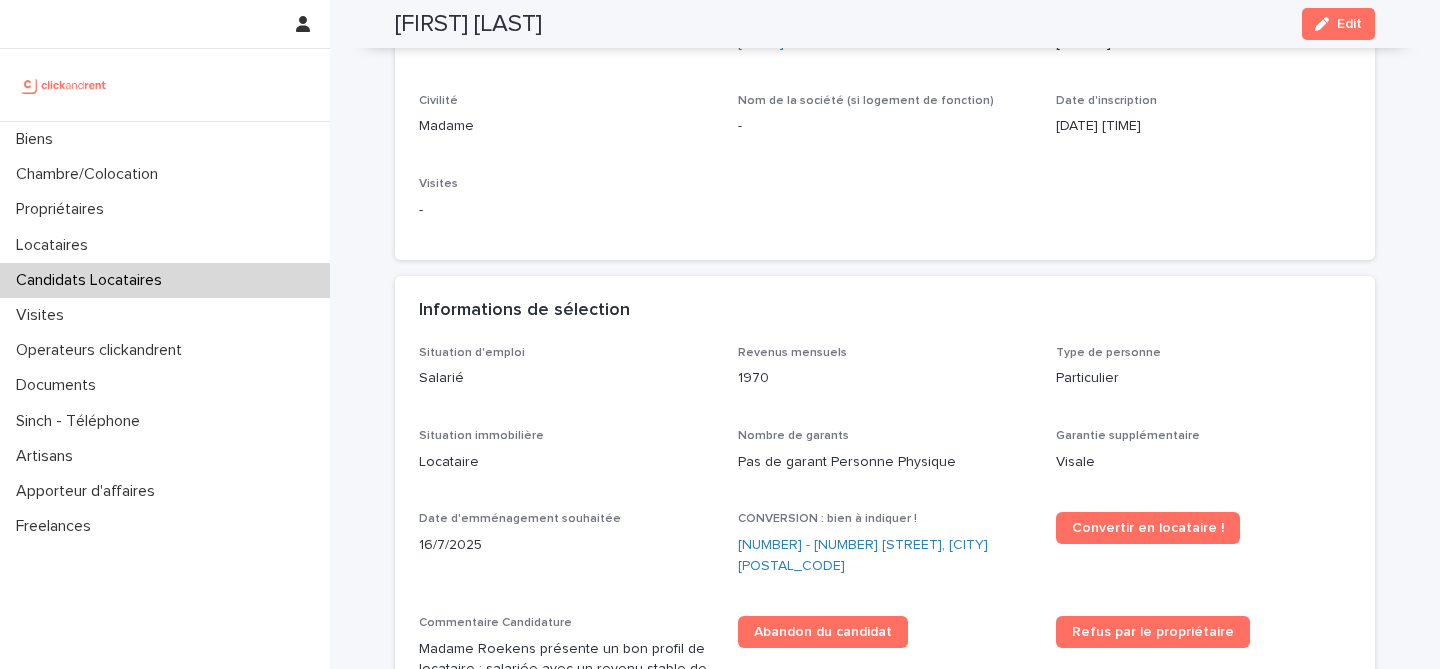 scroll, scrollTop: 0, scrollLeft: 0, axis: both 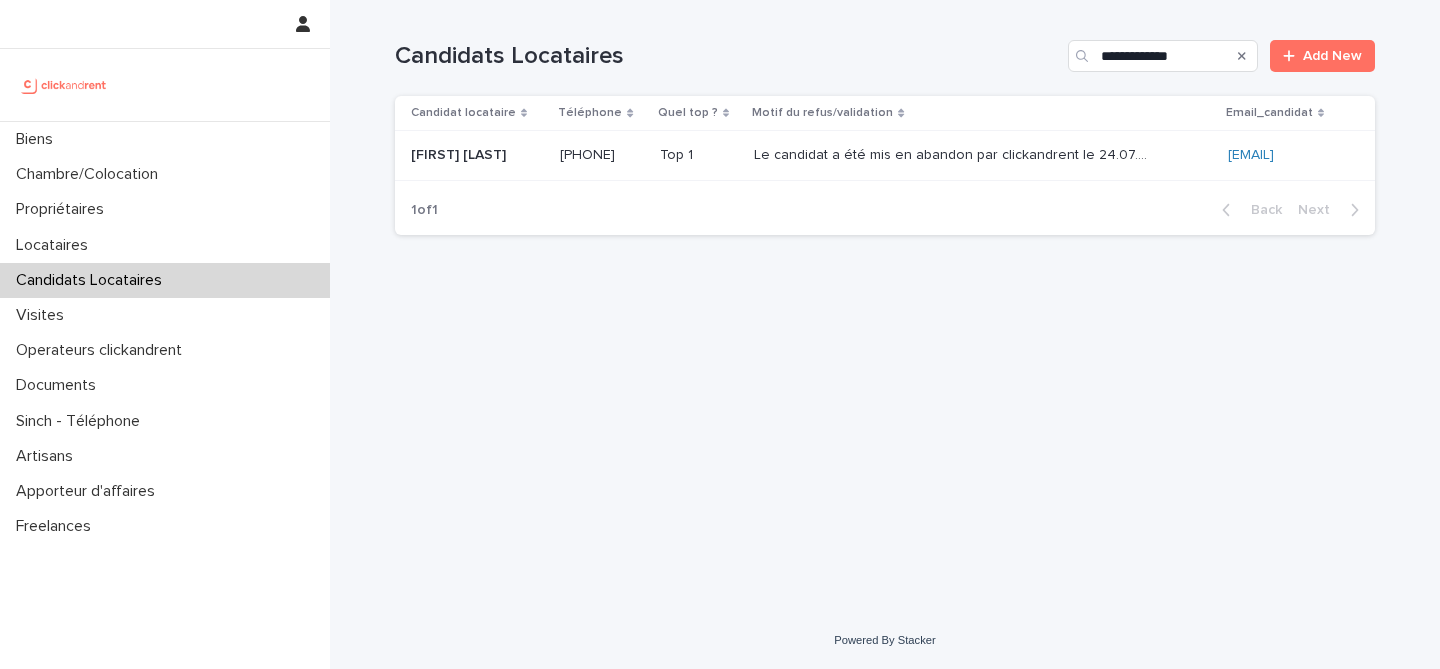 click on "Top 1 Top 1" at bounding box center (699, 156) 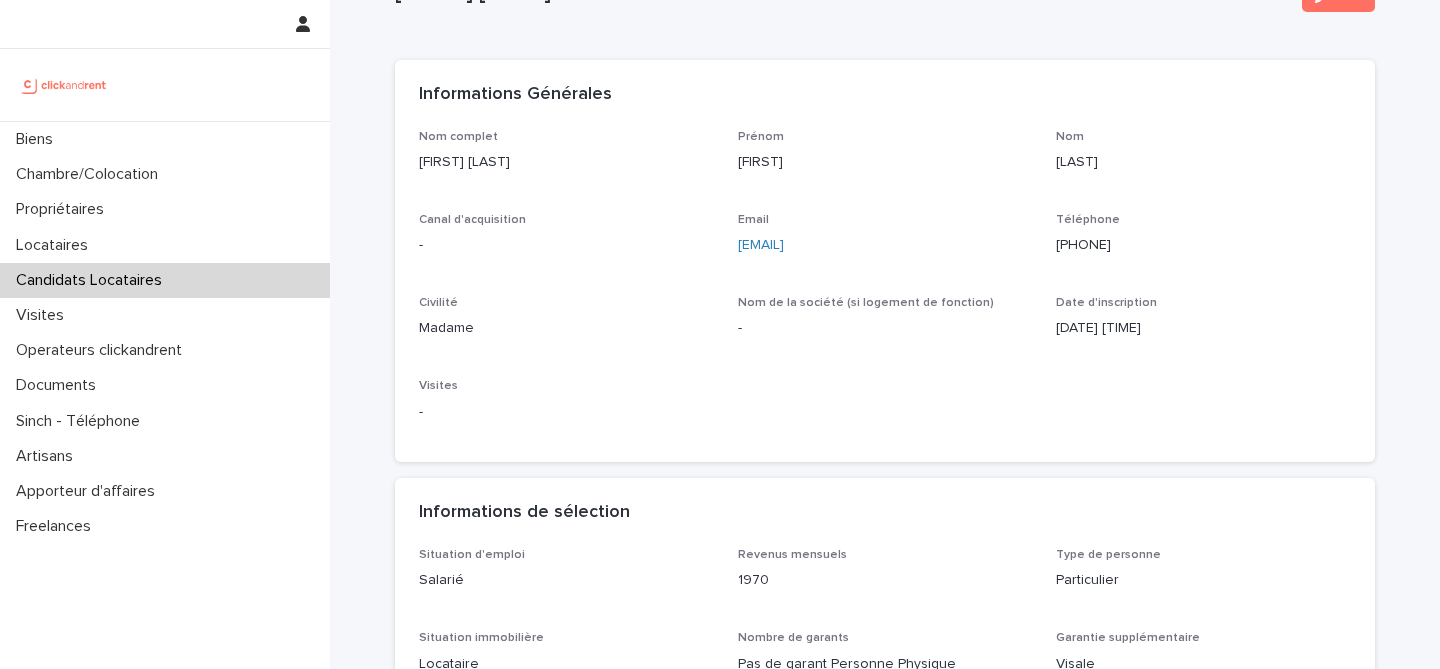 scroll, scrollTop: 0, scrollLeft: 0, axis: both 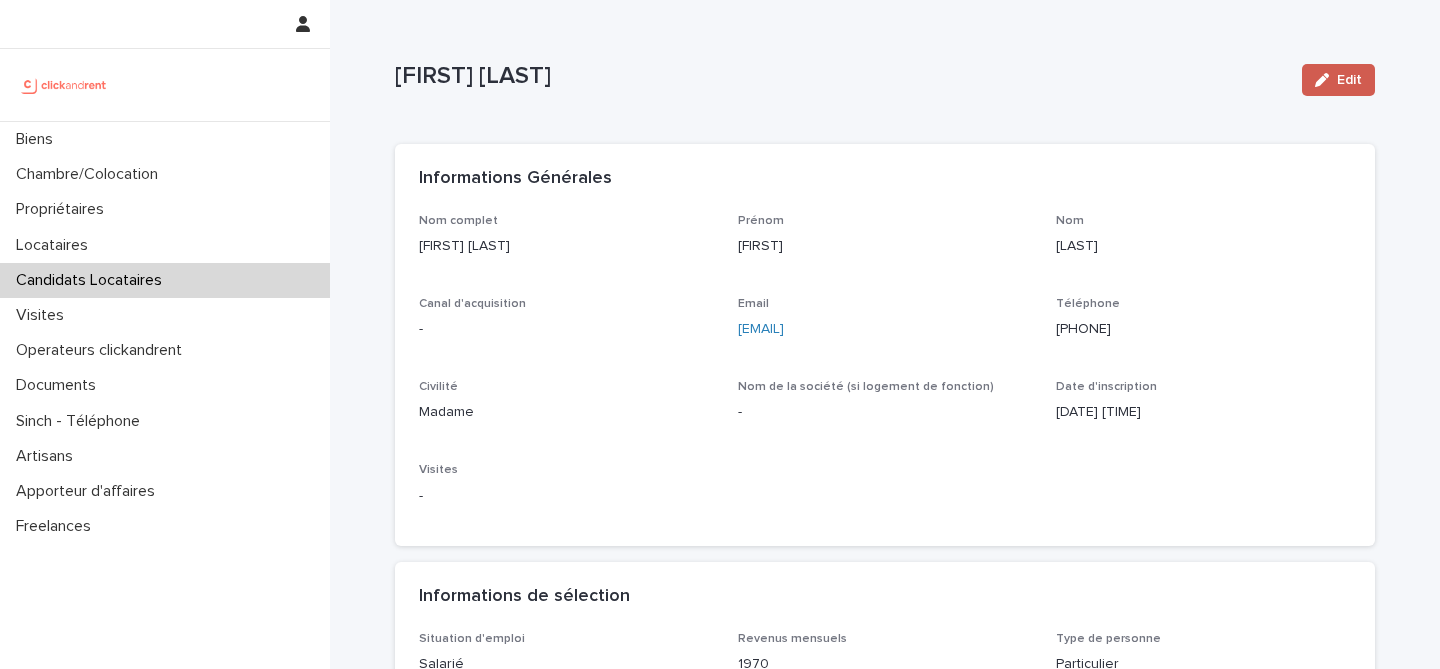 click on "Edit" at bounding box center [1338, 80] 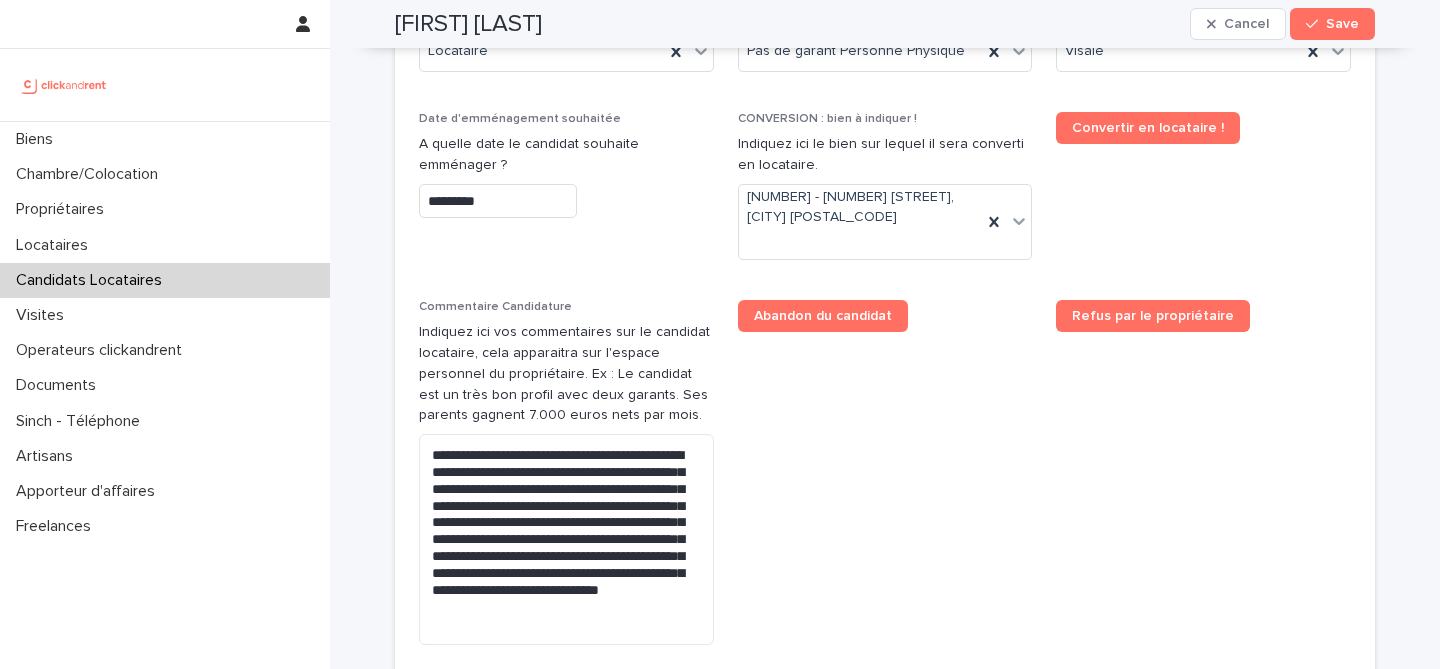 scroll, scrollTop: 869, scrollLeft: 0, axis: vertical 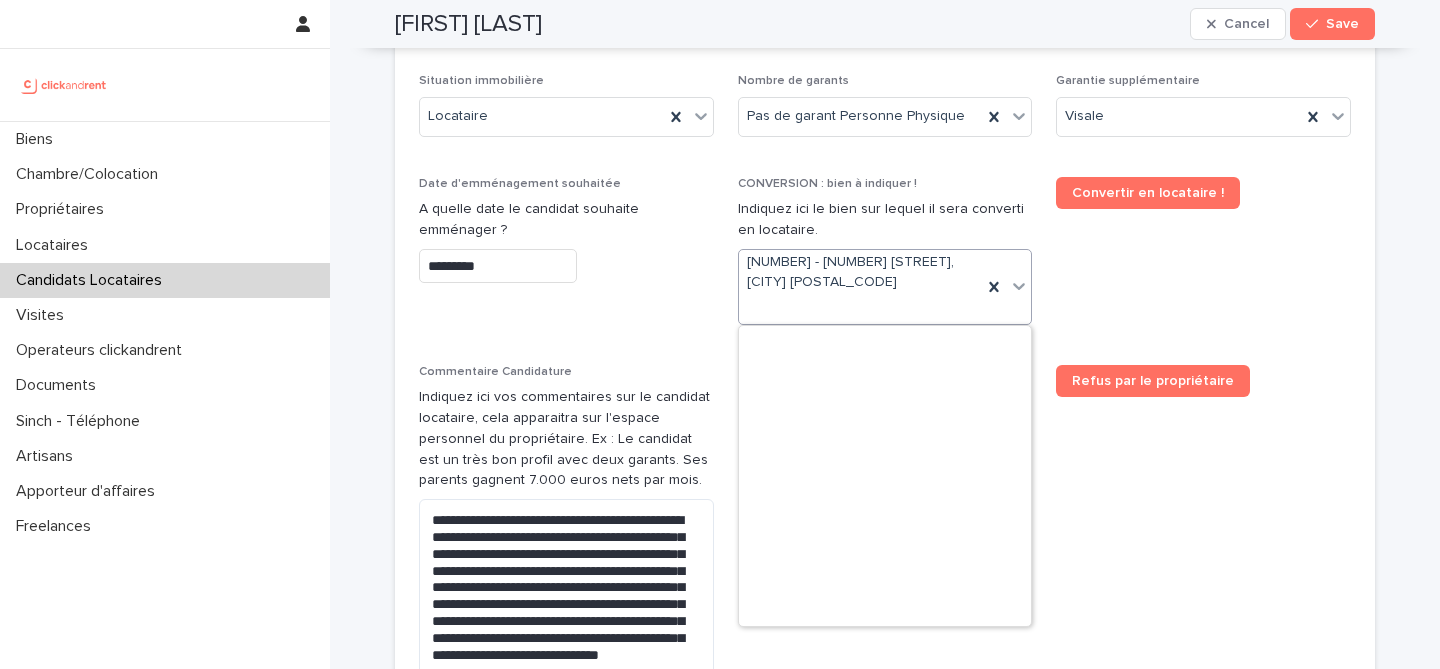 click 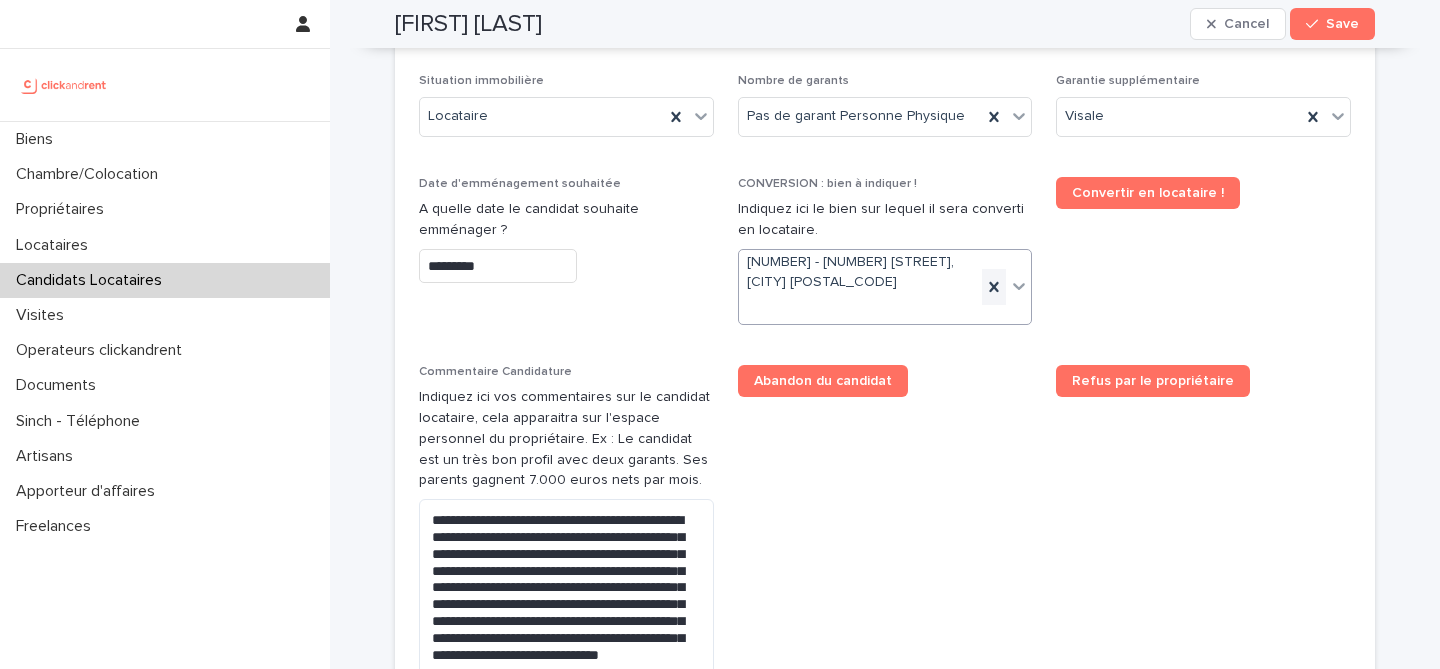 click 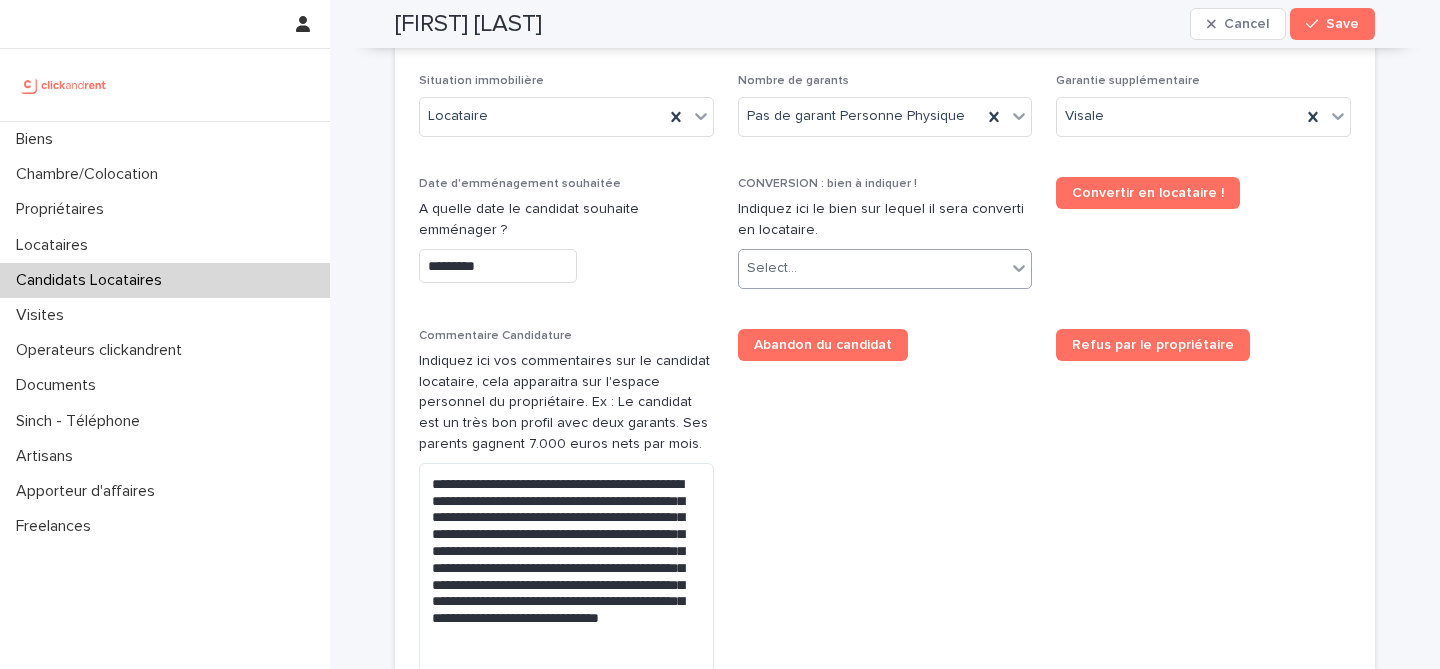 scroll, scrollTop: 851, scrollLeft: 0, axis: vertical 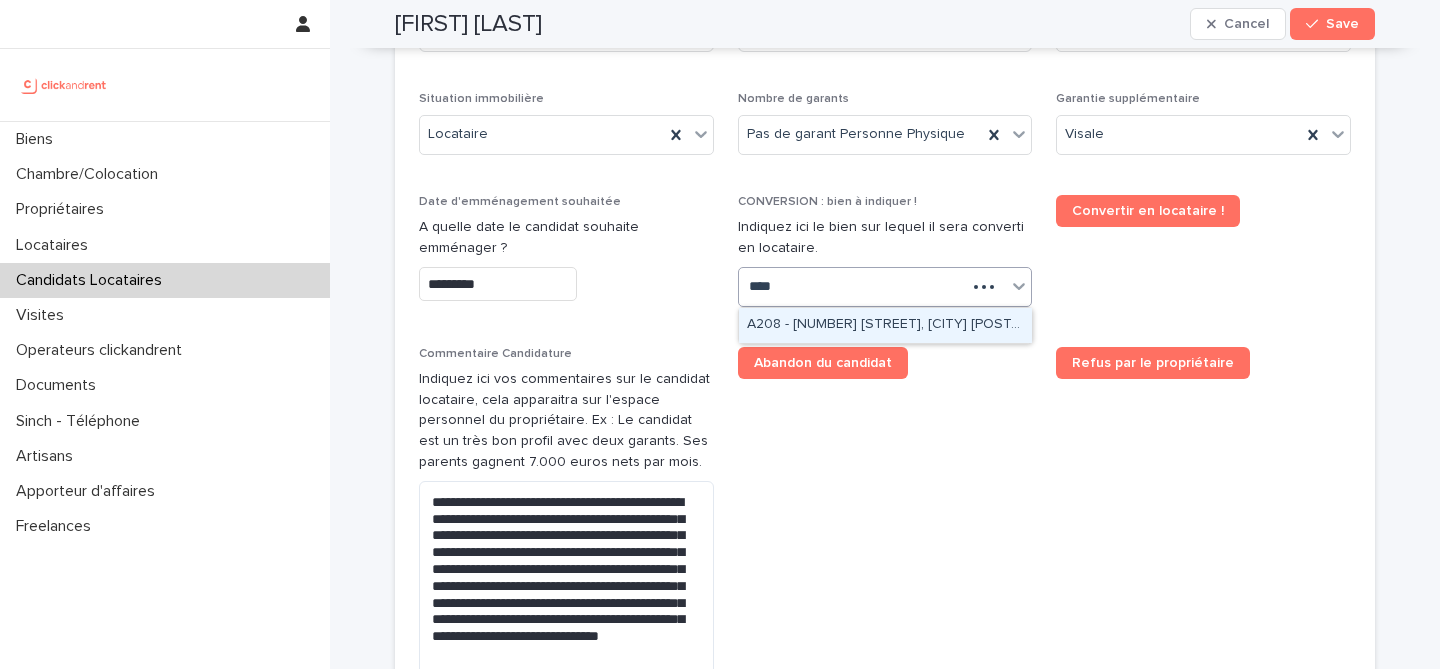 type on "*****" 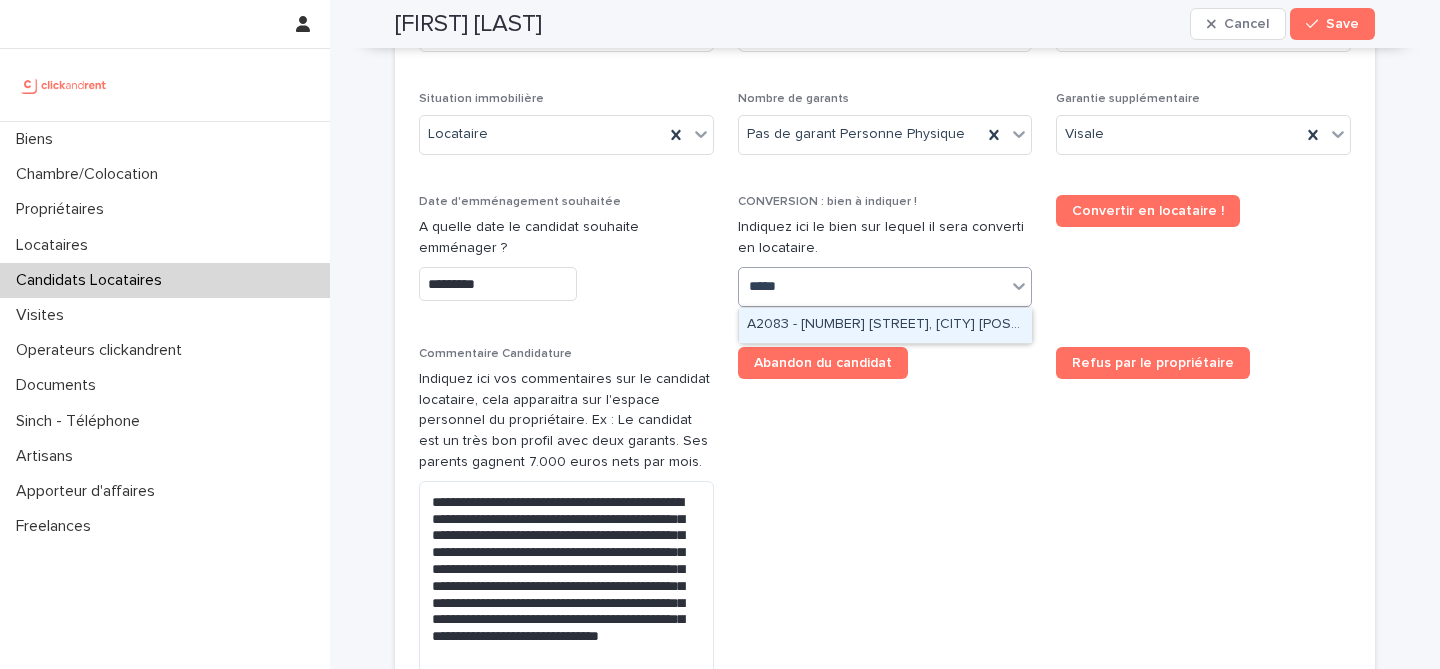 click on "A2083 - [NUMBER] [STREET], [CITY] [POSTAL_CODE]" at bounding box center (885, 325) 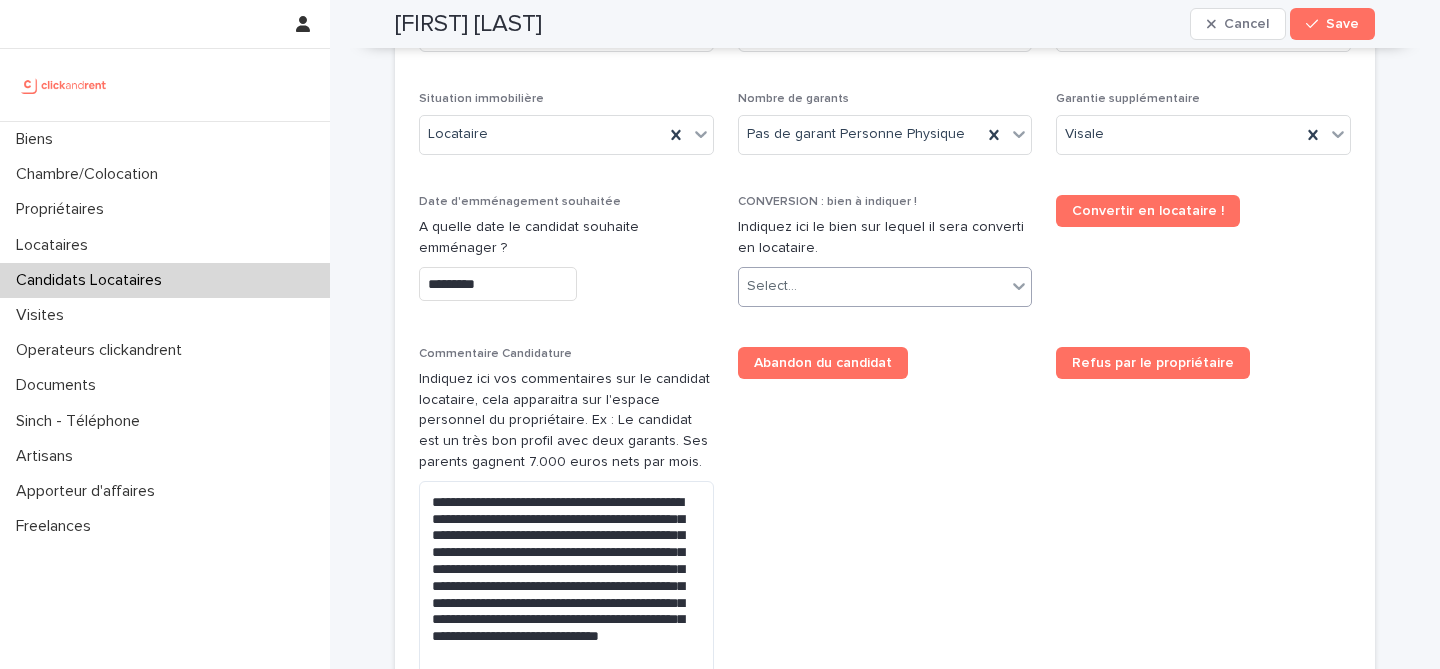 scroll, scrollTop: 869, scrollLeft: 0, axis: vertical 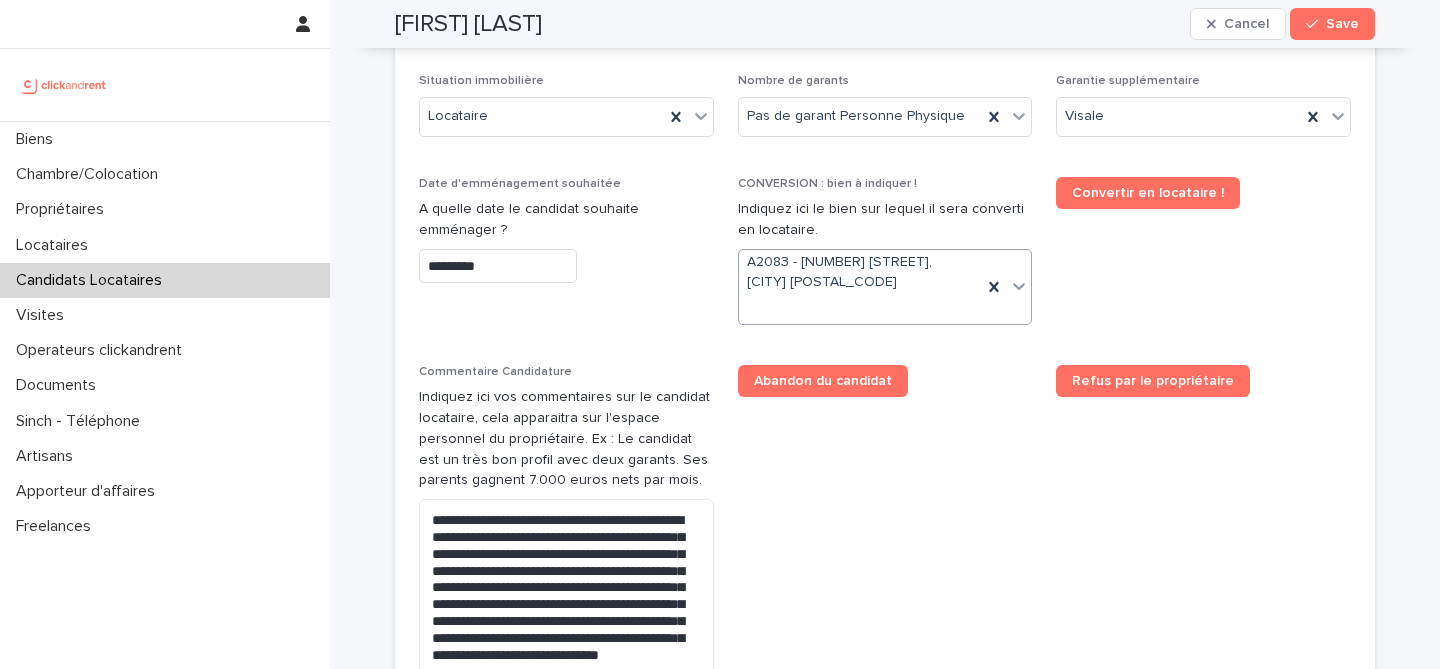click on "Abandon du candidat" at bounding box center [885, 545] 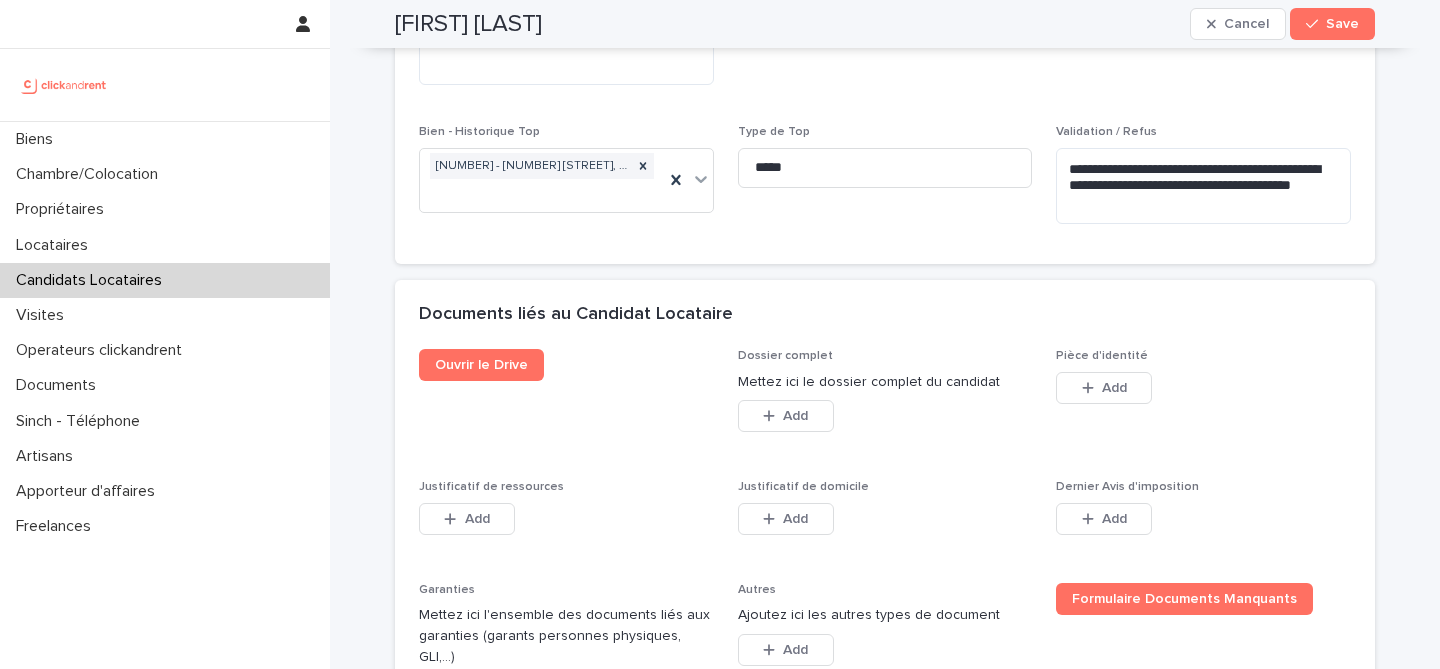 scroll, scrollTop: 1499, scrollLeft: 0, axis: vertical 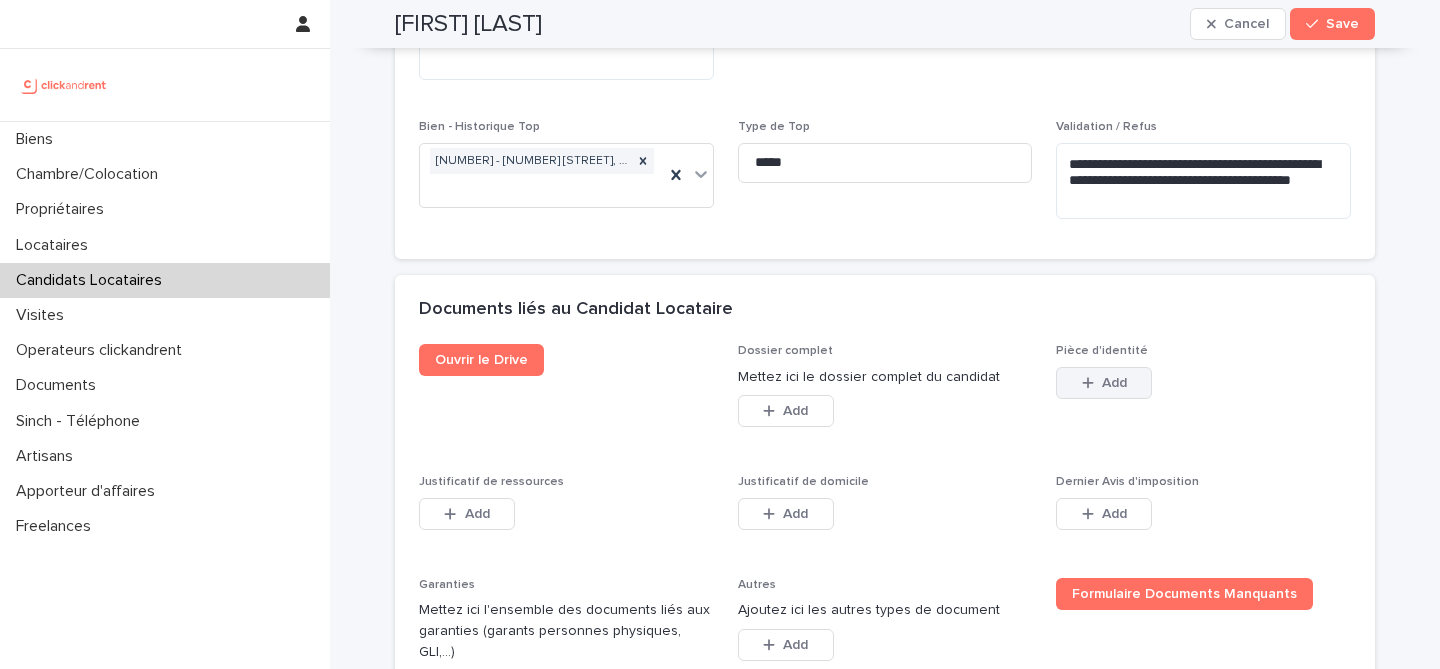 click 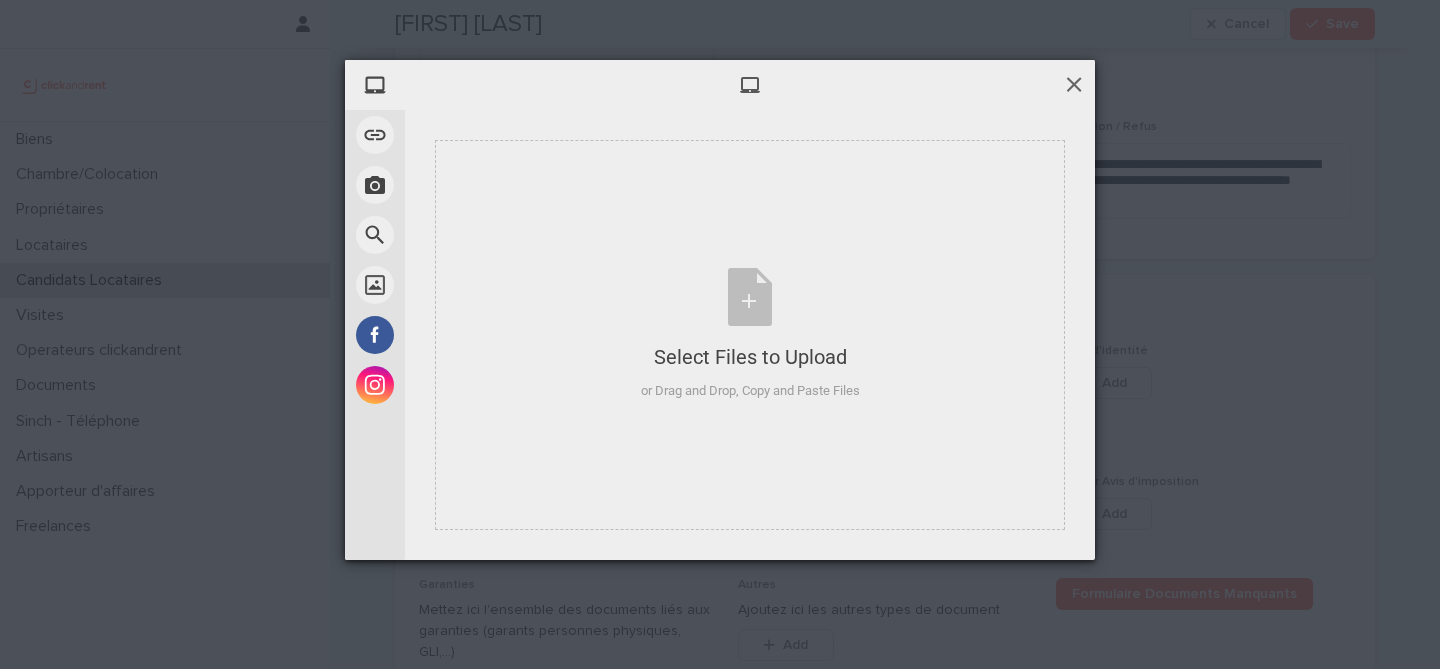 click at bounding box center [1074, 84] 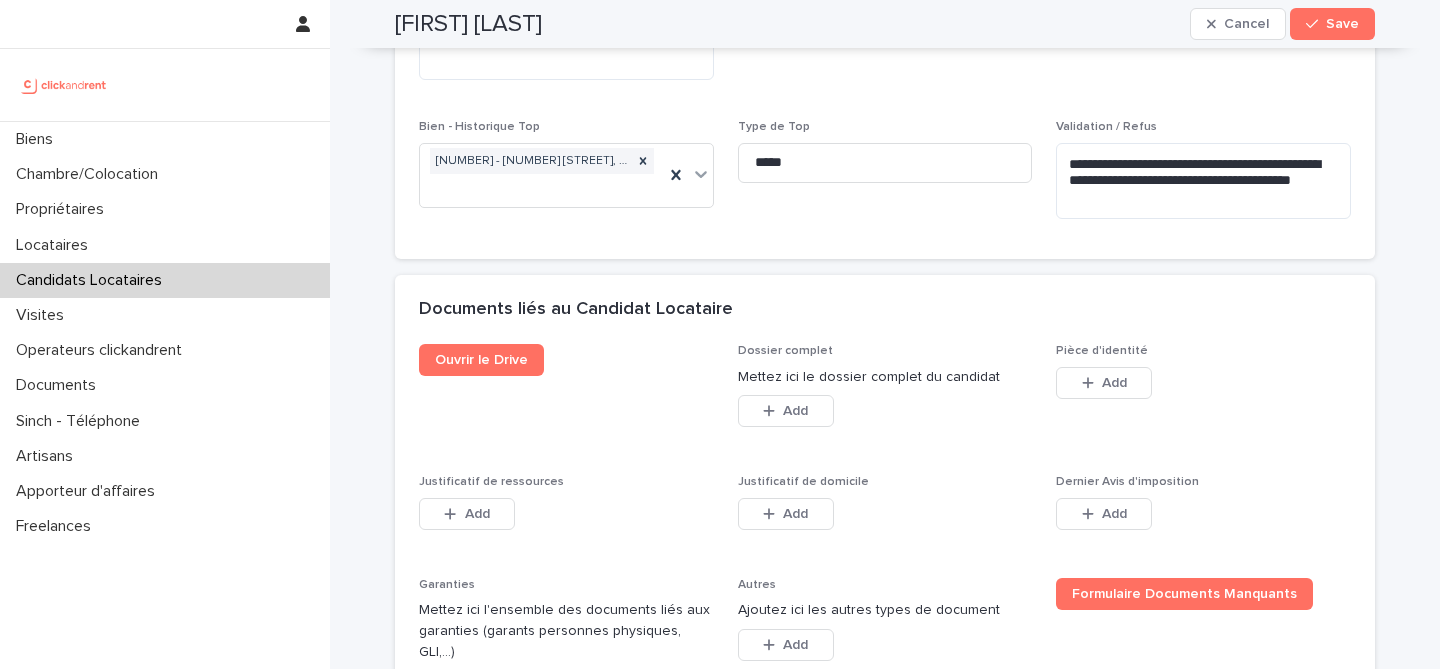 scroll, scrollTop: 1638, scrollLeft: 0, axis: vertical 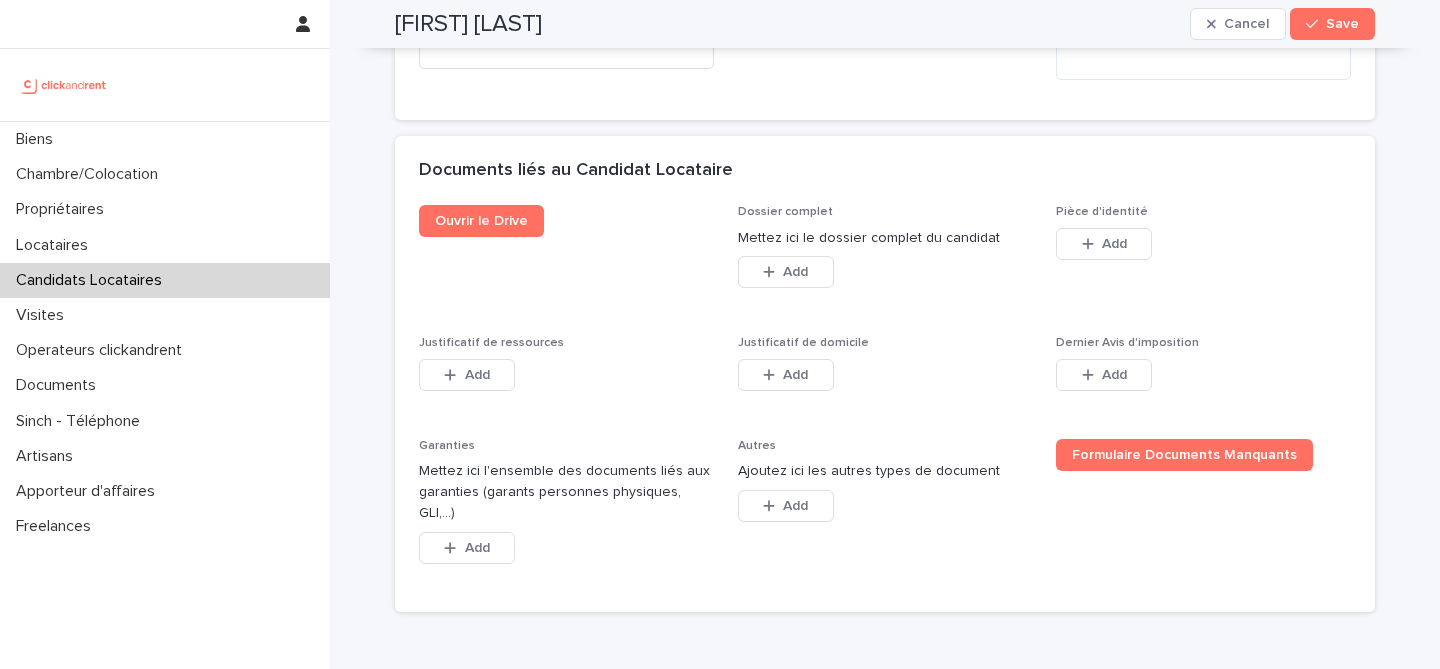 click on "Add" at bounding box center (1104, 248) 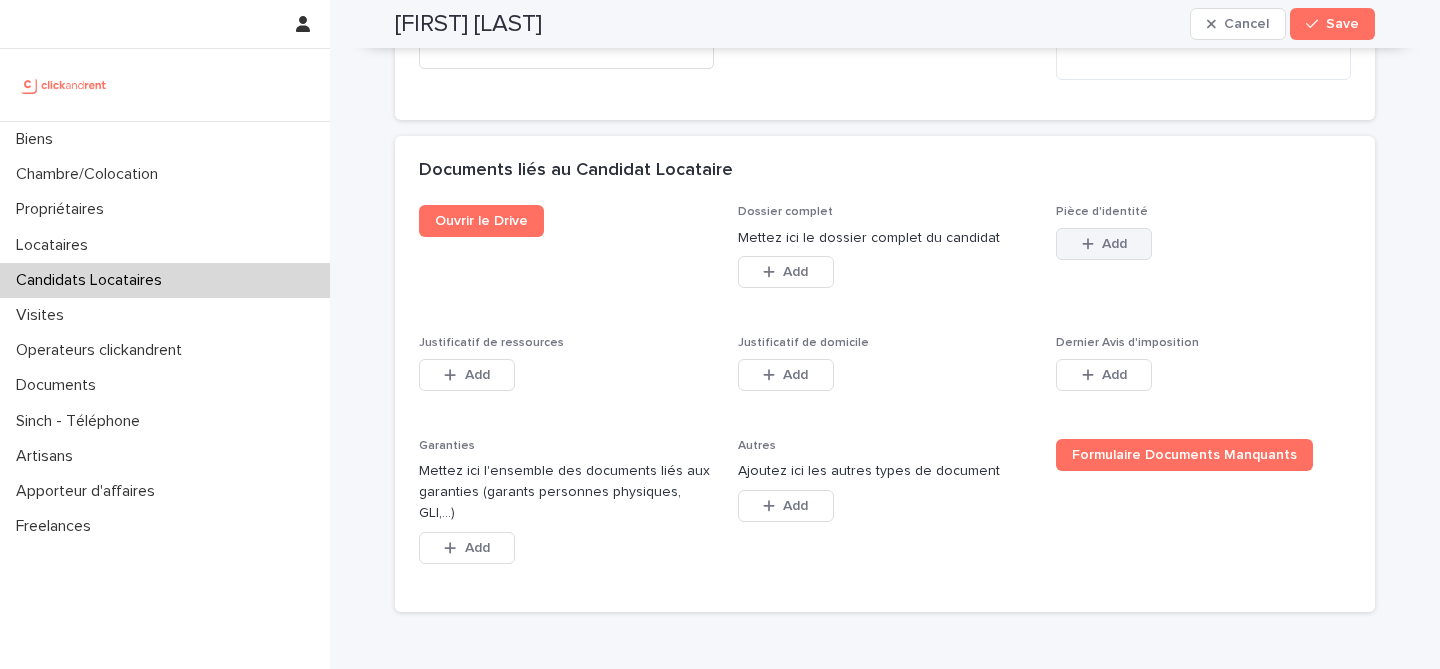 click on "Add" at bounding box center [1114, 244] 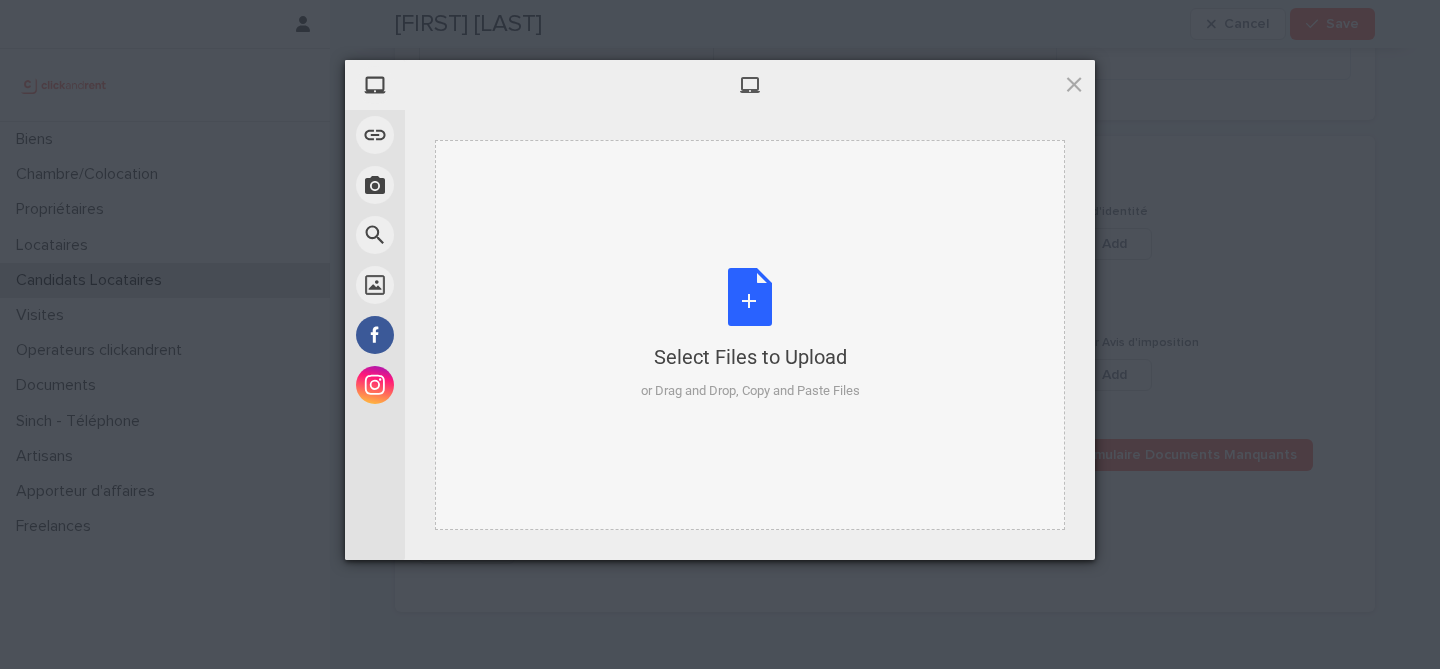 click on "Select Files to Upload
or Drag and Drop, Copy and Paste Files" at bounding box center [750, 334] 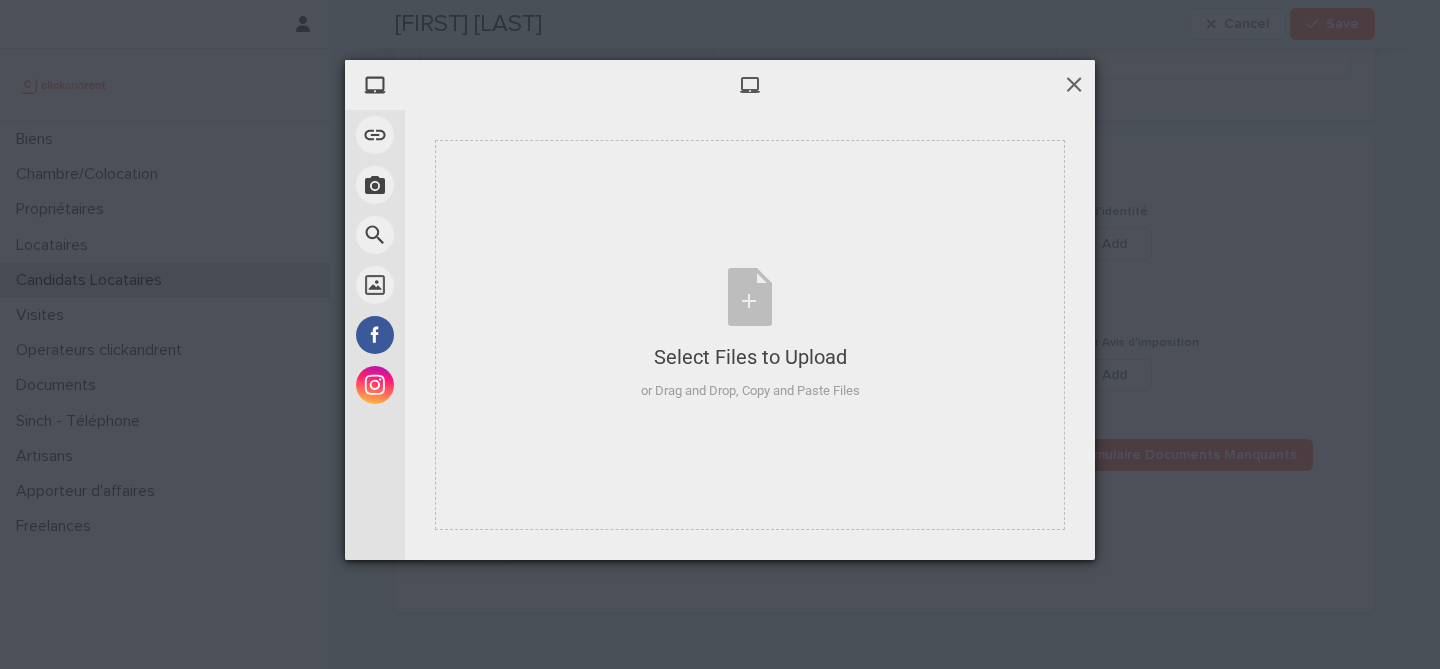 click at bounding box center [1074, 84] 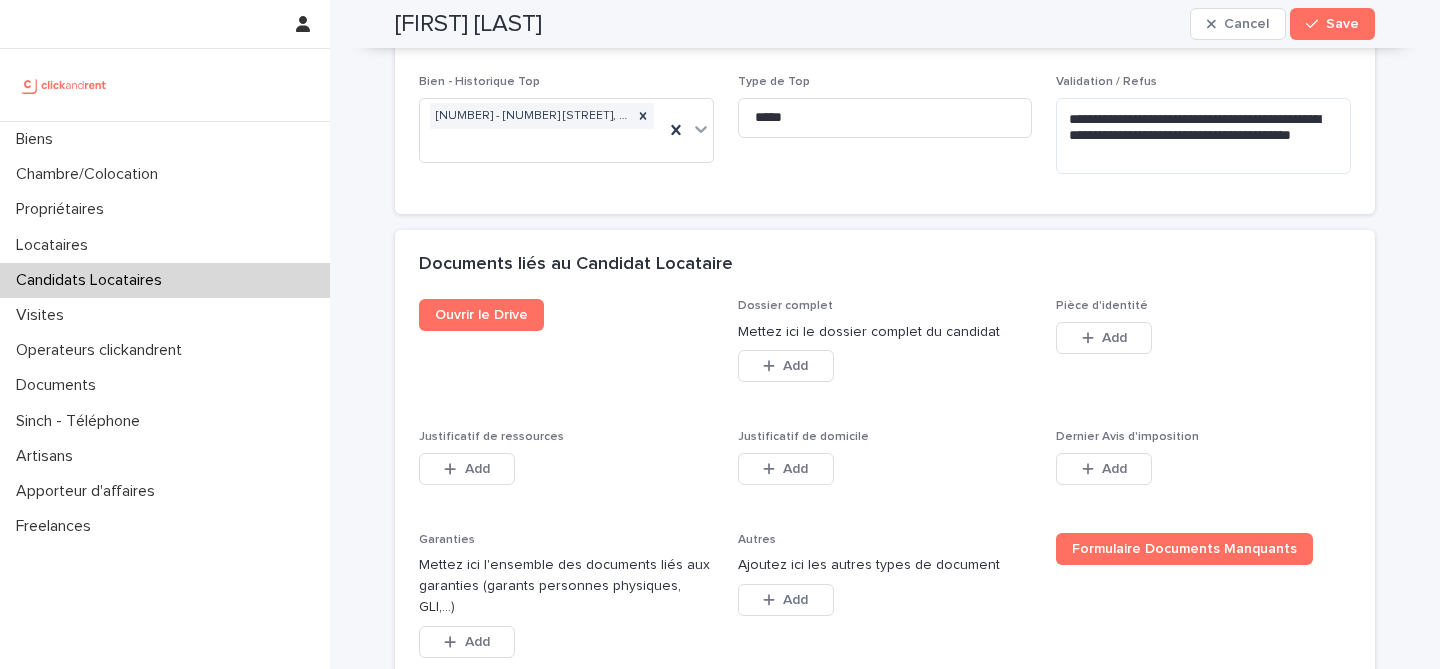 scroll, scrollTop: 1555, scrollLeft: 0, axis: vertical 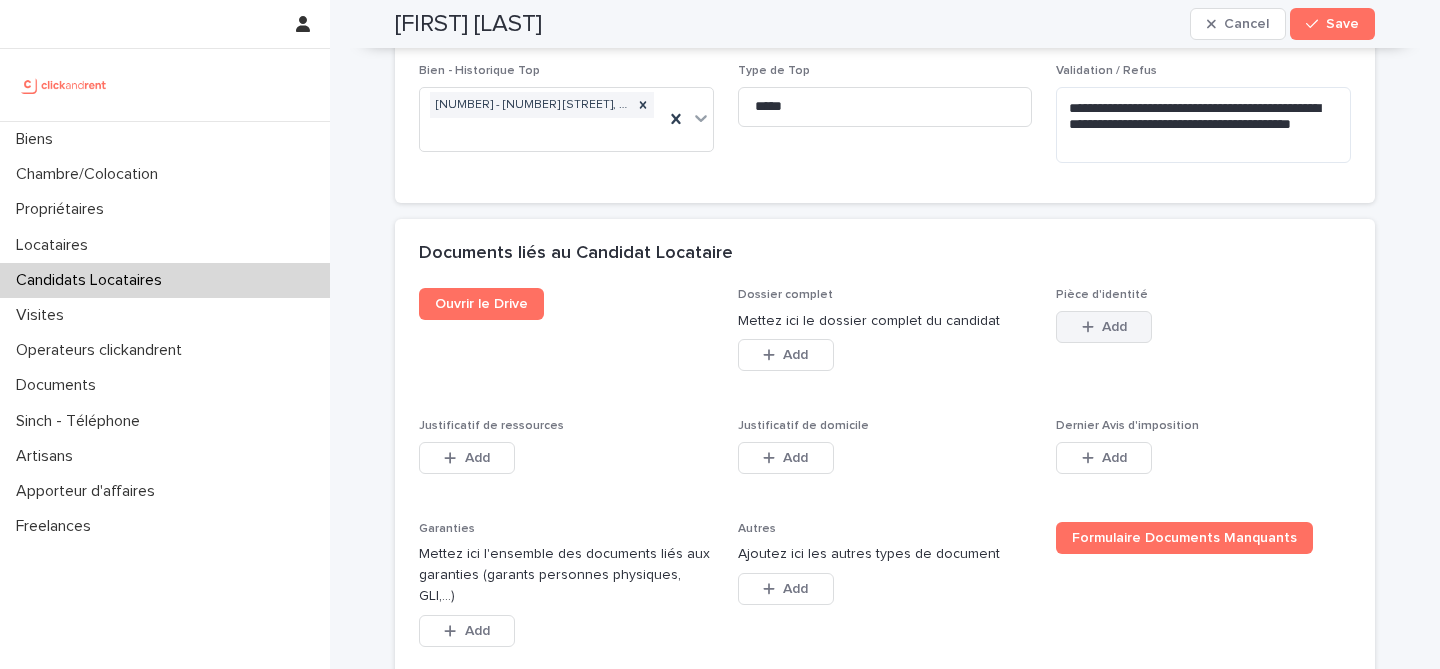 click on "Add" at bounding box center (1114, 327) 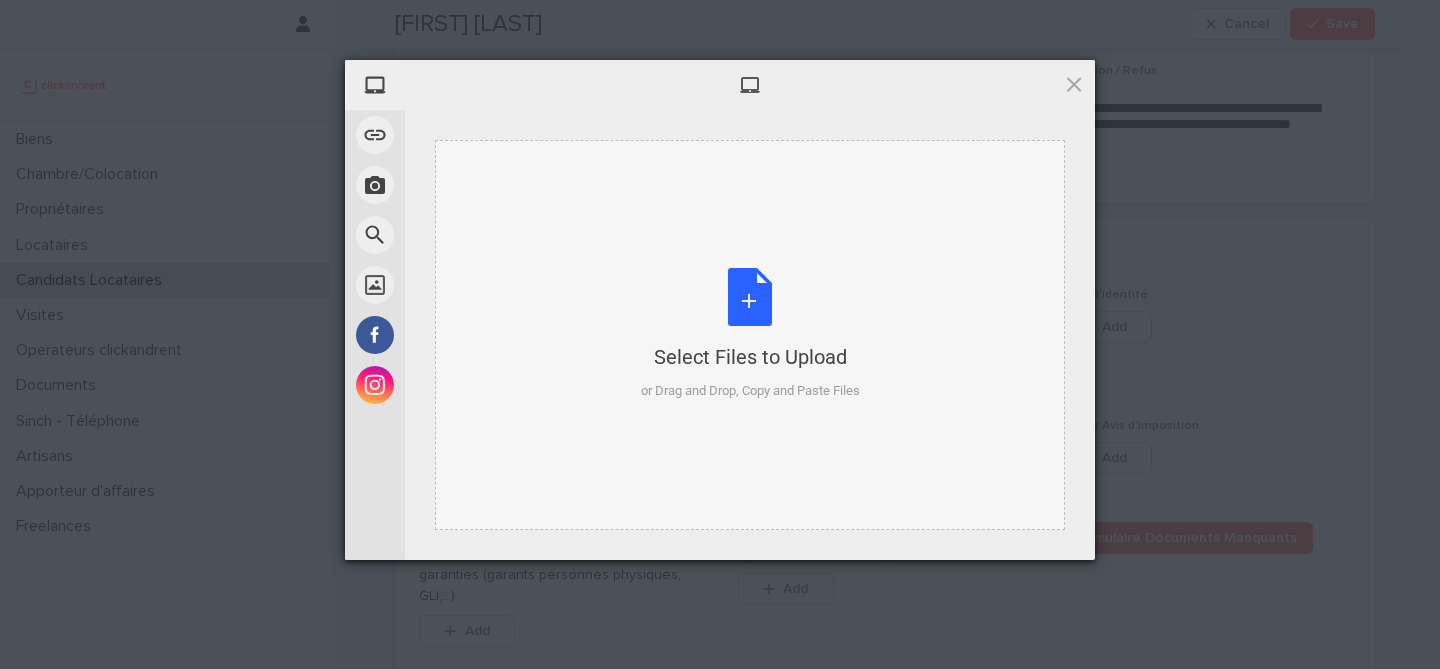 click on "Select Files to Upload
or Drag and Drop, Copy and Paste Files" at bounding box center [750, 334] 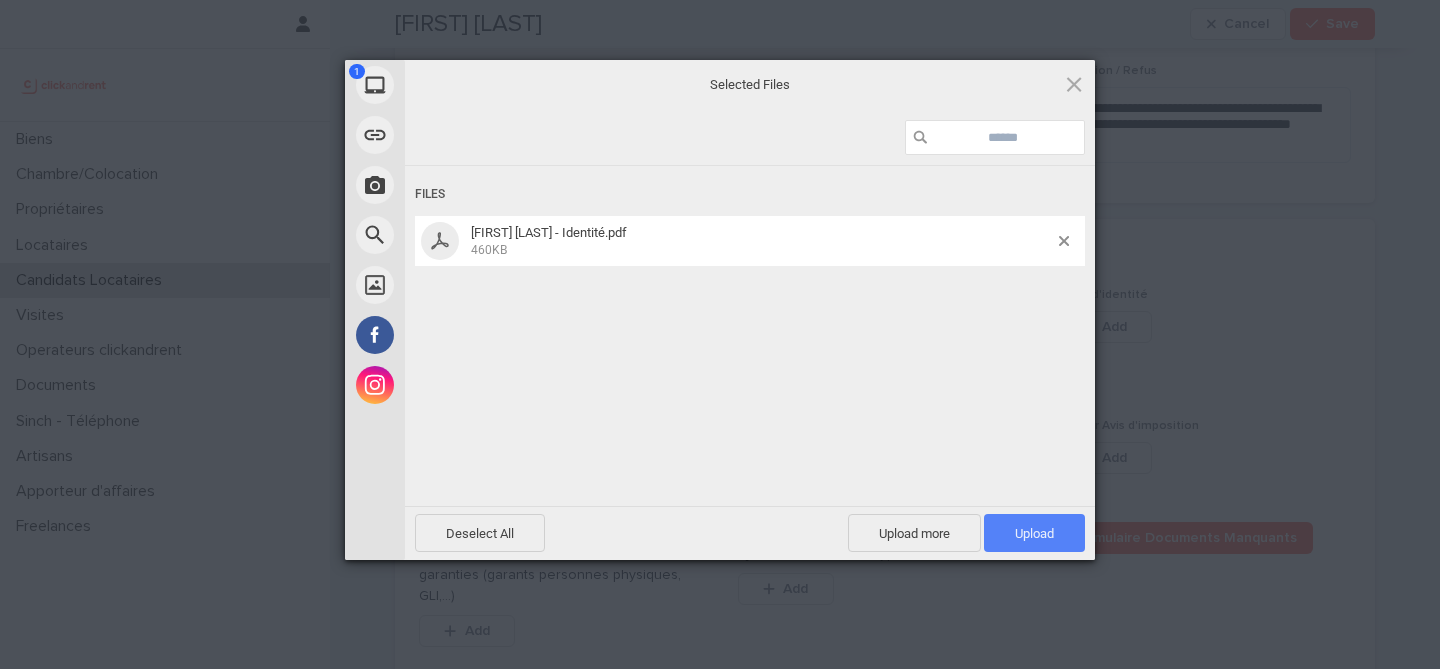 click on "Upload
1" at bounding box center (1034, 533) 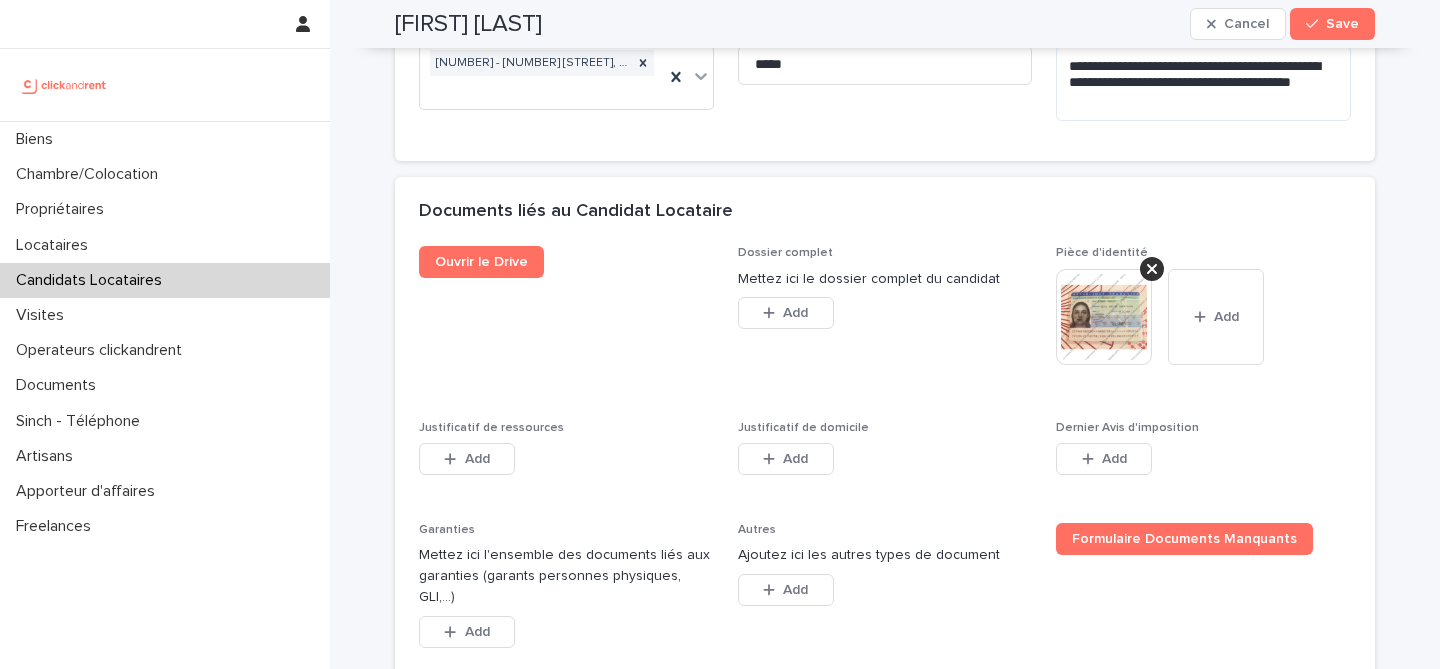 scroll, scrollTop: 1709, scrollLeft: 0, axis: vertical 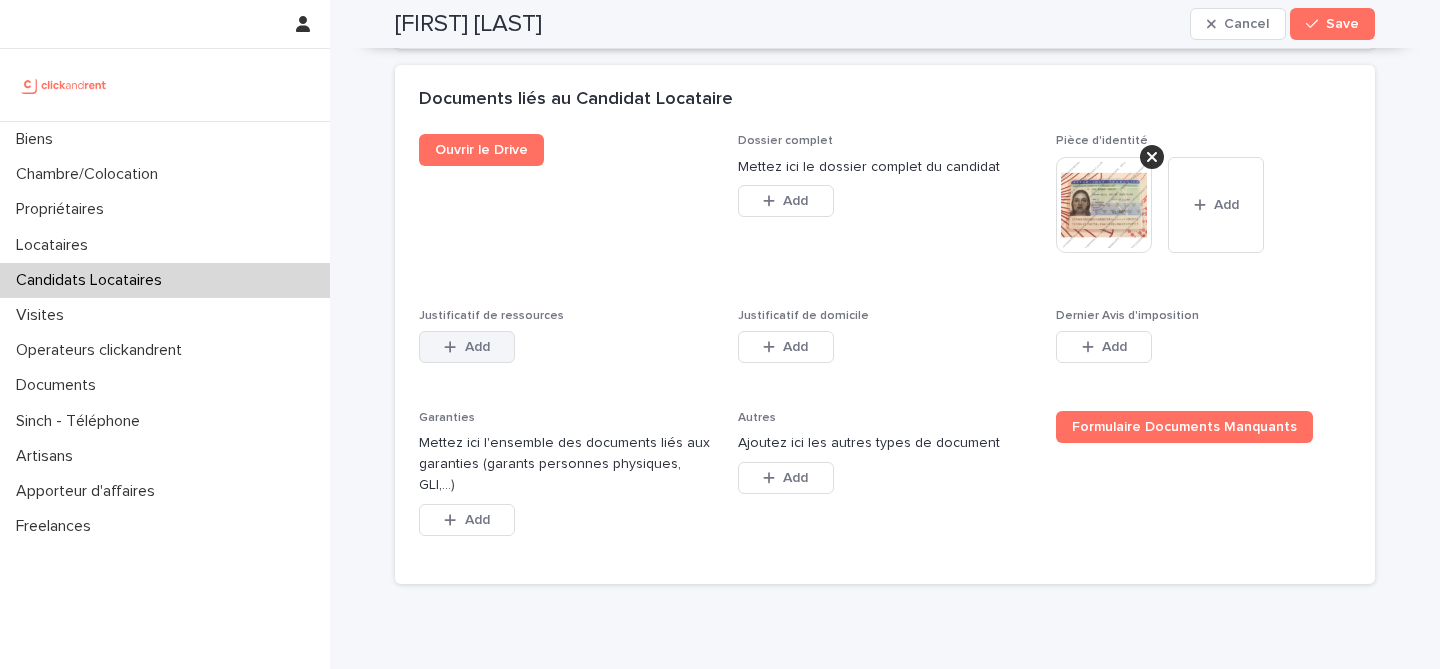 click on "Add" at bounding box center [477, 347] 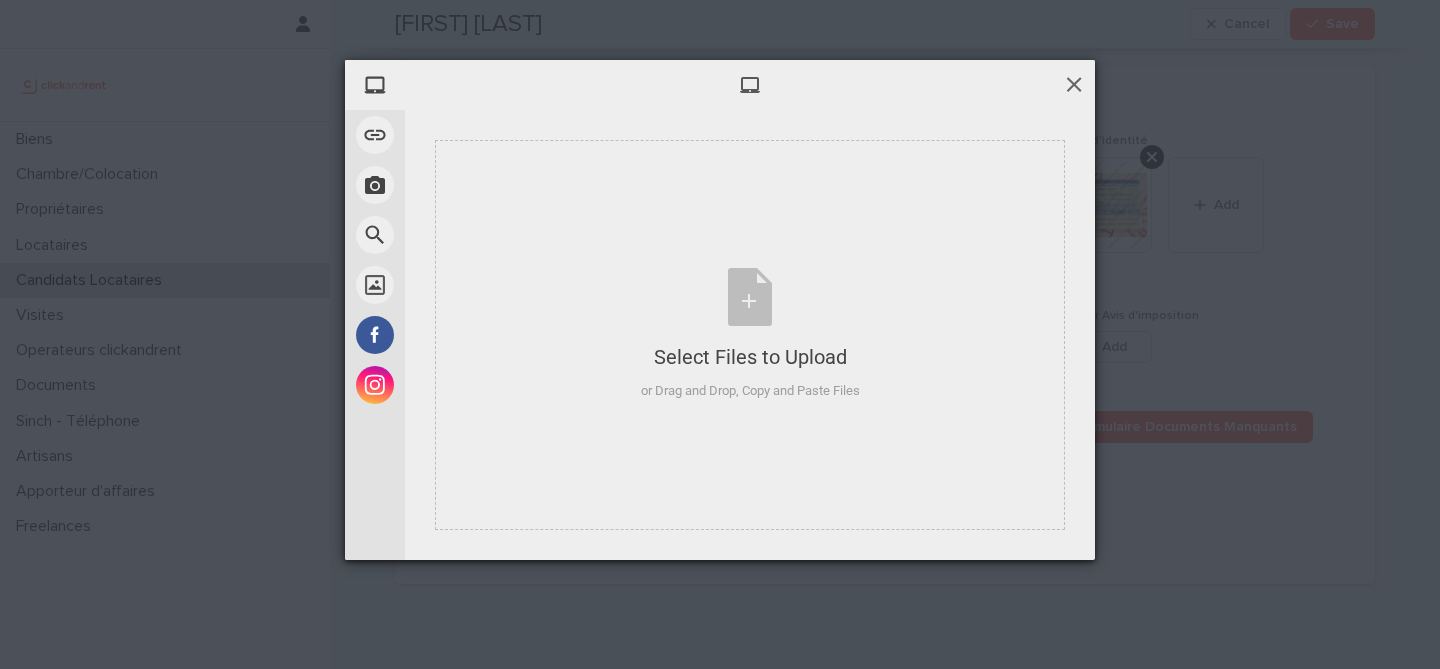 click at bounding box center [1074, 84] 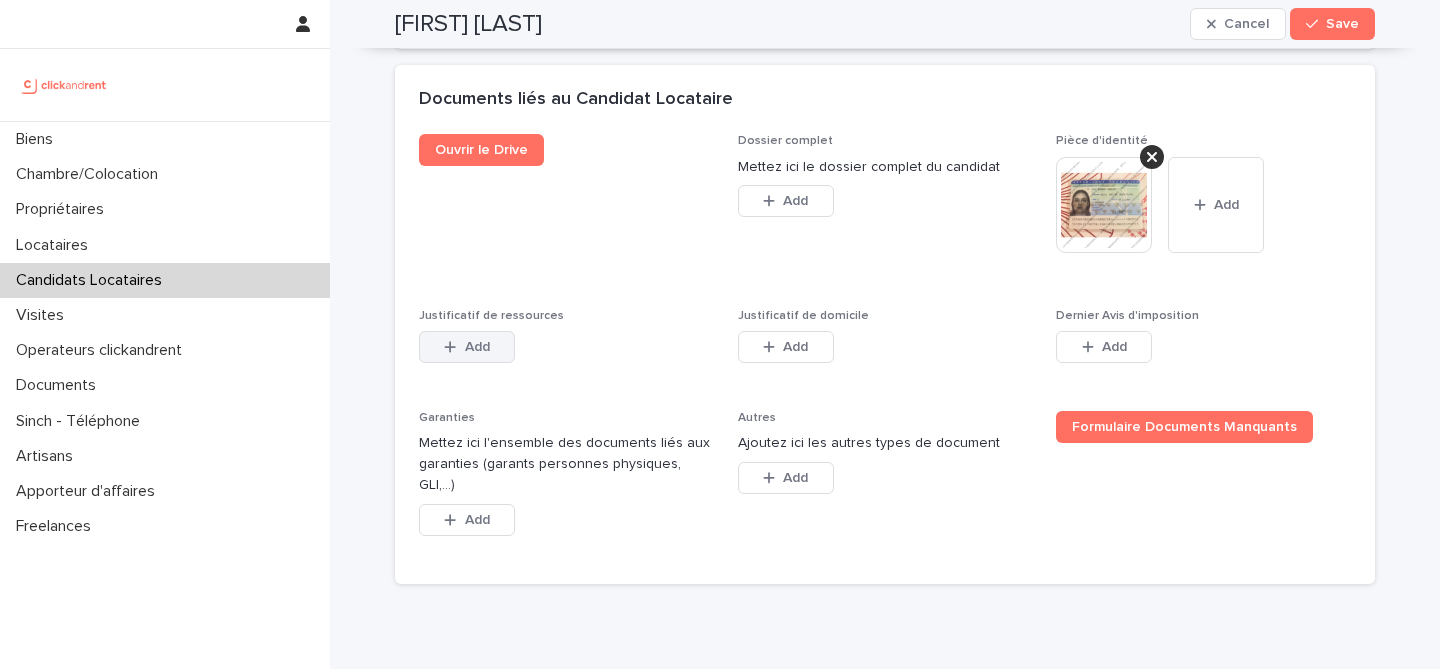 click on "Add" at bounding box center (477, 347) 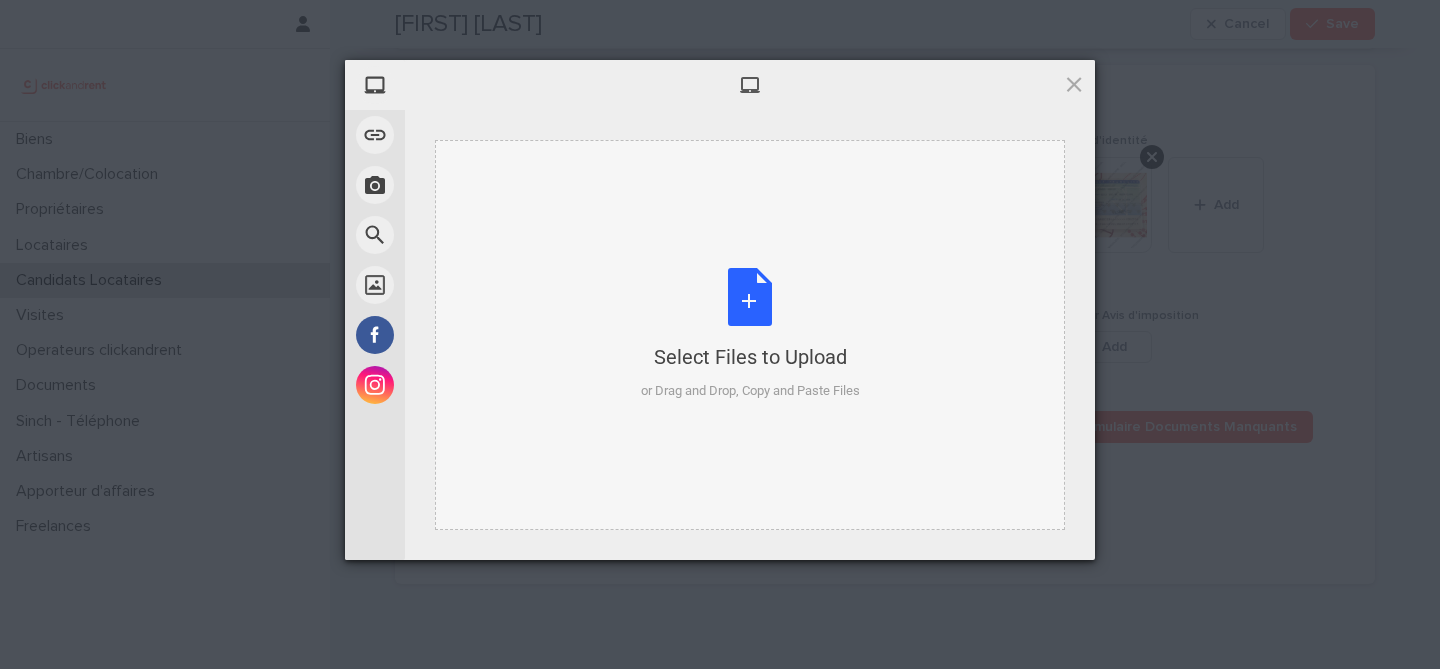 click on "Select Files to Upload
or Drag and Drop, Copy and Paste Files" at bounding box center [750, 334] 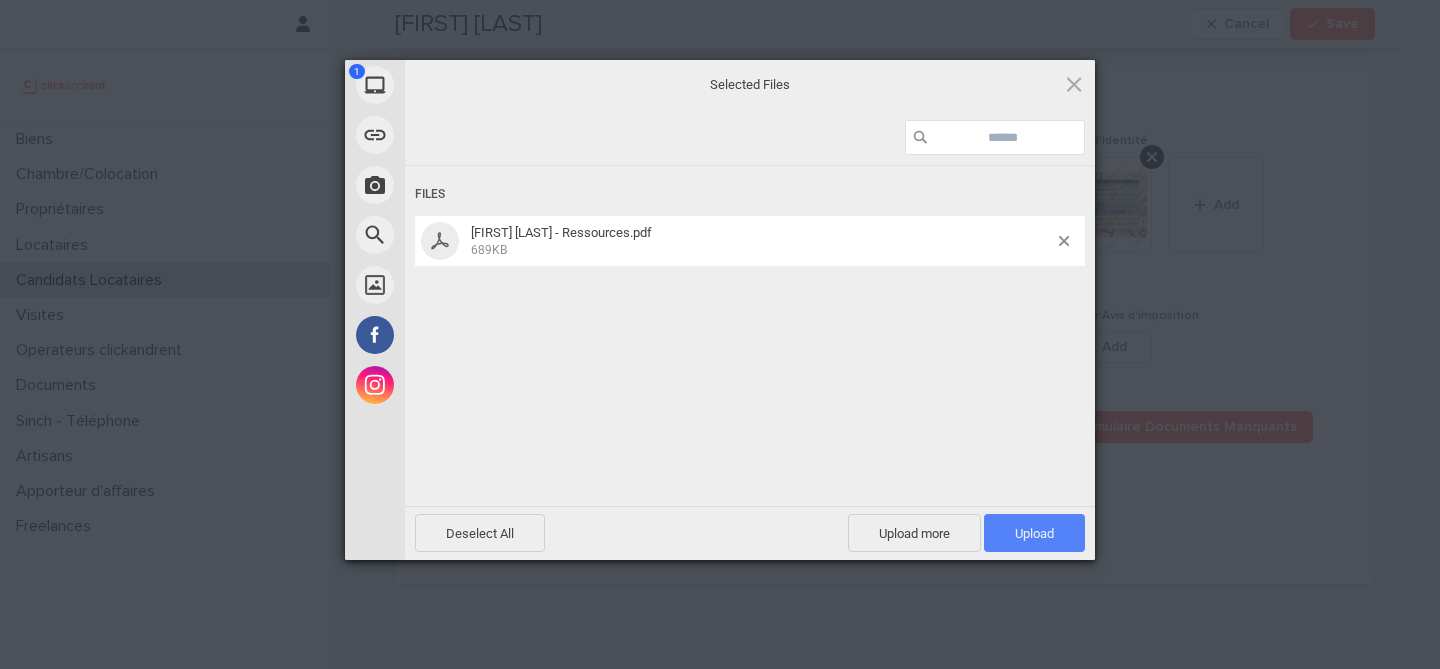 click on "Upload
1" at bounding box center [1034, 533] 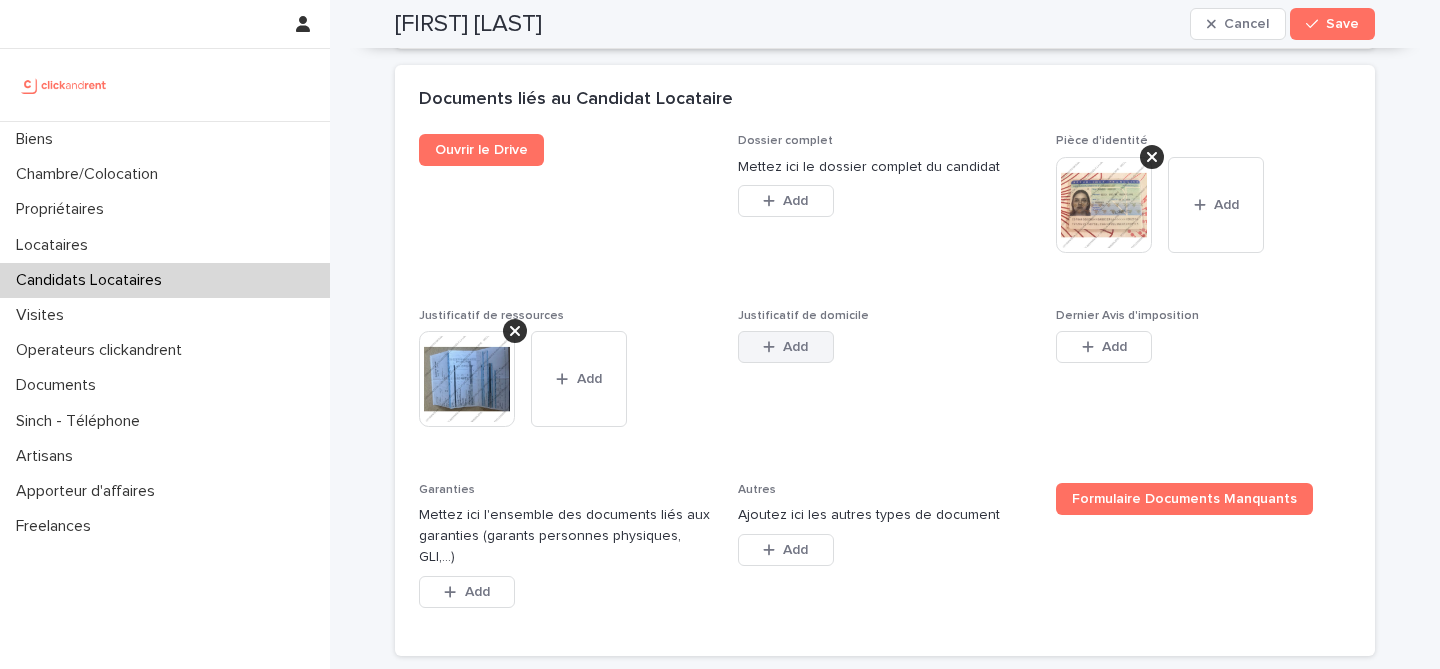 click on "Add" at bounding box center (795, 347) 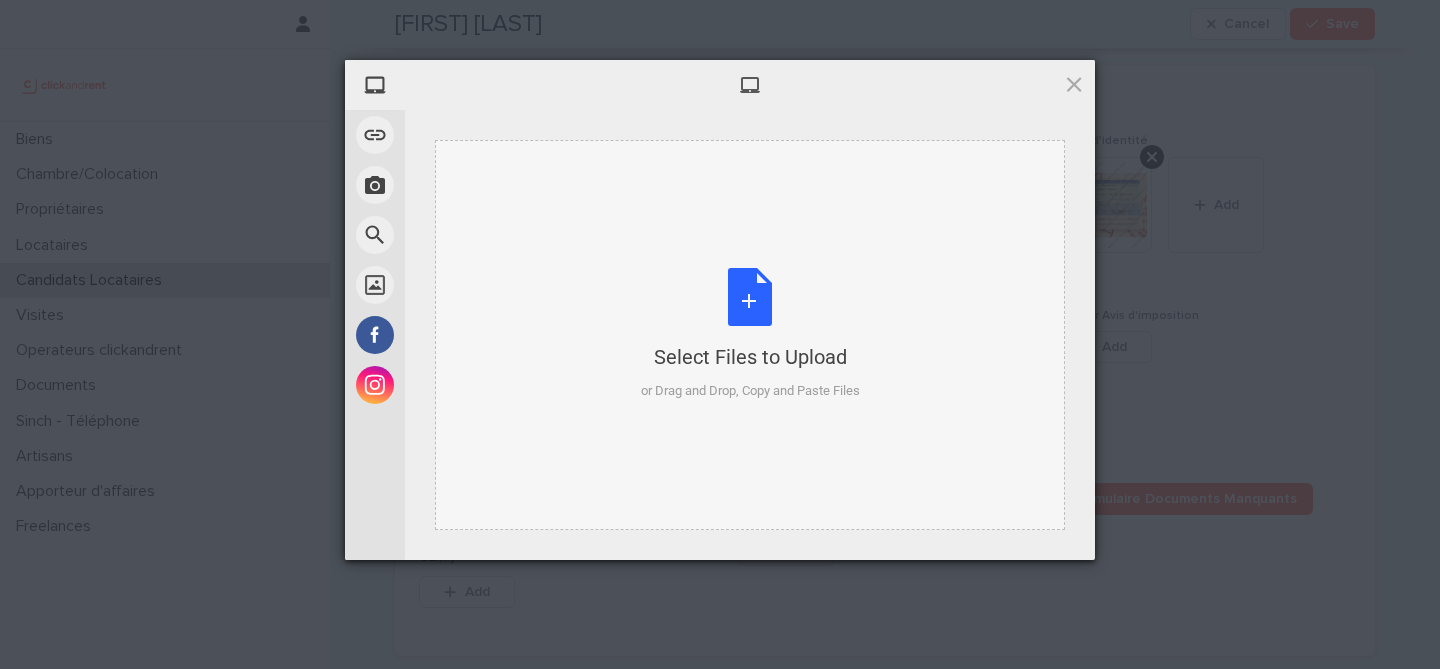 click on "Select Files to Upload
or Drag and Drop, Copy and Paste Files" at bounding box center (750, 334) 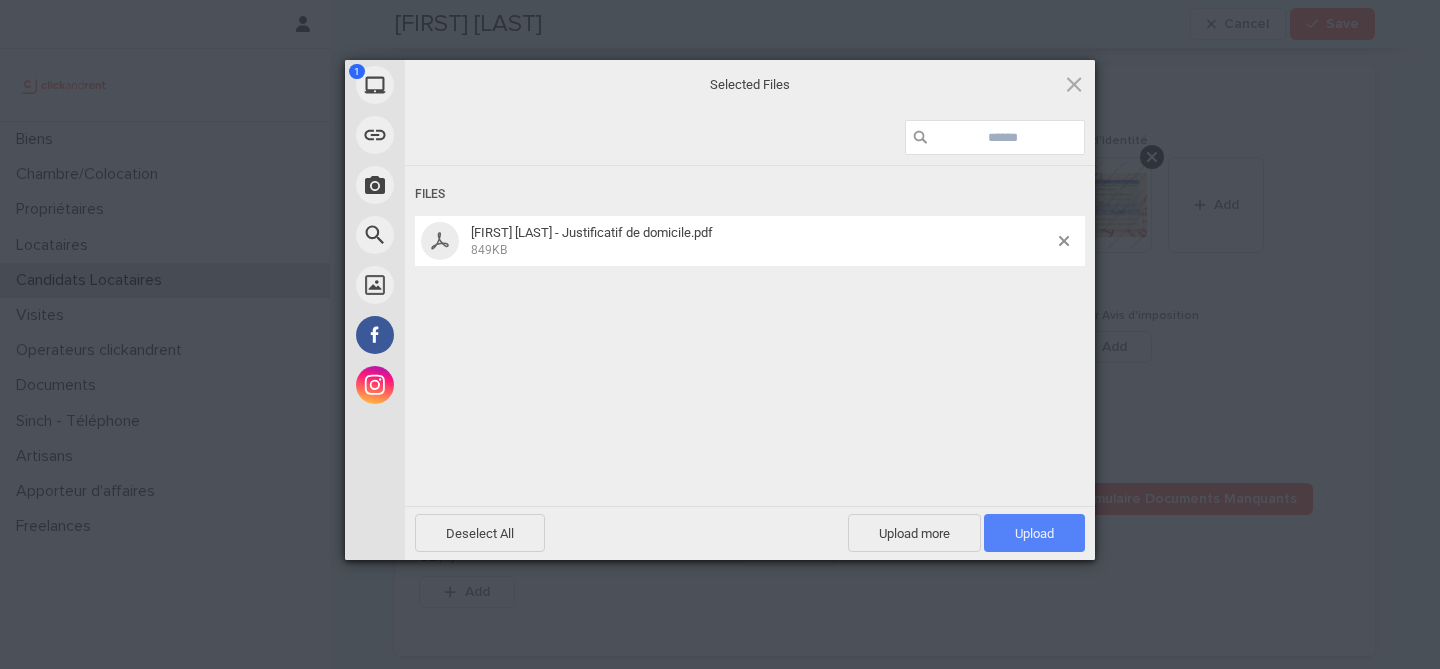 click on "Upload
1" at bounding box center [1034, 533] 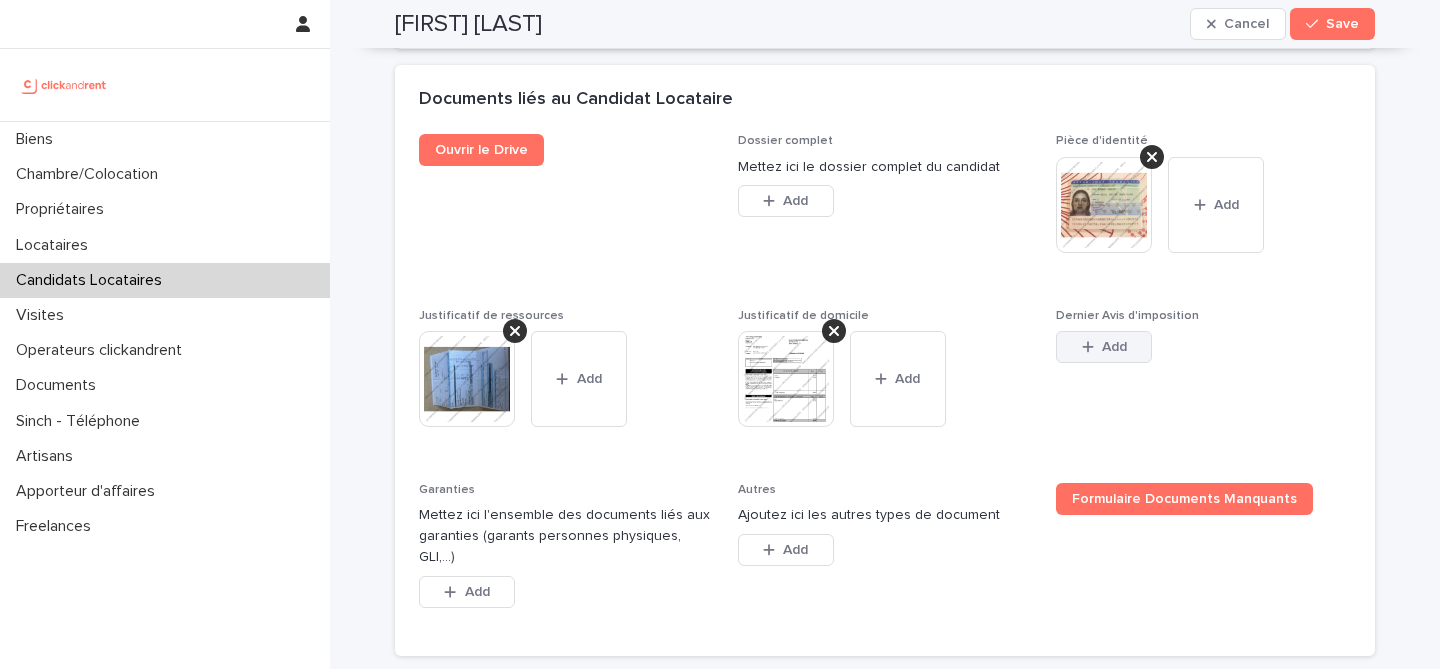 click on "Add" at bounding box center (1104, 347) 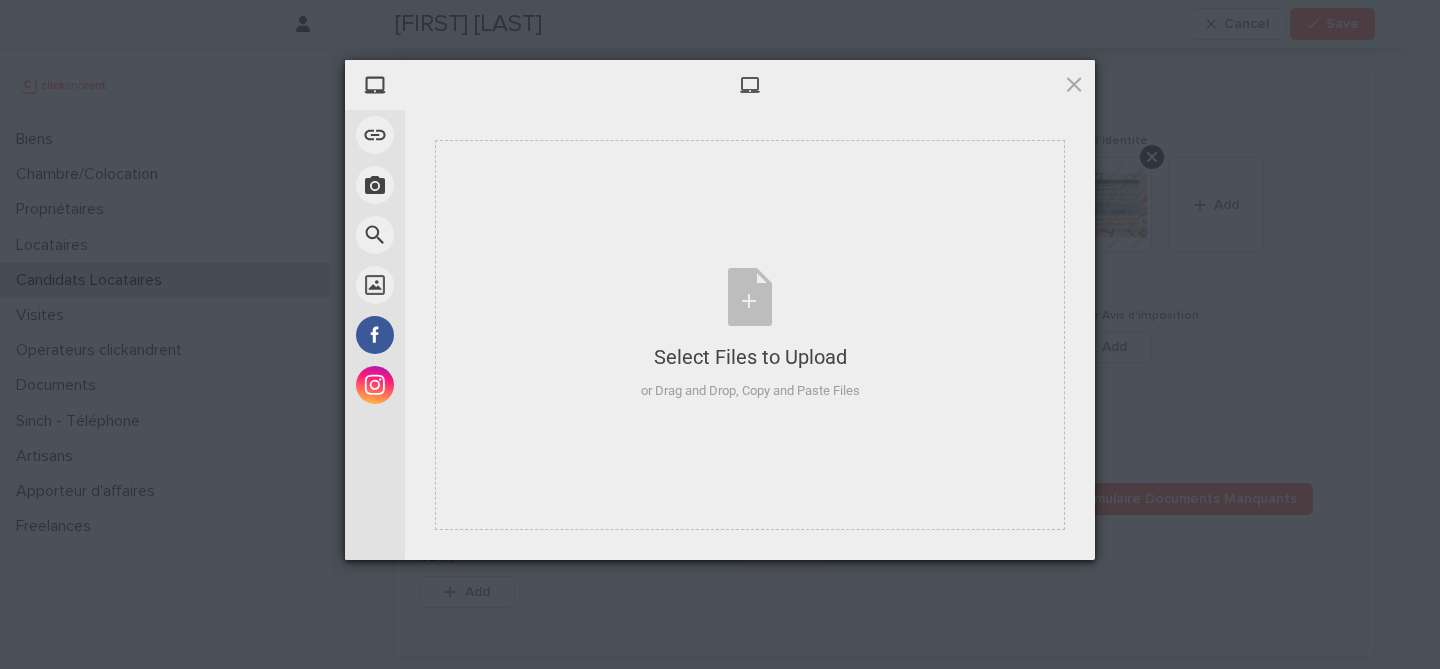 click on "My Device         Link (URL)         Take Photo         Web Search         Unsplash         Facebook         Instagram
Select Files to Upload
or Drag and Drop, Copy and Paste Files
Selected Files: 0     View/Edit Selected
Powered by   Filestack" at bounding box center [720, 334] 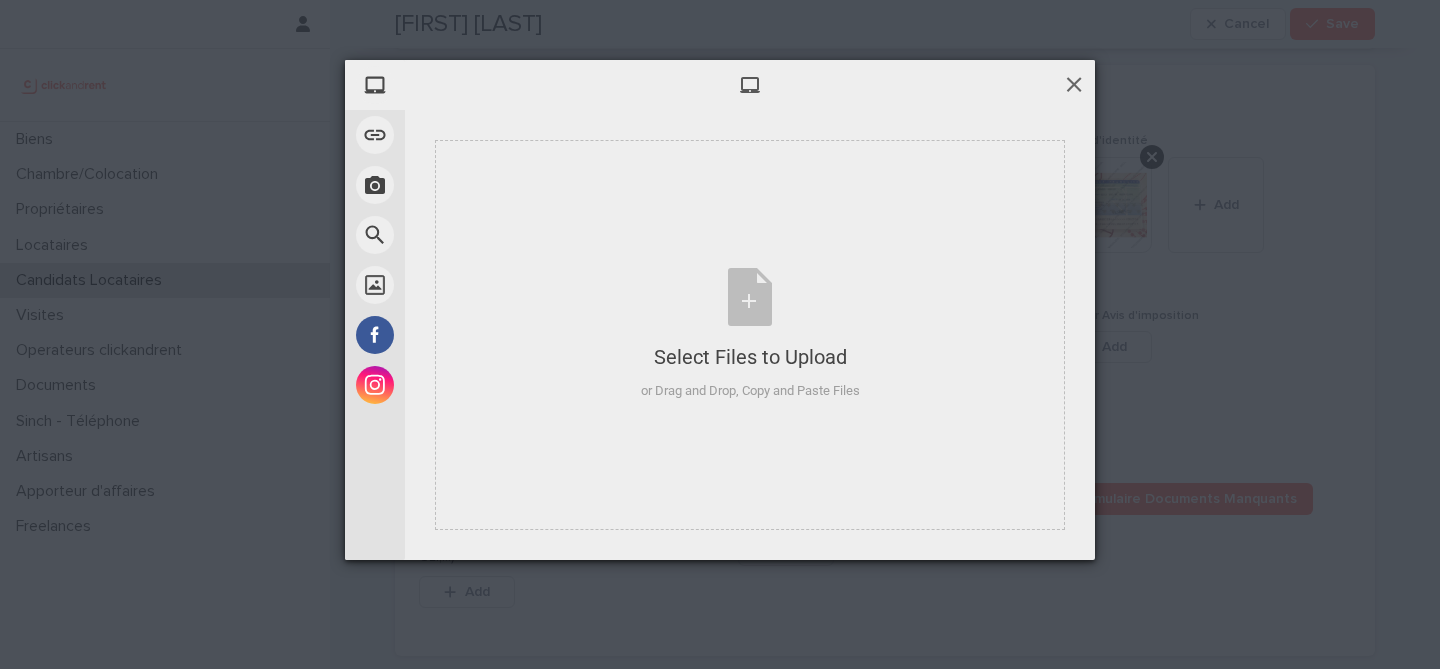 click at bounding box center [1074, 84] 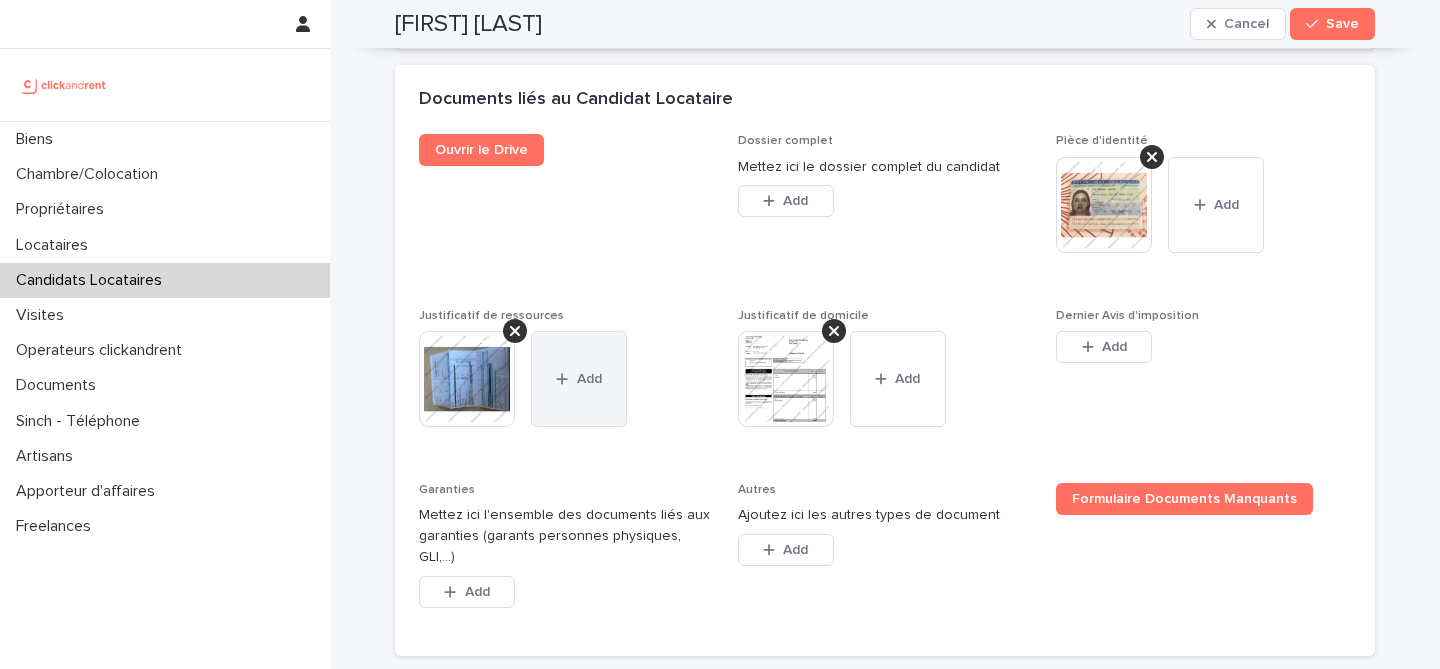 click on "Add" at bounding box center (579, 379) 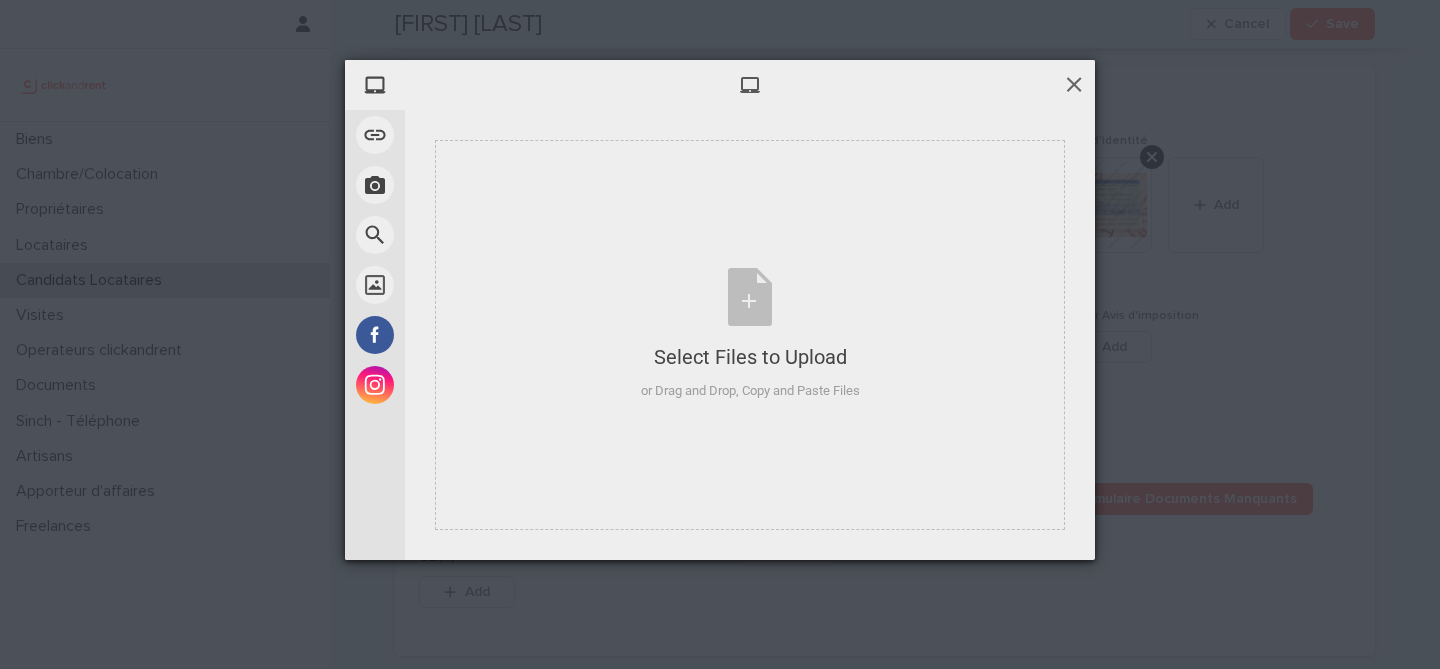click at bounding box center [1074, 84] 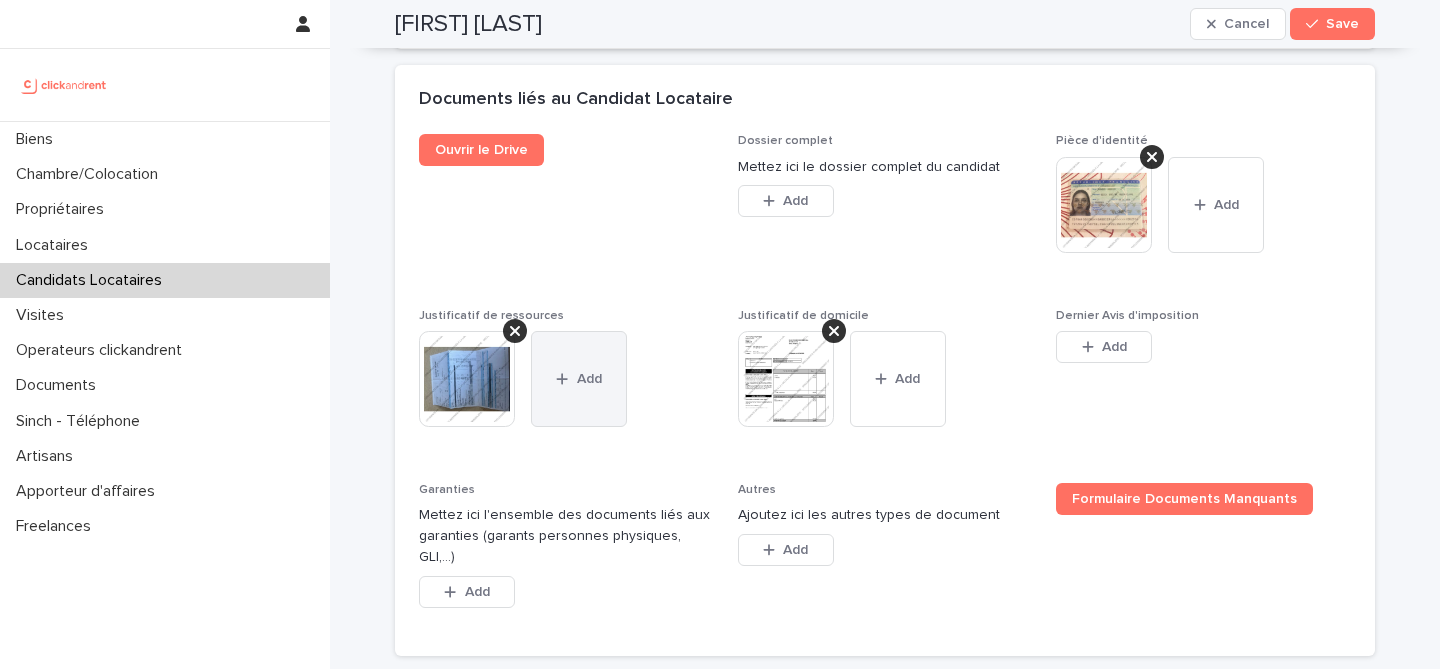 click on "Add" at bounding box center (579, 379) 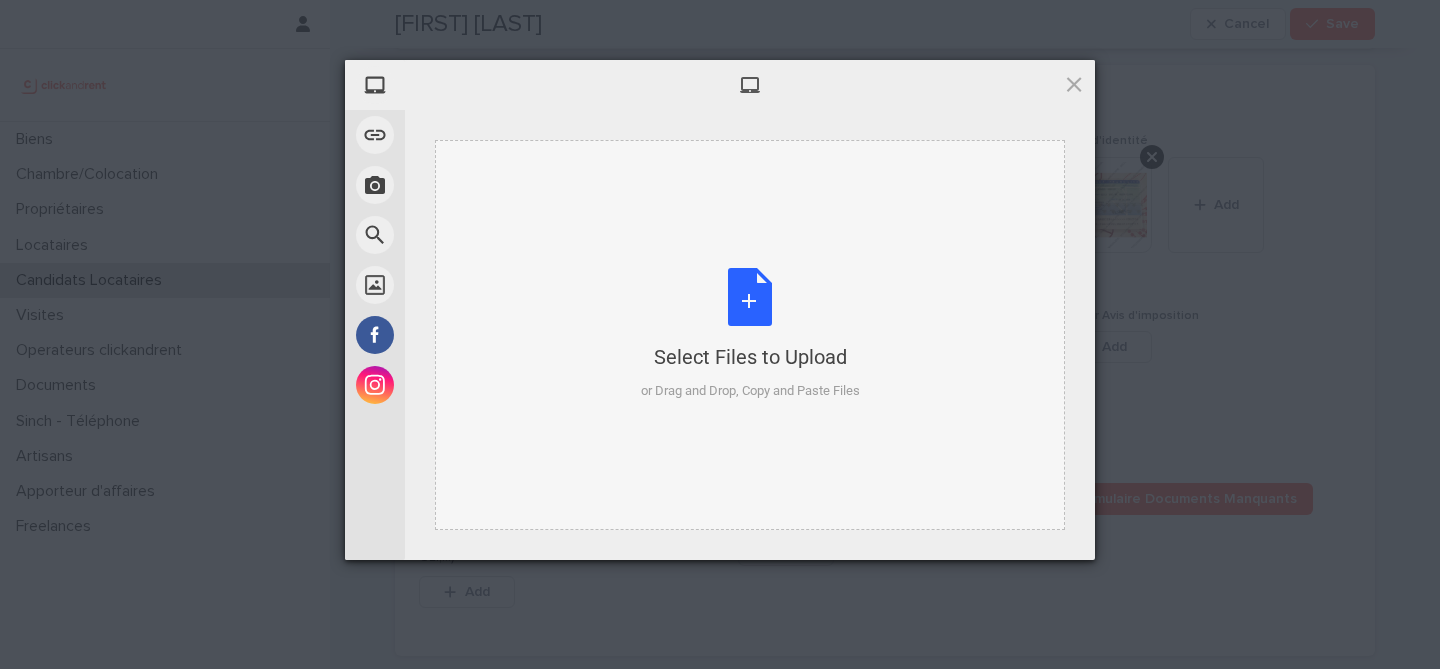 click on "Select Files to Upload
or Drag and Drop, Copy and Paste Files" at bounding box center [750, 334] 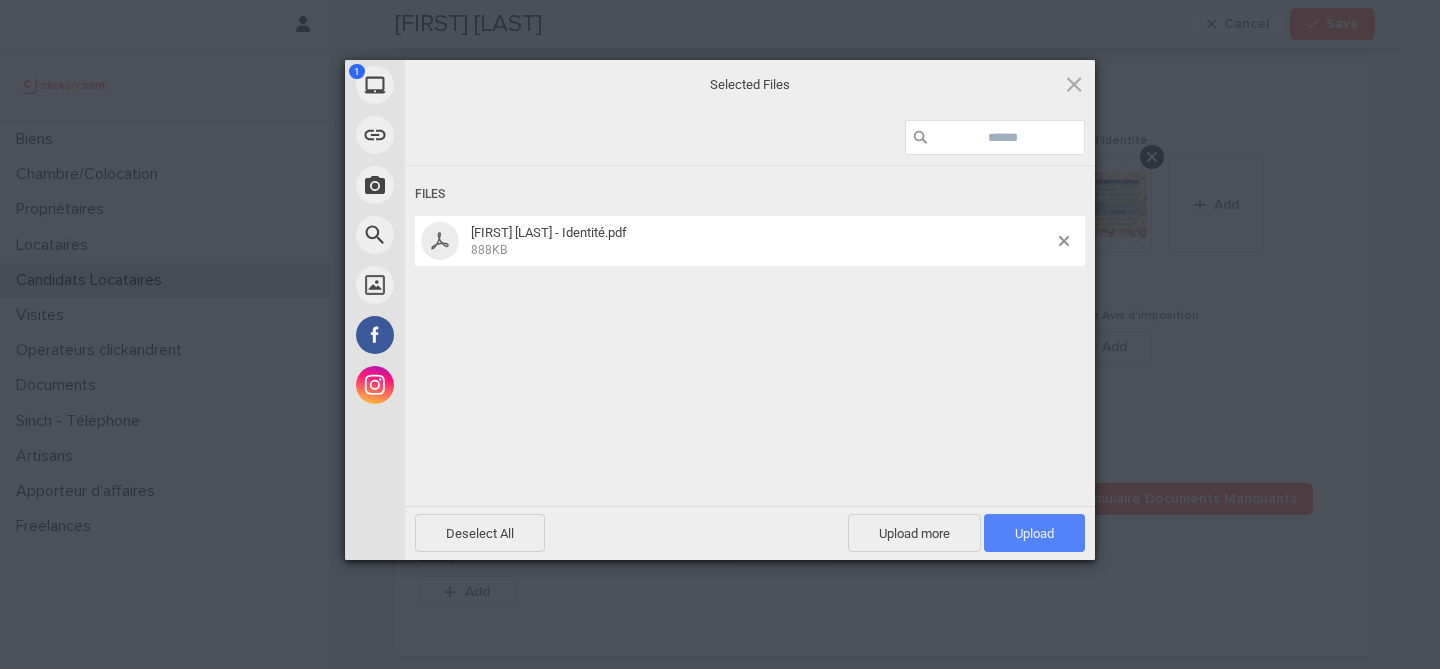 click on "Upload
1" at bounding box center [1034, 533] 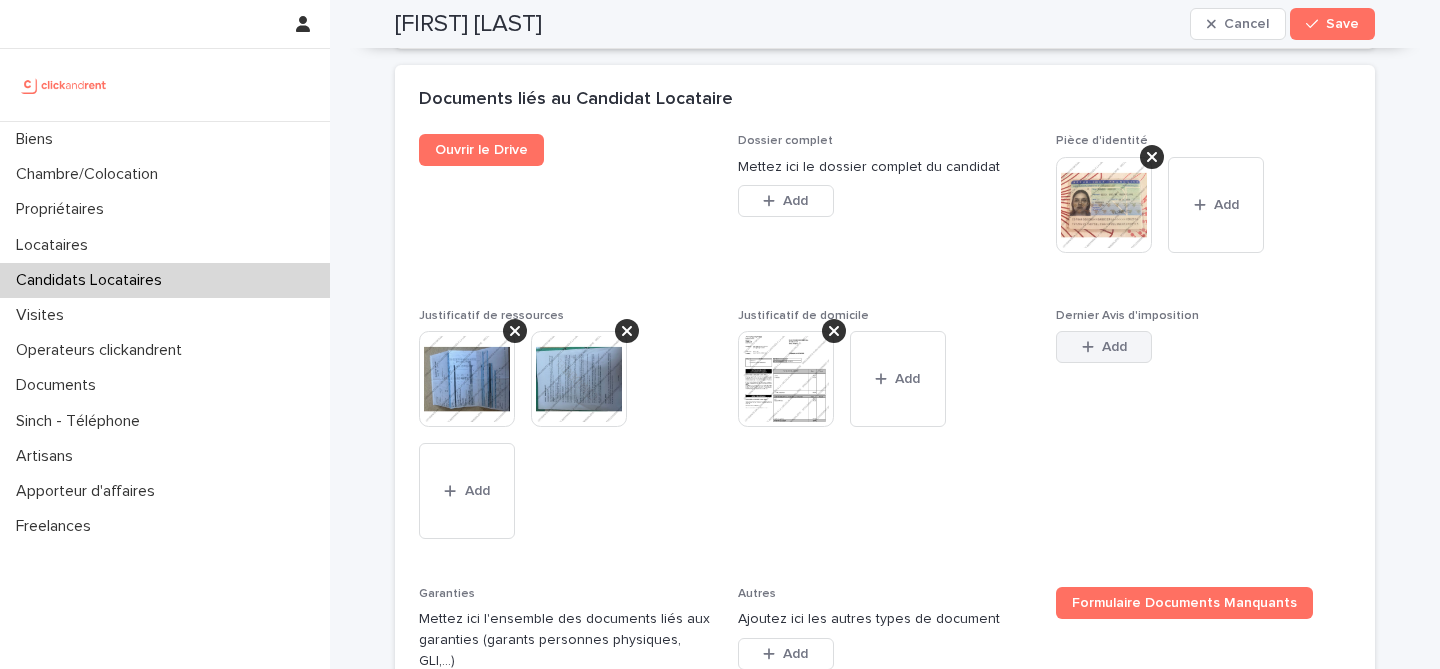 click on "Add" at bounding box center [1104, 347] 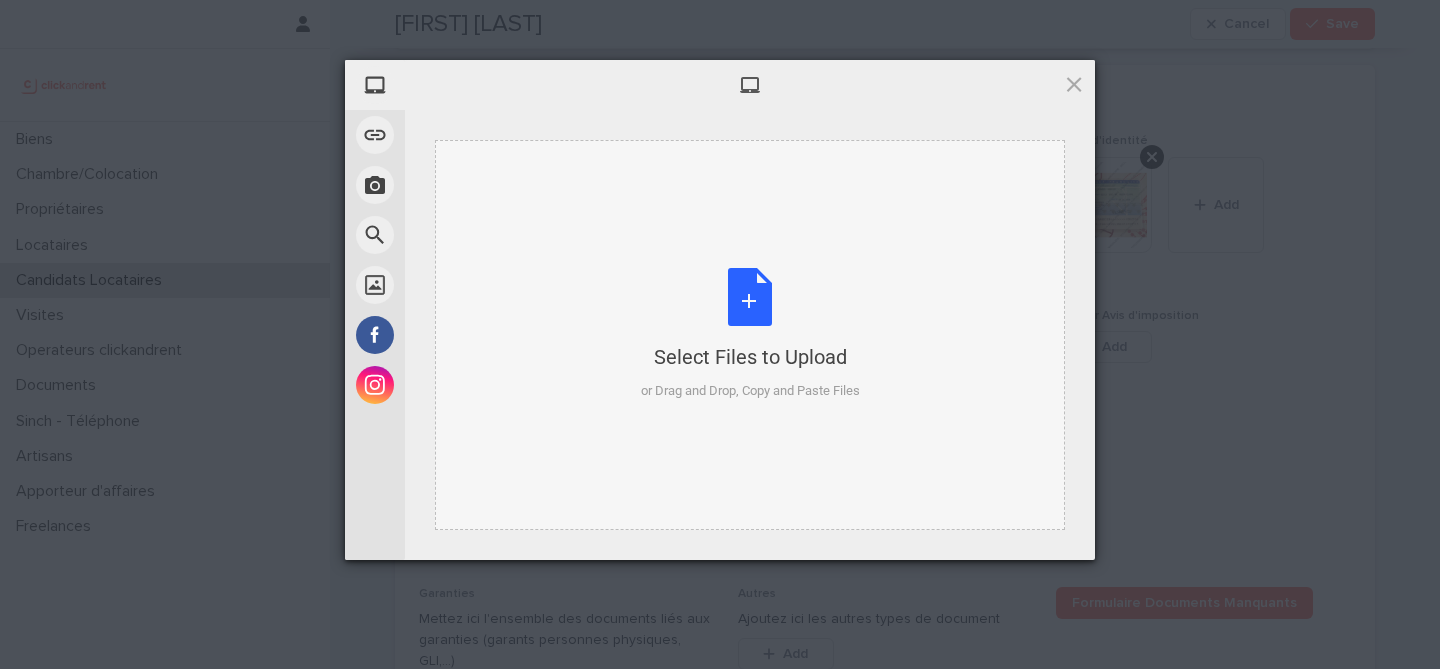 click on "Select Files to Upload
or Drag and Drop, Copy and Paste Files" at bounding box center [750, 334] 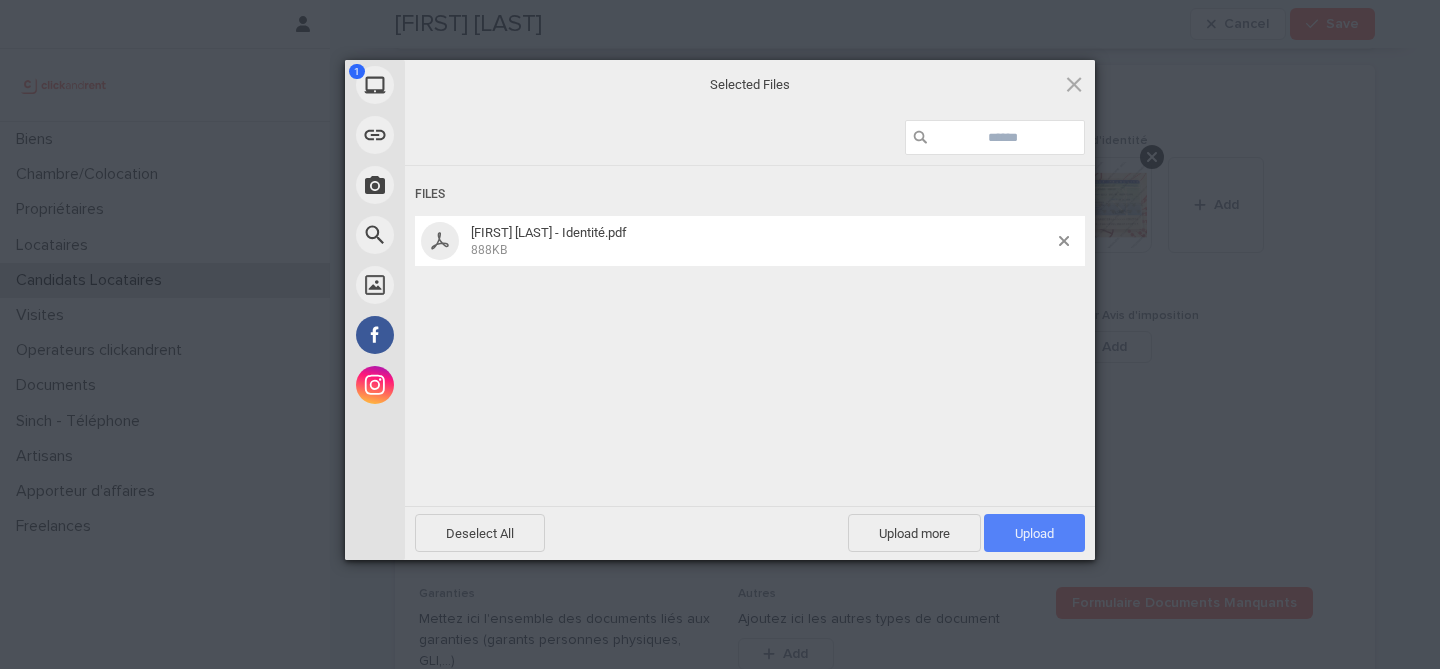click on "Upload
1" at bounding box center (1034, 533) 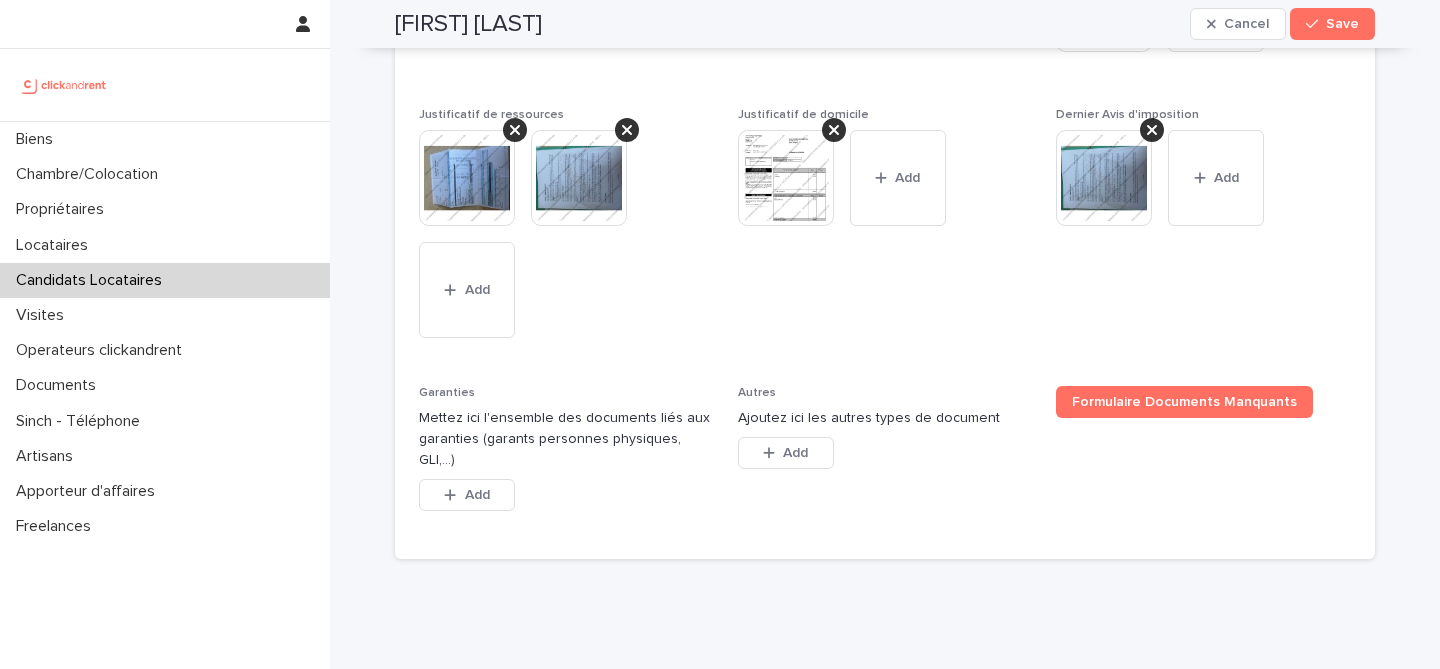 scroll, scrollTop: 1952, scrollLeft: 0, axis: vertical 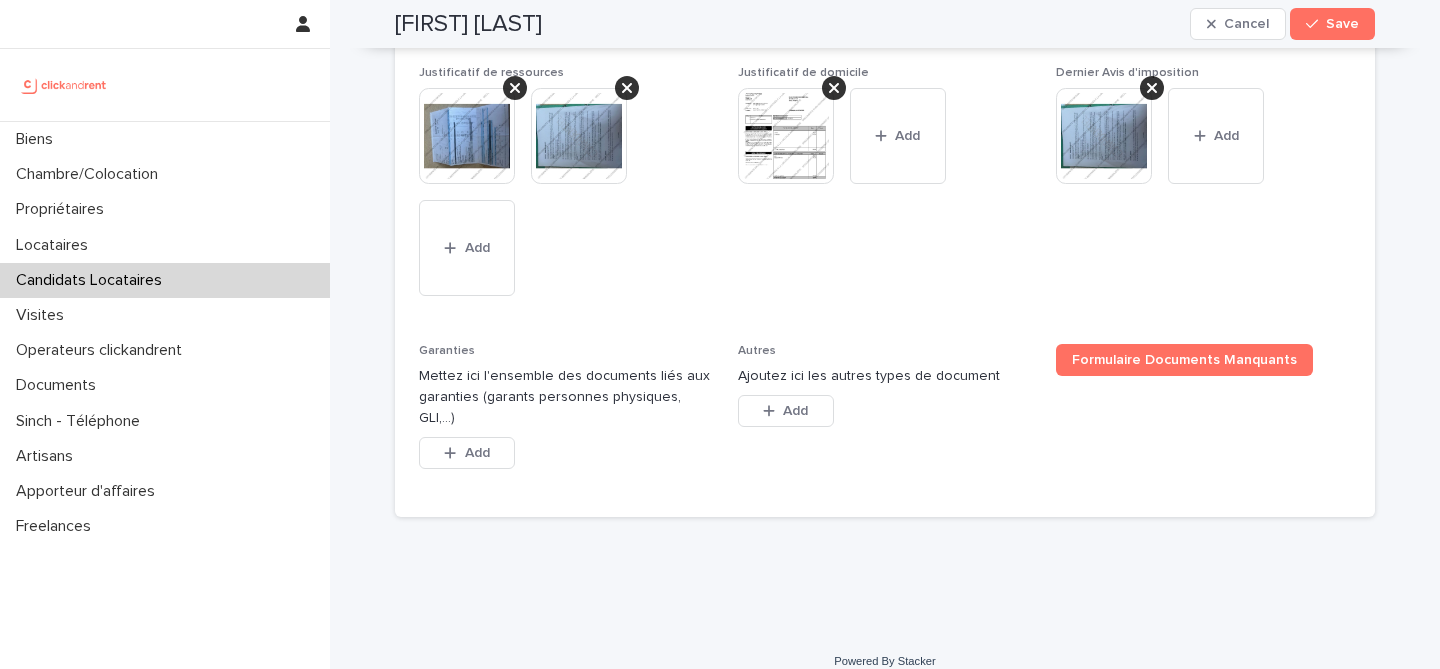 click on "Justificatif de domicile This file cannot be opened Download File Add" at bounding box center (885, 193) 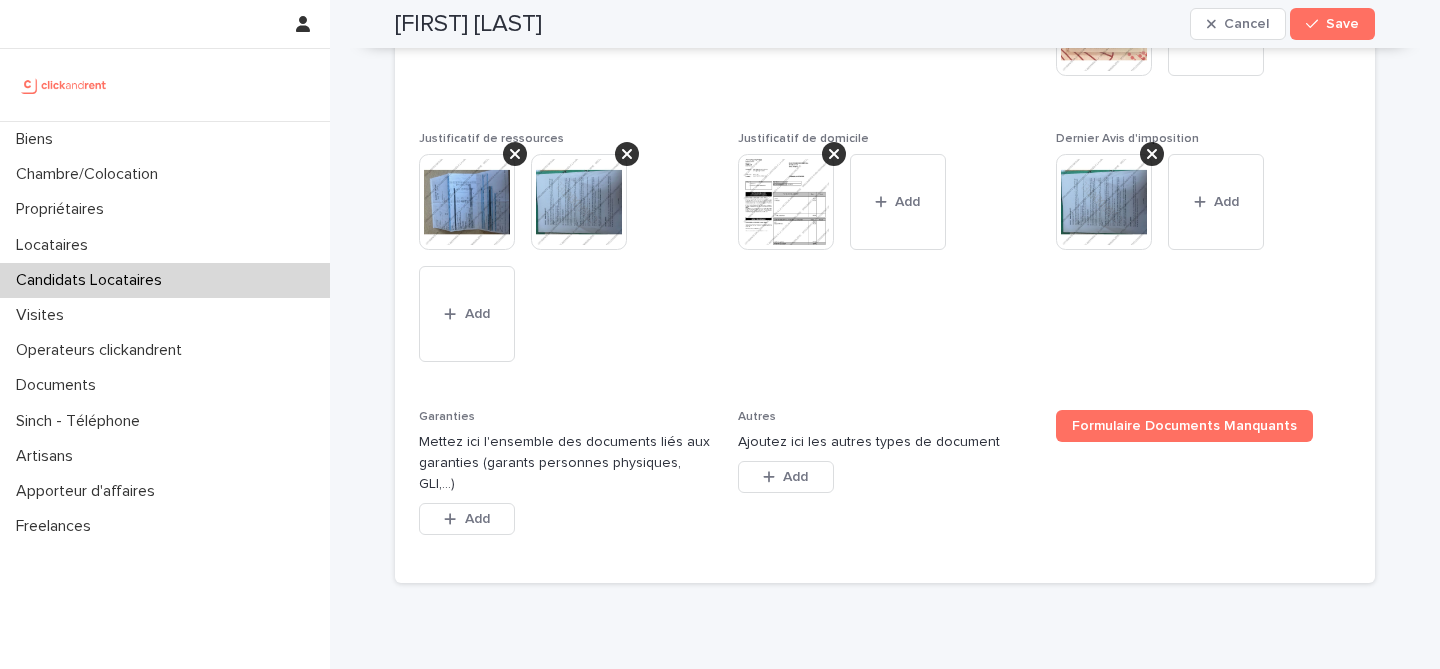 scroll, scrollTop: 1888, scrollLeft: 0, axis: vertical 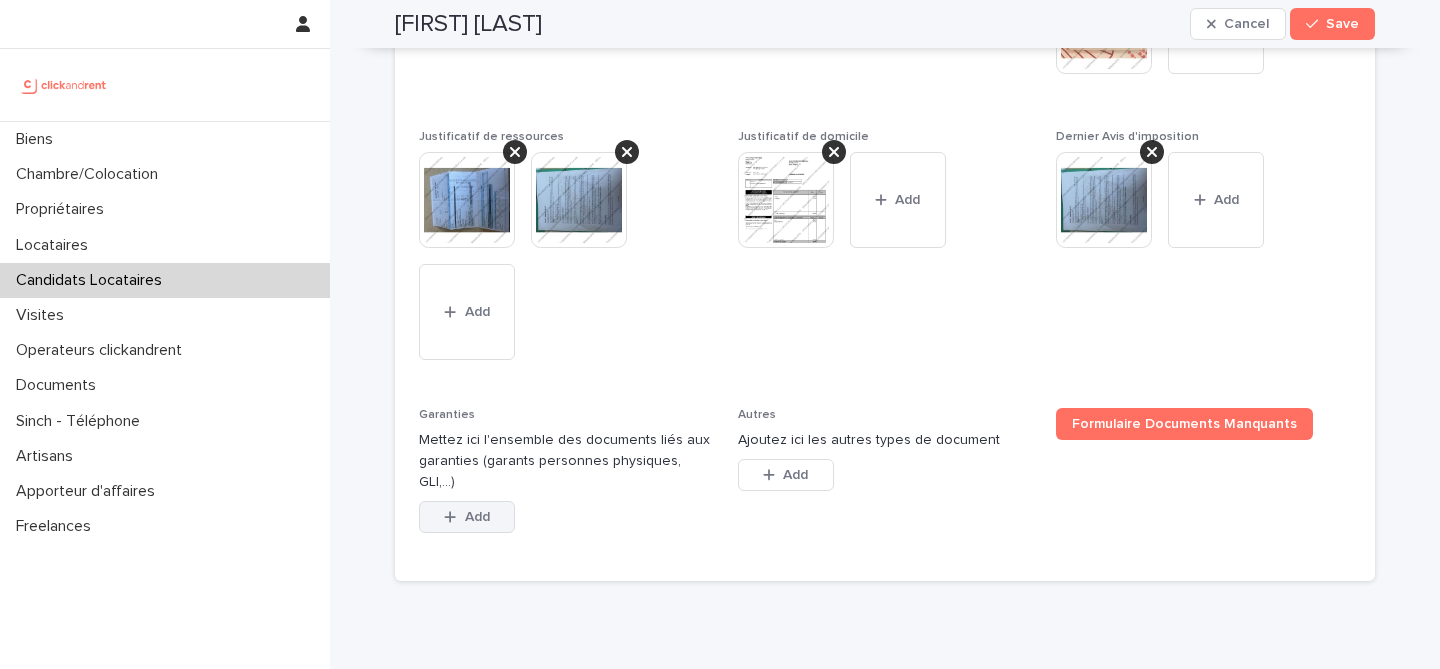 click on "Add" at bounding box center (477, 517) 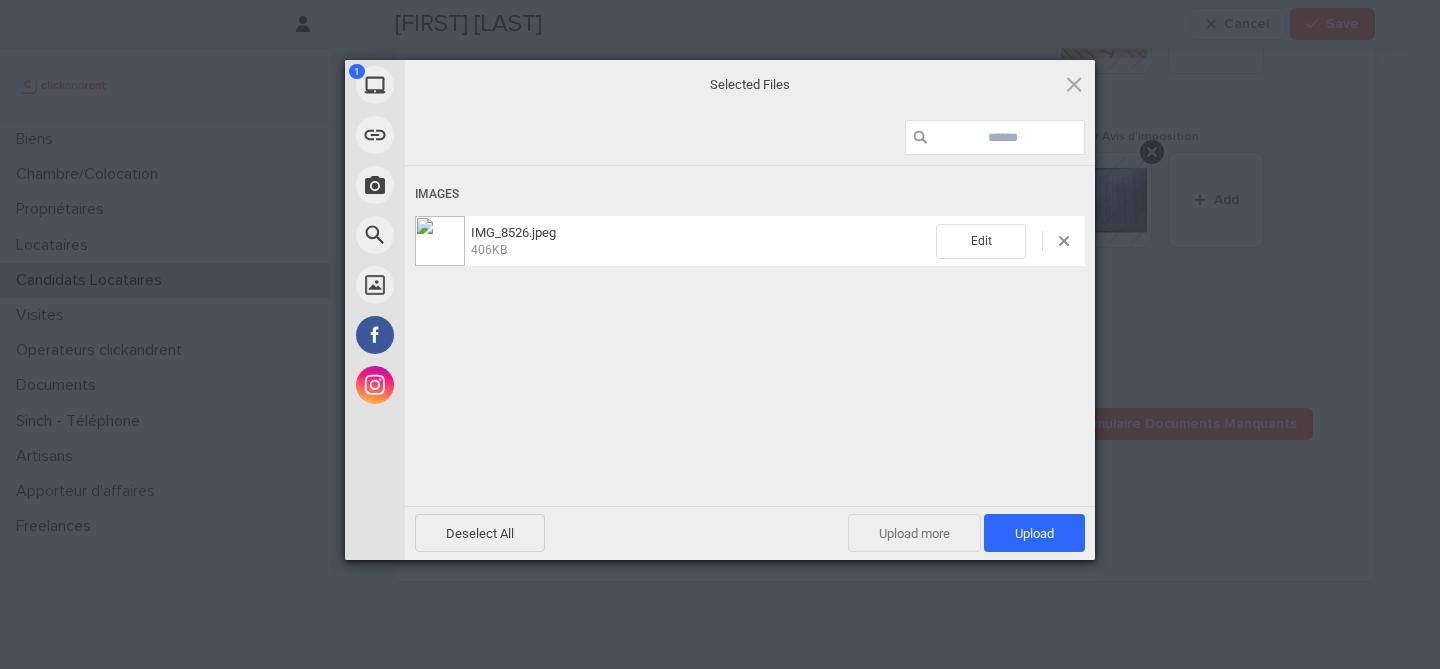 click on "Upload more" at bounding box center (914, 533) 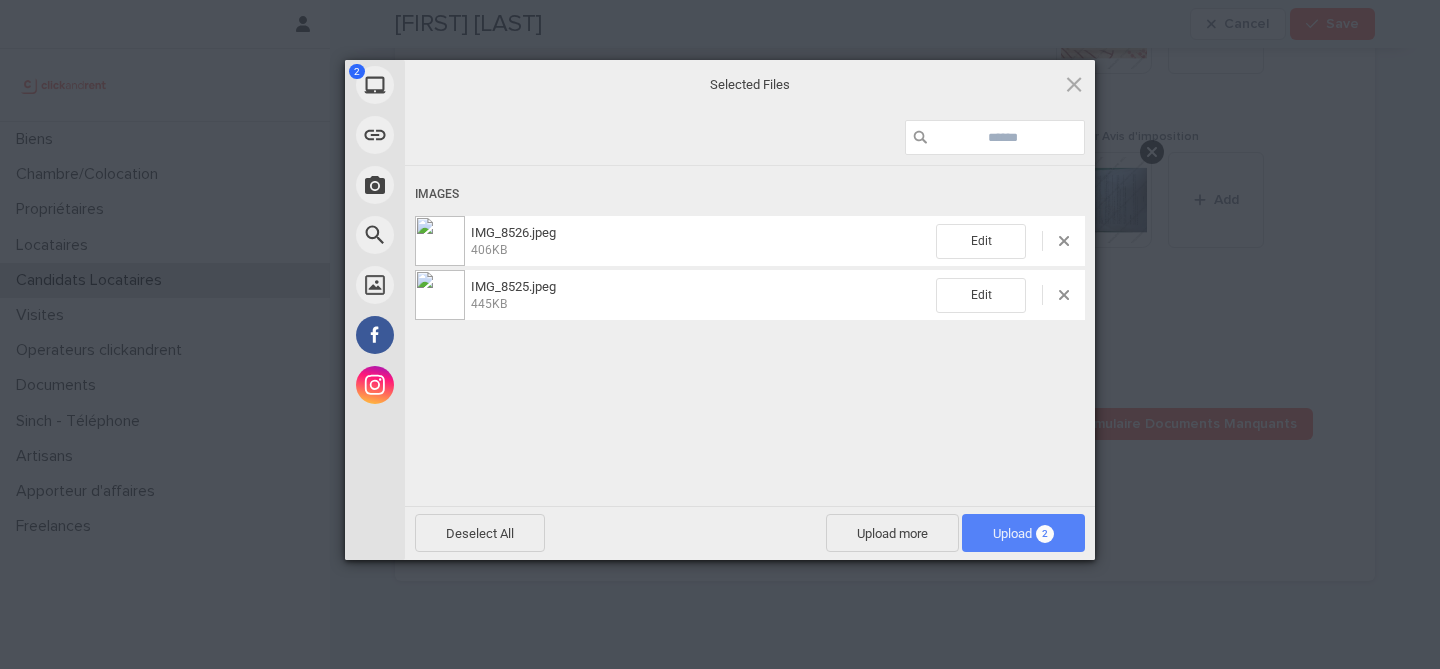 click on "Upload
2" at bounding box center [1023, 533] 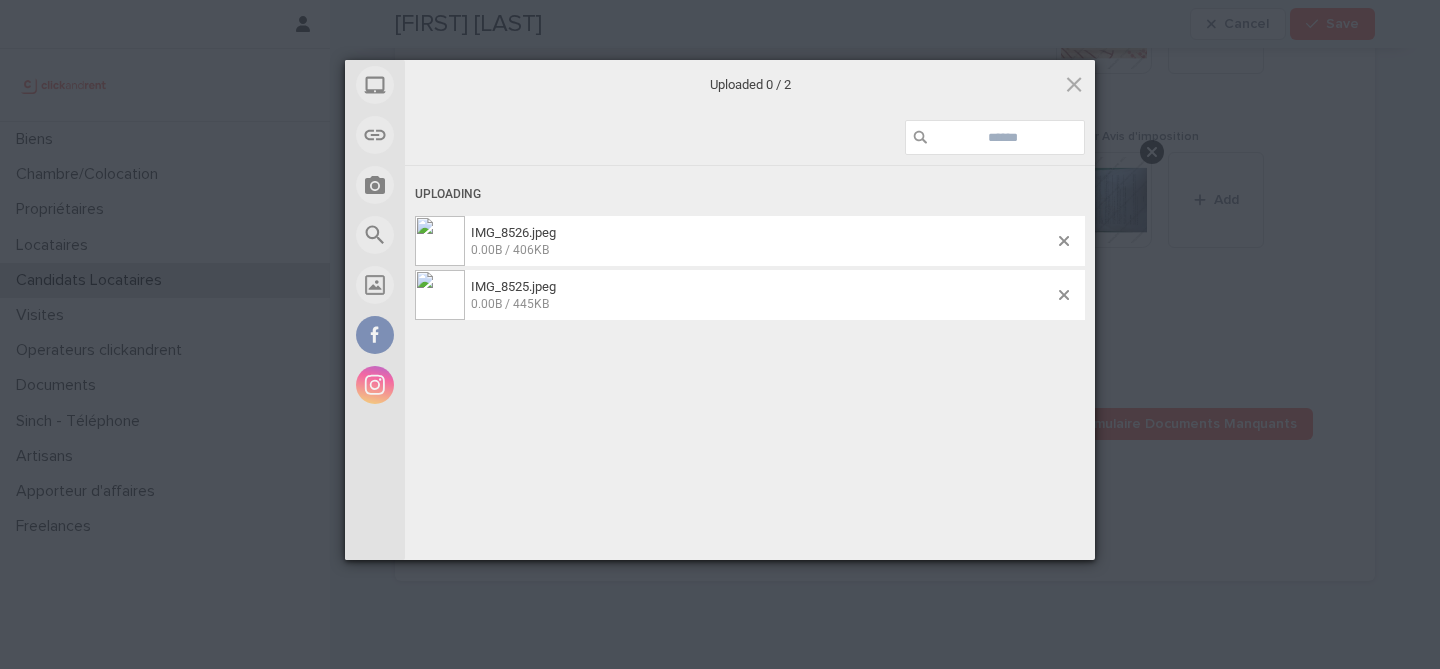 click on "Uploading
IMG_8526.jpeg
0.00B /
406KB           IMG_8525.jpeg
0.00B /
445KB" at bounding box center [750, 366] 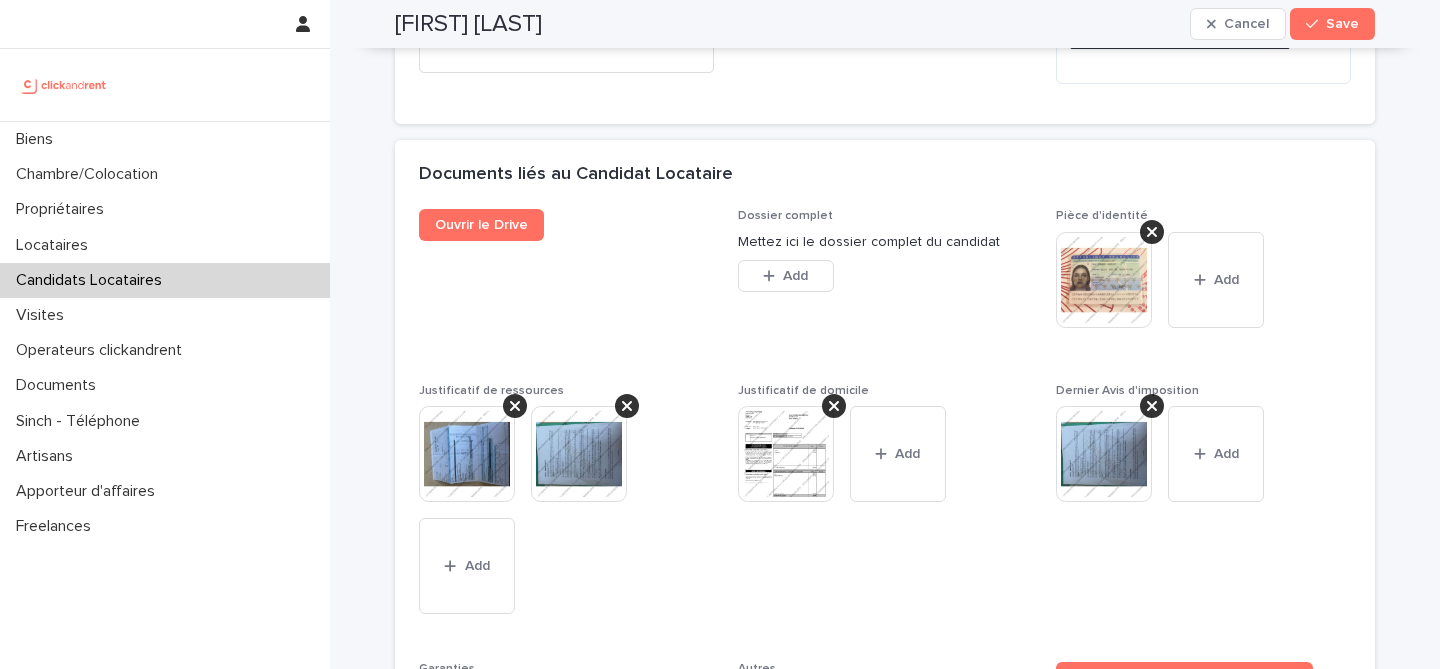 scroll, scrollTop: 1573, scrollLeft: 0, axis: vertical 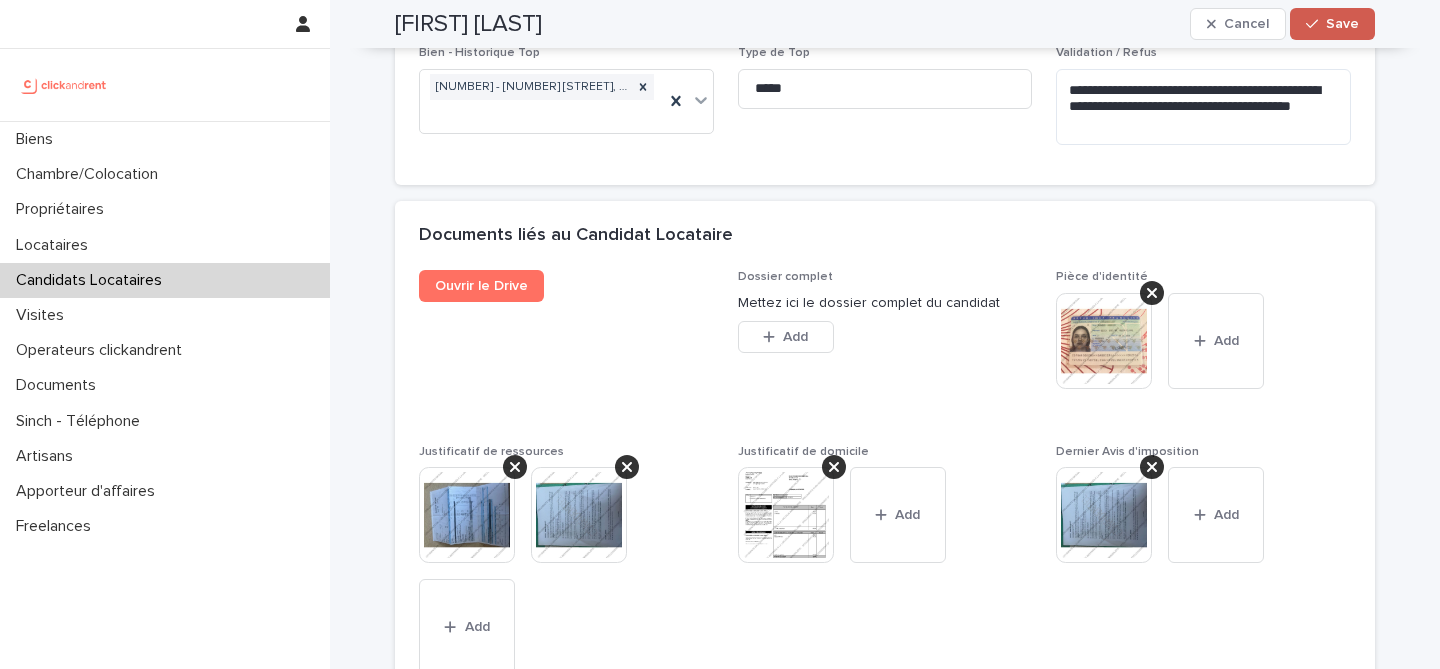 click on "Save" at bounding box center [1342, 24] 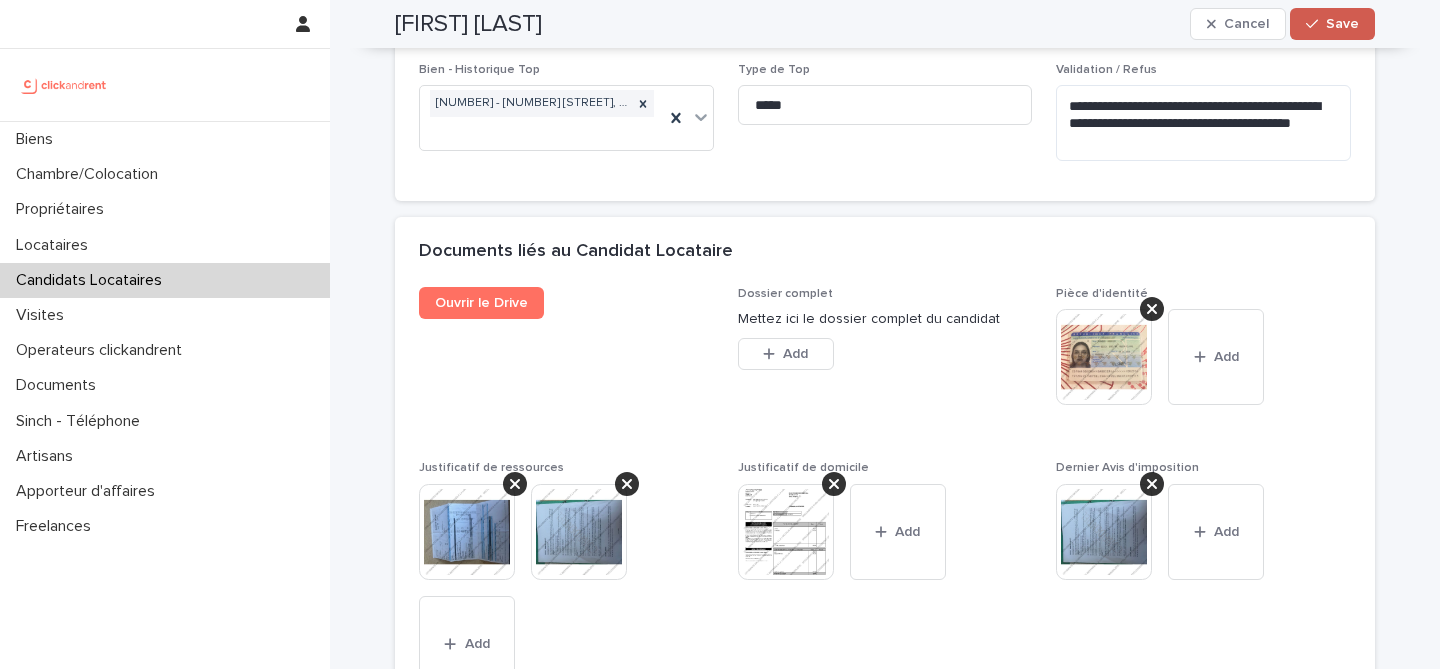 click 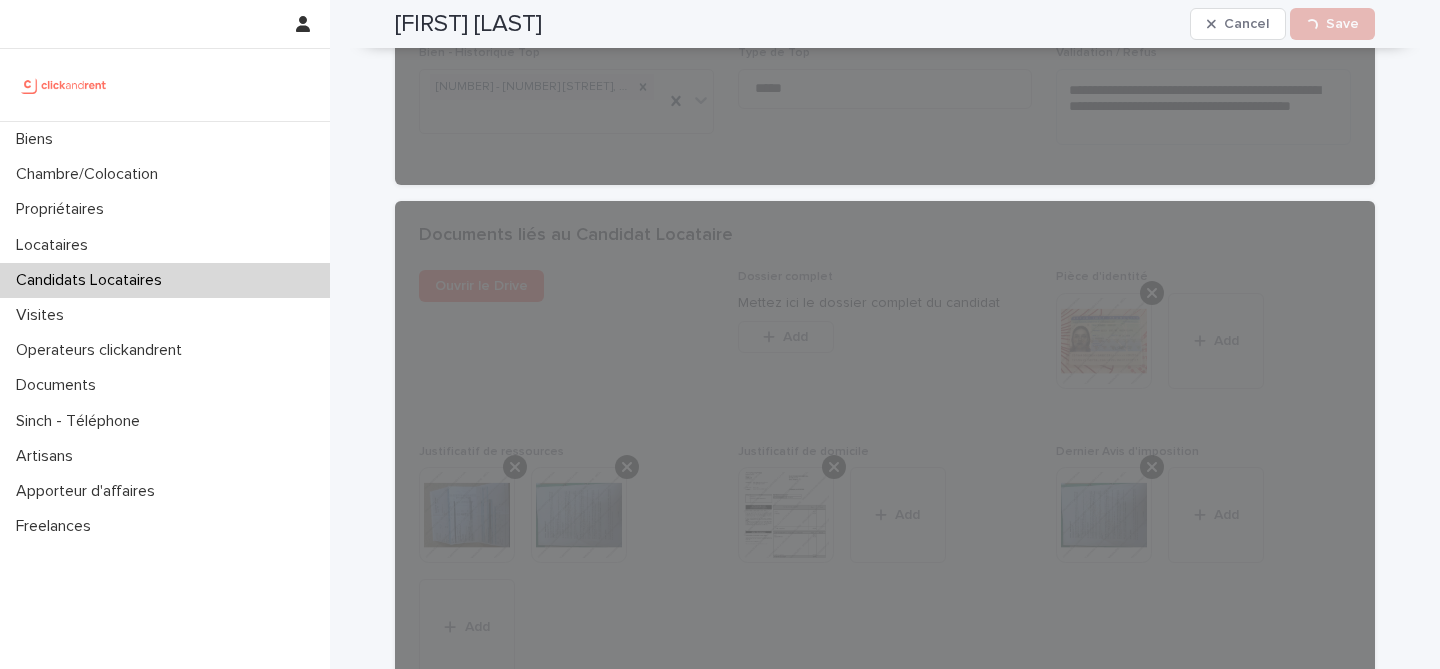 click on "[FIRST] [LAST]" at bounding box center [468, 24] 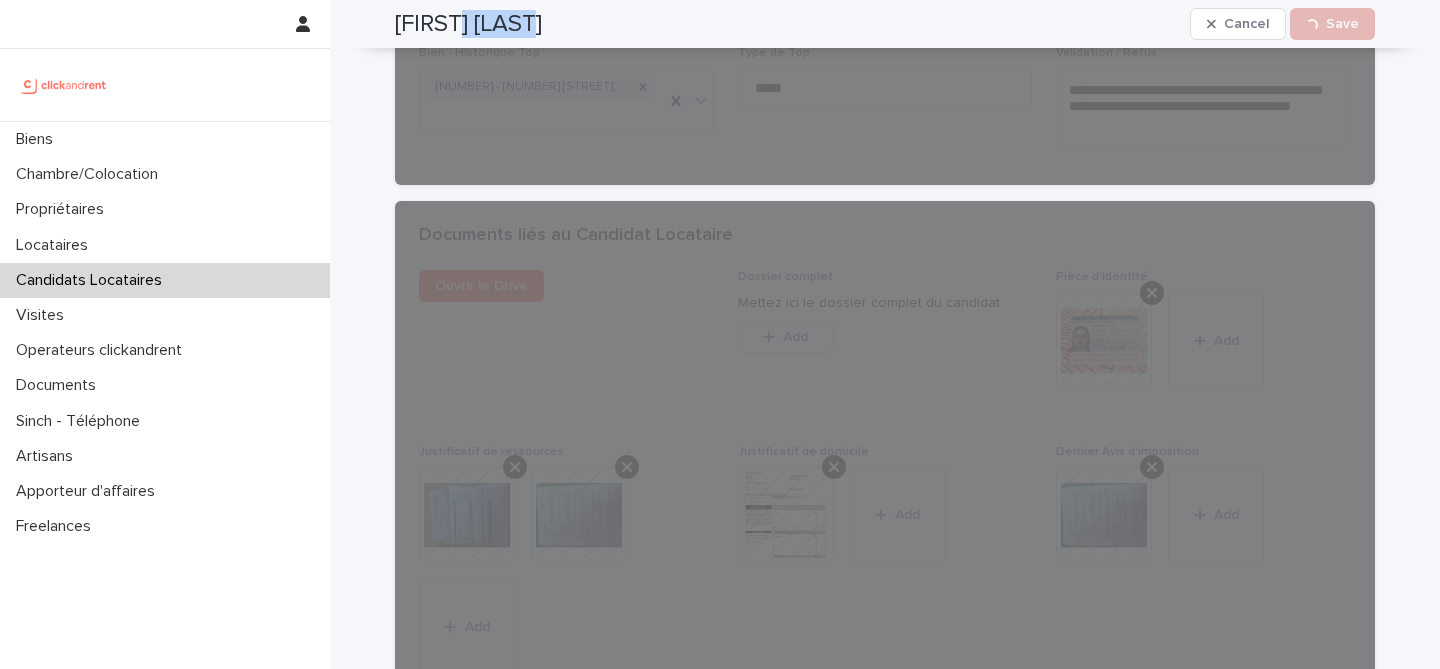 click on "[FIRST] [LAST]" at bounding box center (468, 24) 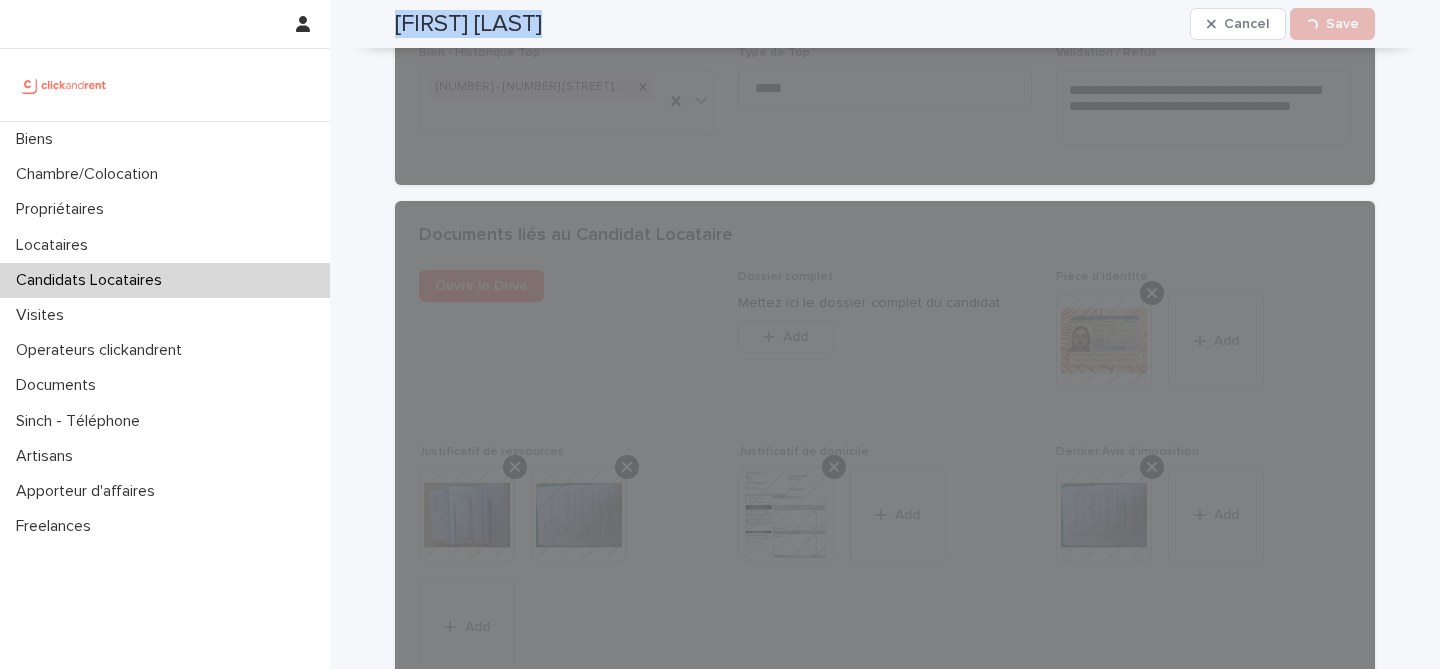 click on "[FIRST] [LAST]" at bounding box center [468, 24] 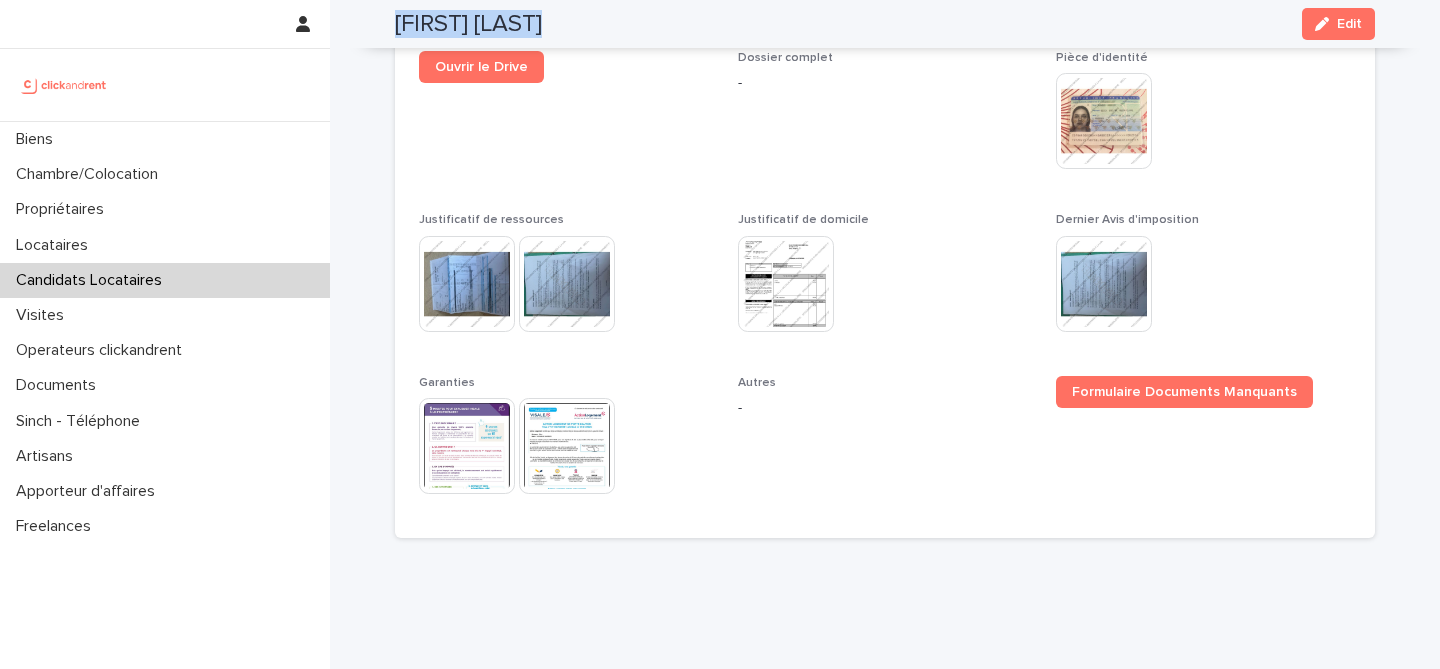 copy on "[FIRST] [LAST] Cancel Loading... Save" 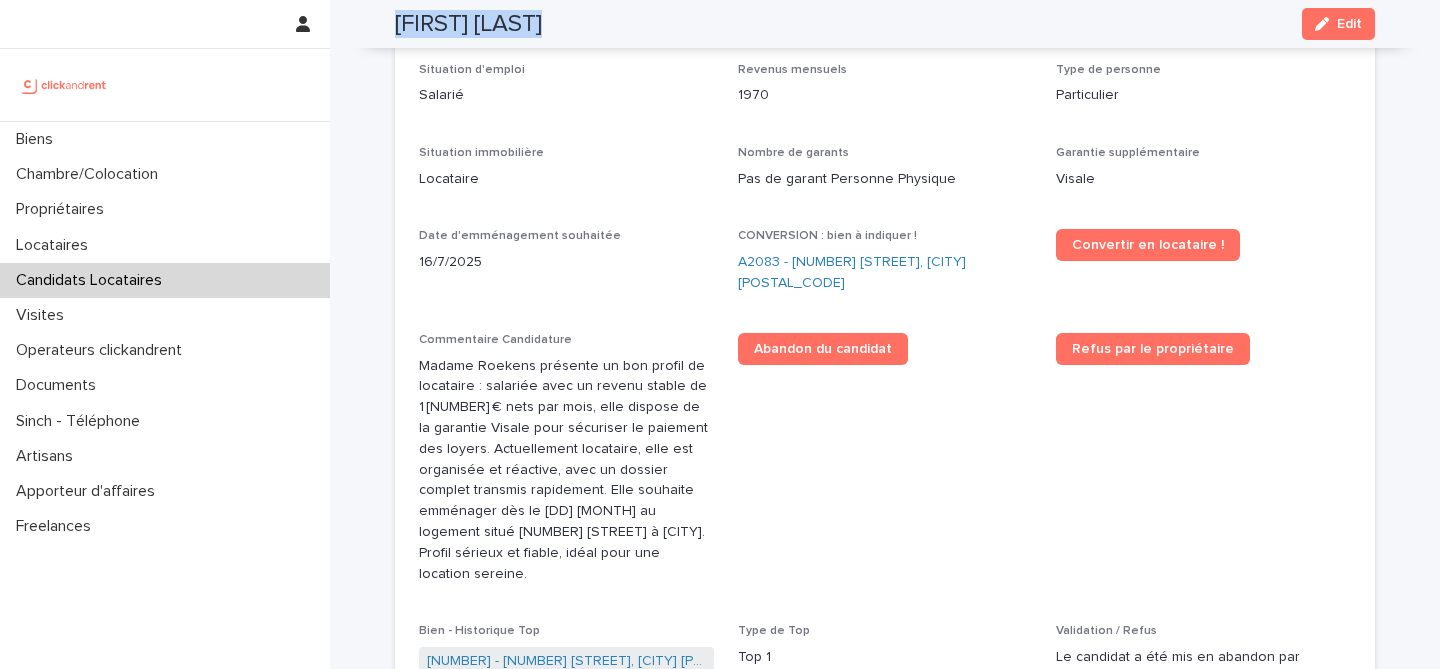 scroll, scrollTop: 542, scrollLeft: 0, axis: vertical 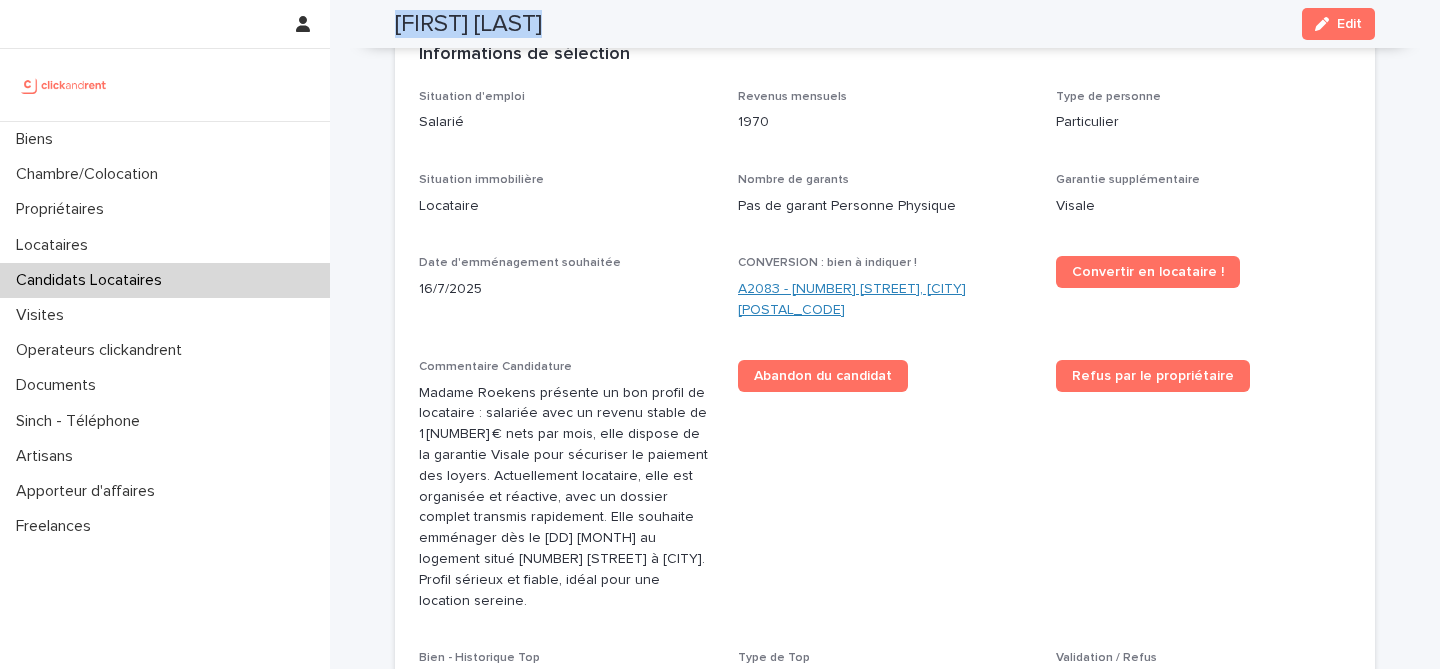 click on "A2083 - [NUMBER] [STREET], [CITY] [POSTAL_CODE]" at bounding box center [885, 300] 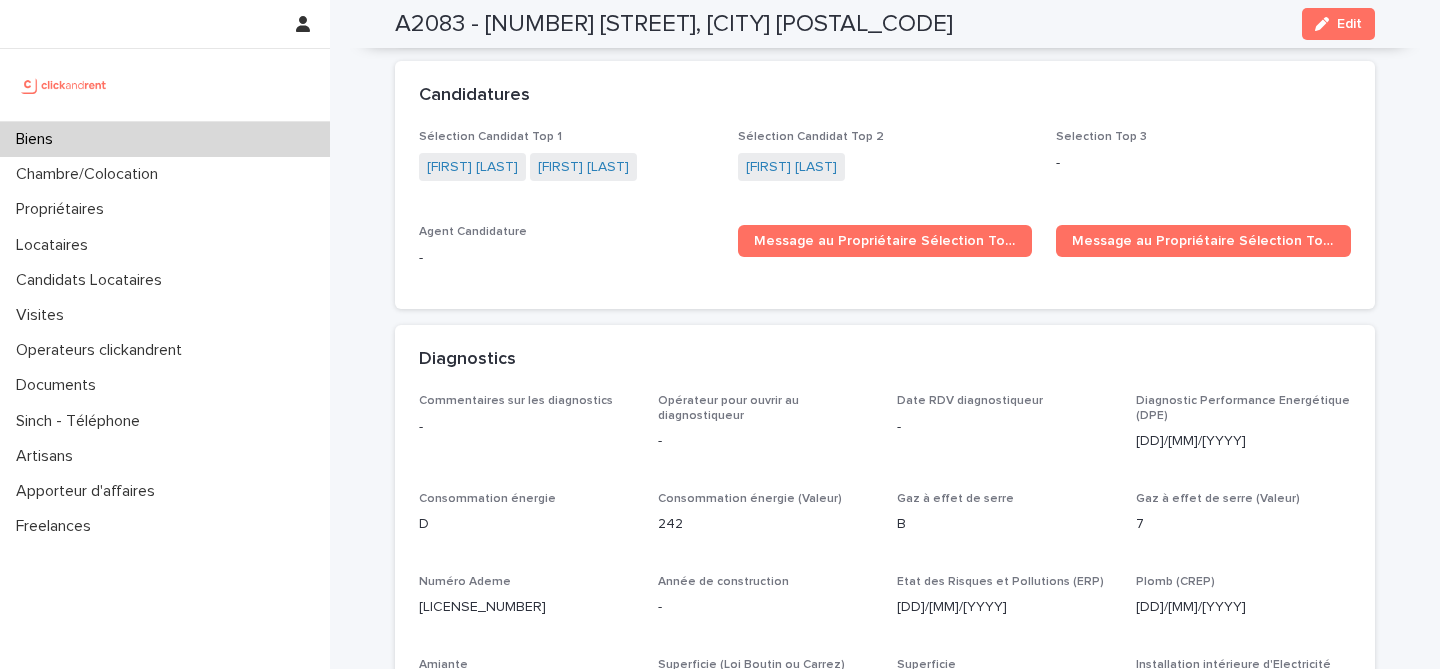 scroll, scrollTop: 5762, scrollLeft: 0, axis: vertical 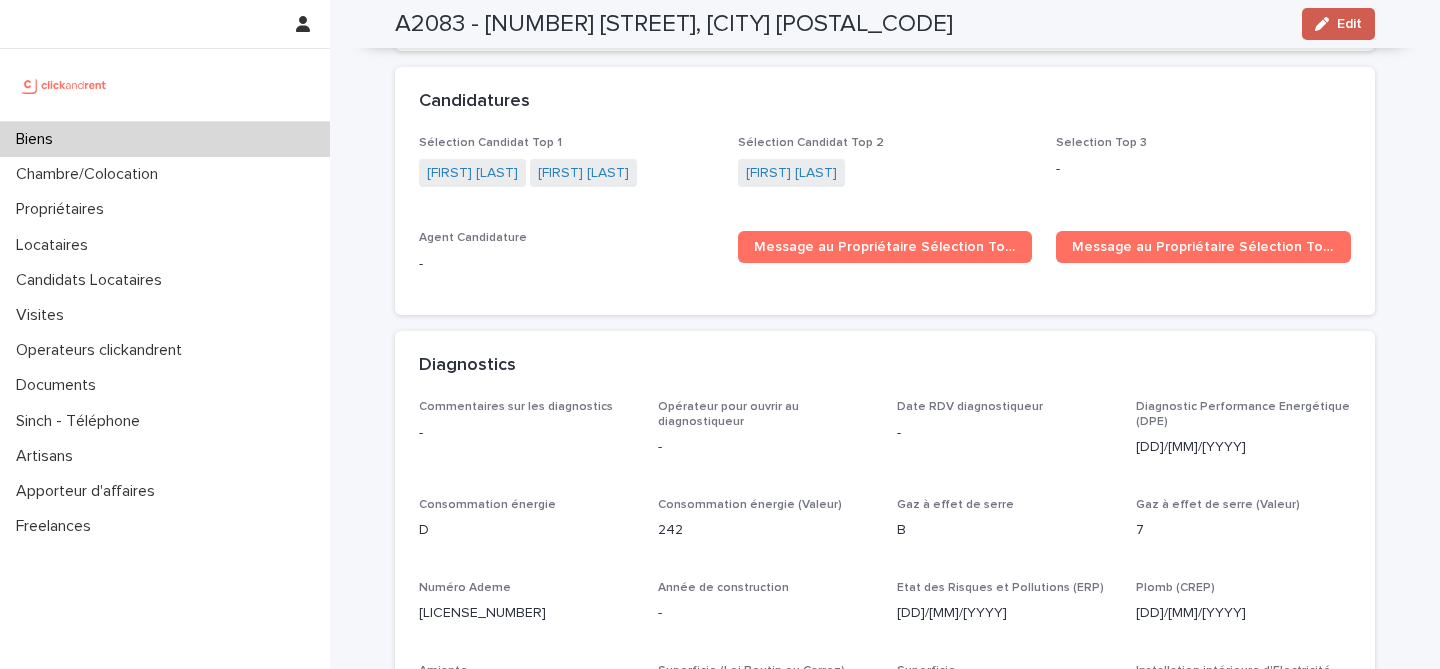 click on "Edit" at bounding box center (1338, 24) 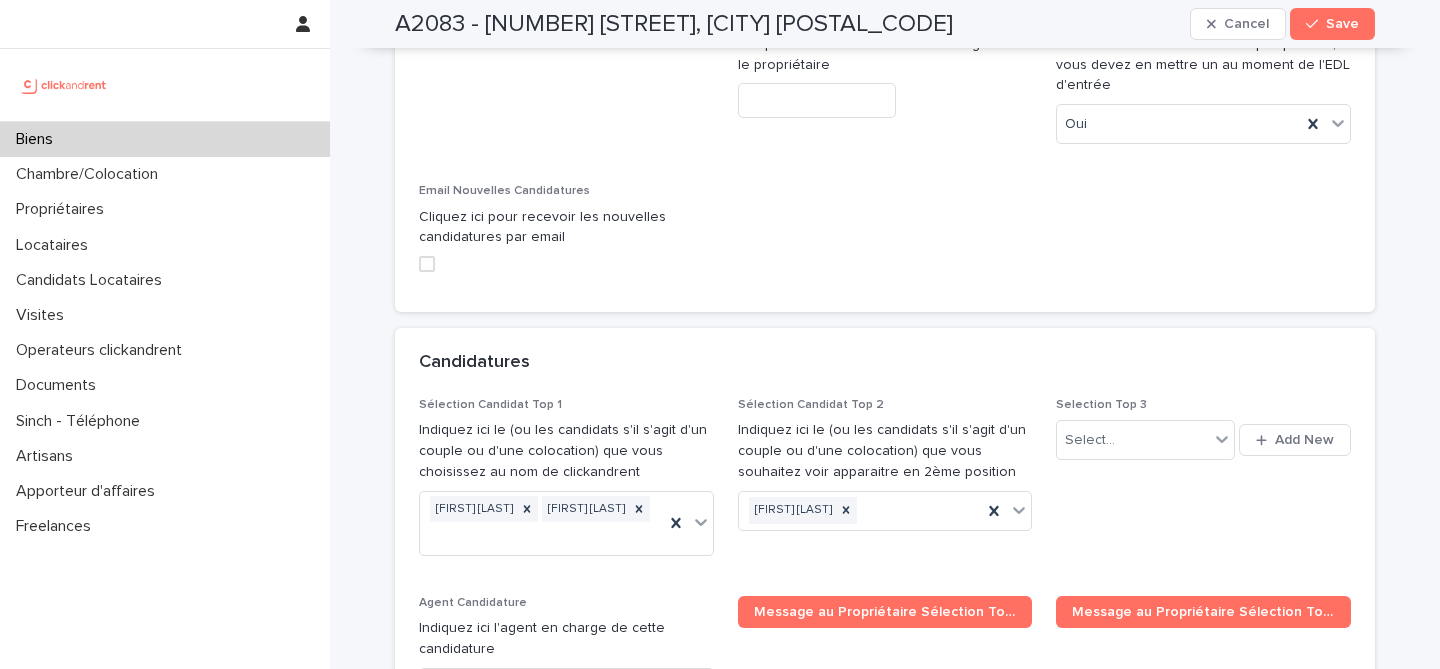 scroll, scrollTop: 9241, scrollLeft: 0, axis: vertical 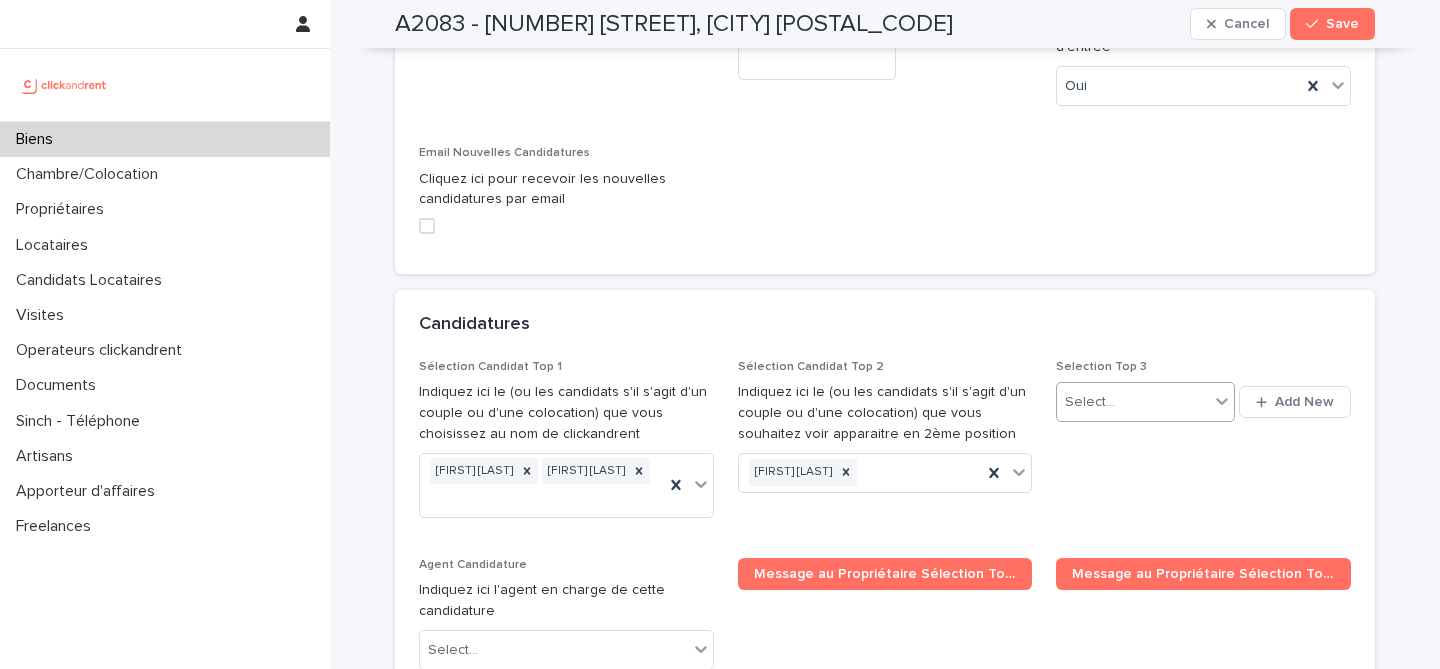 click on "Select..." at bounding box center [1132, 402] 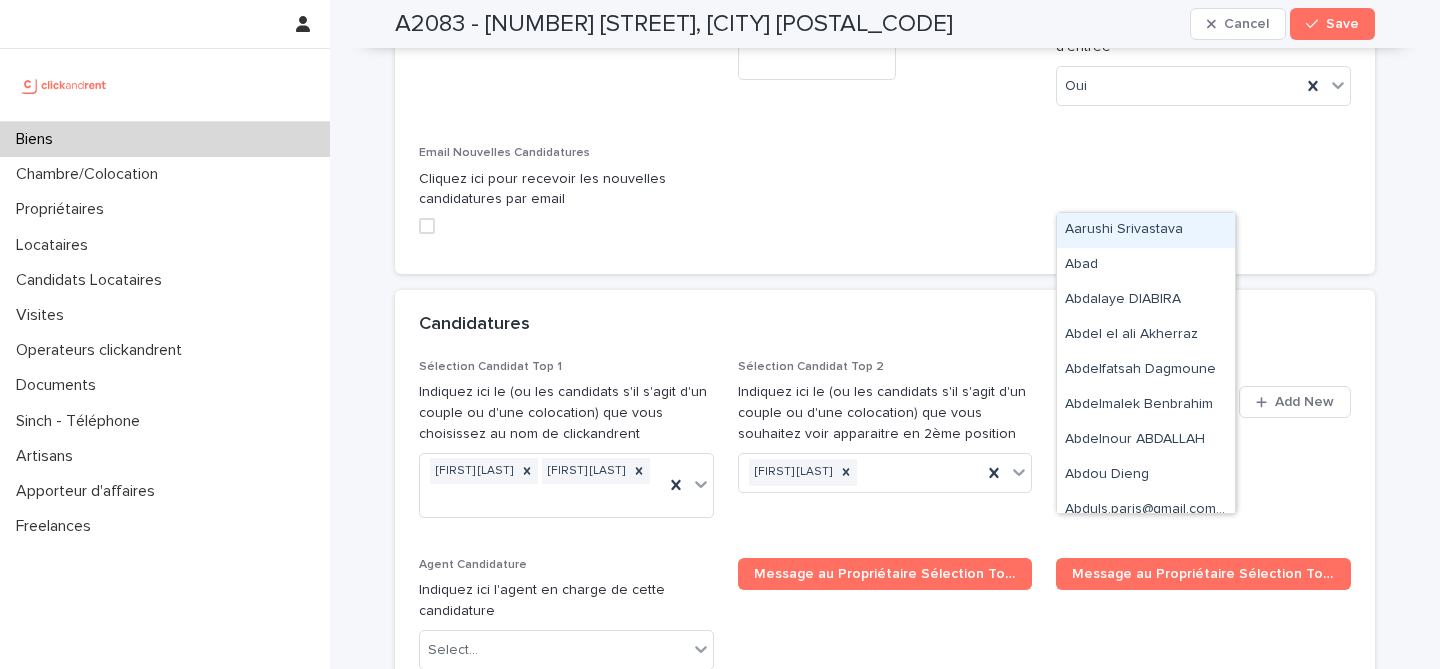 paste on "**********" 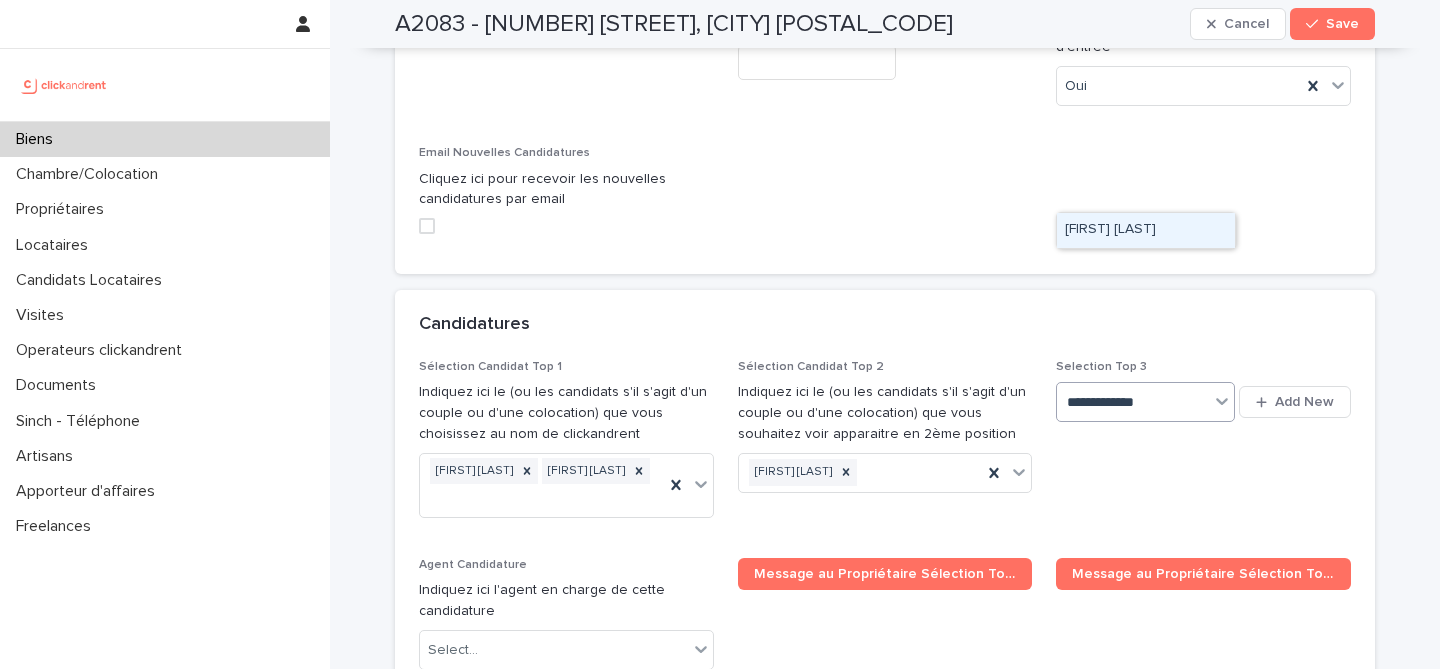 click on "[FIRST] [LAST]" at bounding box center [1146, 230] 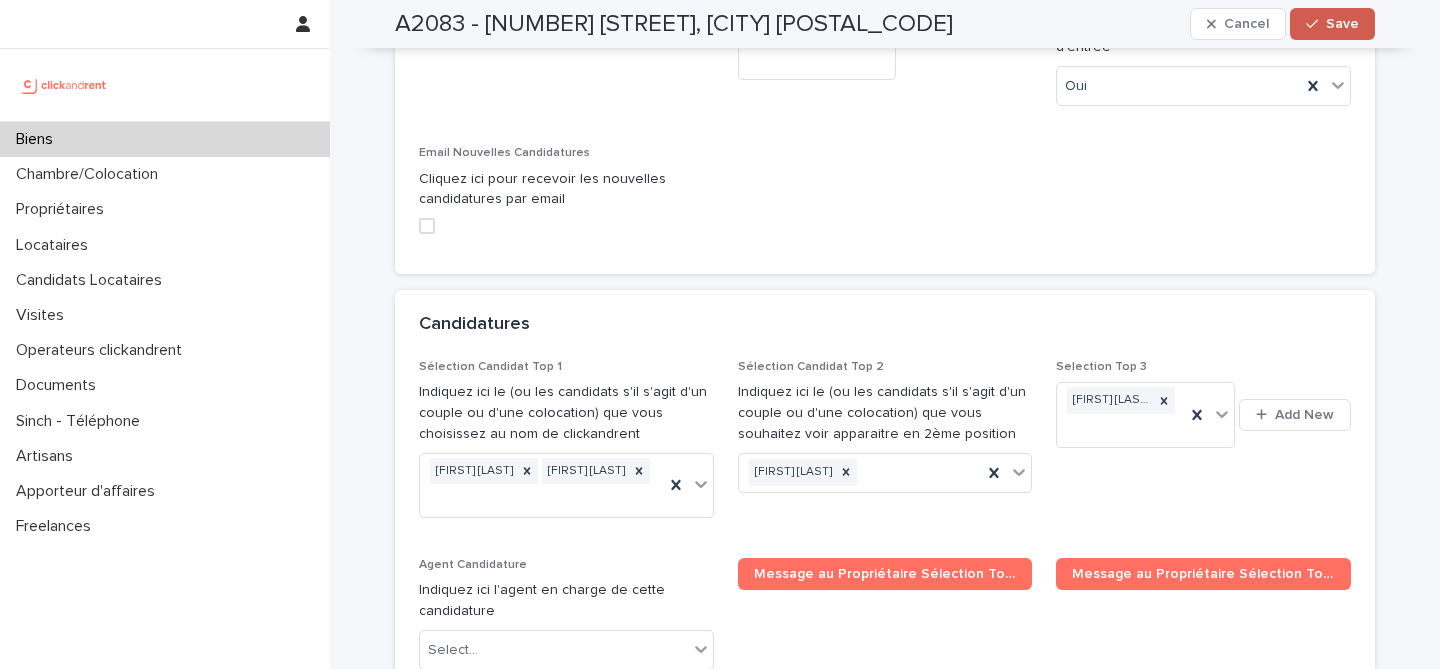 click on "Save" at bounding box center [1332, 24] 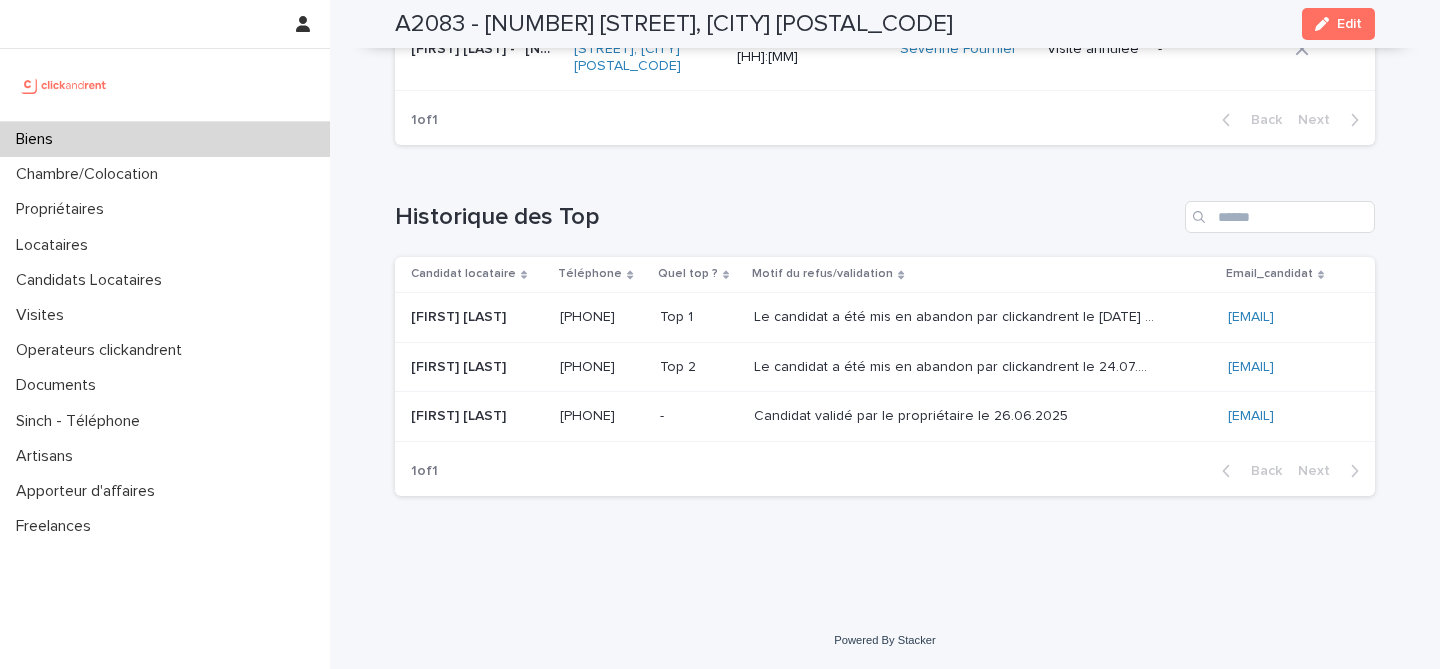 scroll, scrollTop: 7869, scrollLeft: 0, axis: vertical 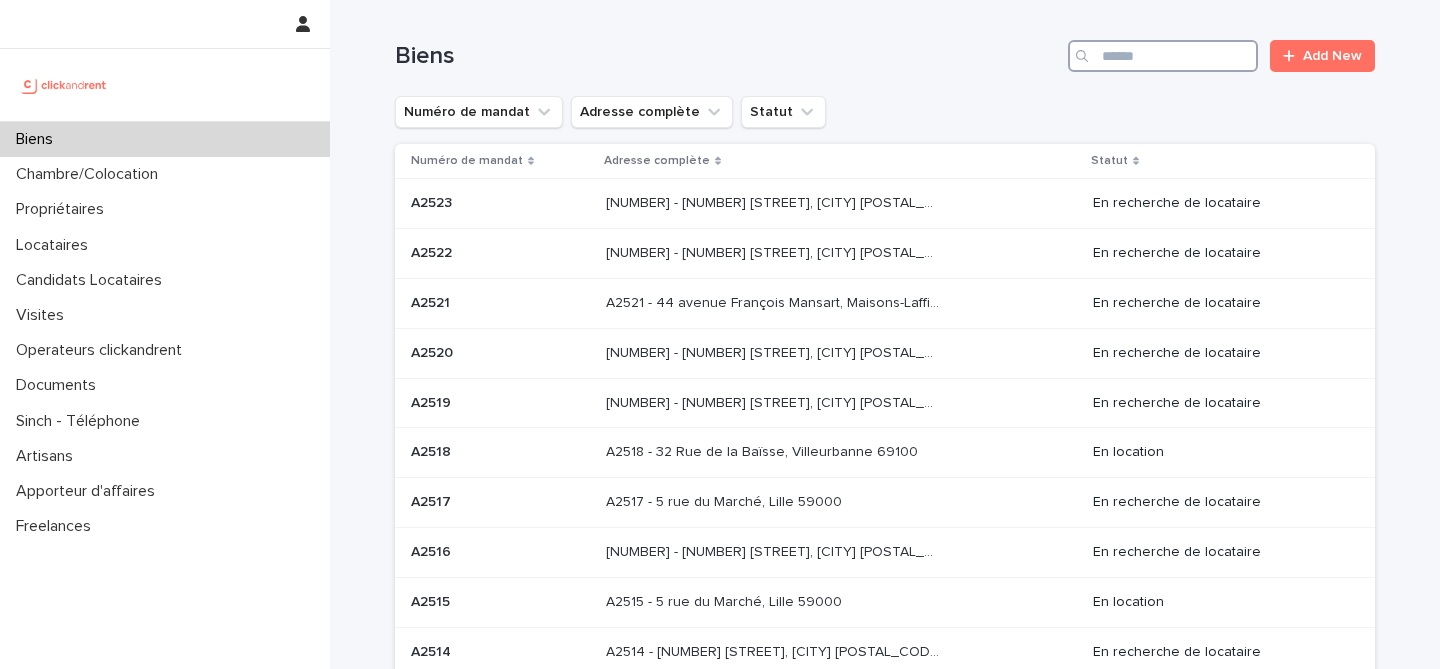click at bounding box center (1163, 56) 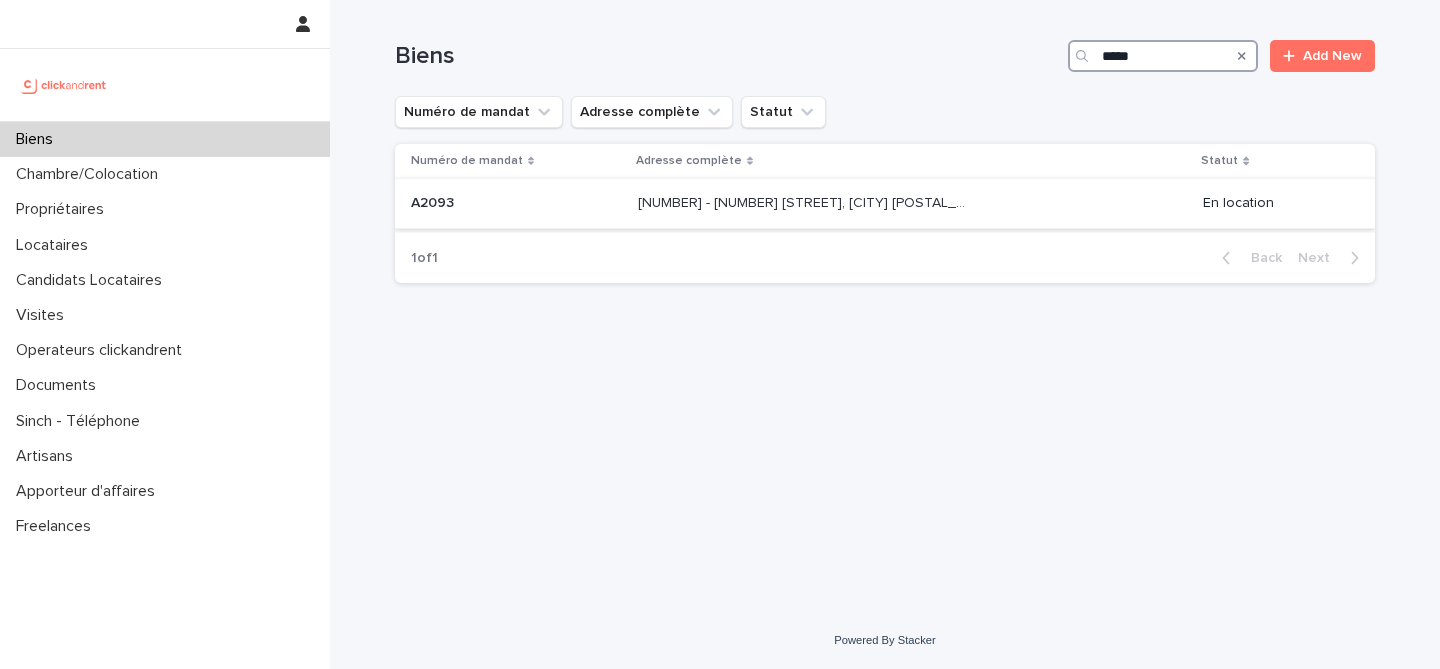 type on "*****" 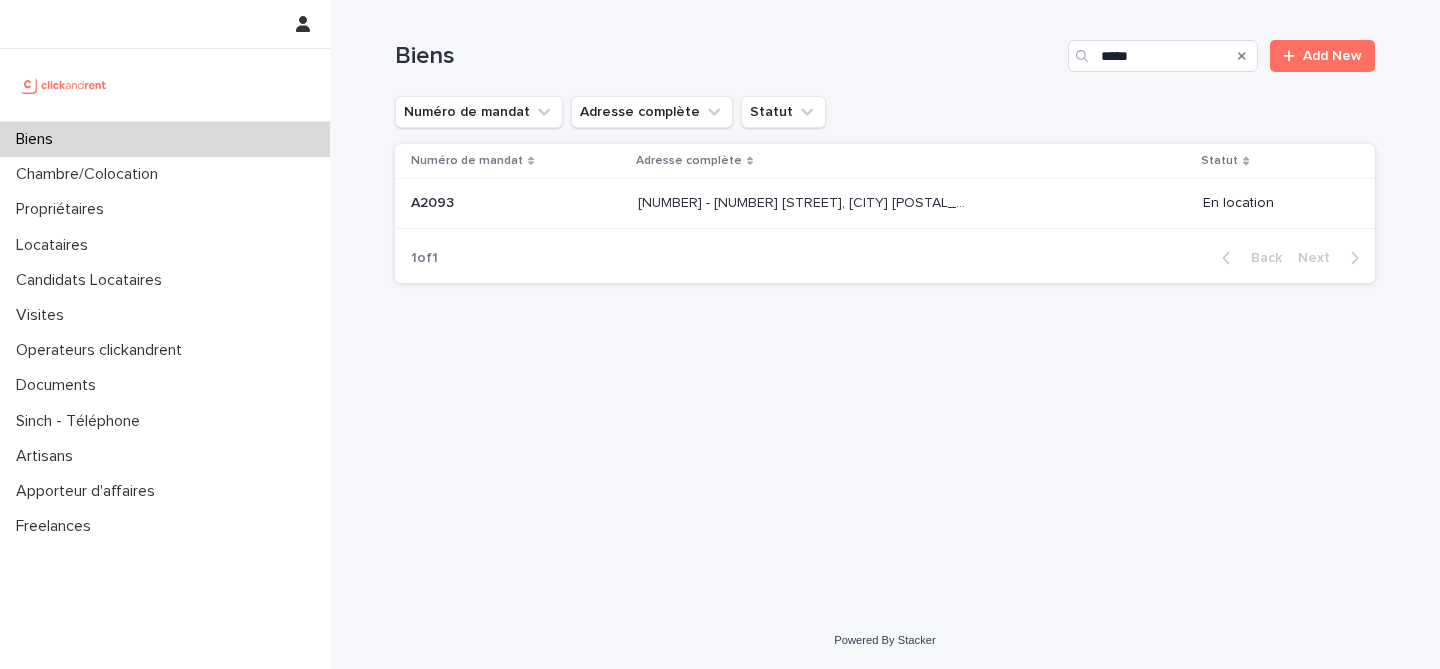 click on "A2093 A2093" at bounding box center (516, 203) 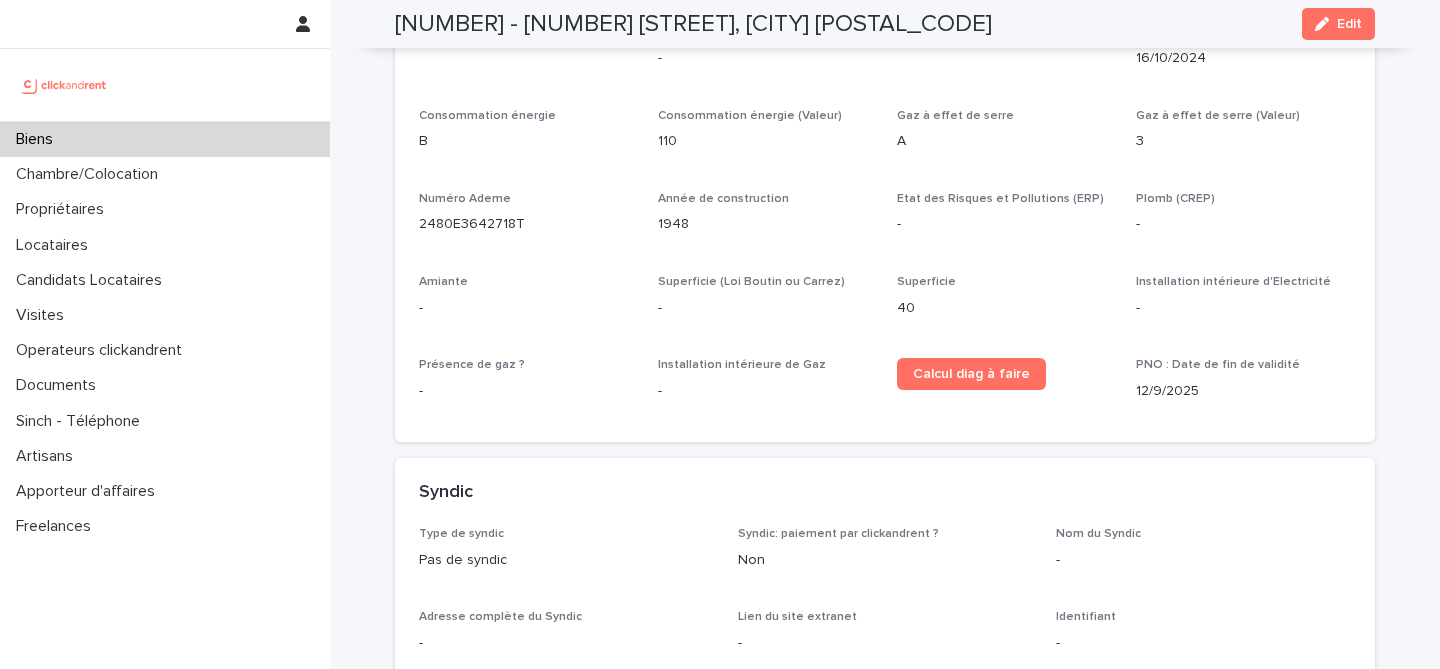 scroll, scrollTop: 6010, scrollLeft: 0, axis: vertical 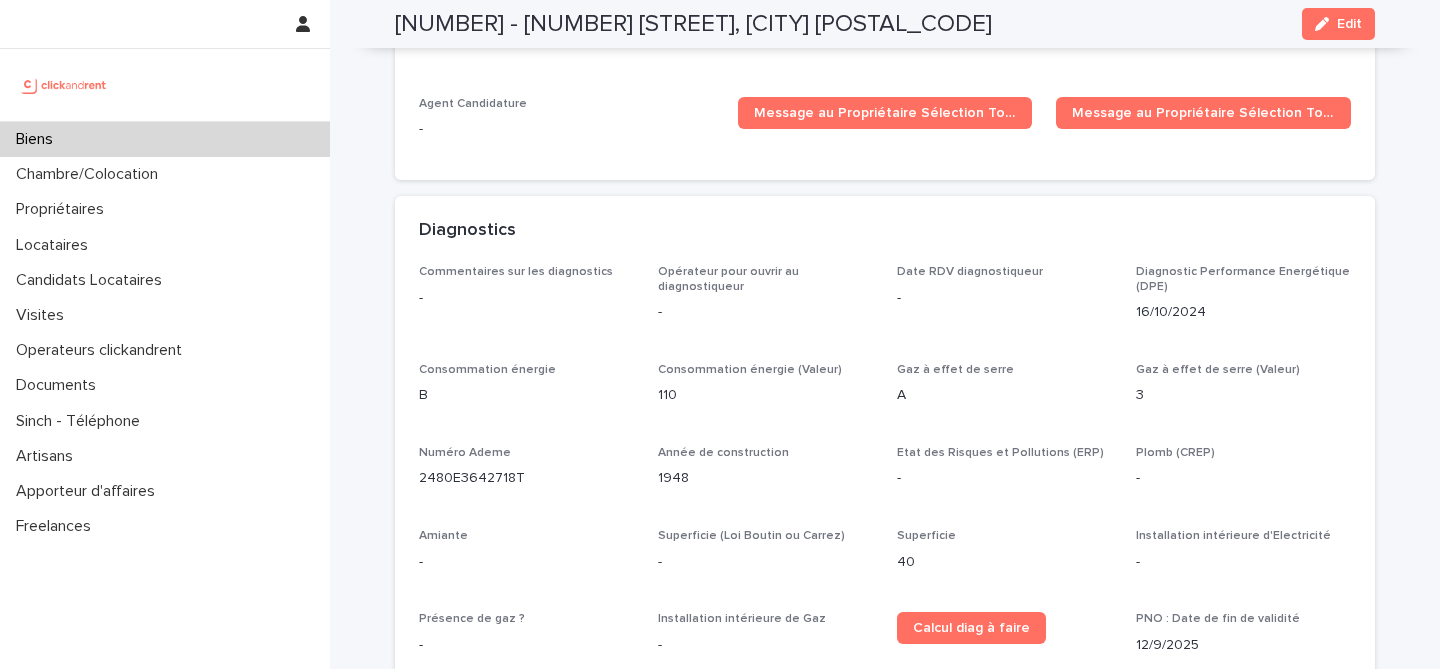 click on "Biens" at bounding box center (165, 139) 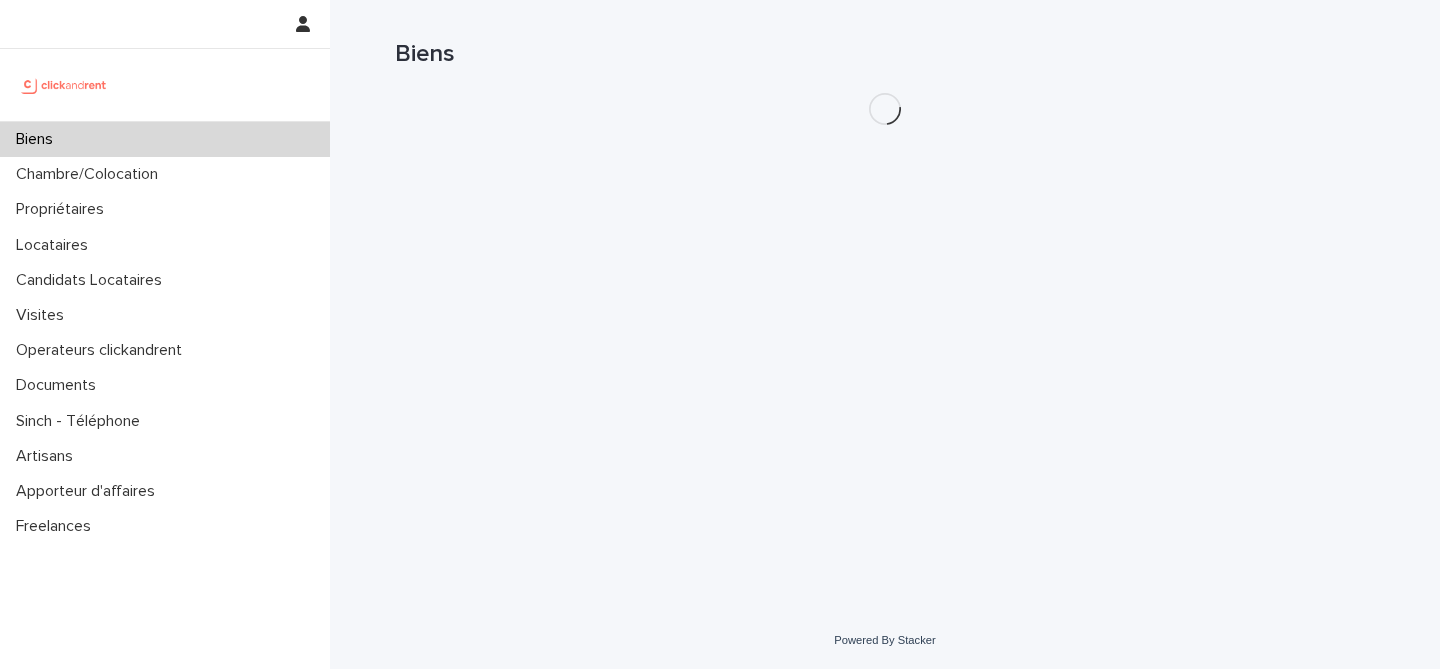scroll, scrollTop: 0, scrollLeft: 0, axis: both 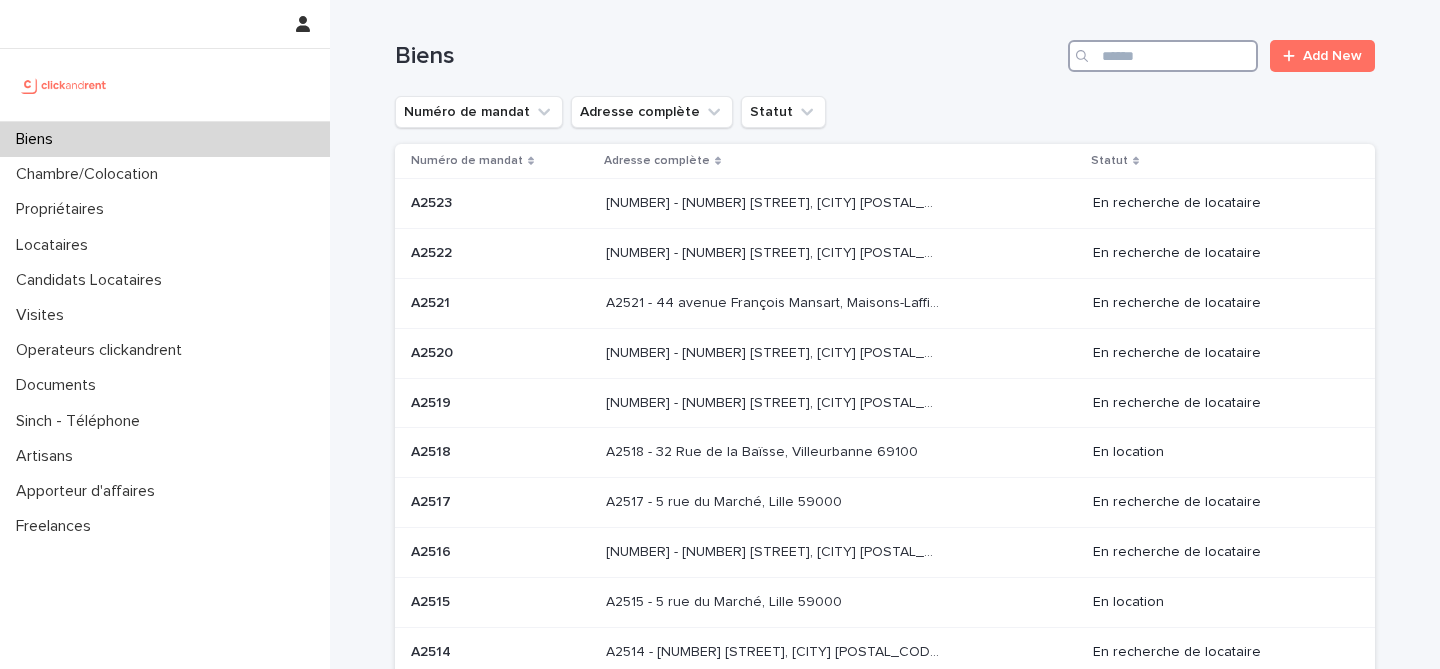 click at bounding box center (1163, 56) 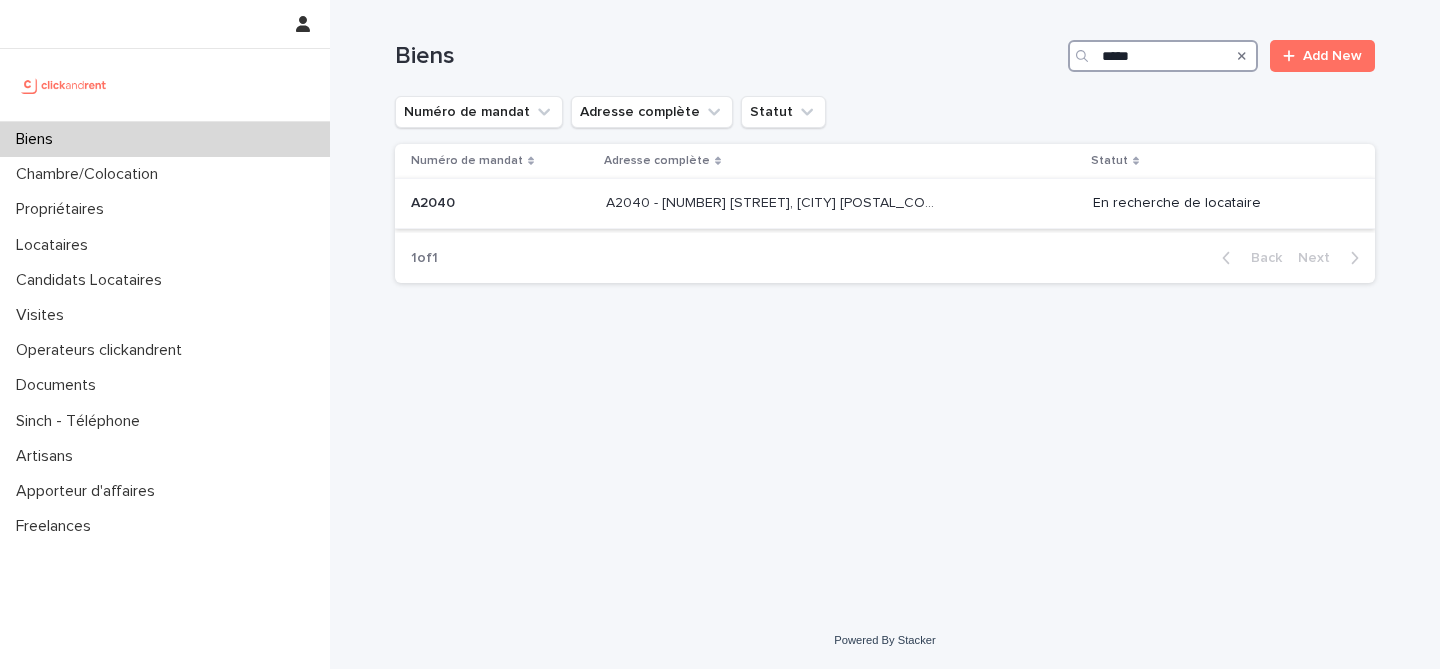 type on "*****" 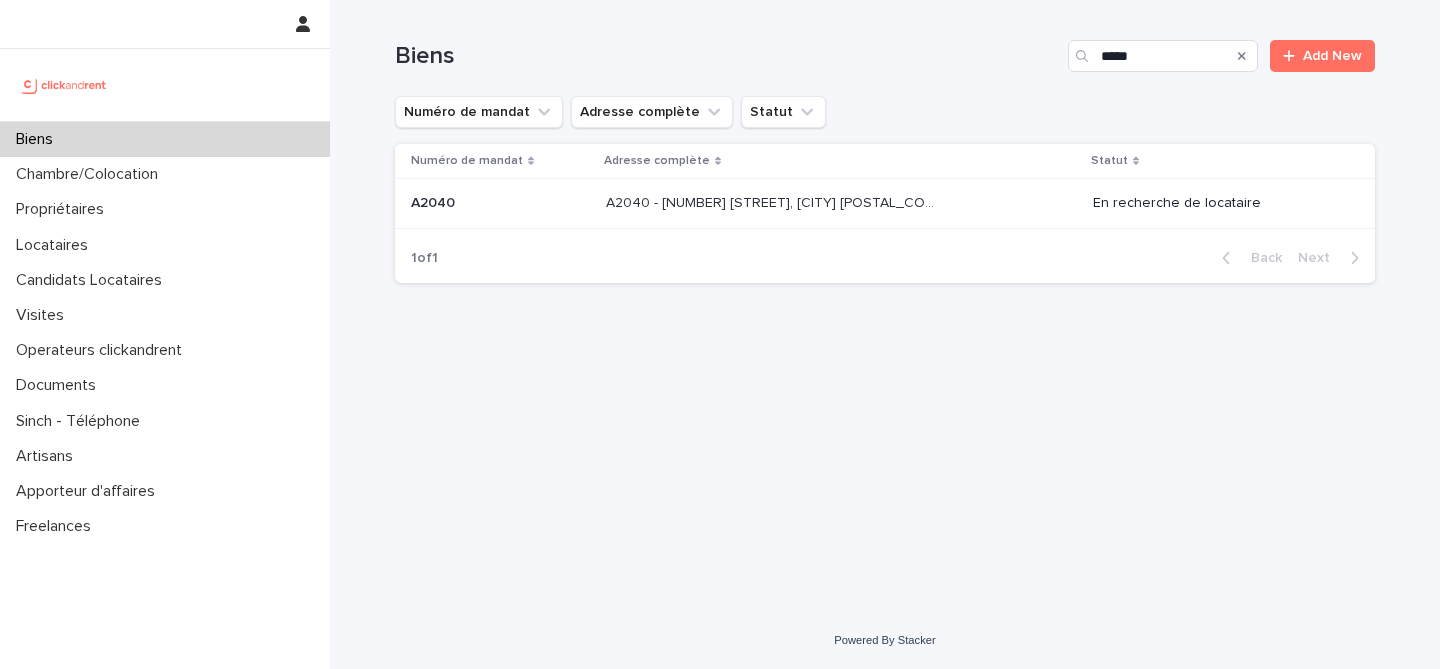 click on "[NUMBER] [NUMBER]" at bounding box center [496, 204] 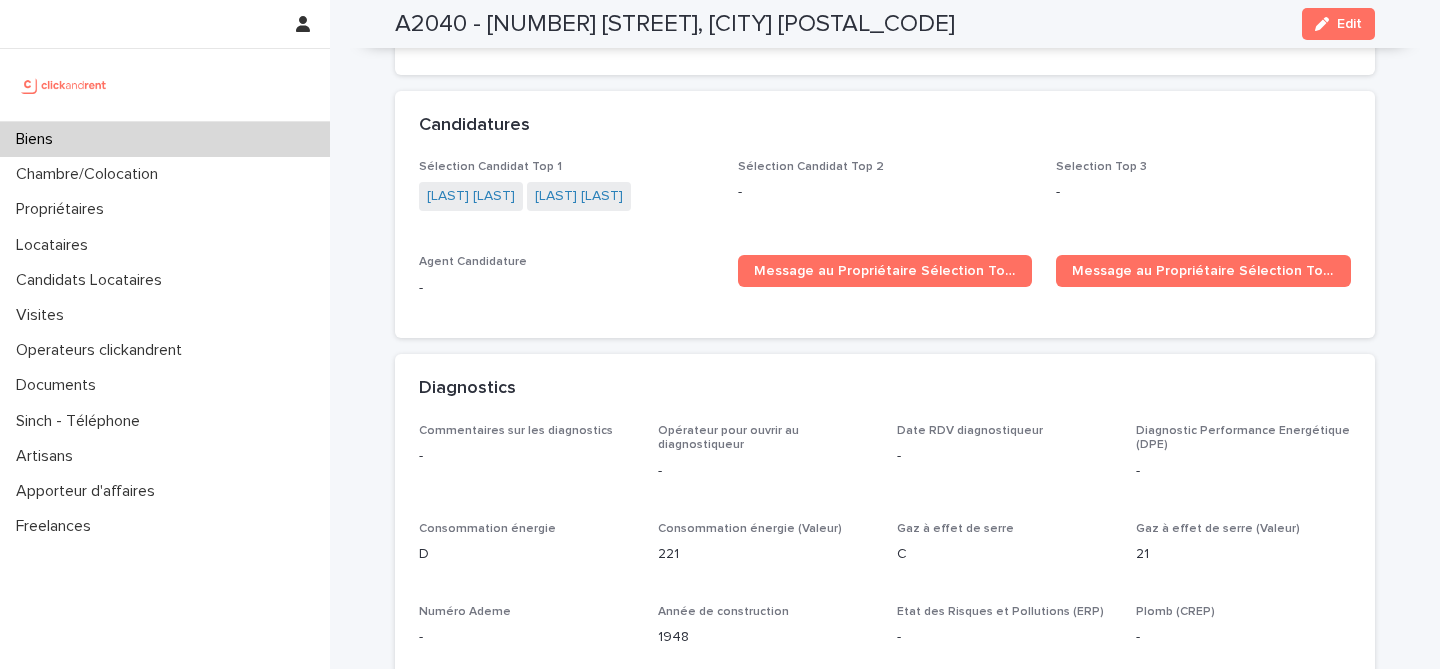 scroll, scrollTop: 6061, scrollLeft: 0, axis: vertical 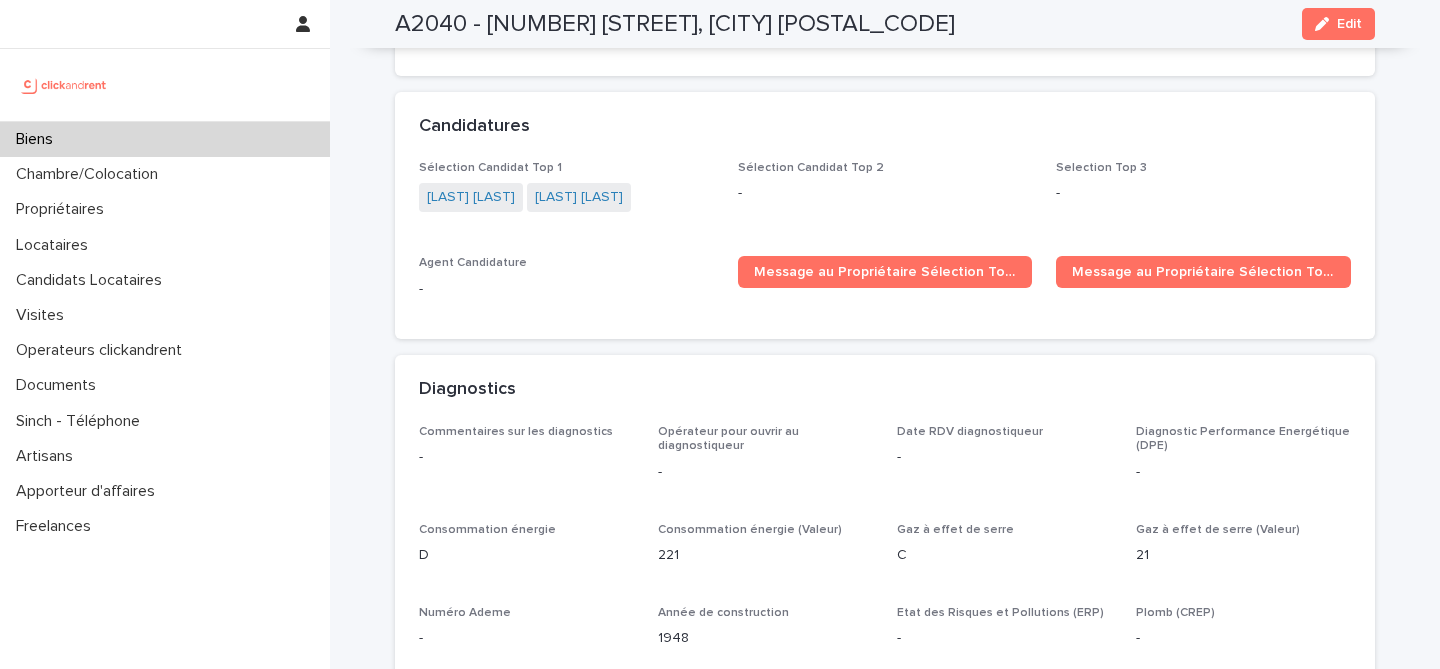 click on "Biens" at bounding box center [165, 139] 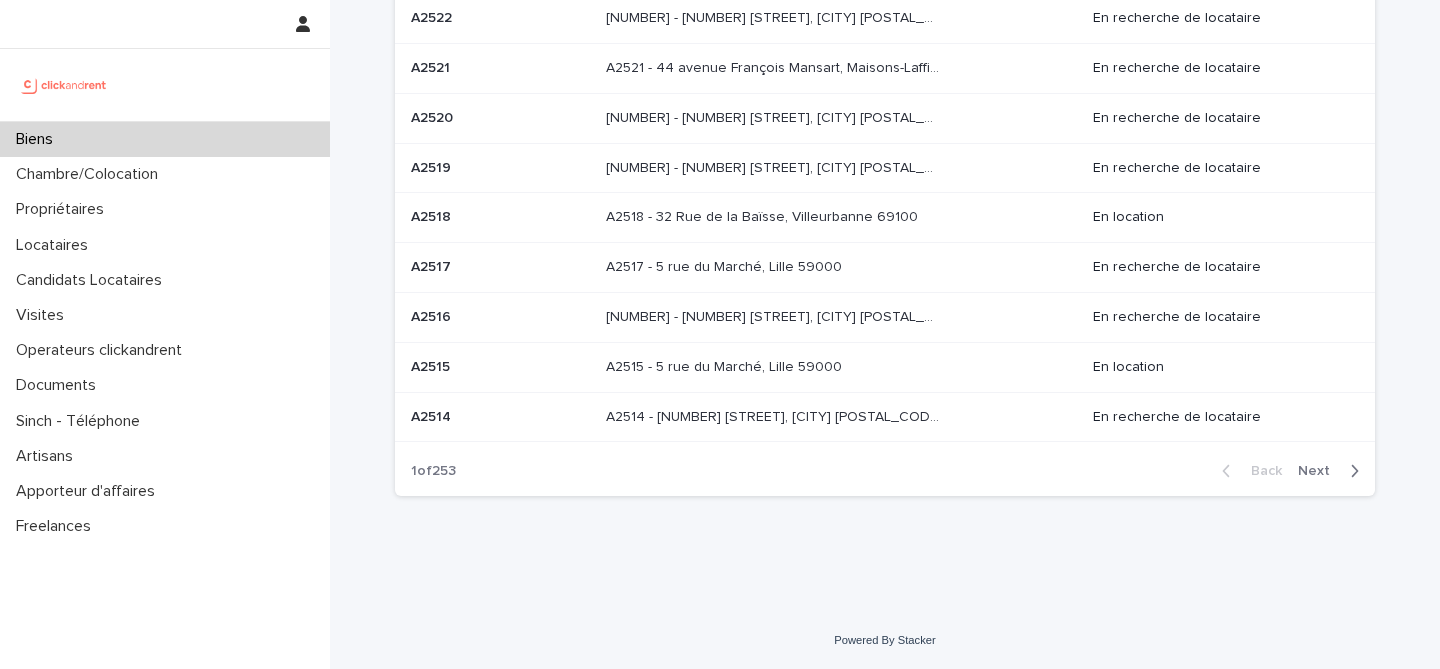 scroll, scrollTop: 0, scrollLeft: 0, axis: both 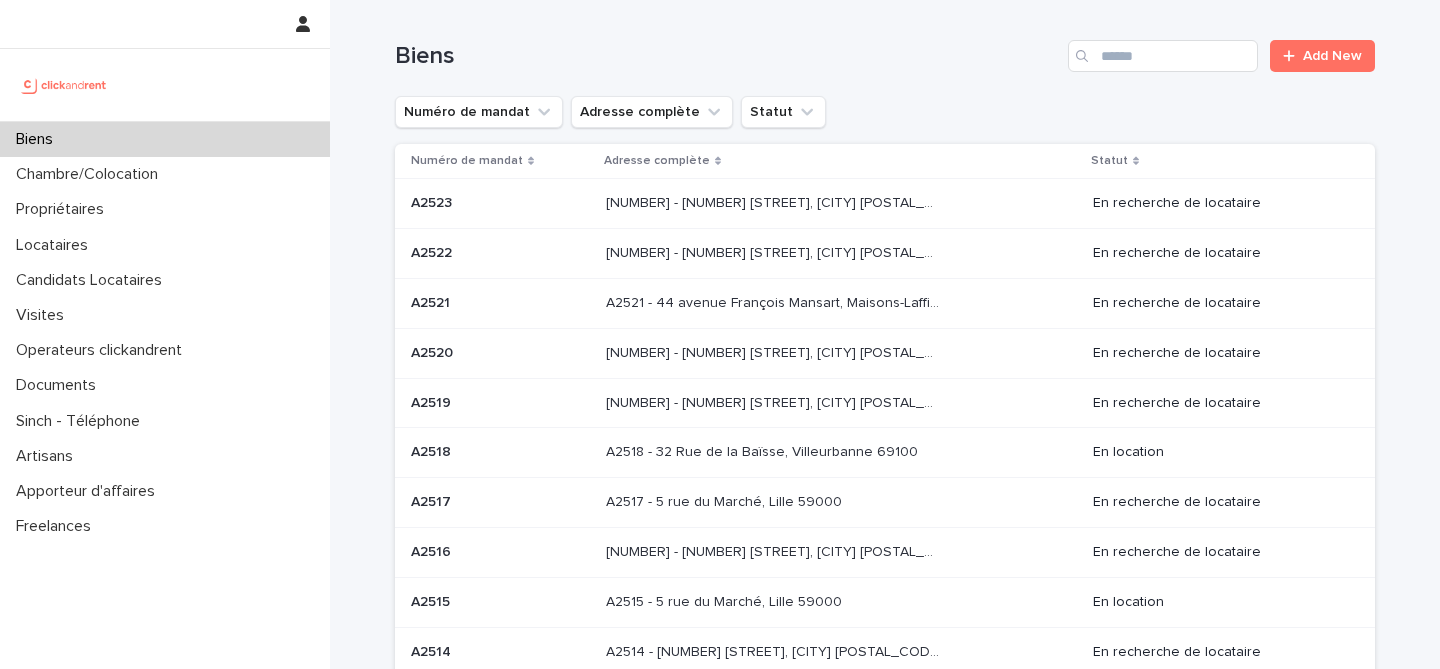 click on "Biens Add New" at bounding box center [885, 48] 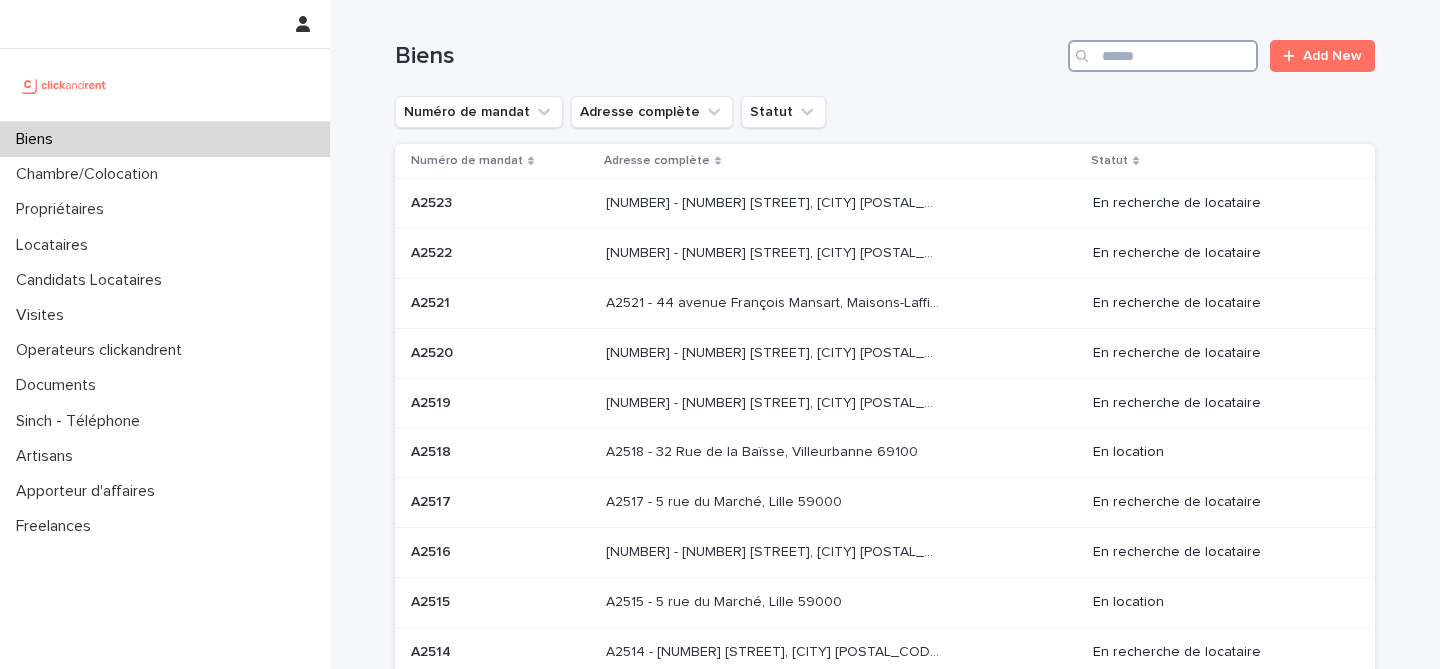 click at bounding box center [1163, 56] 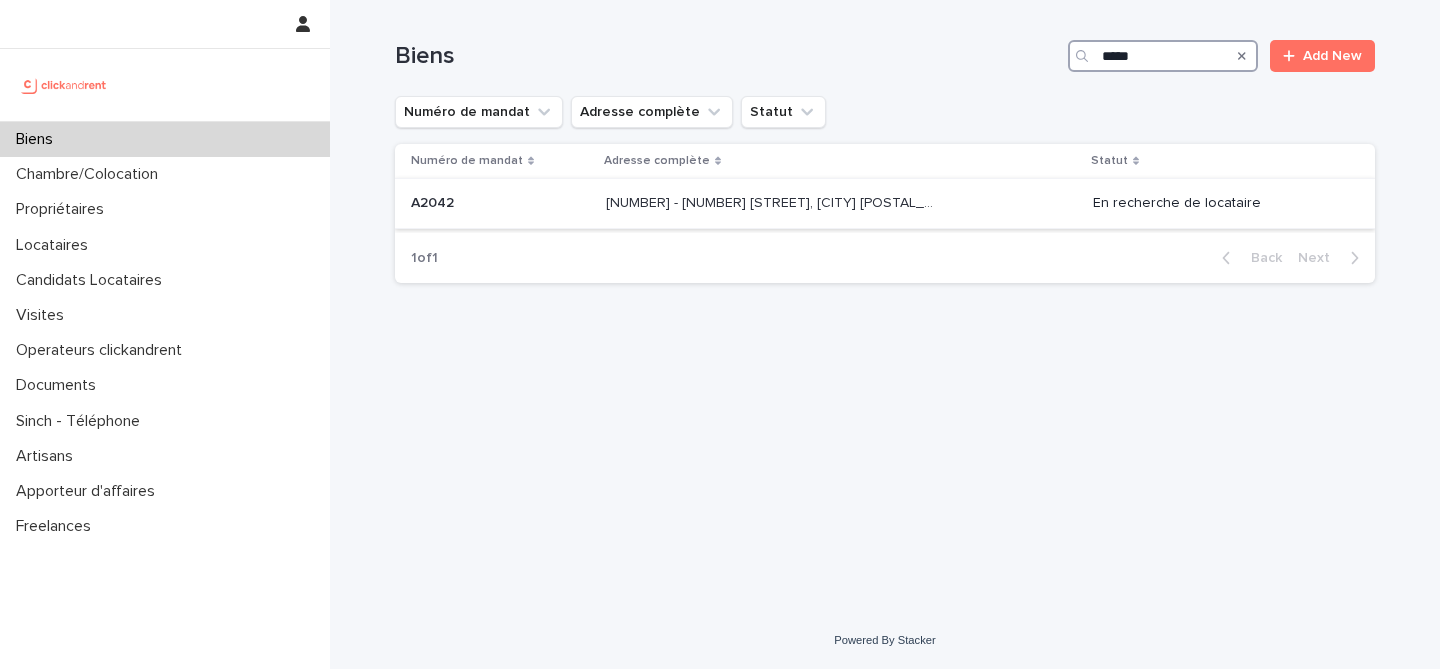 type on "*****" 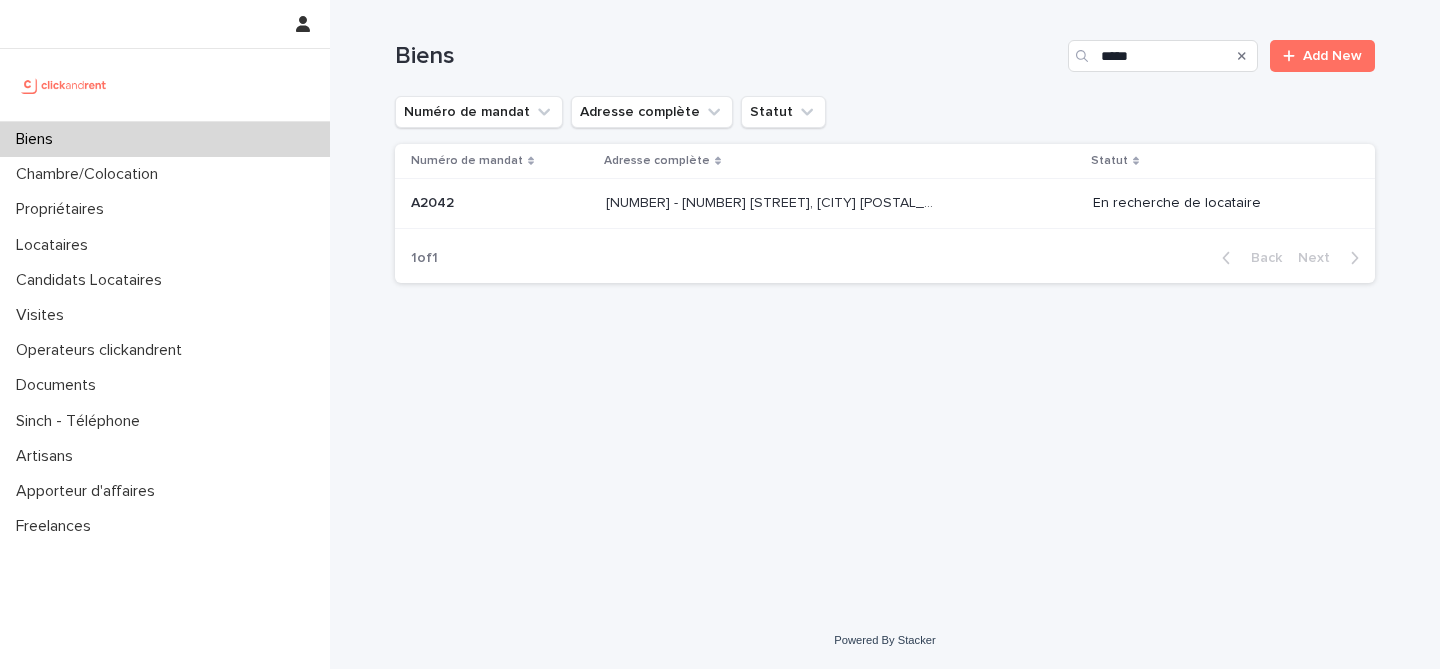 click at bounding box center [772, 203] 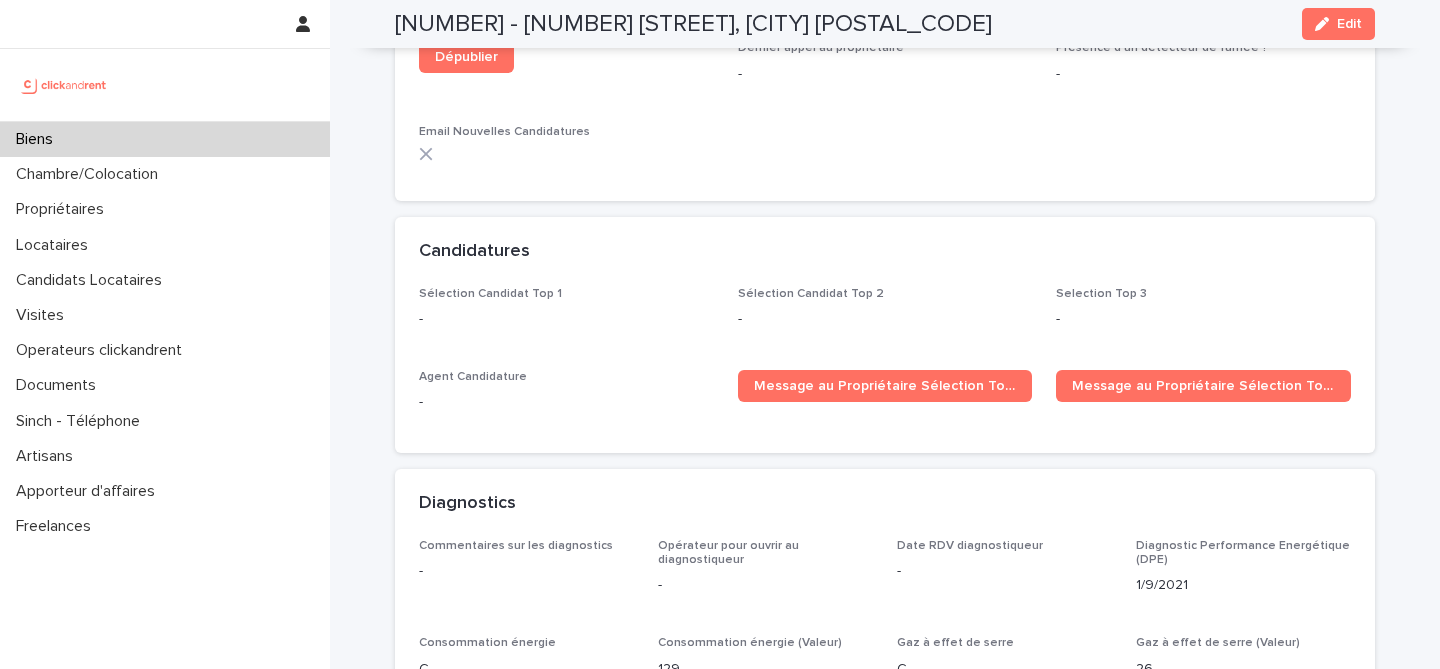 scroll, scrollTop: 5622, scrollLeft: 0, axis: vertical 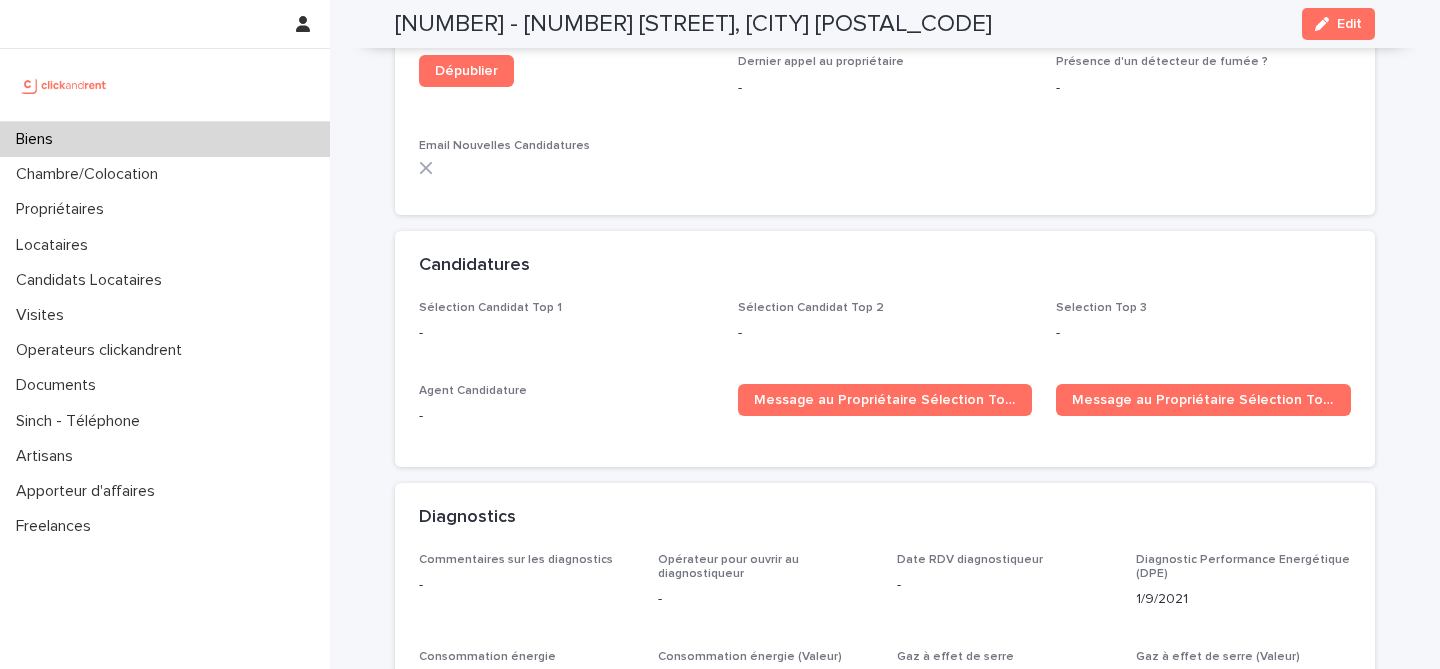click on "Biens" at bounding box center [165, 139] 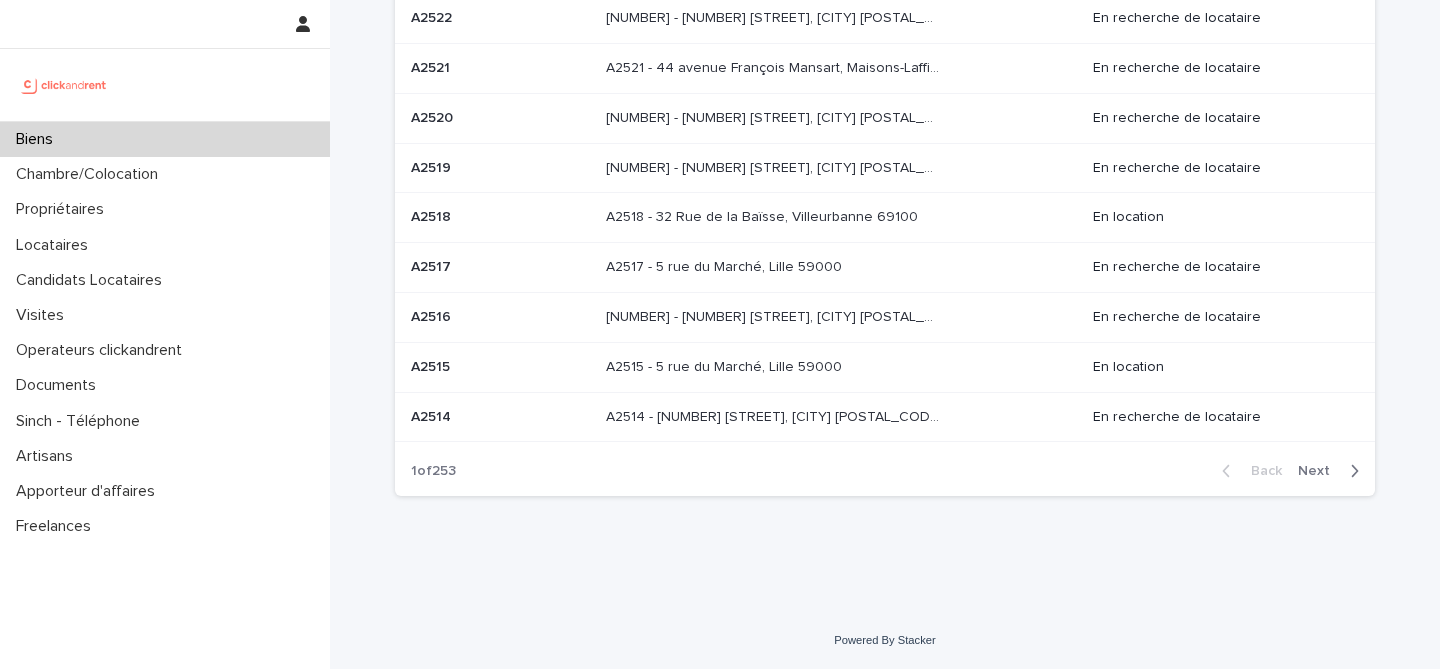 scroll, scrollTop: 0, scrollLeft: 0, axis: both 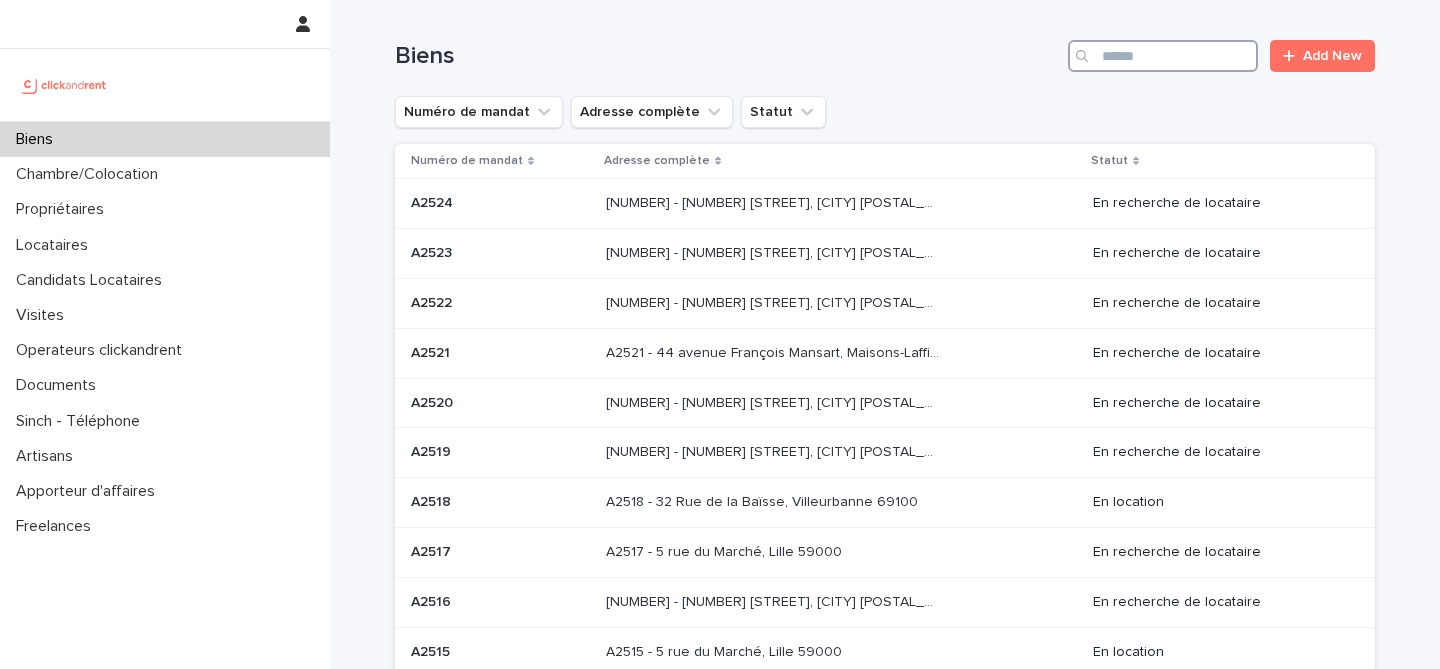 click at bounding box center (1163, 56) 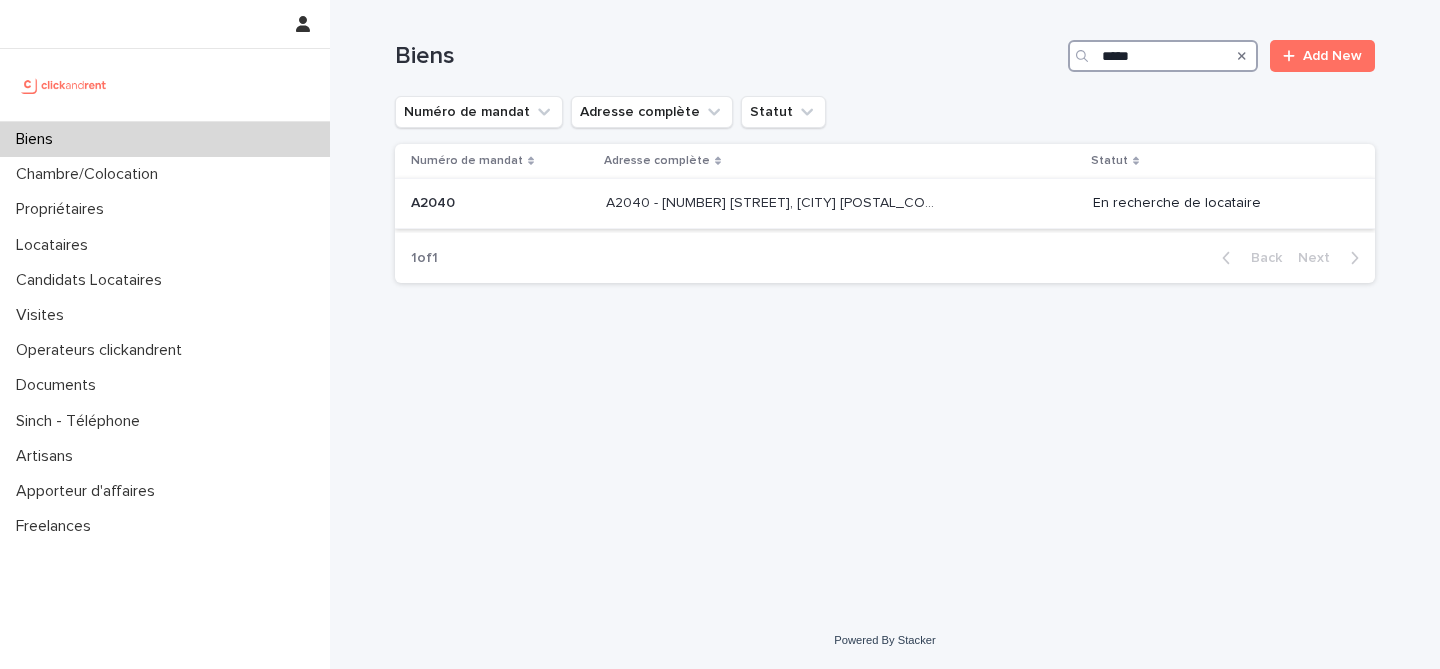type on "*****" 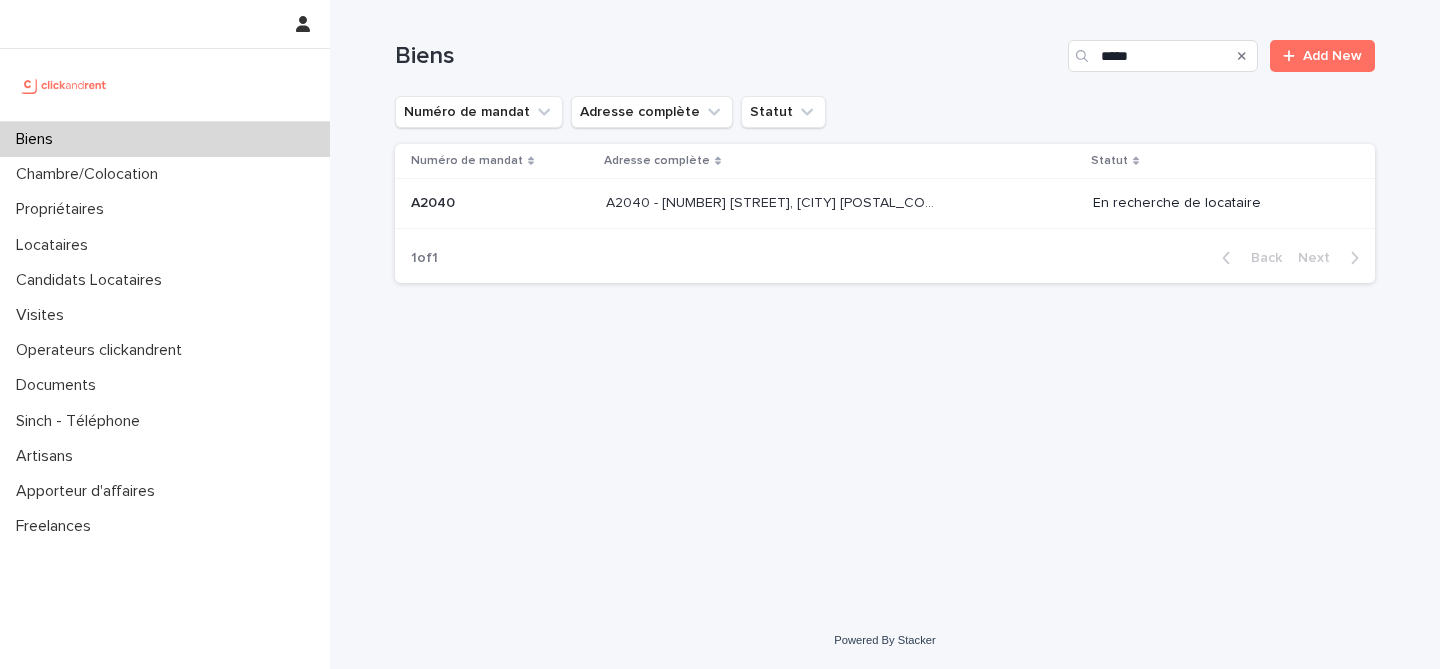 click at bounding box center [500, 203] 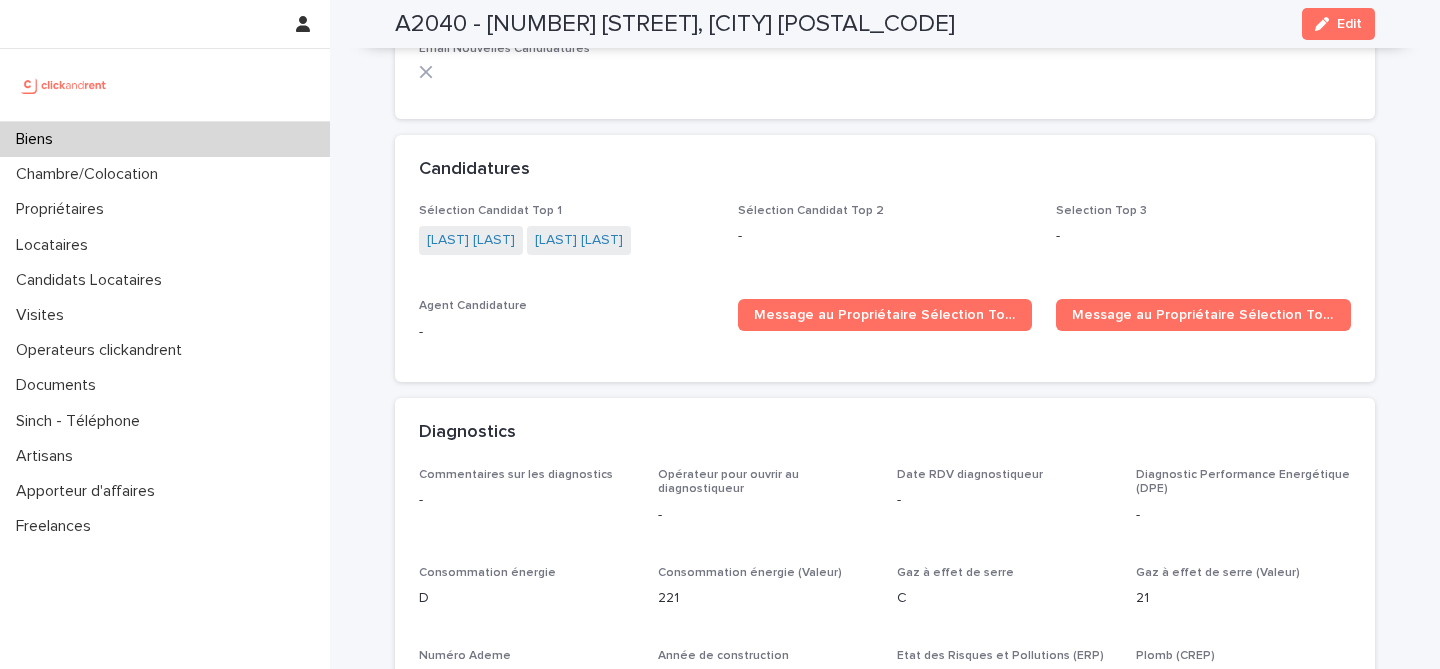 scroll, scrollTop: 6029, scrollLeft: 0, axis: vertical 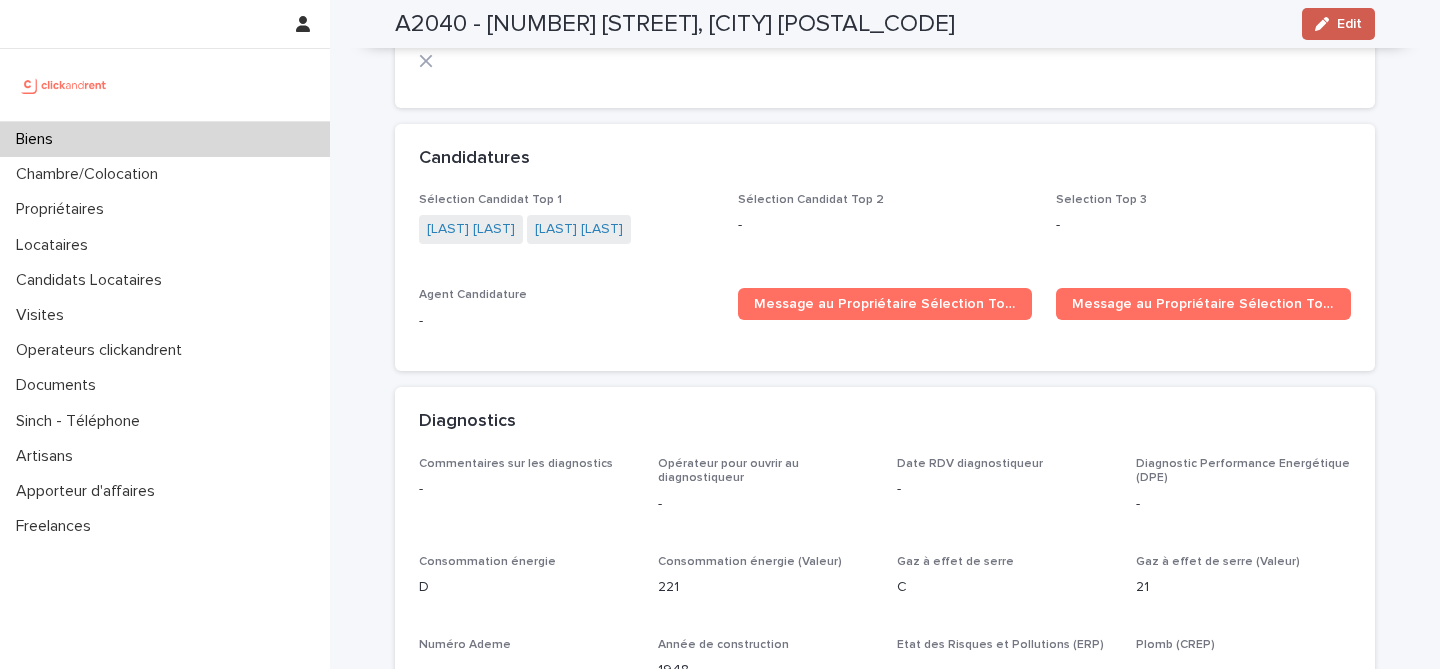 click 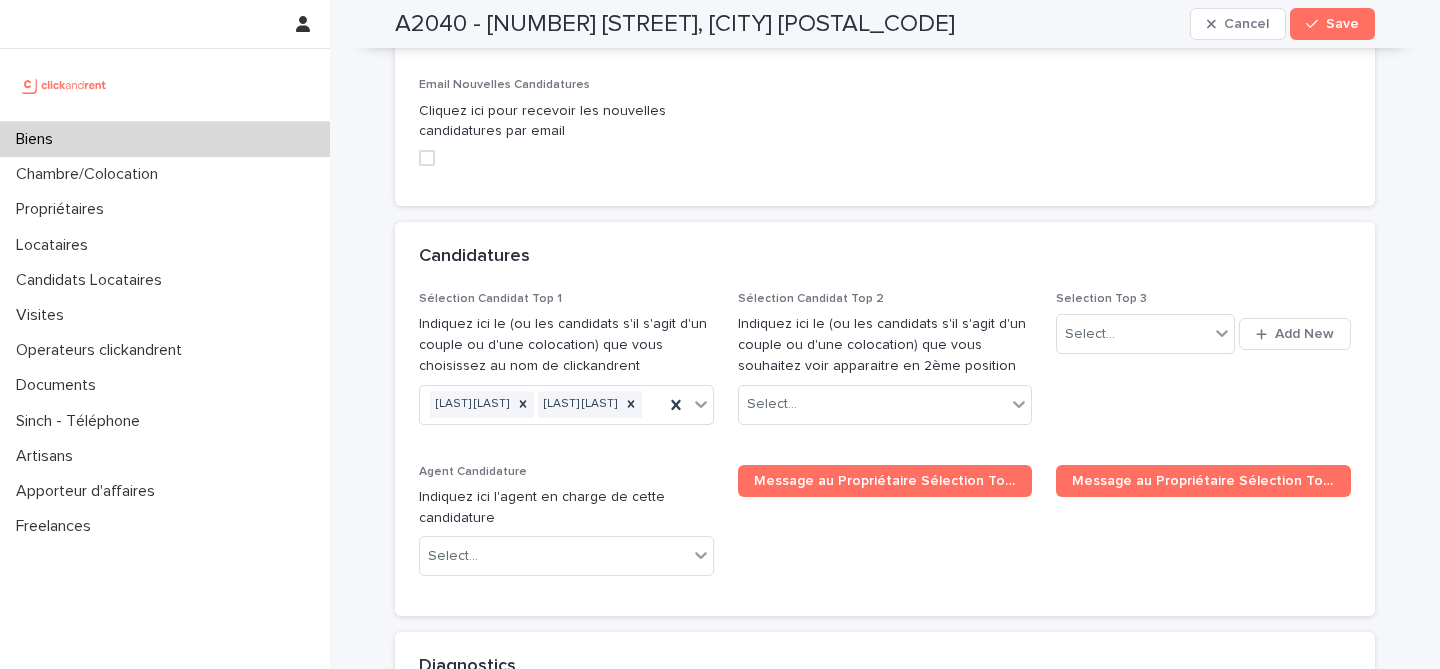 scroll, scrollTop: 9710, scrollLeft: 0, axis: vertical 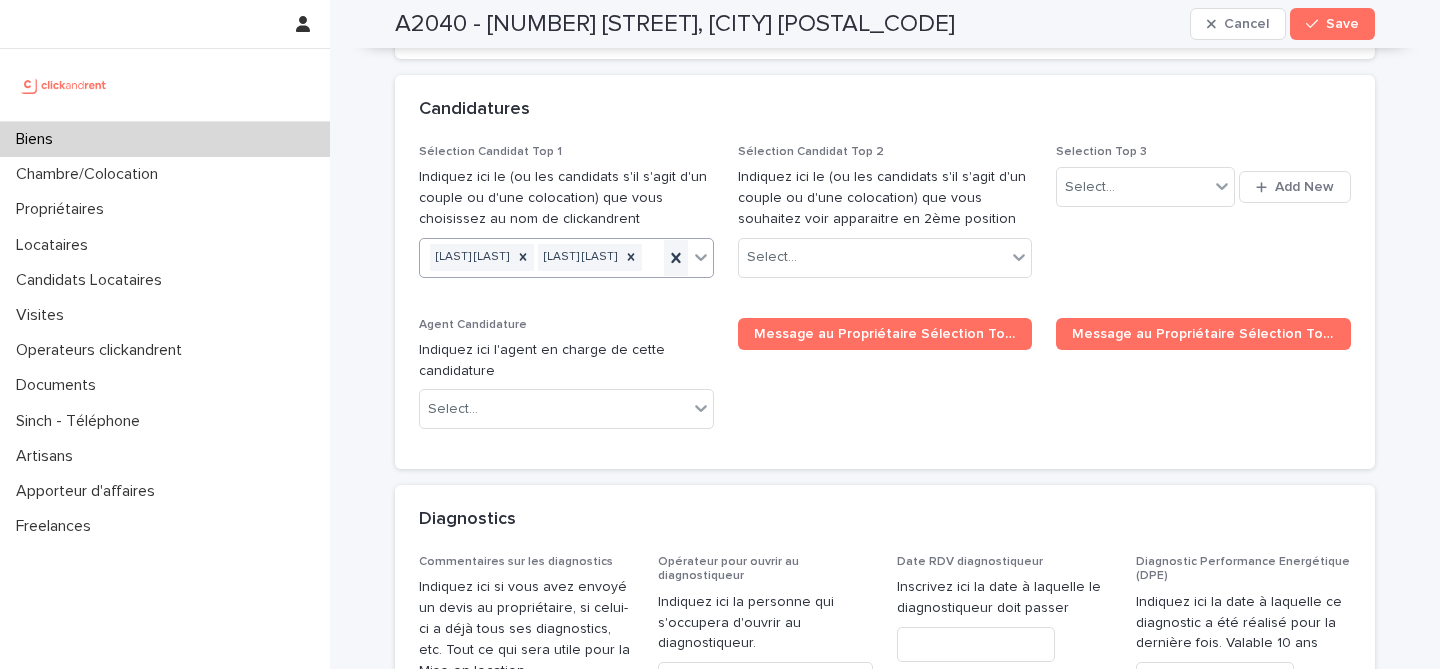 click 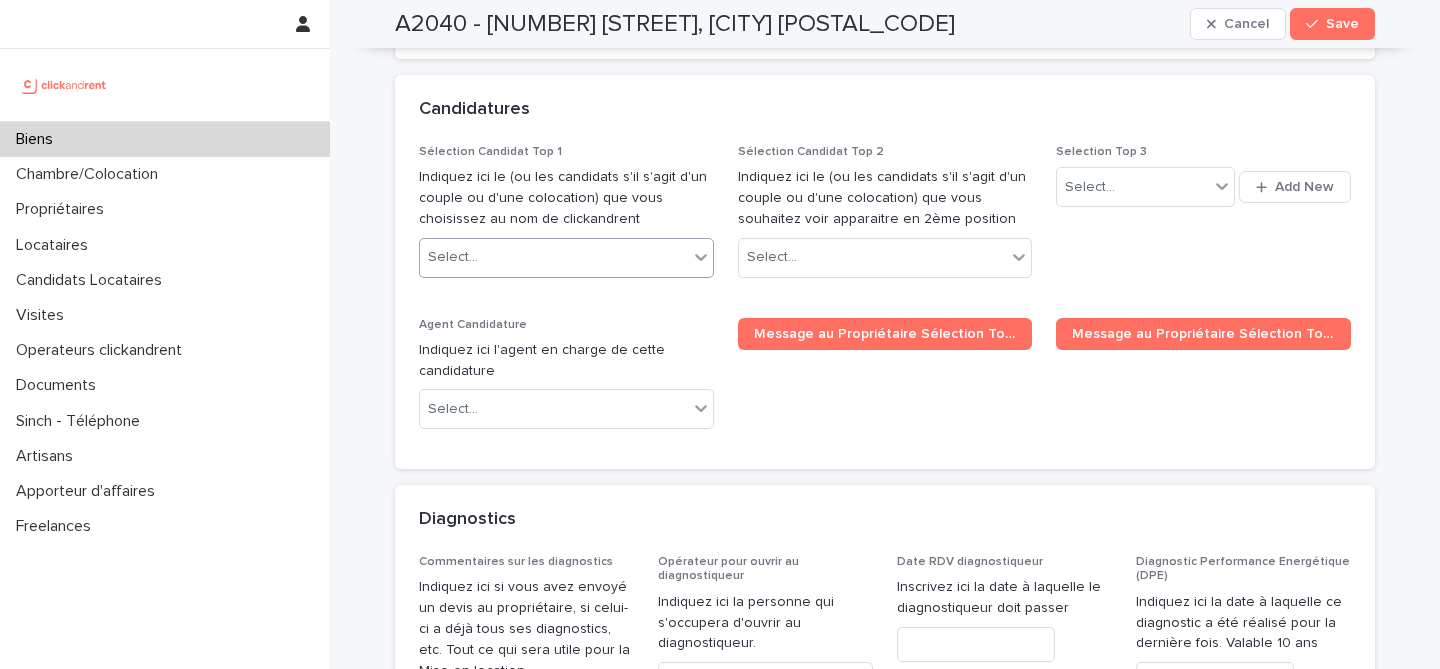 click on "Sélection Candidat Top 1 Indiquez ici le (ou les candidats s'il s'agit d'un couple ou d'une colocation) que vous choisissez au nom de clickandrent       0 results available. Select is focused ,type to refine list, press Down to open the menu,  press left to focus selected values Select... Sélection Candidat Top 2 Indiquez ici le (ou les candidats s'il s'agit d'un couple ou d'une colocation) que vous souhaitez voir apparaitre en 2ème position Select... Selection Top 3 Select... Add New Agent Candidature Indiquez ici l'agent en charge de cette candidature Select... Message au Propriétaire Sélection Top 1 Message au Propriétaire Sélection Top 2" at bounding box center [885, 295] 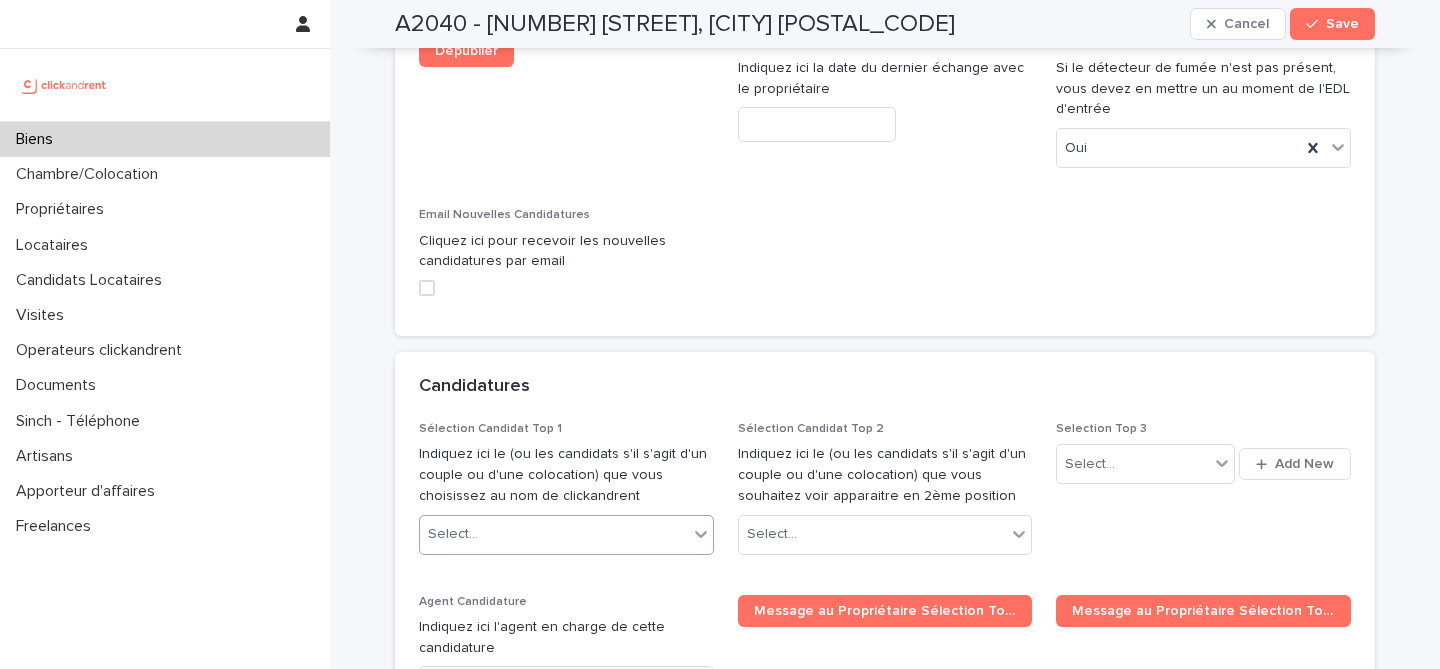 scroll, scrollTop: 9432, scrollLeft: 0, axis: vertical 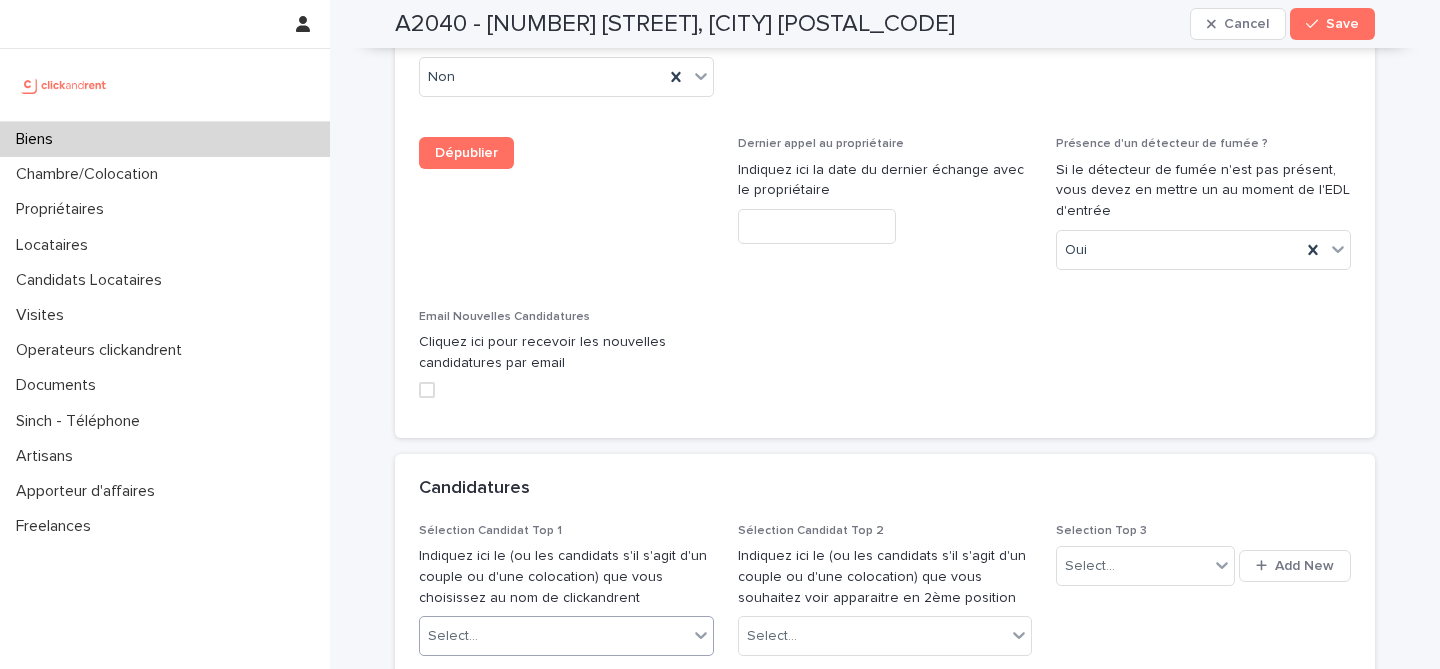 click on "Select..." at bounding box center (554, 636) 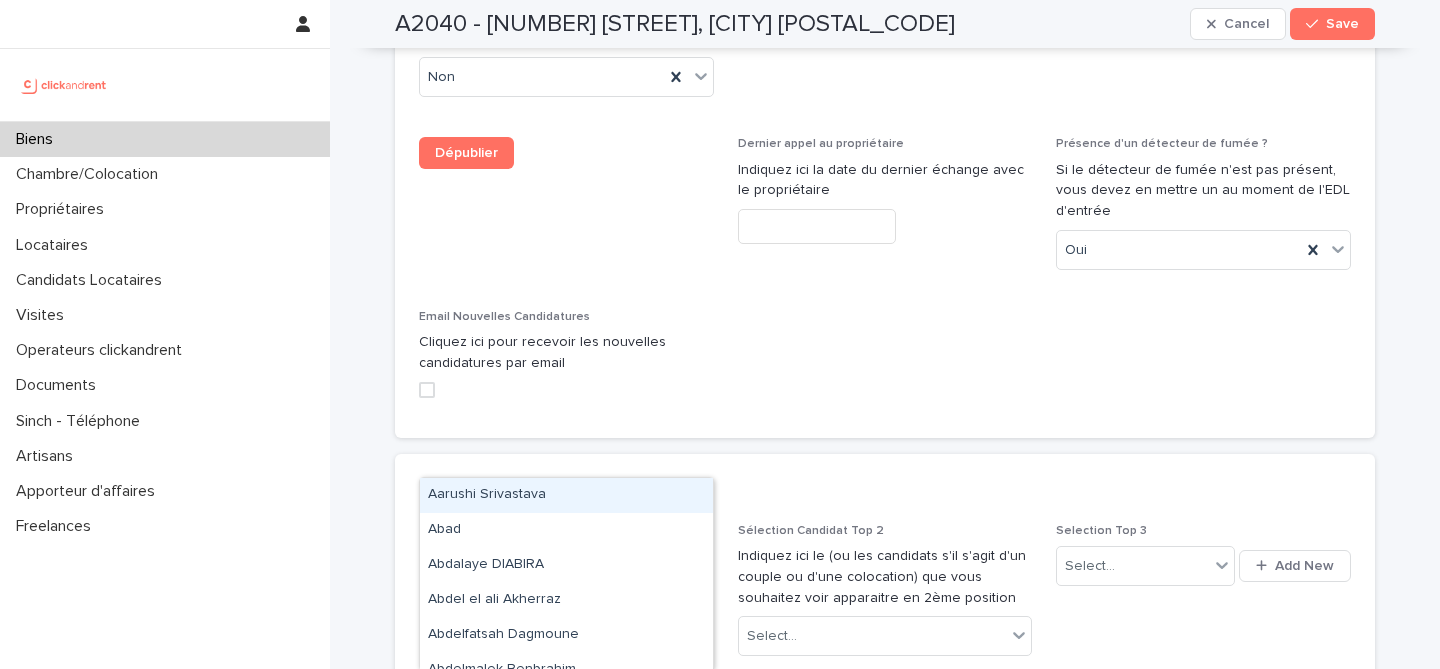 paste on "**********" 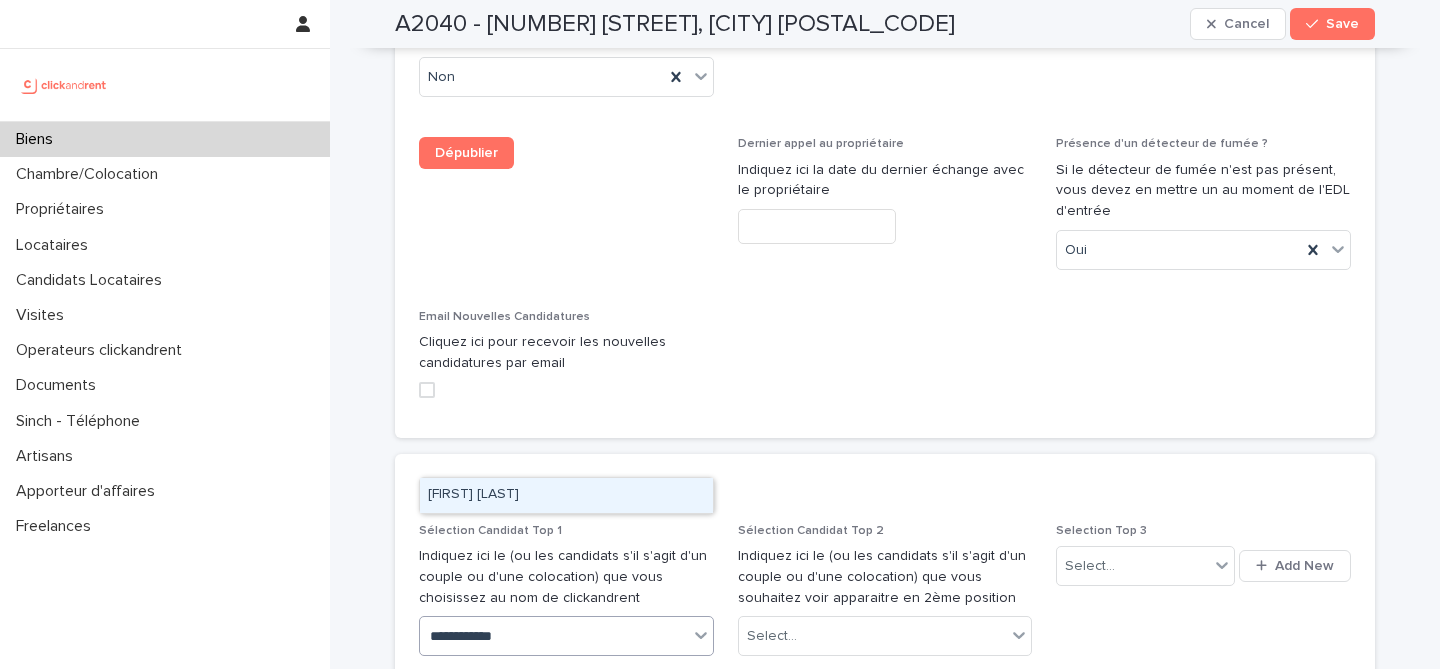 click on "[FIRST] [LAST]" at bounding box center [566, 495] 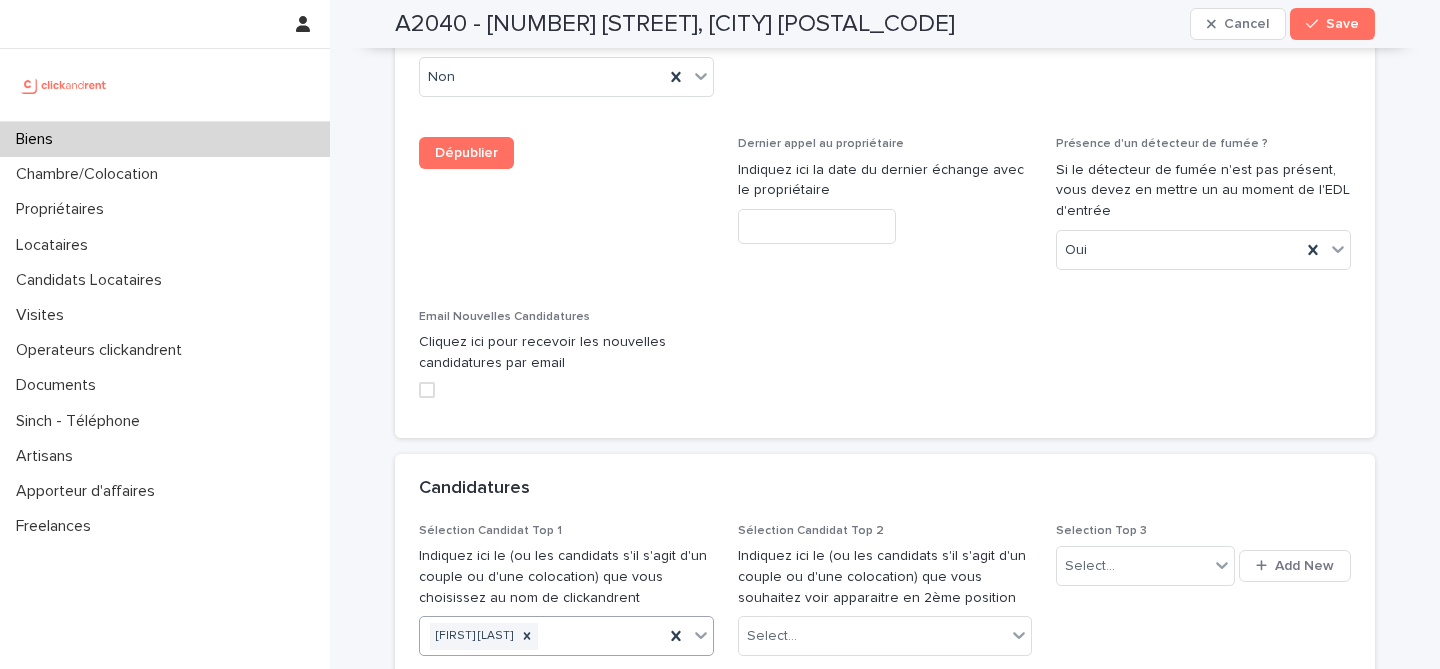 paste on "**********" 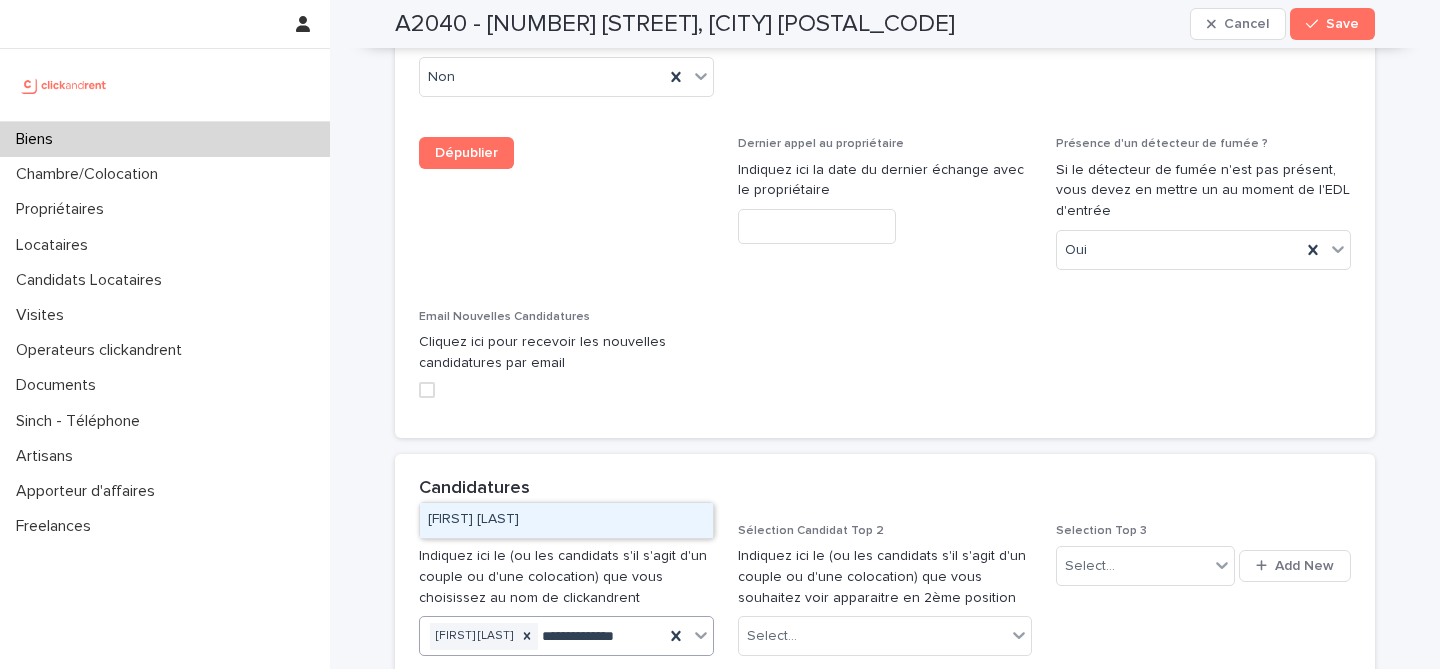 click on "[FIRST] [LAST]" at bounding box center (566, 520) 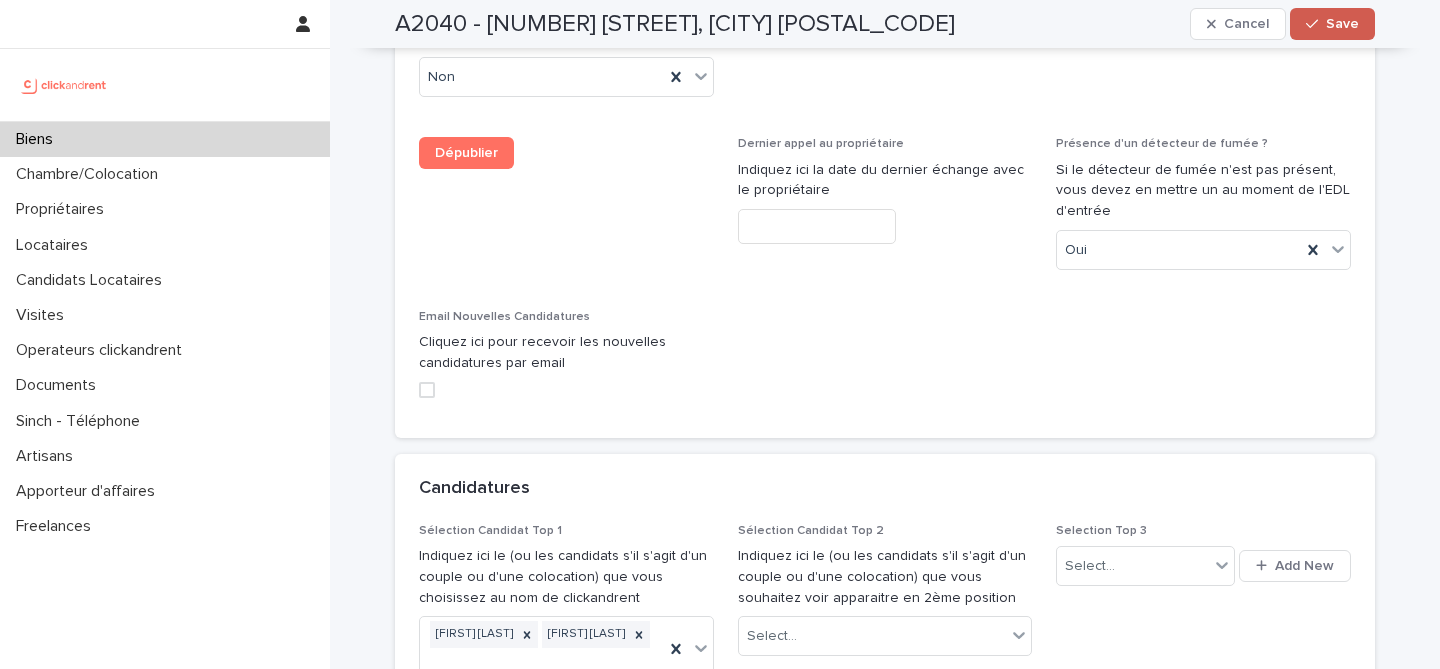 click on "Save" at bounding box center (1342, 24) 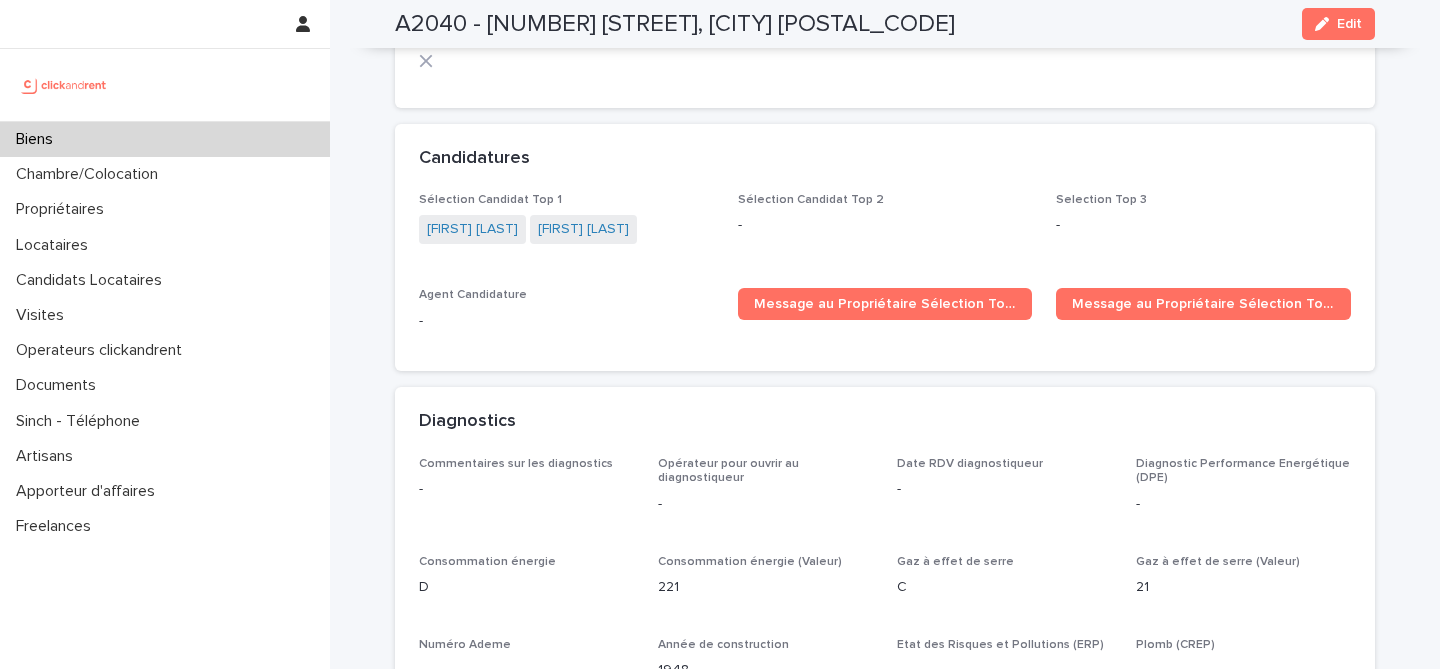 scroll, scrollTop: 6028, scrollLeft: 0, axis: vertical 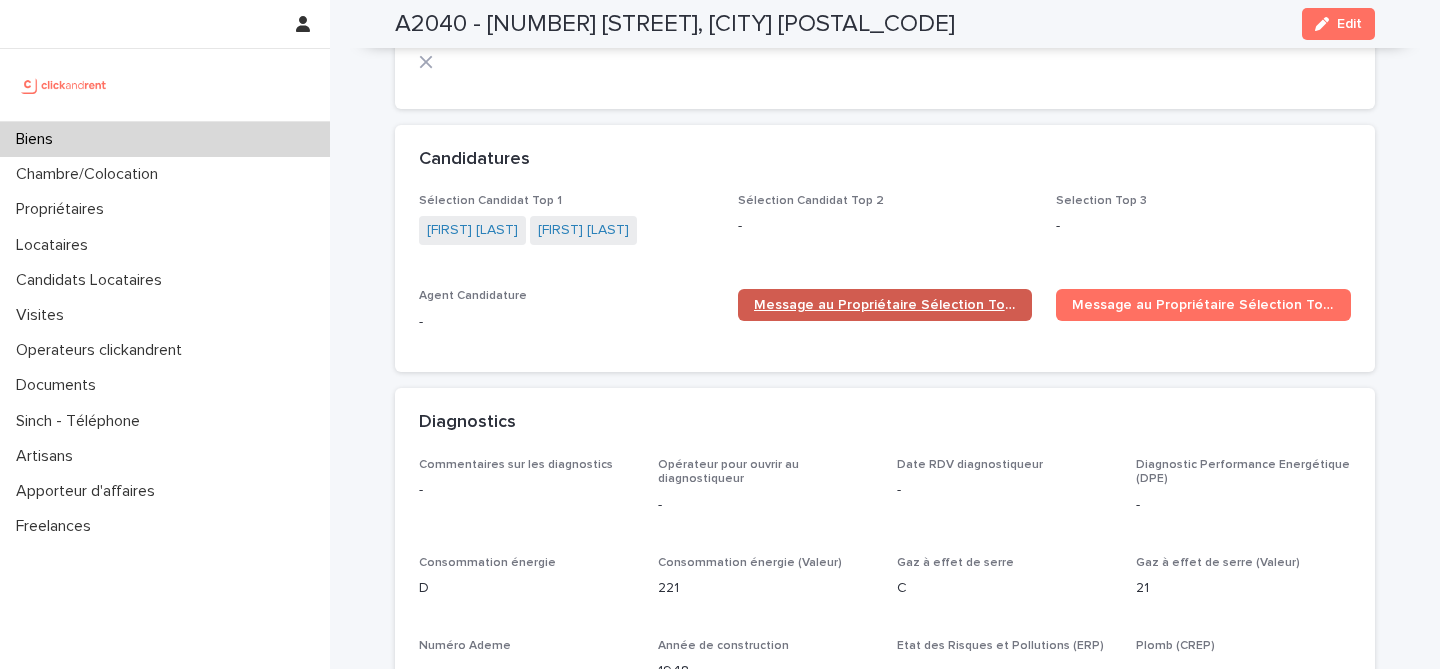 click on "Message au Propriétaire Sélection Top 1" at bounding box center [885, 305] 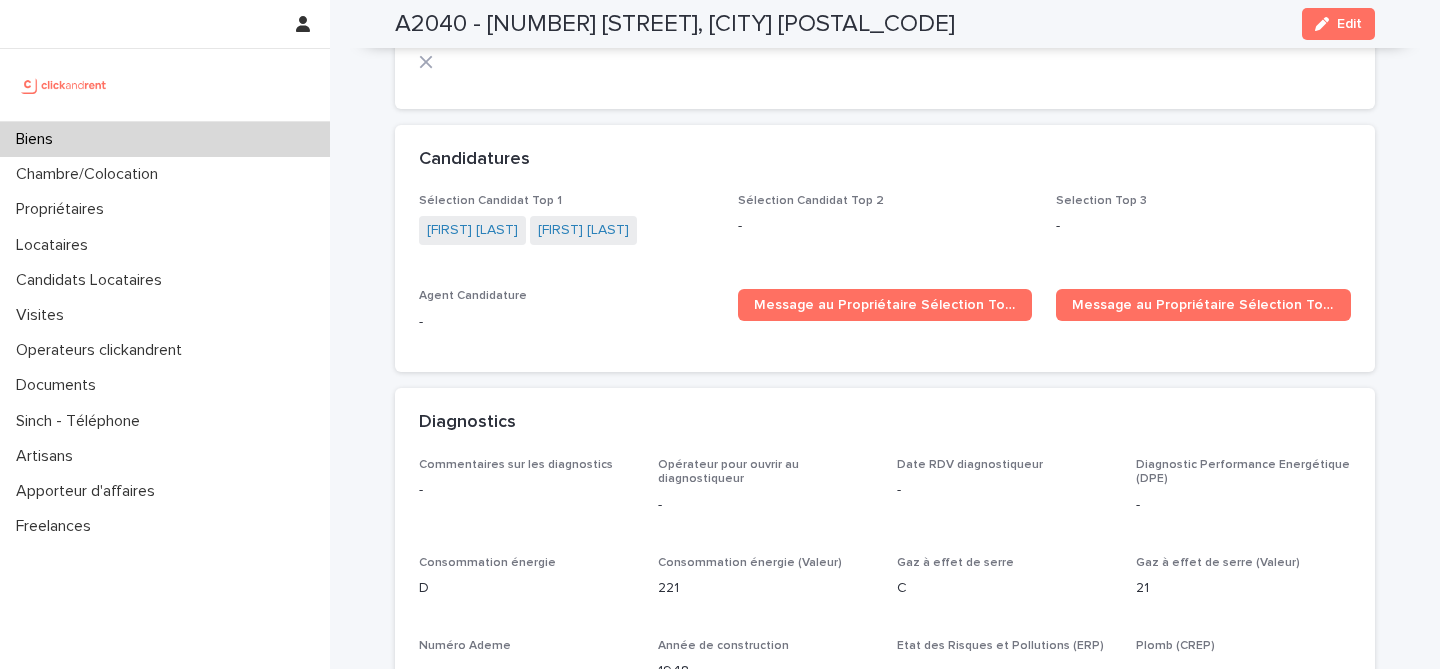 click on "Biens" at bounding box center [165, 139] 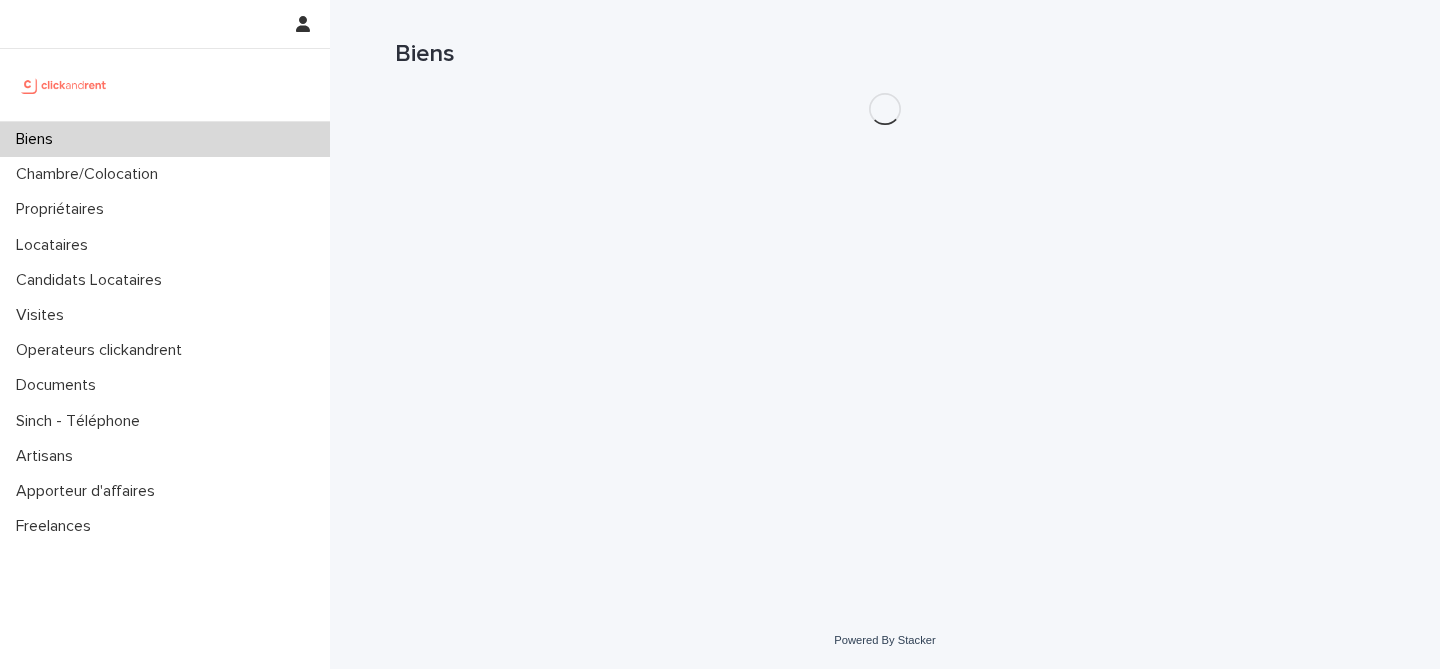 scroll, scrollTop: 0, scrollLeft: 0, axis: both 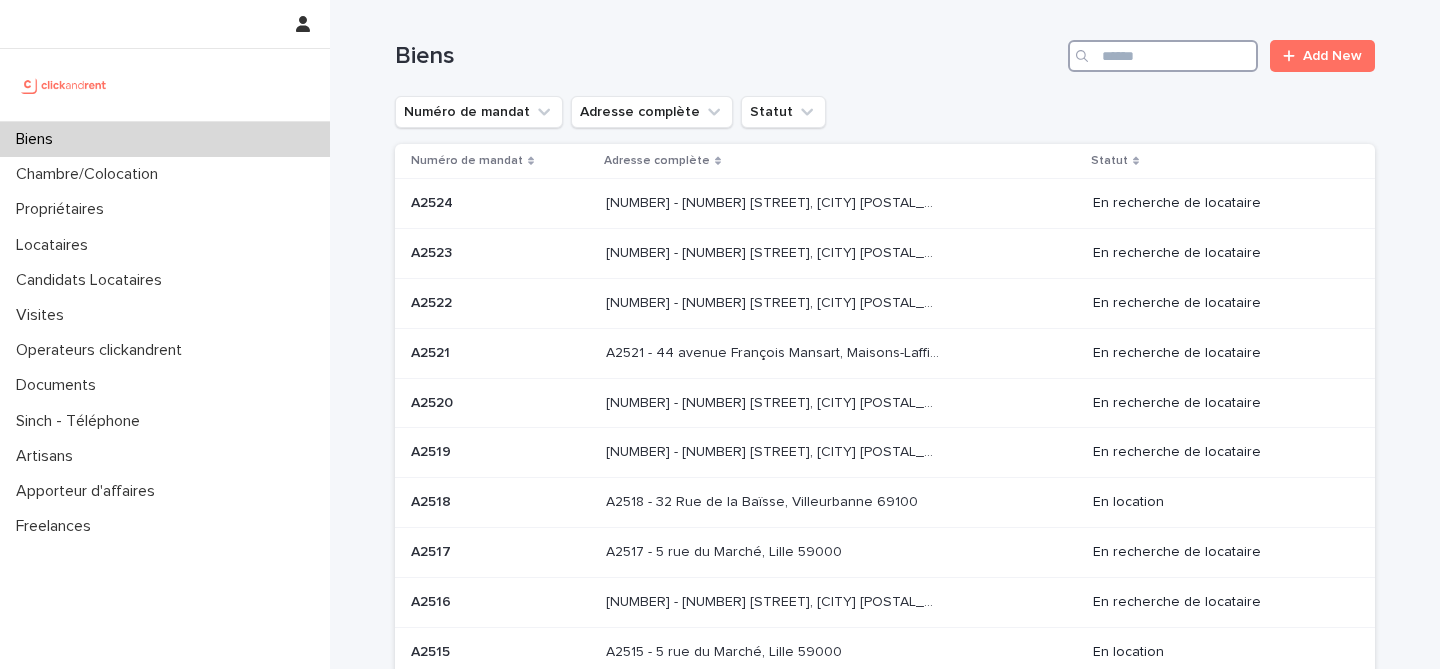click at bounding box center [1163, 56] 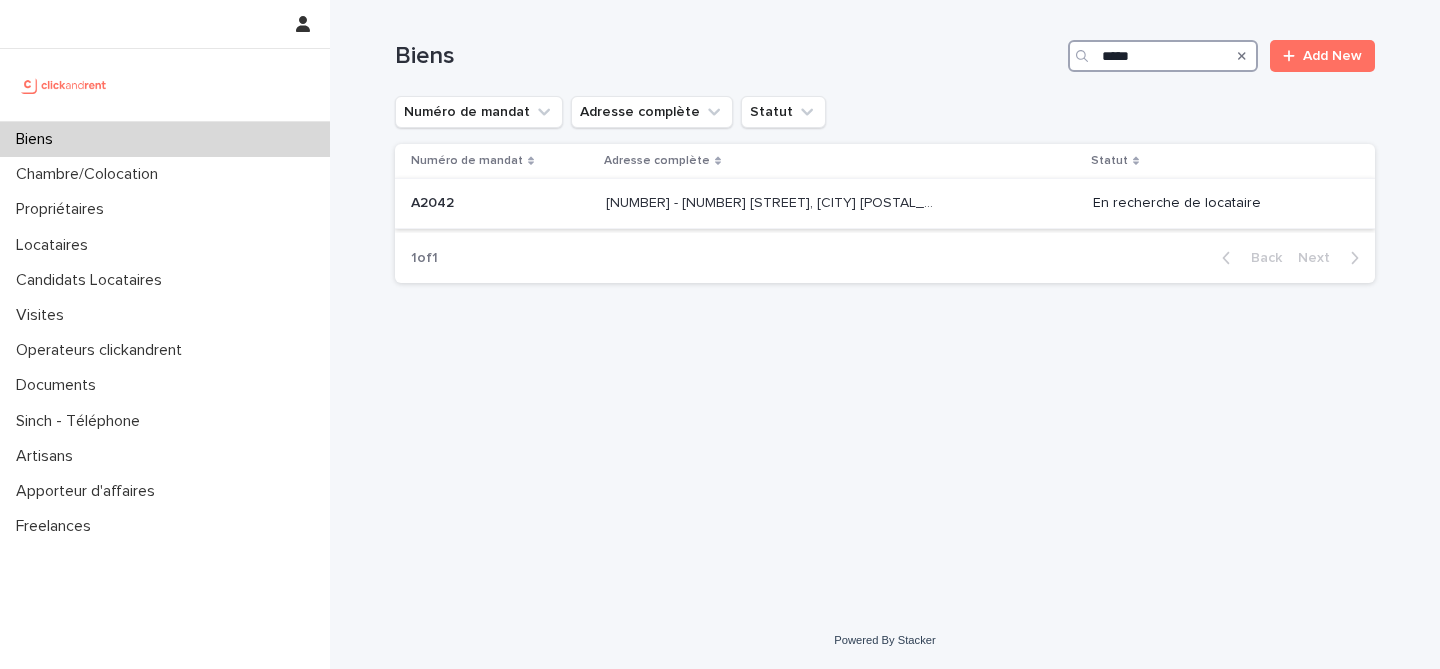 type on "*****" 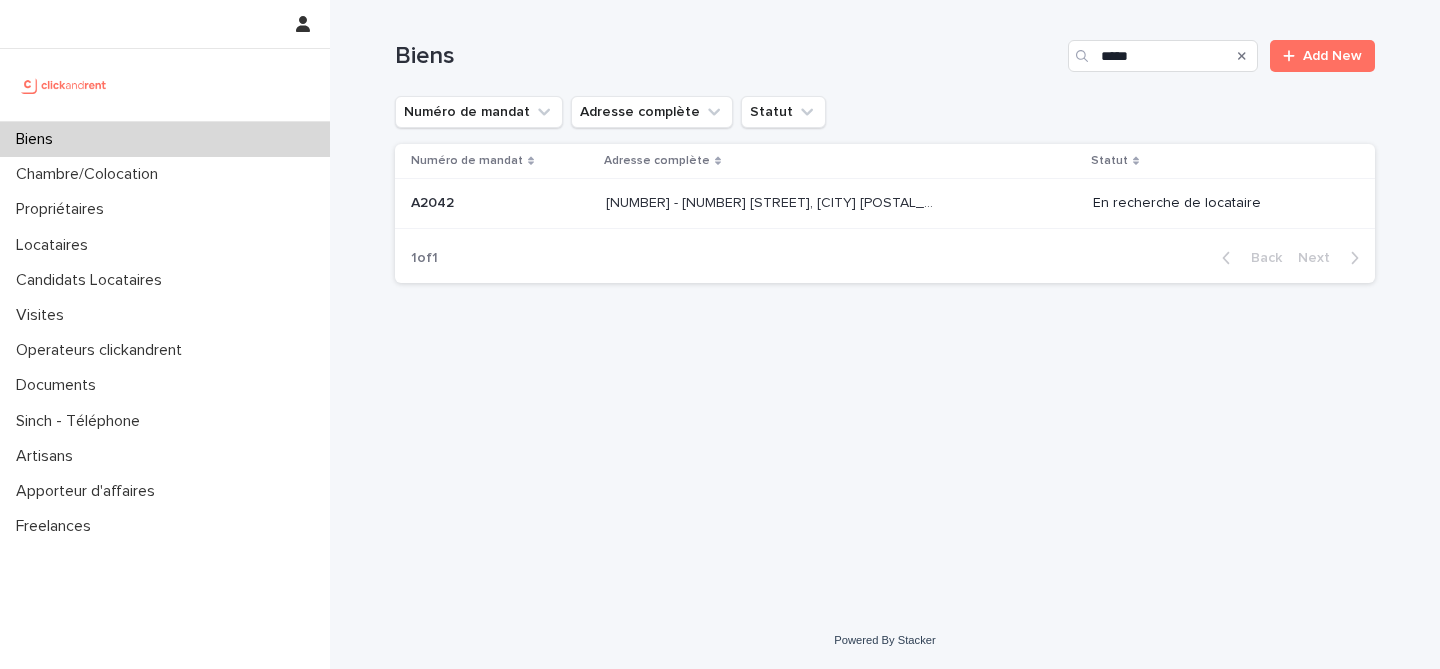 click on "A2042 - [NUMBER] [STREET], [CITY] [POSTAL_CODE] A2042 - [NUMBER] [STREET], [CITY] [POSTAL_CODE]" at bounding box center (841, 203) 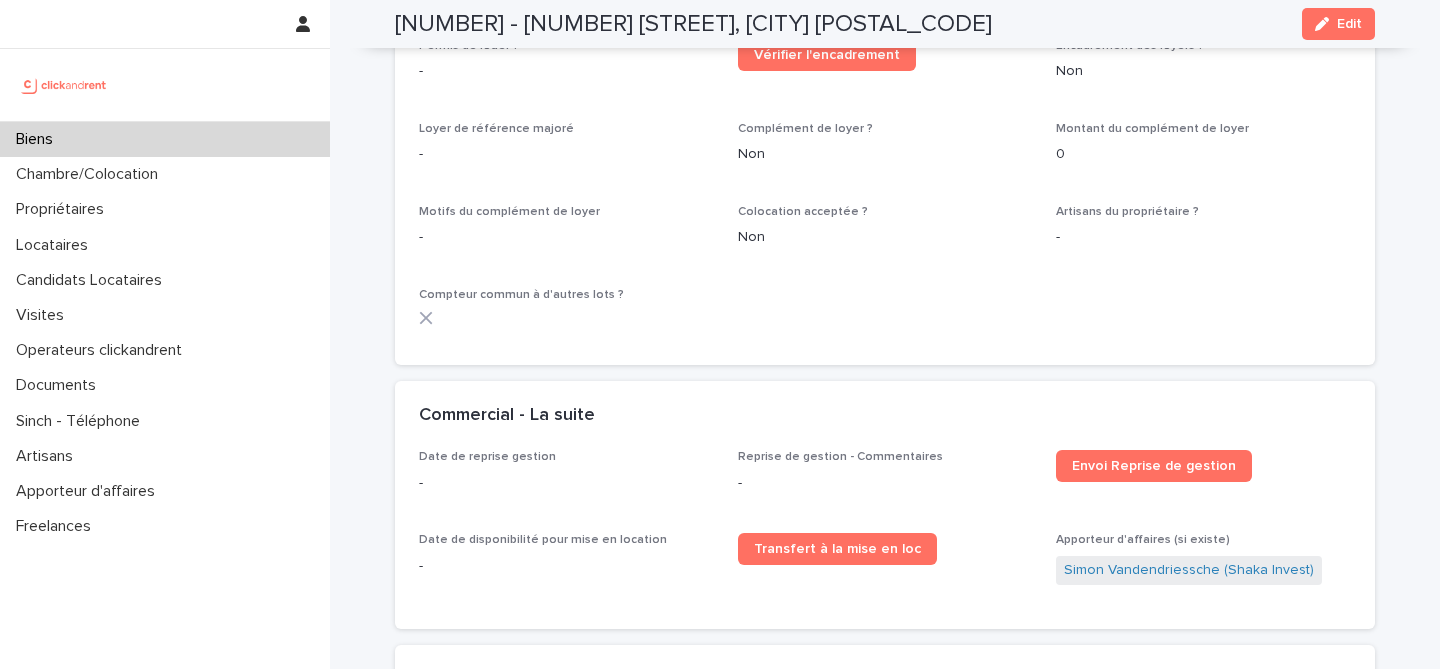 scroll, scrollTop: 2623, scrollLeft: 0, axis: vertical 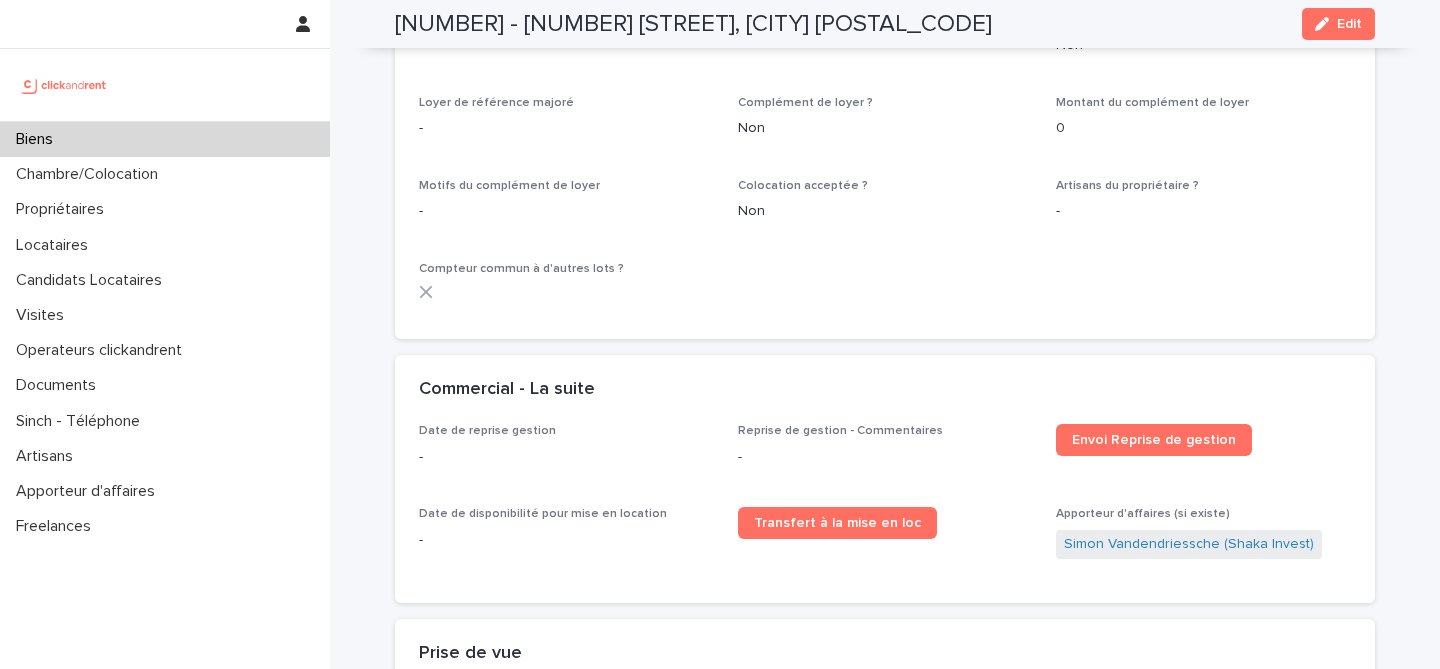 click on "Biens" at bounding box center (165, 139) 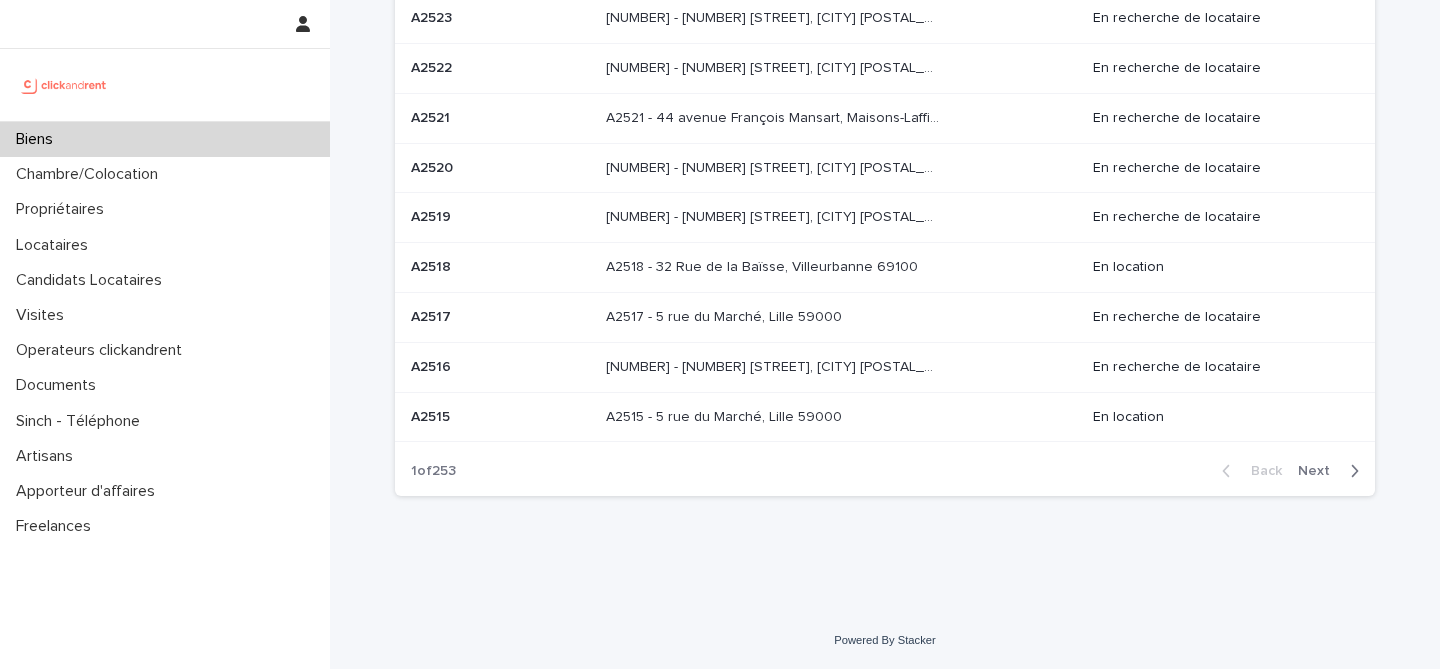 scroll, scrollTop: 0, scrollLeft: 0, axis: both 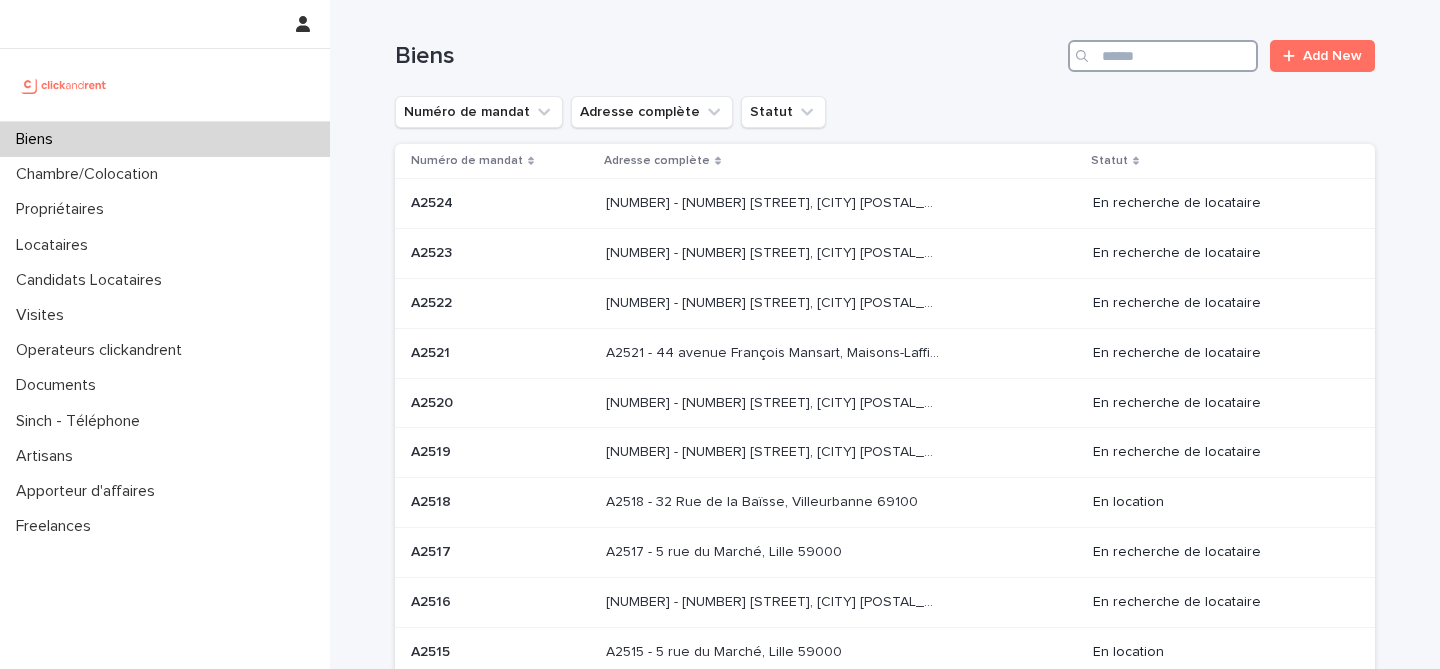 click at bounding box center (1163, 56) 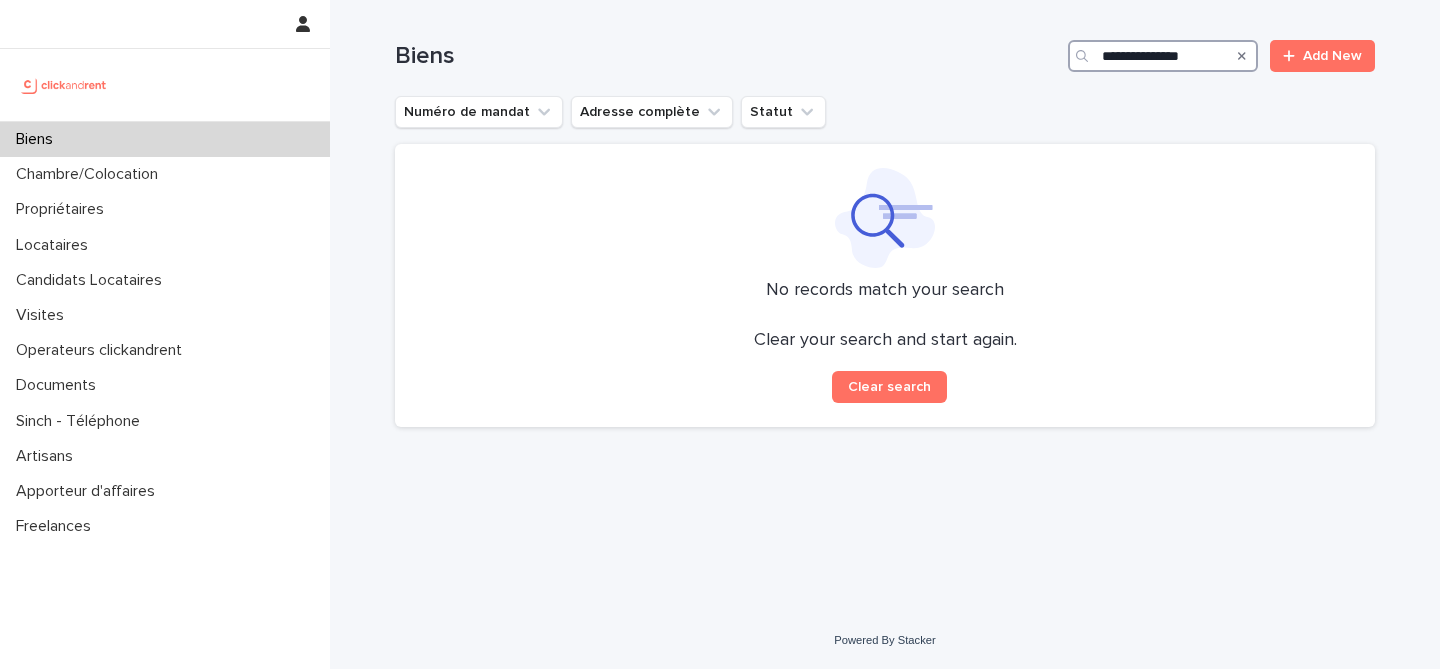 type on "**********" 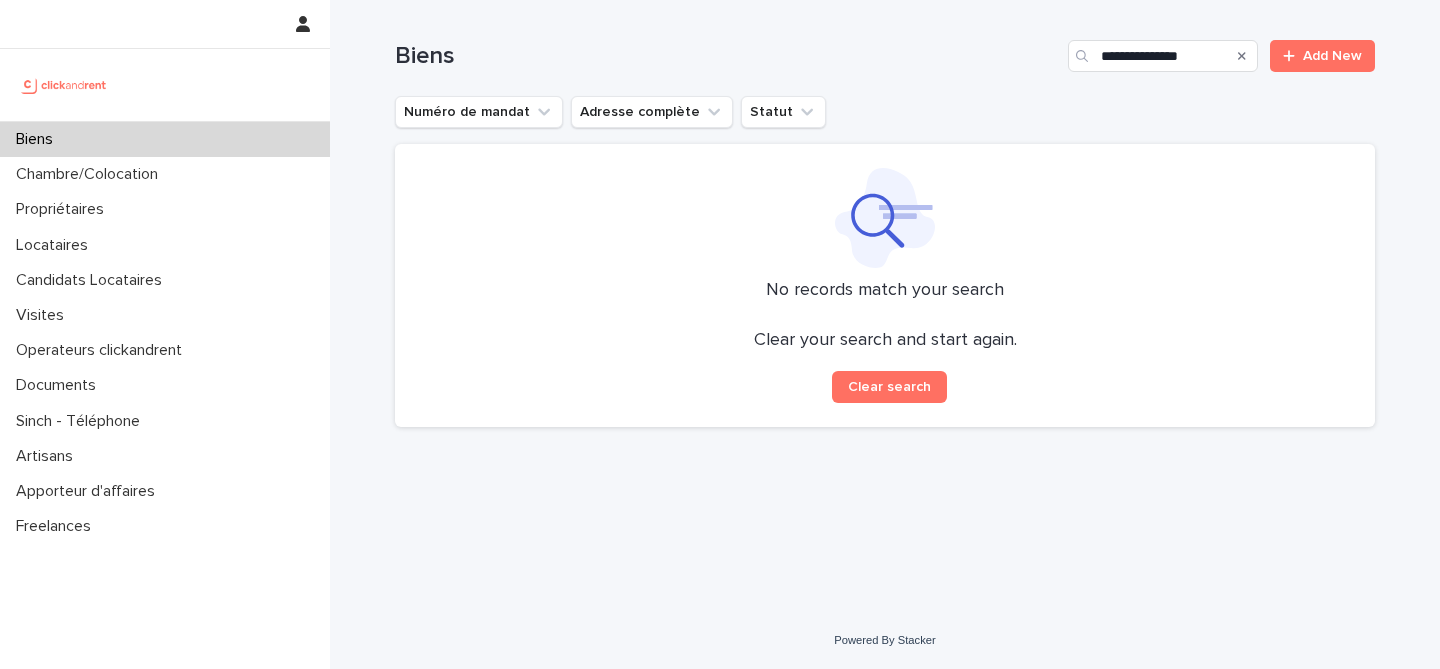 click 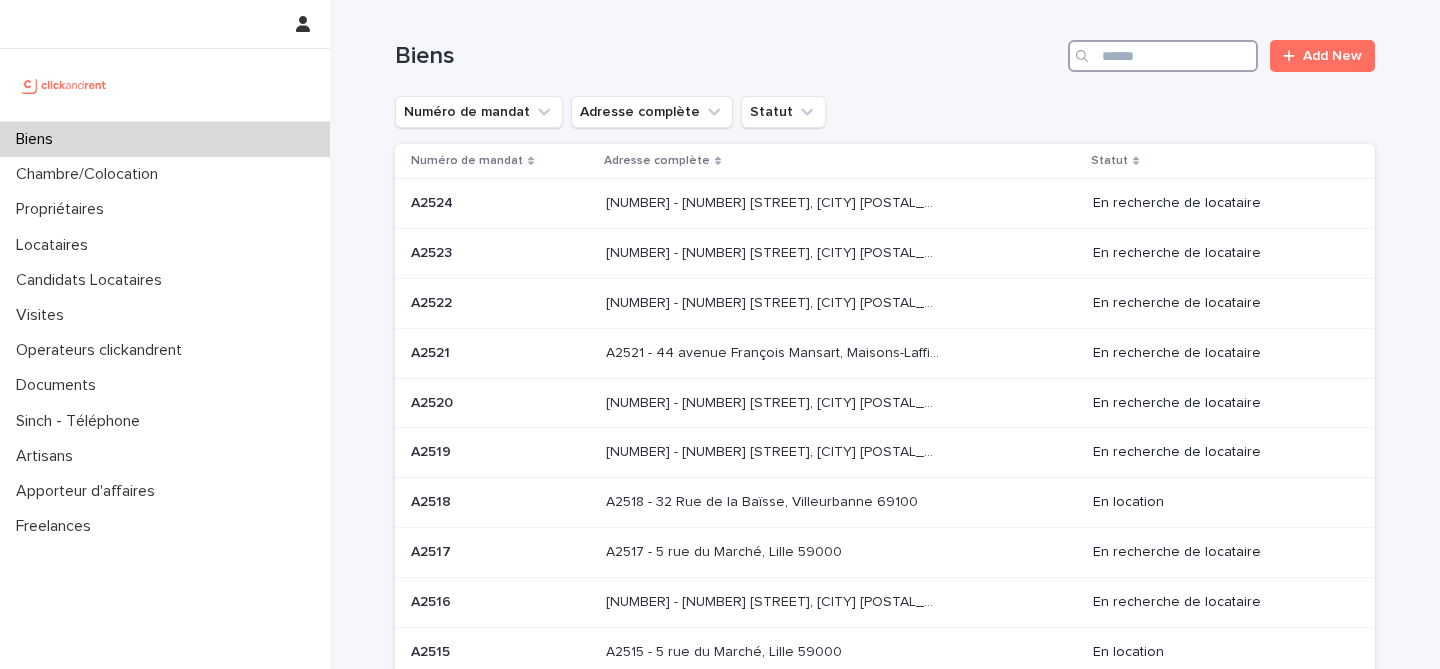 click at bounding box center [1163, 56] 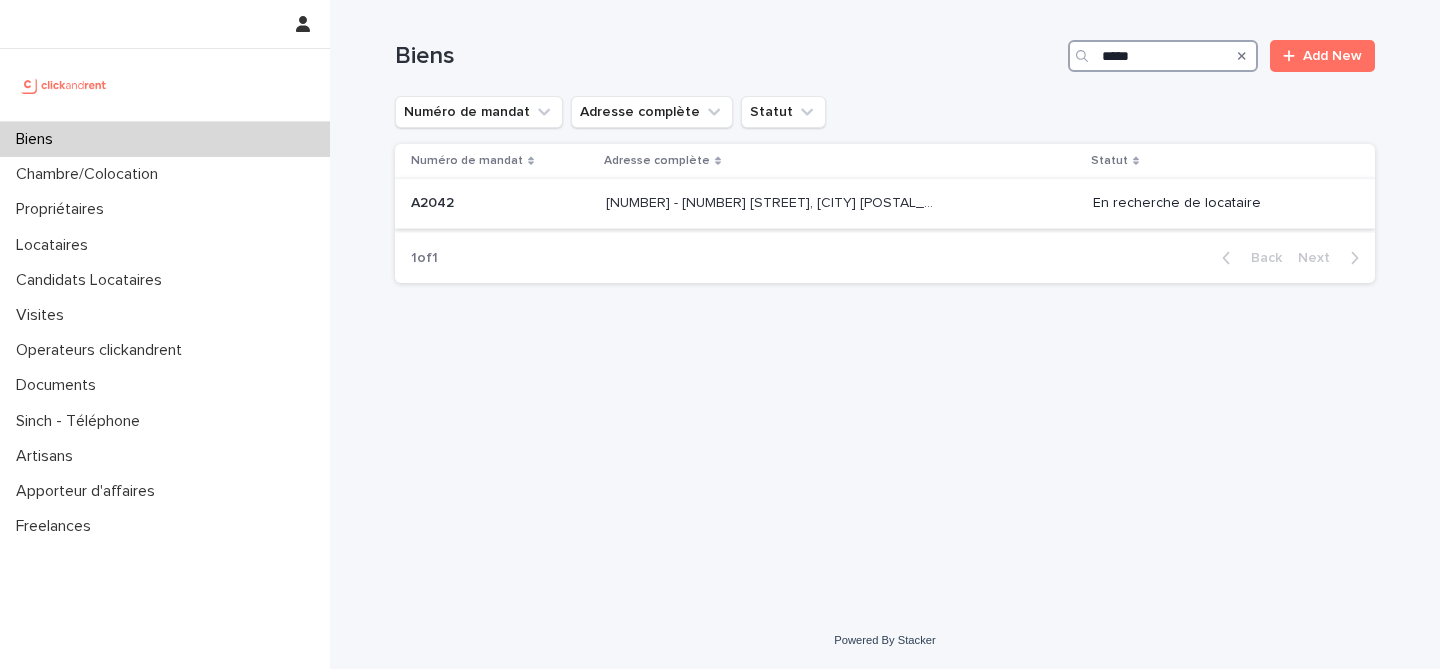 type on "*****" 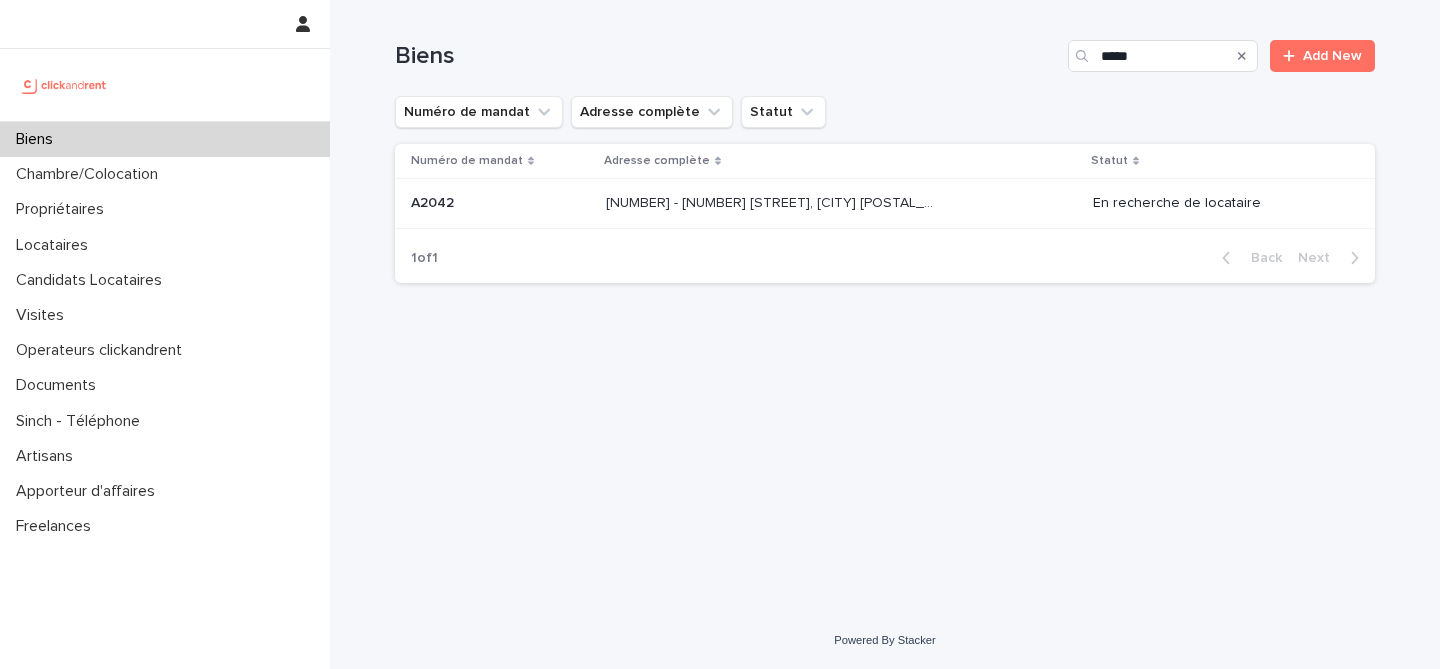 click on "[NUMBER] - [NUMBER] [STREET], [CITY] [POSTAL_CODE]" at bounding box center [774, 201] 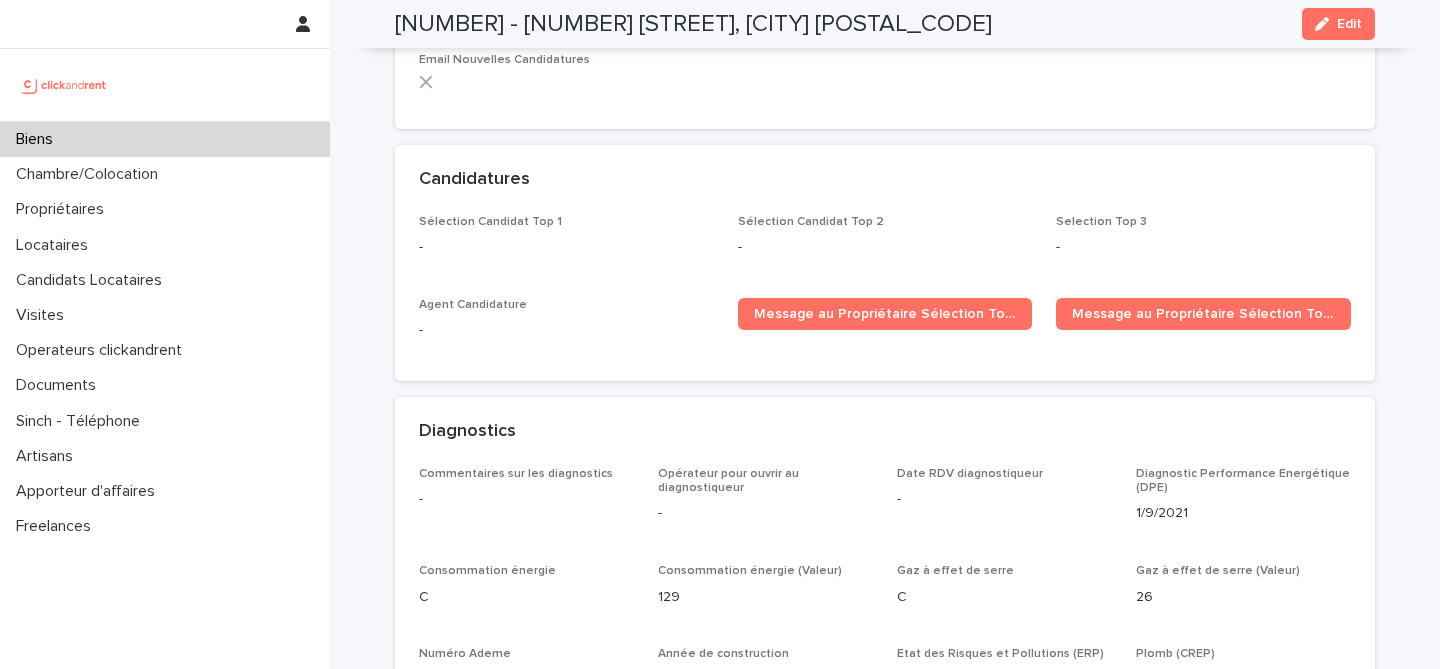 scroll, scrollTop: 5717, scrollLeft: 0, axis: vertical 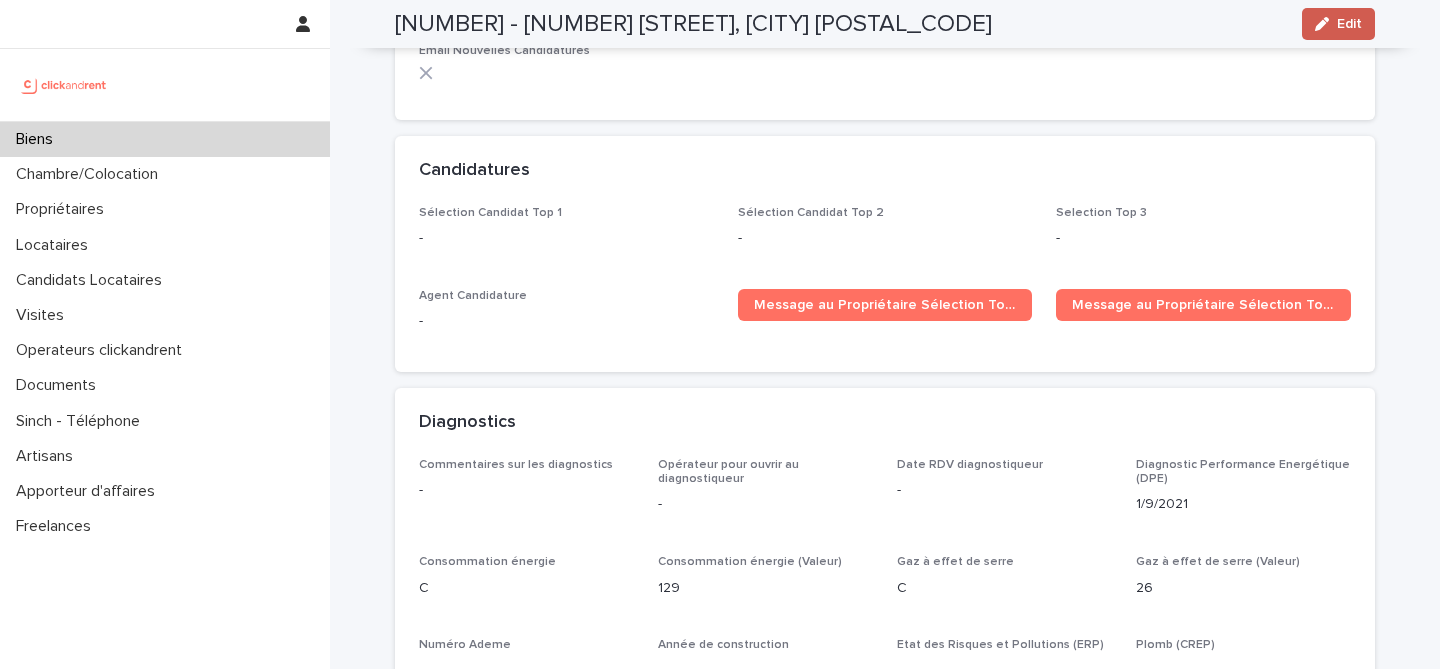 click on "Edit" at bounding box center (1338, 24) 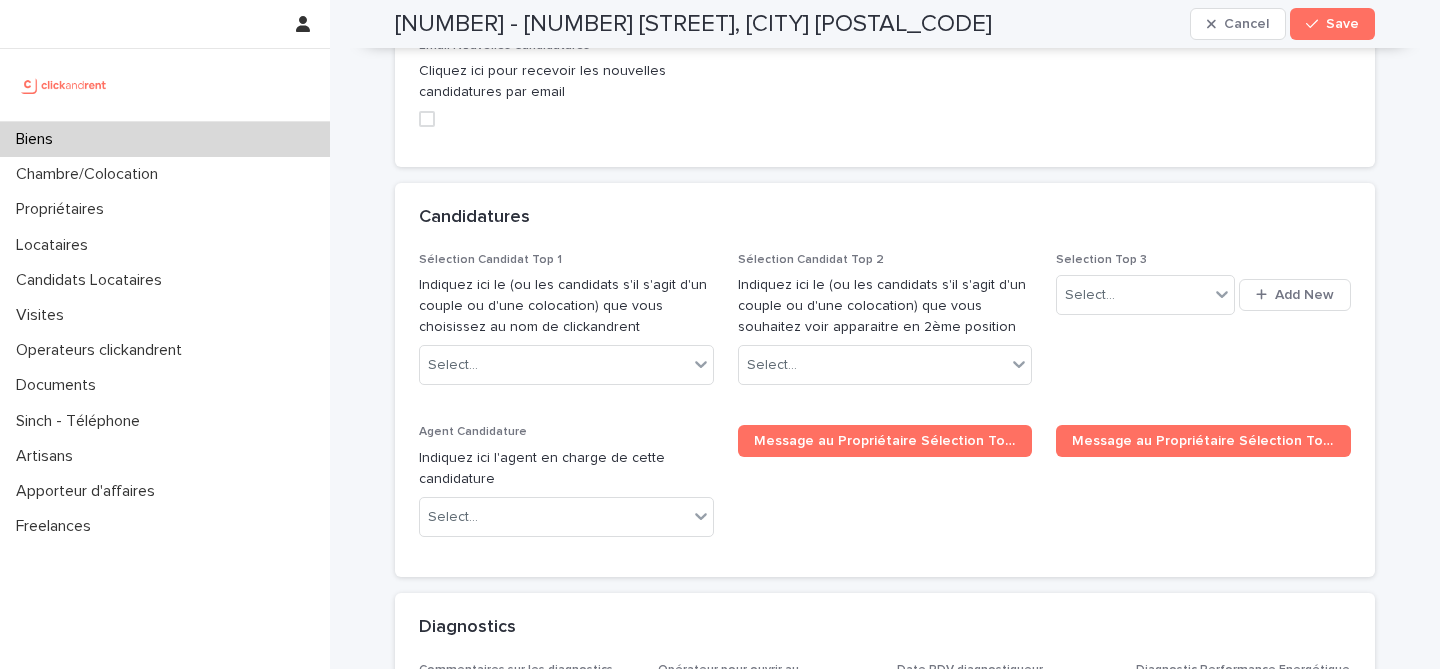 scroll, scrollTop: 9297, scrollLeft: 0, axis: vertical 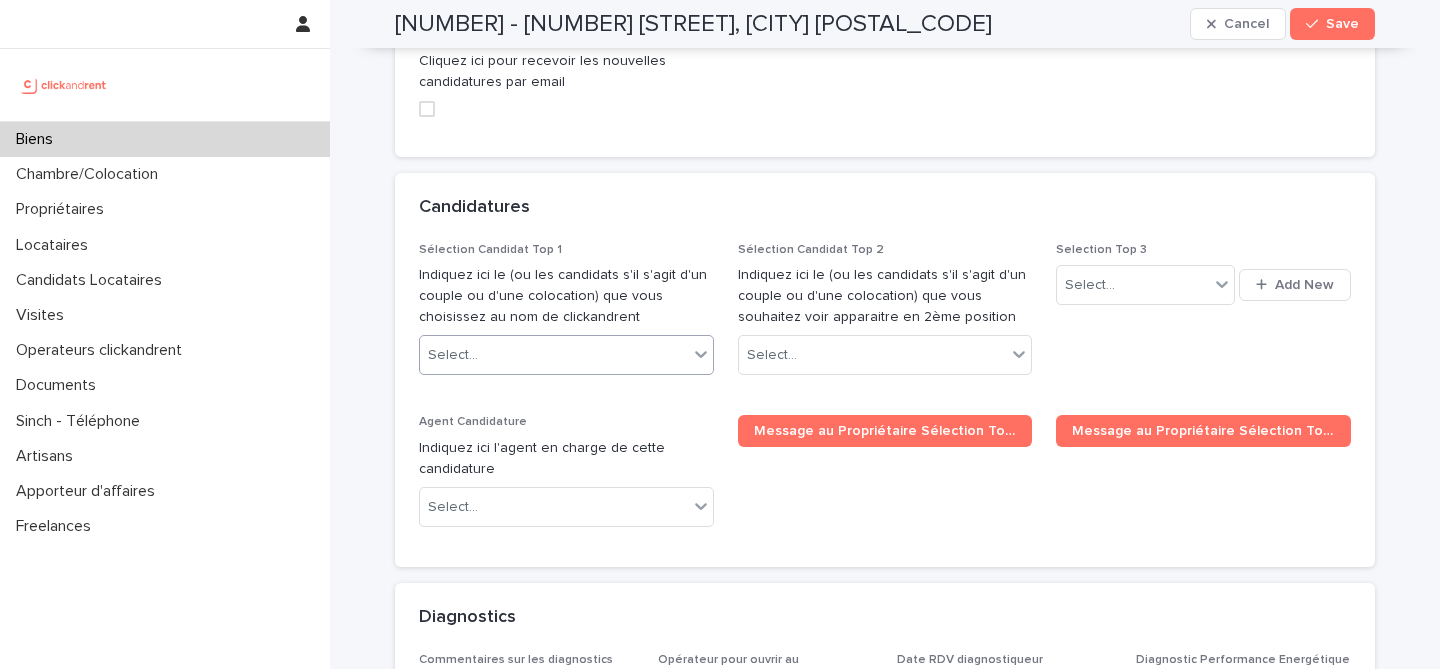 click on "Select..." at bounding box center [554, 355] 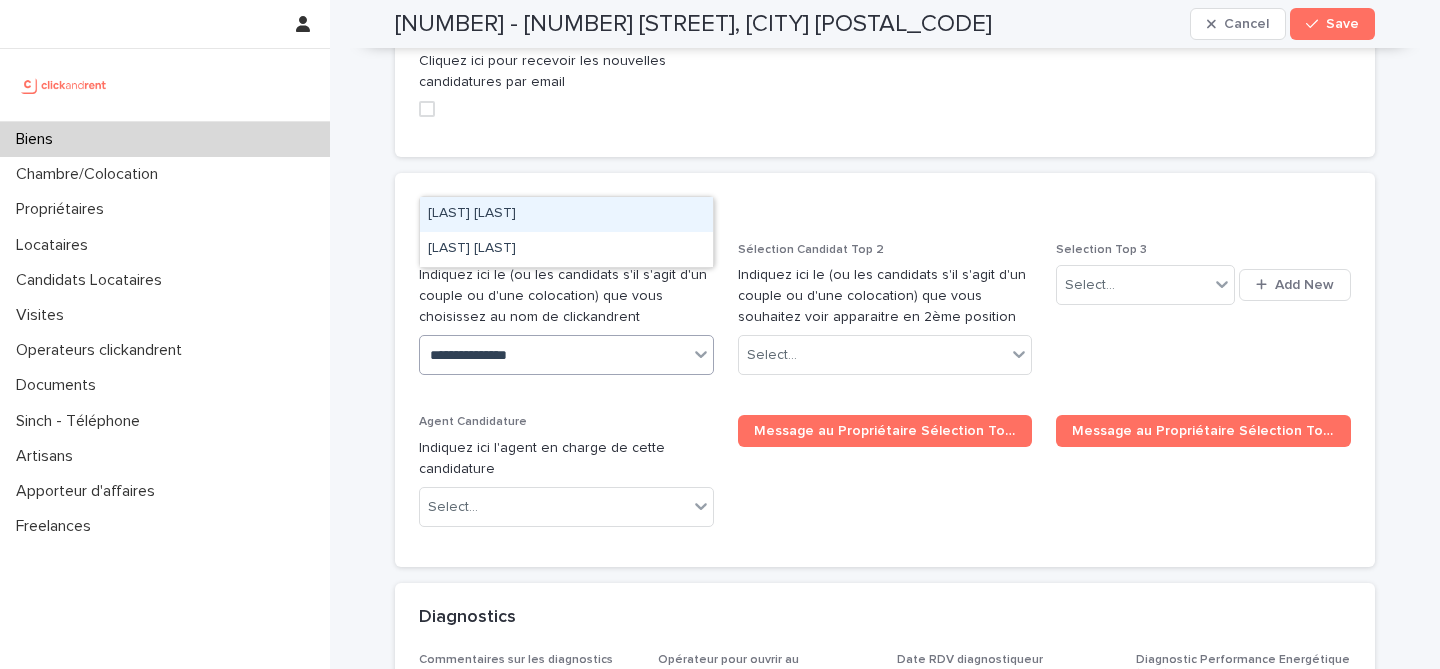 click on "[LAST] [LAST]" at bounding box center [566, 214] 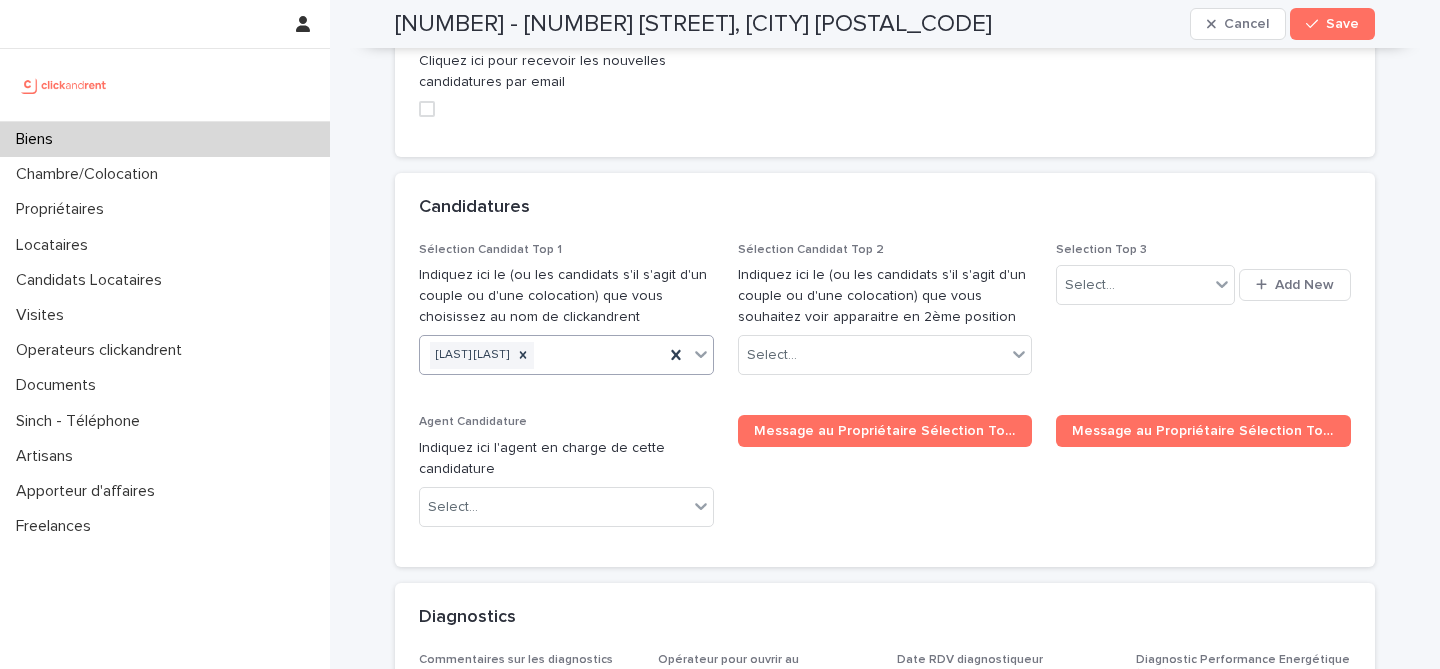 paste on "**********" 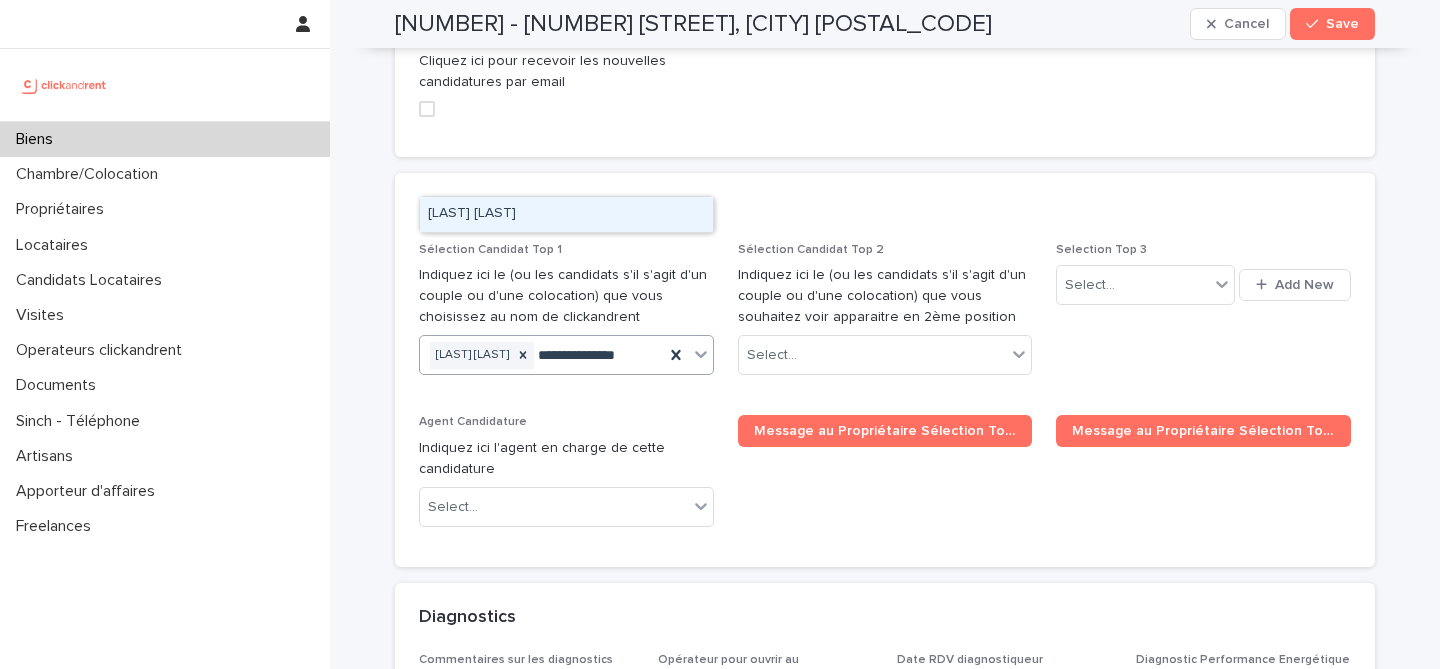 click on "[LAST] [LAST]" at bounding box center [566, 214] 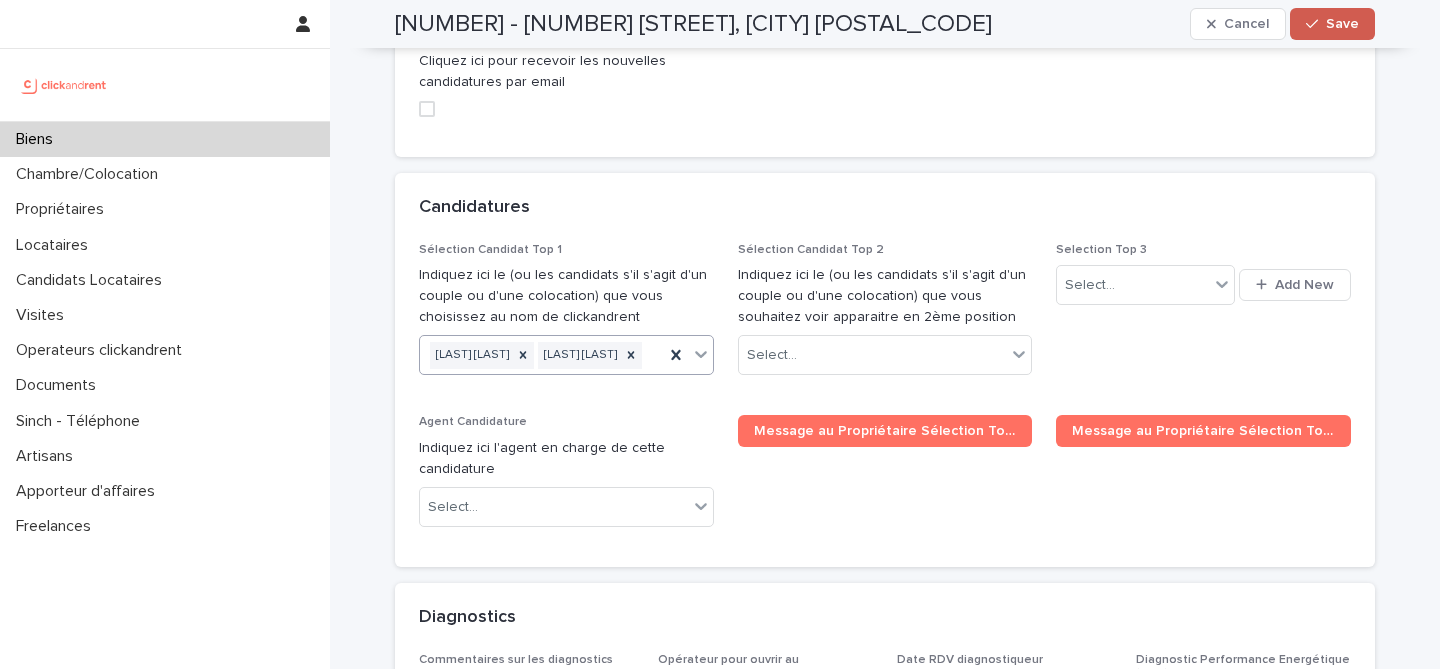 click on "Save" at bounding box center [1342, 24] 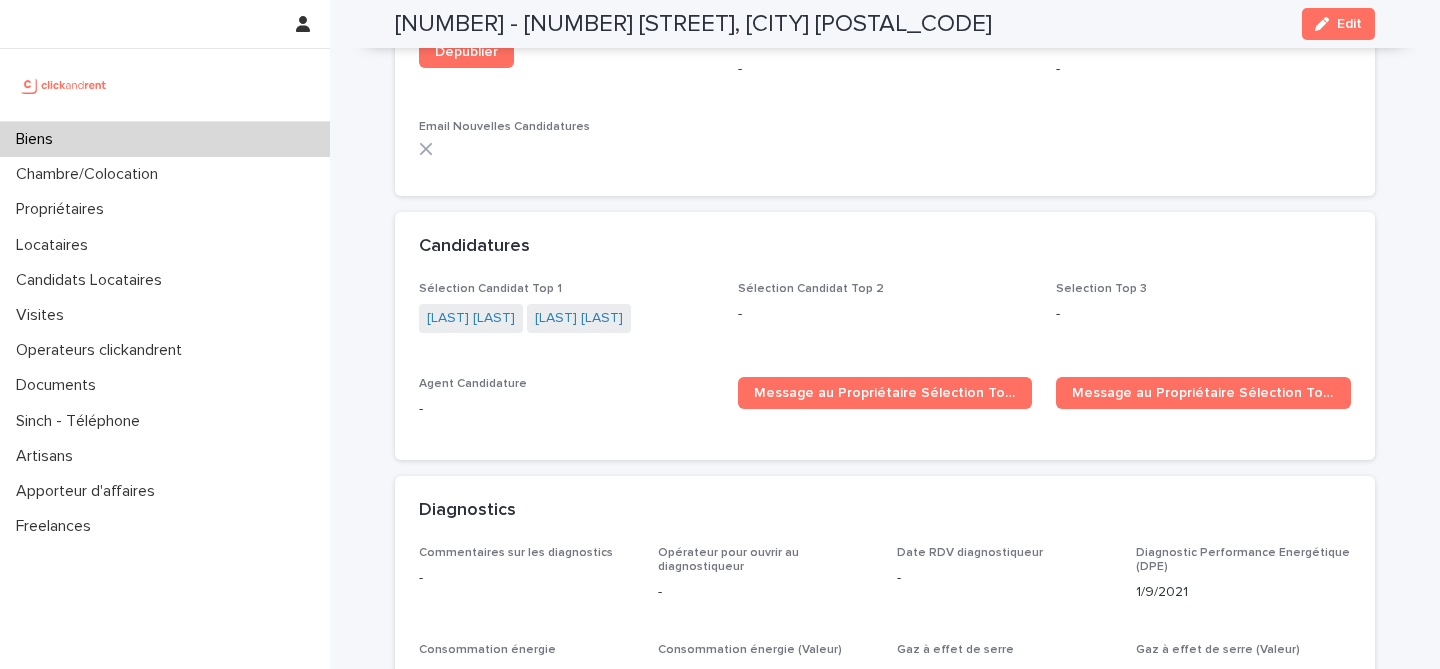scroll, scrollTop: 5642, scrollLeft: 0, axis: vertical 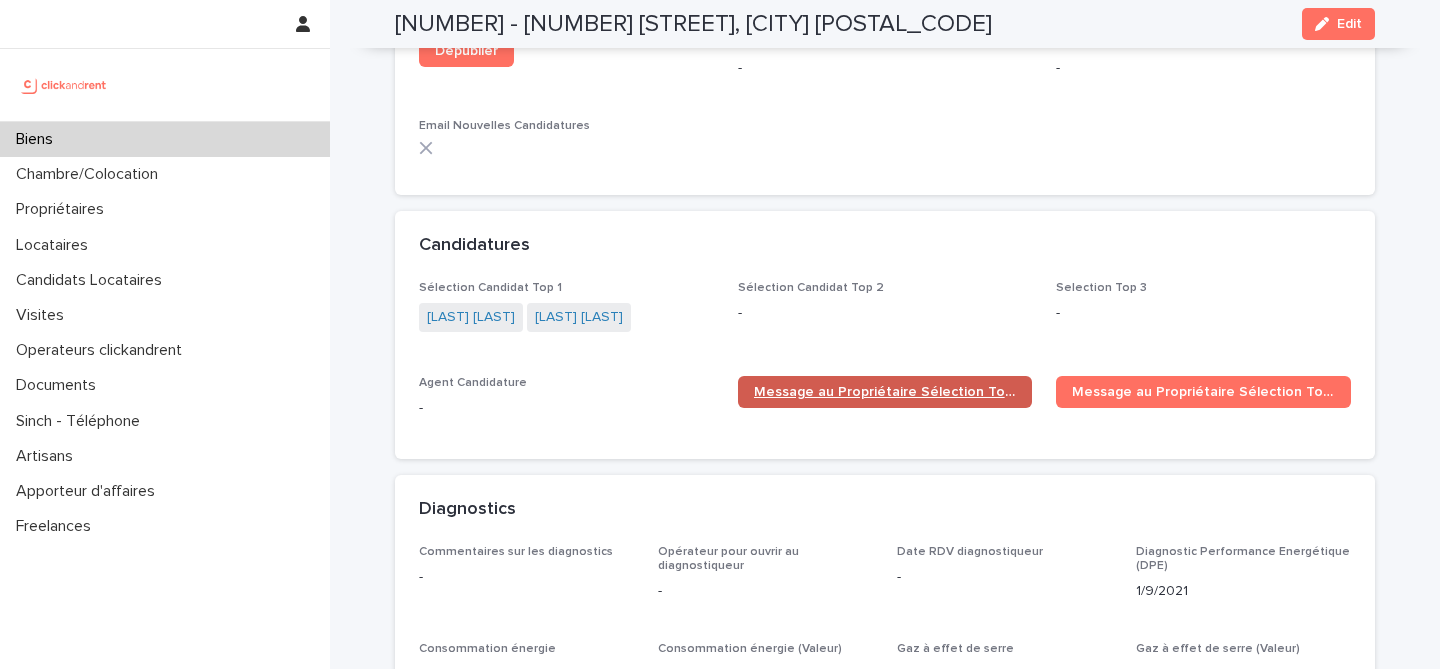 click on "Message au Propriétaire Sélection Top 1" at bounding box center [885, 392] 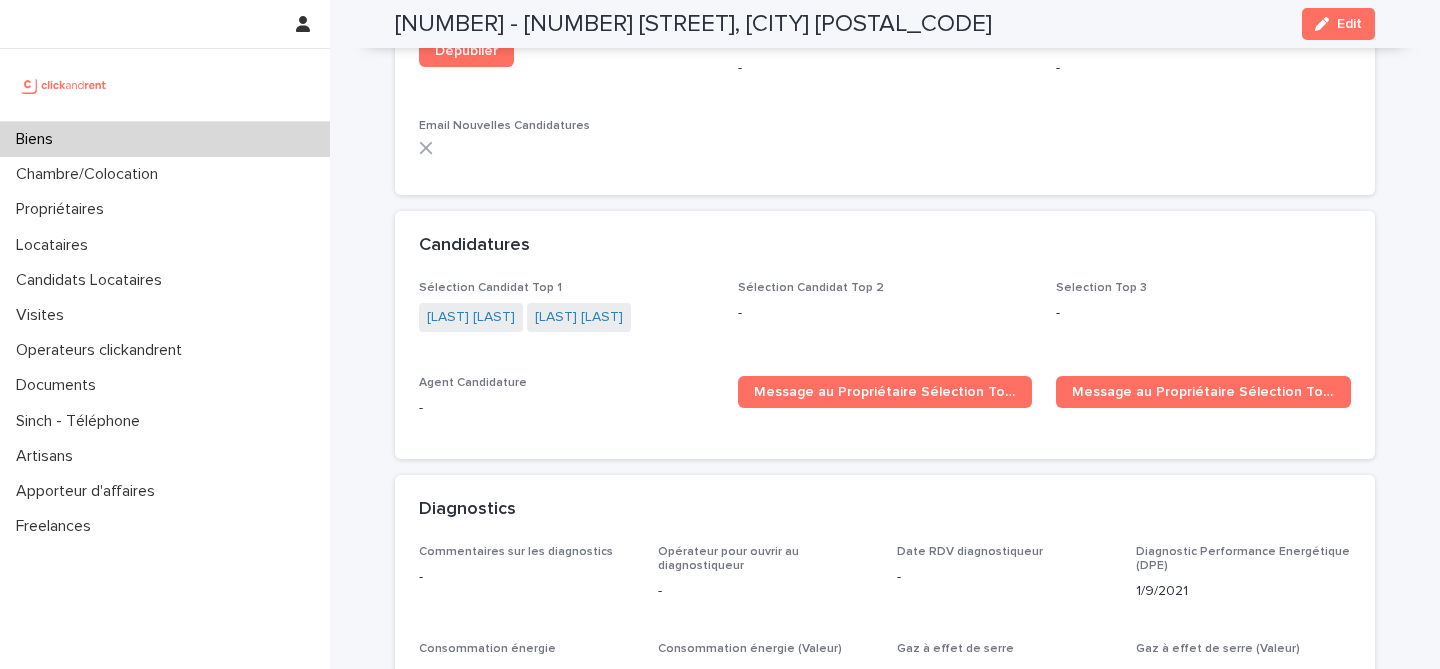 click on "Biens" at bounding box center (165, 139) 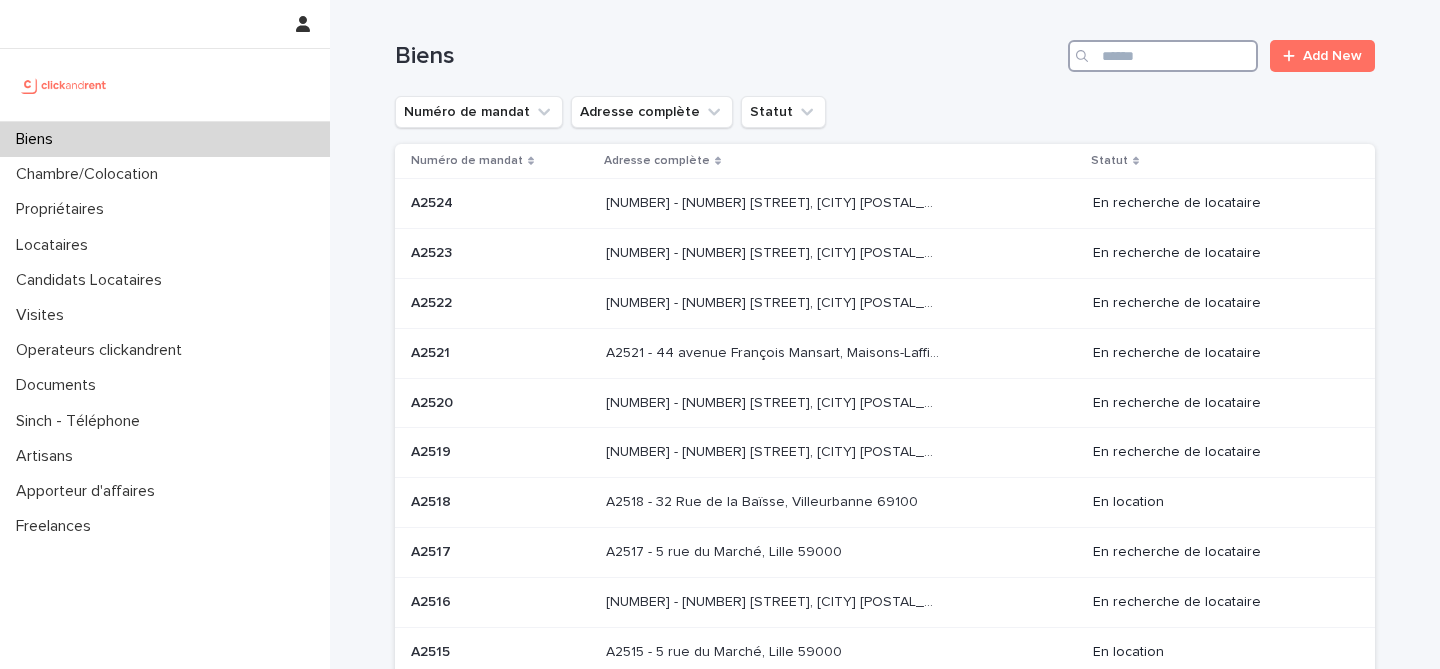 click at bounding box center (1163, 56) 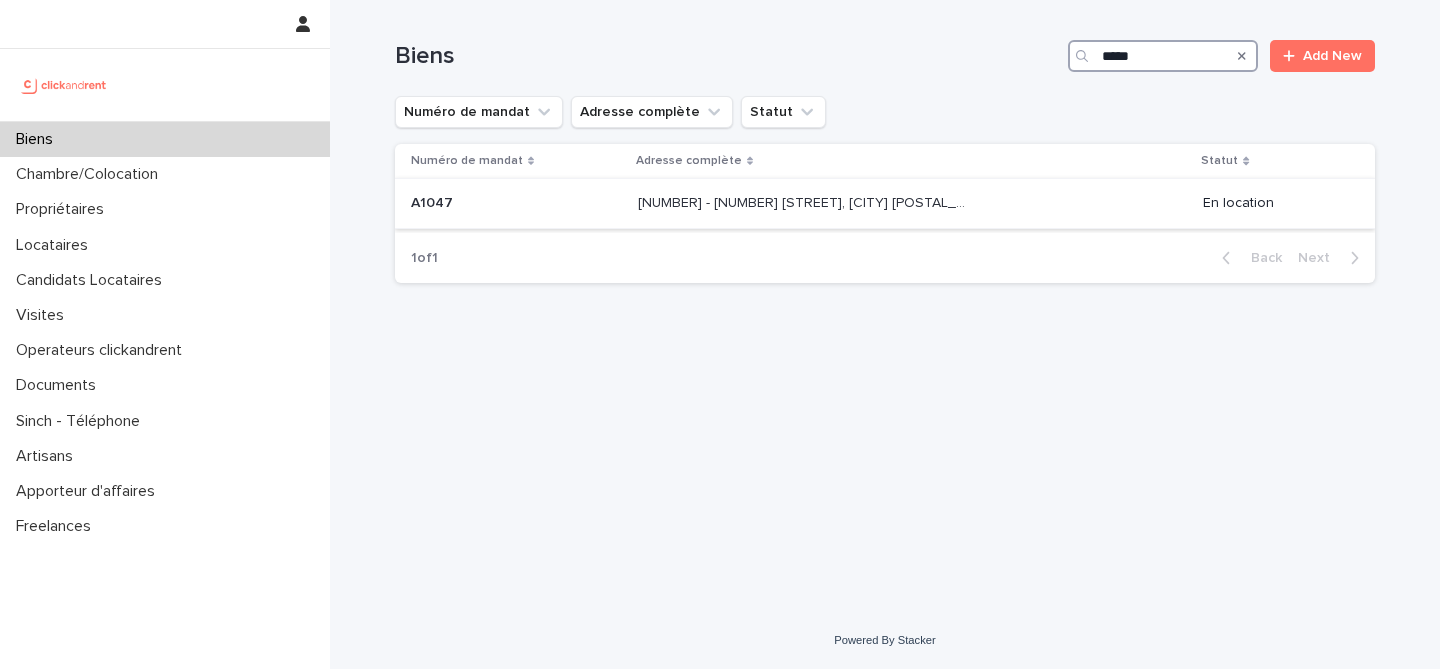 type on "*****" 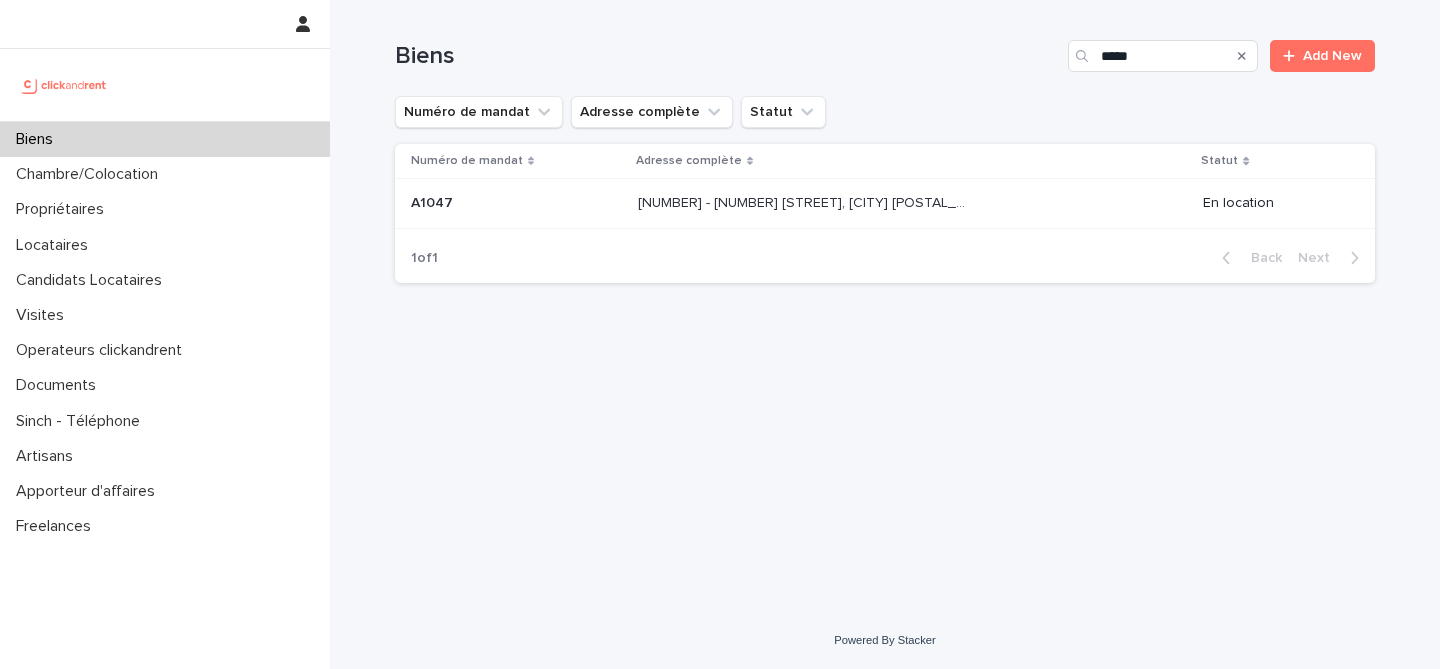 click on "A1047 A1047" at bounding box center (516, 203) 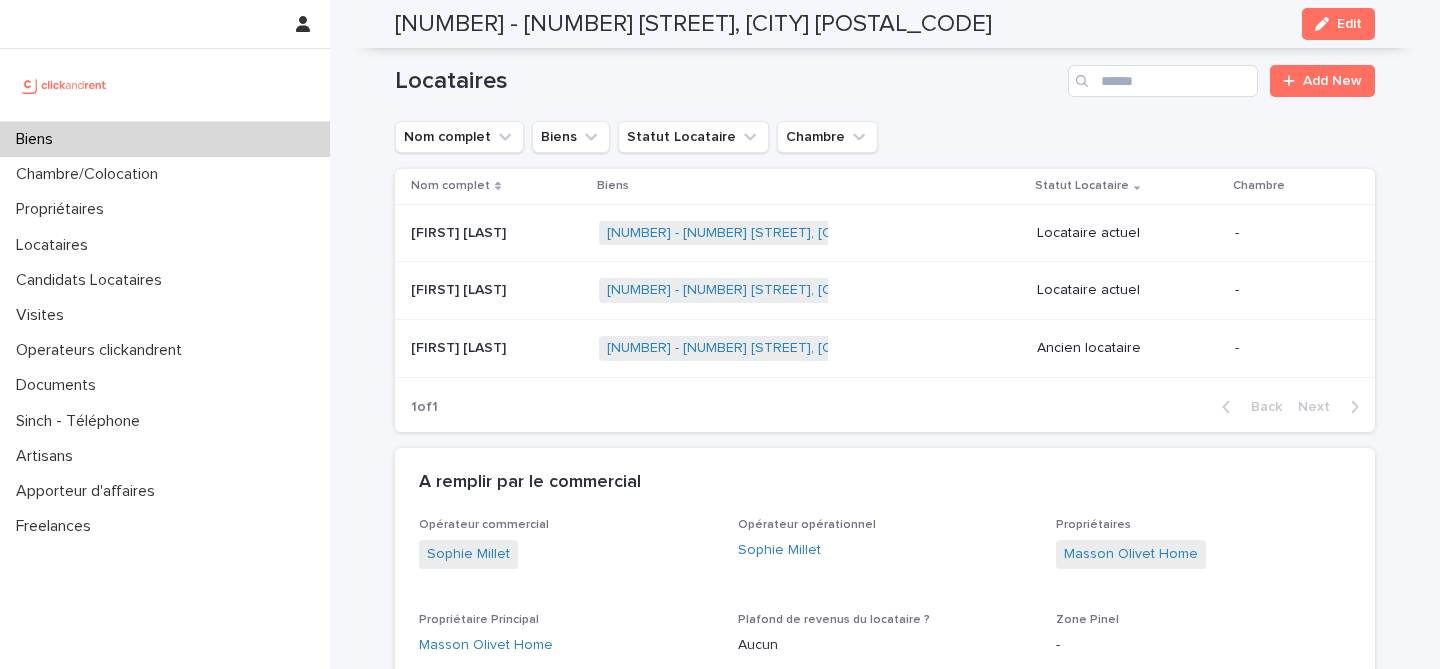 scroll, scrollTop: 952, scrollLeft: 0, axis: vertical 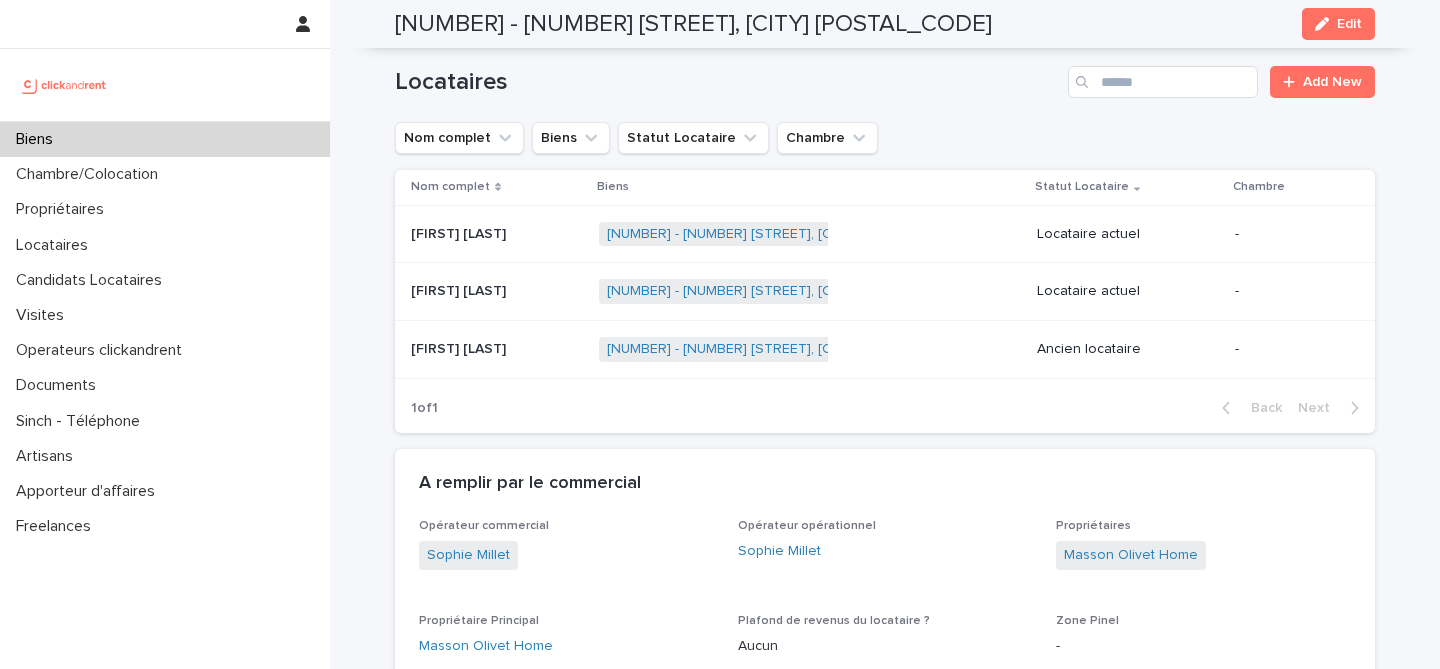 click on "Biens" at bounding box center (165, 139) 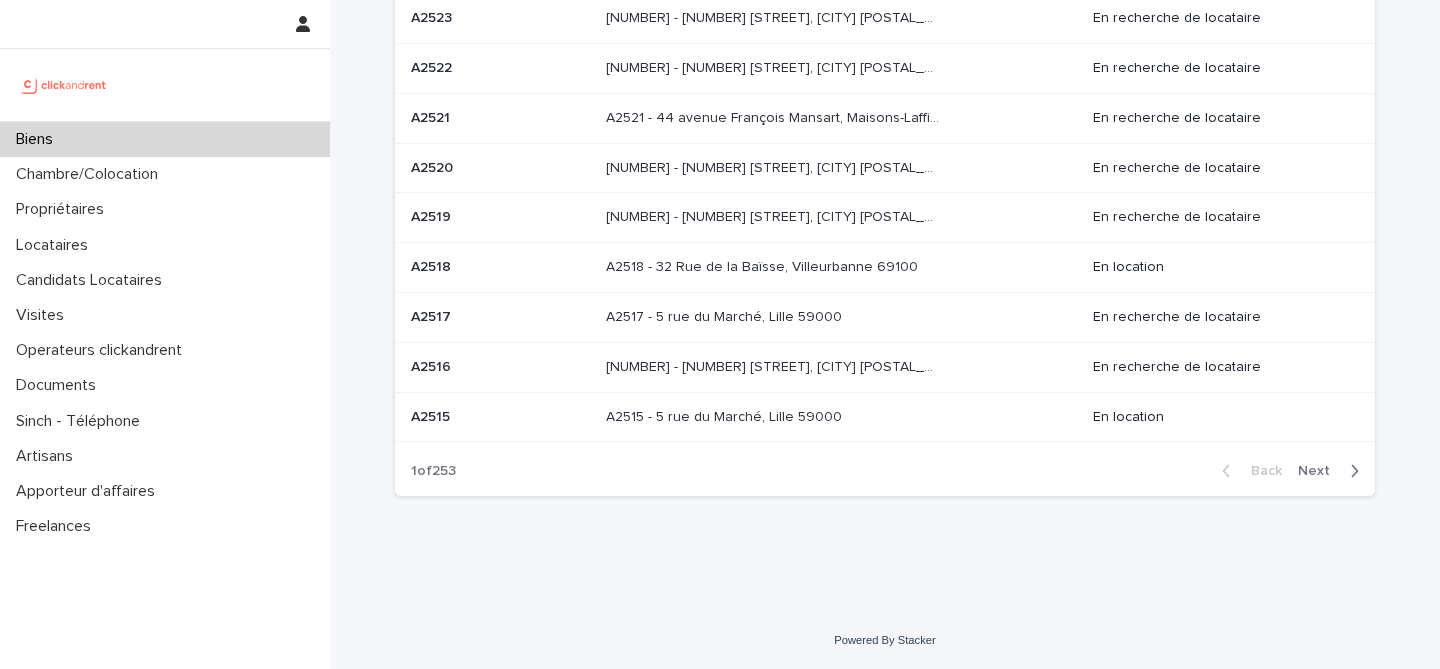 scroll, scrollTop: 0, scrollLeft: 0, axis: both 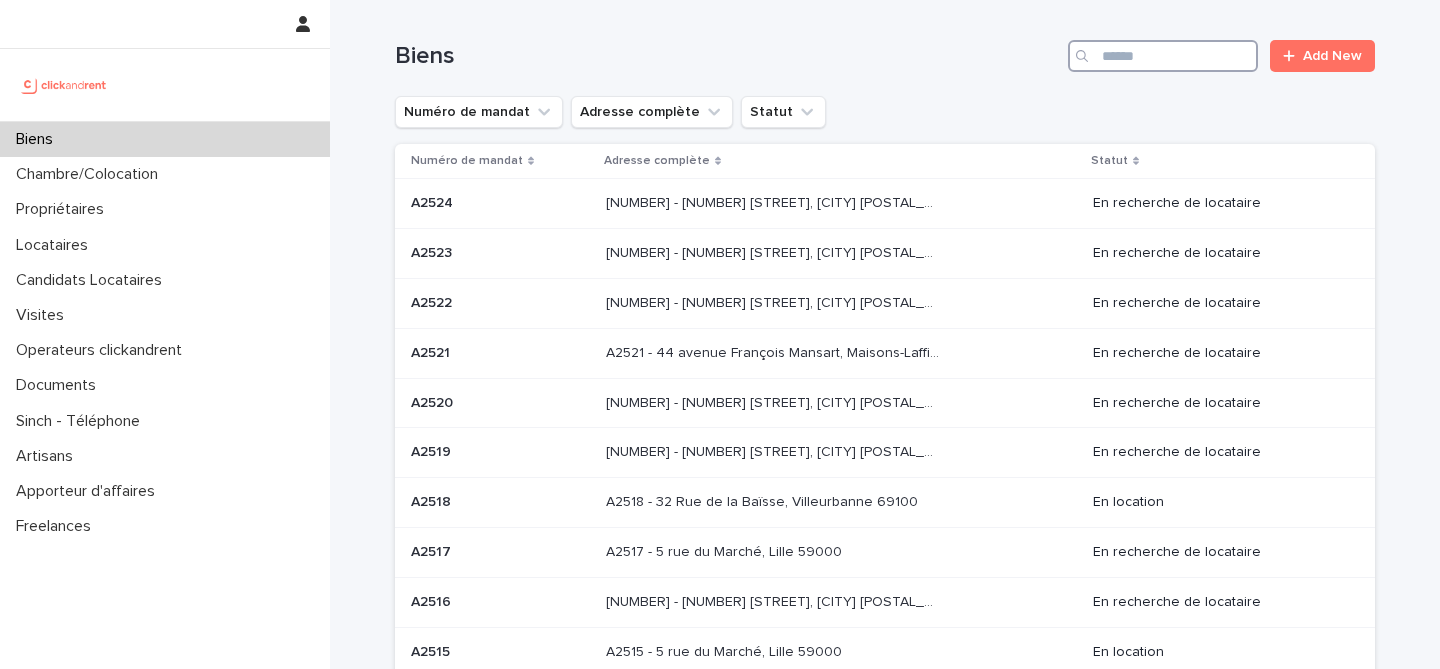 click at bounding box center [1163, 56] 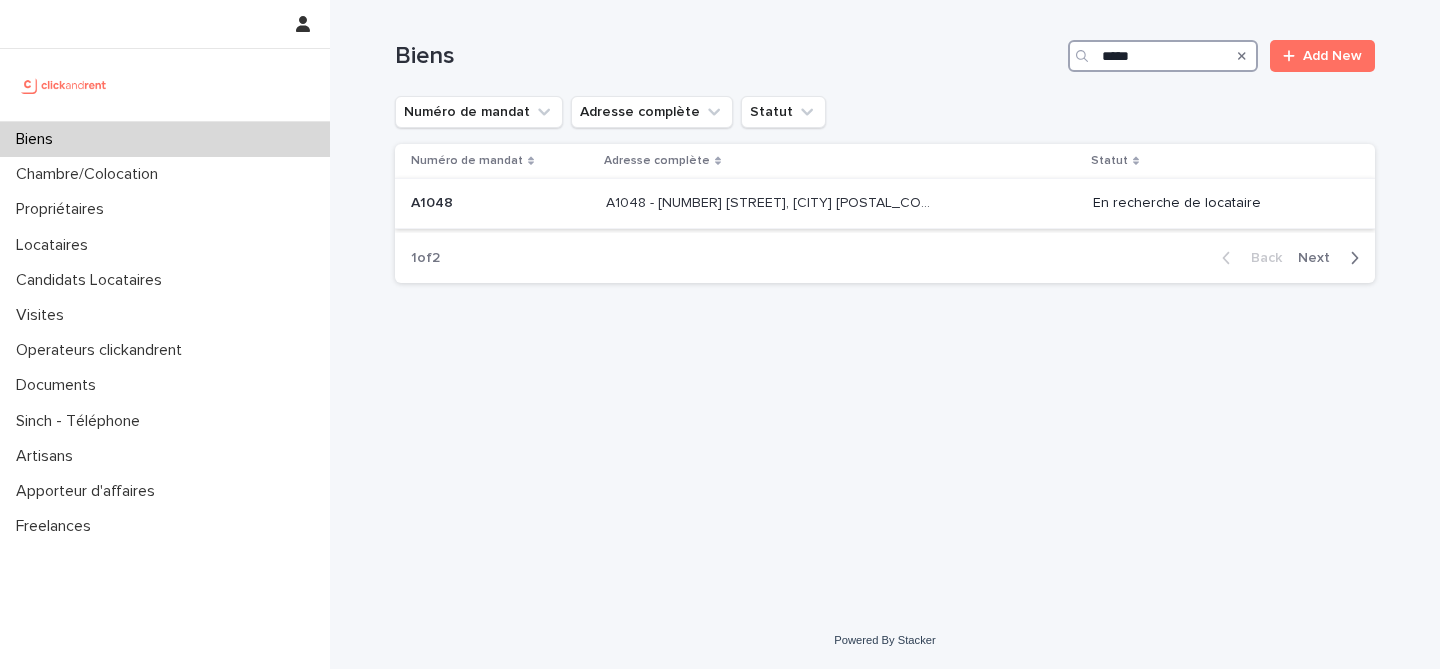 type on "*****" 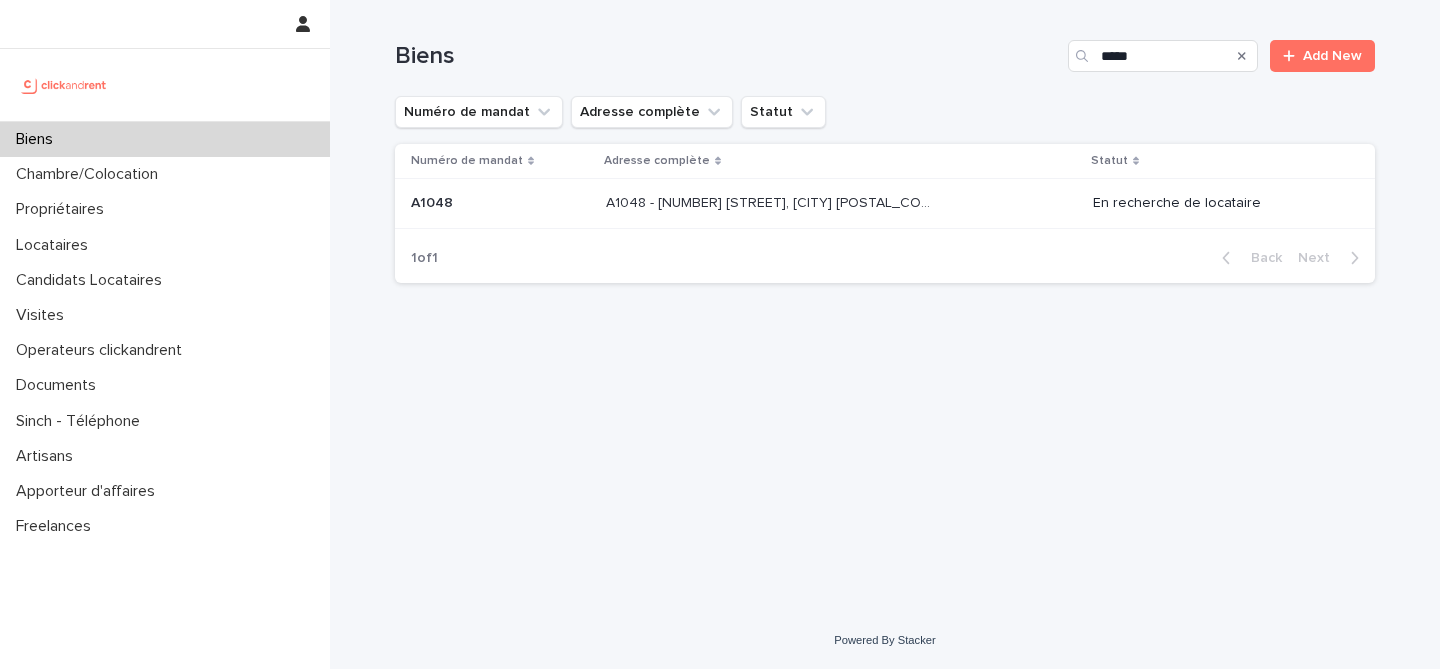 click on "[NUMBER] [STREET], [CITY] [POSTAL_CODE] [NUMBER] [STREET], [CITY] [POSTAL_CODE]" at bounding box center (841, 203) 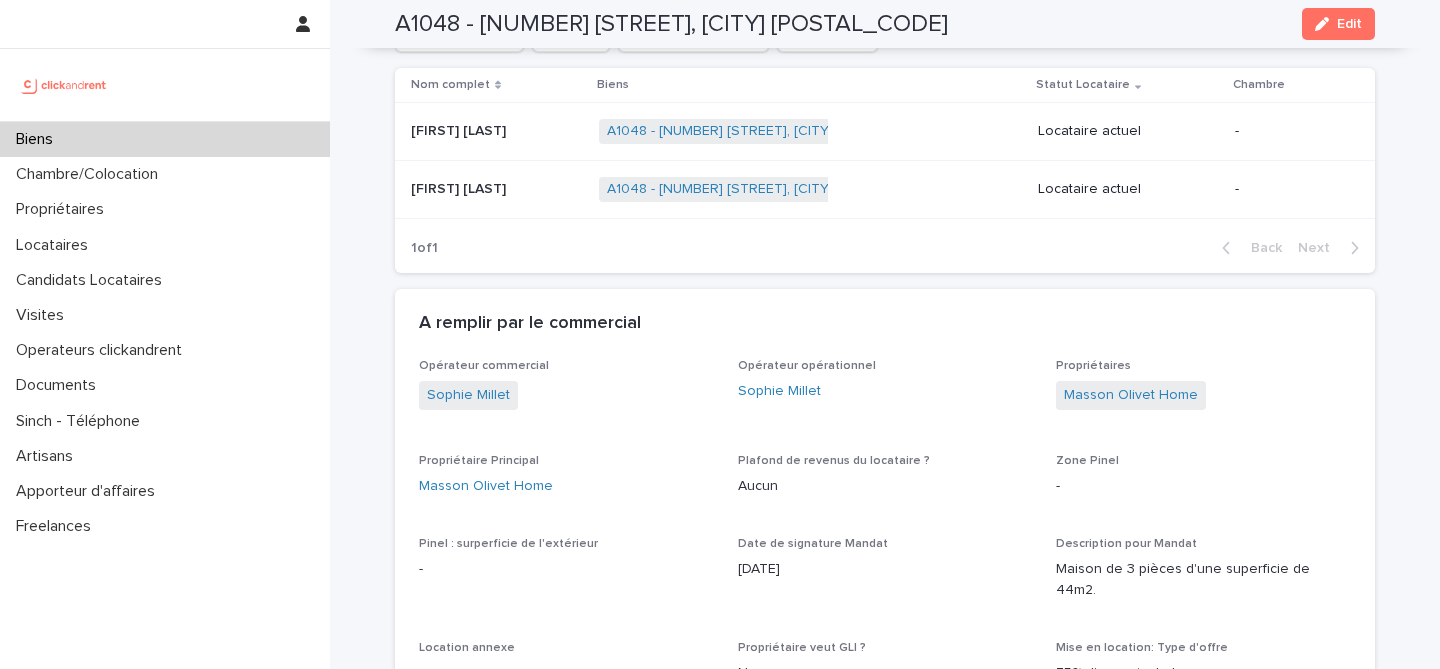 scroll, scrollTop: 1159, scrollLeft: 0, axis: vertical 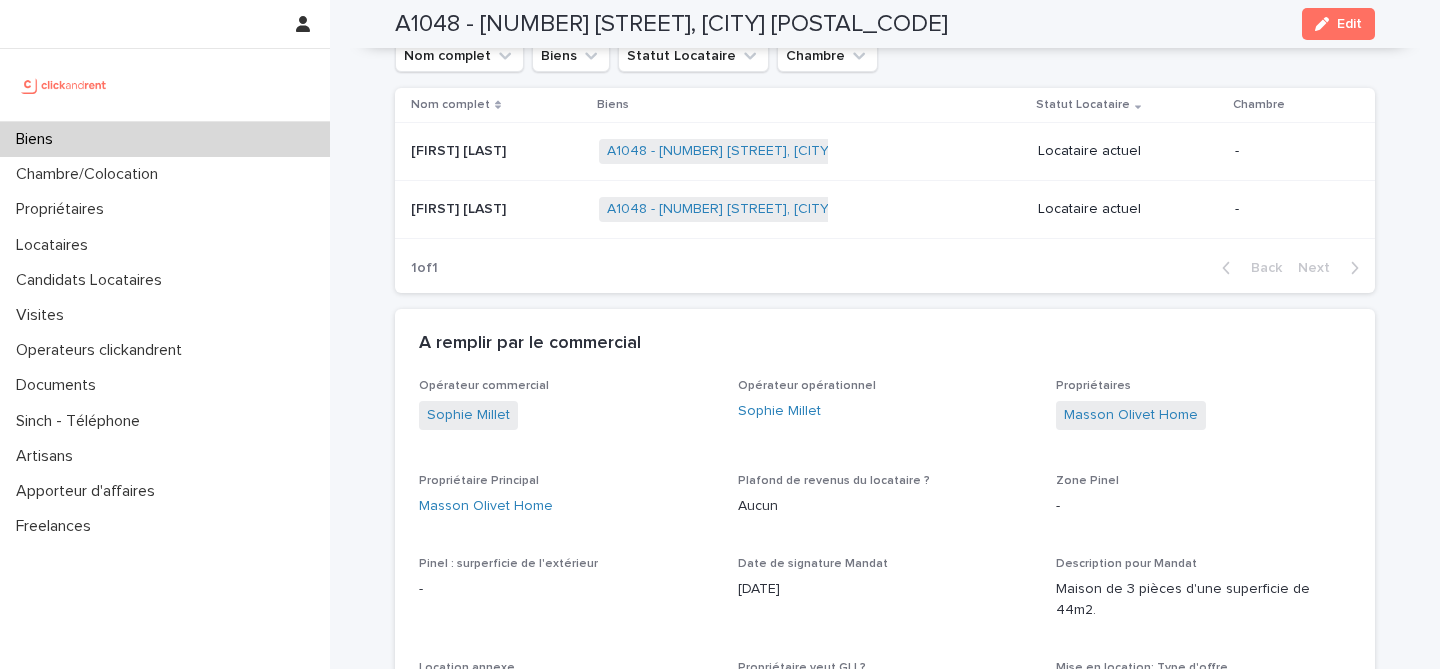 click on "[FIRST] [LAST] [FIRST] [LAST]" at bounding box center [497, 151] 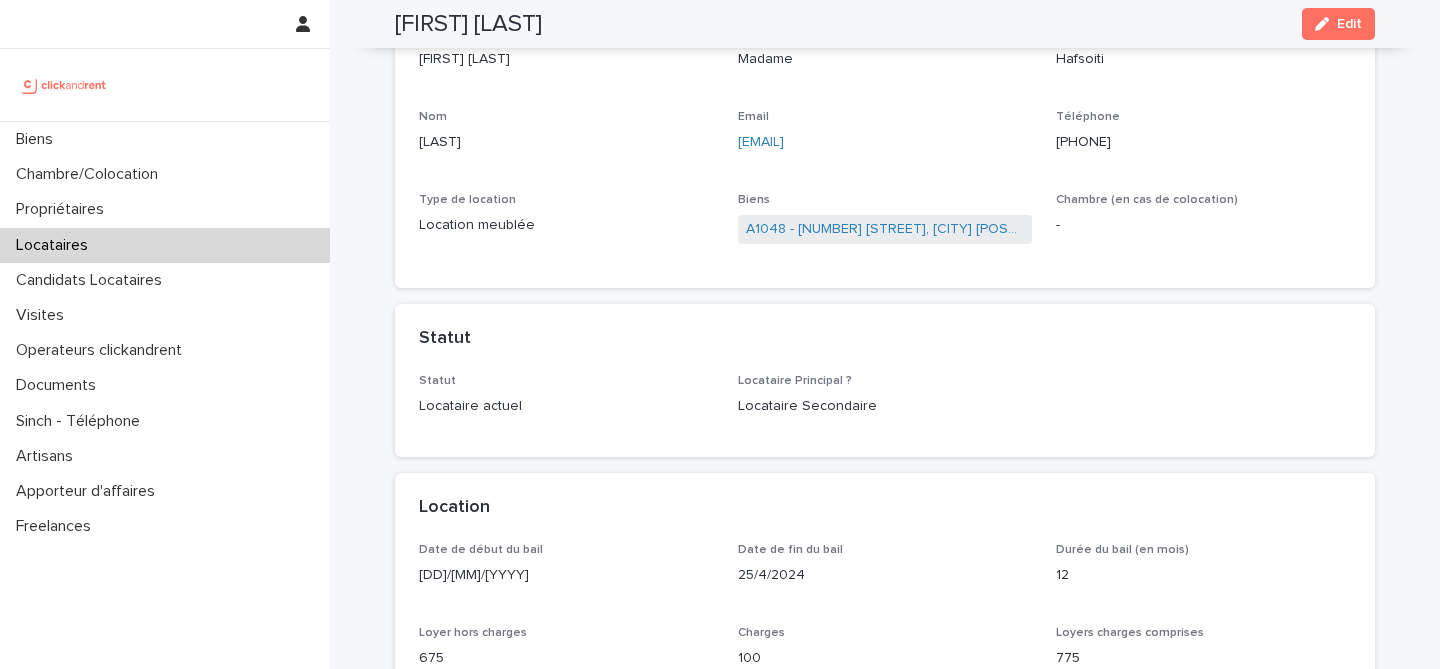 scroll, scrollTop: 0, scrollLeft: 0, axis: both 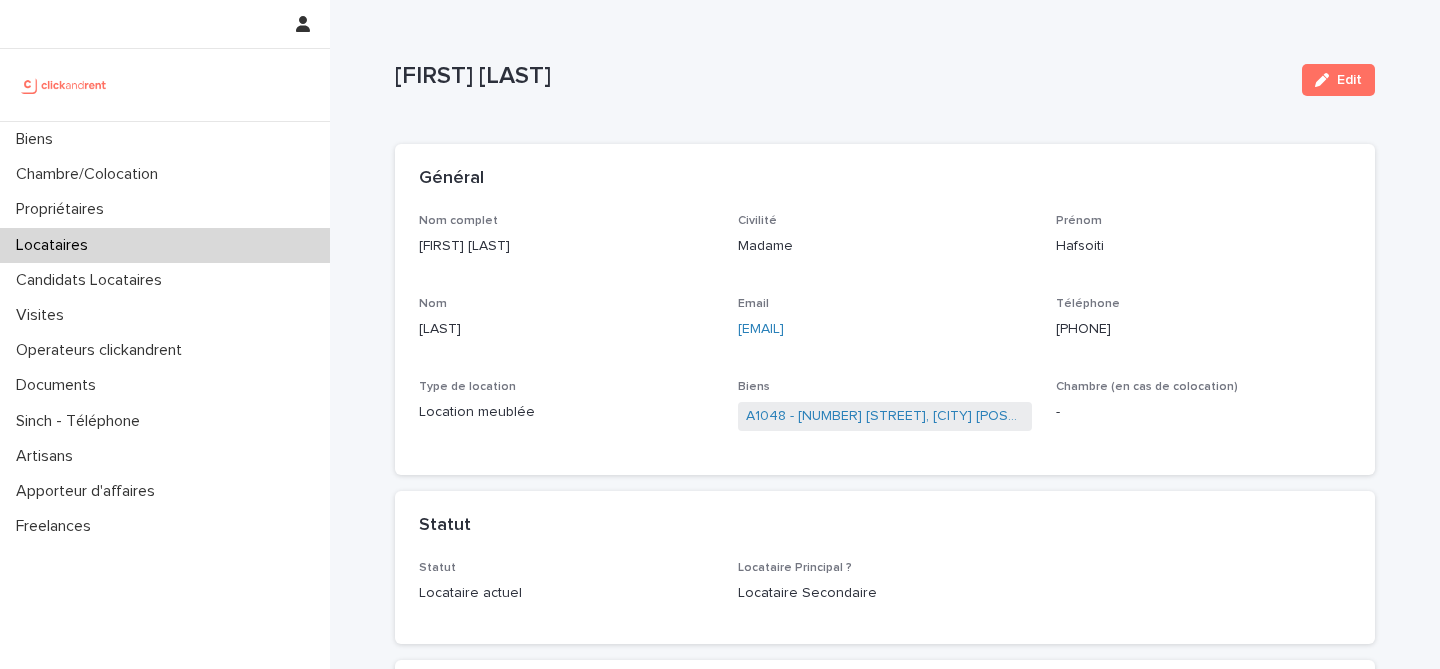 click on "Général Nom complet [FIRST] [LAST] Civilité Madame Prénom [FIRST] Nom [LAST] Email [EMAIL] Téléphone [PHONE] Type de location Location meublée Biens [NUMBER] - [NUMBER] [STREET], [CITY] [POSTAL_CODE]   Chambre (en cas de colocation) - Statut Statut Locataire actuel Locataire Principal ? Locataire Secondaire Loading... Saving… Location Date de début du bail [DATE] Date de fin du bail [DATE] Durée du bail (en mois) [NUMBER] Loyer hors charges [NUMBER] Charges [NUMBER] Loyers charges comprises [NUMBER] Type de charges Provisions sur charges Trimestre de révision du loyer [NUMBER]ème trimestre Année de révision du loyer [YEAR] Nationalité du Locataire Française Date de naissance du locataire [DATE] Lieu de naissance du Locataire [CITY] Date d'état des lieux d'entrée [DATE] [TIME] Opérateur en charge de l'EDL d'entrée [FIRST] [LAST]   Formulaire EDL Assurance habitation : Date de fin de validité [DATE] Loading... Saving… Garanties [NUMBER] -" at bounding box center [885, 1681] 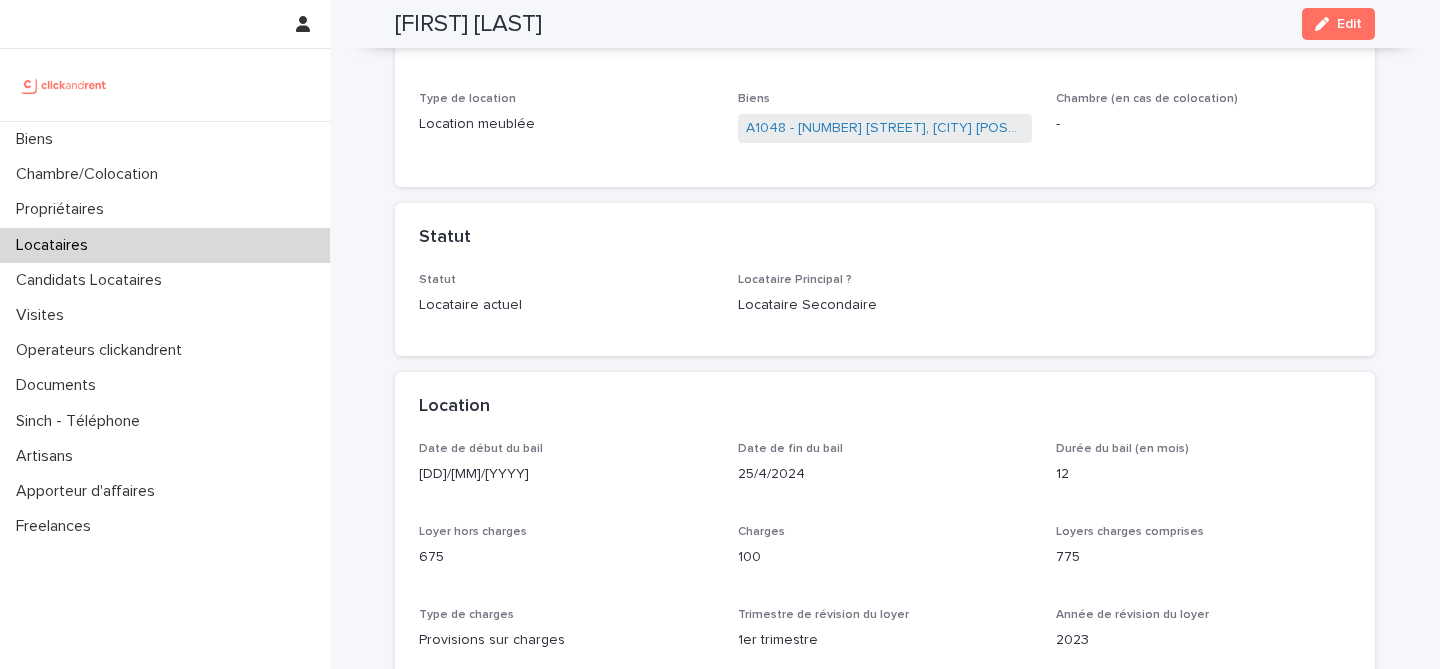 scroll, scrollTop: 290, scrollLeft: 0, axis: vertical 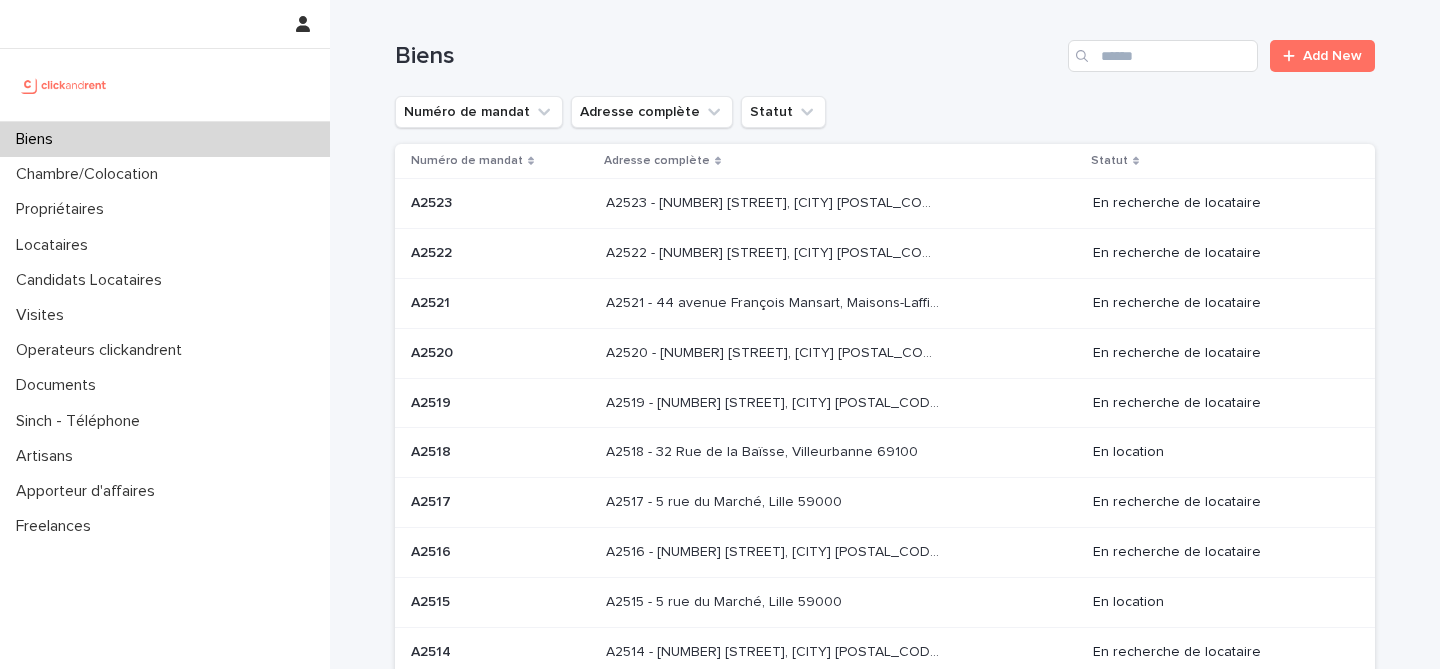 click on "Biens" at bounding box center [165, 139] 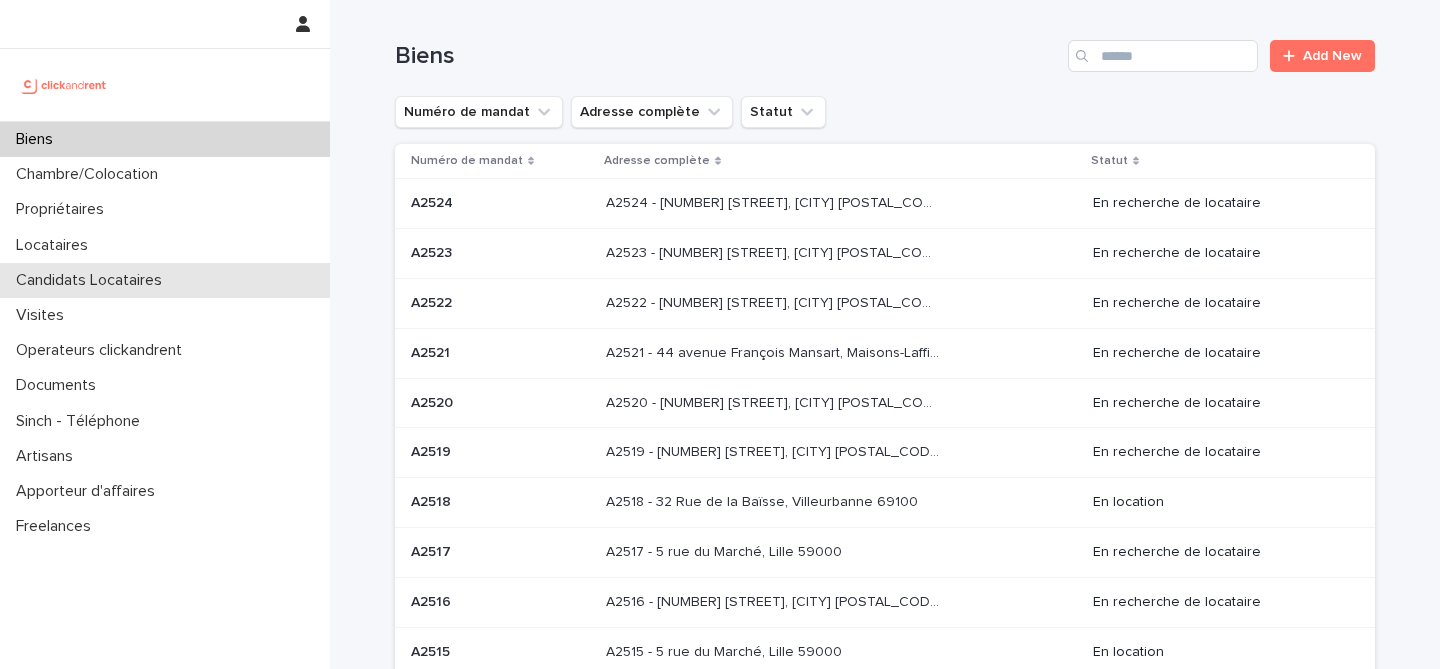click on "Candidats Locataires" at bounding box center [93, 280] 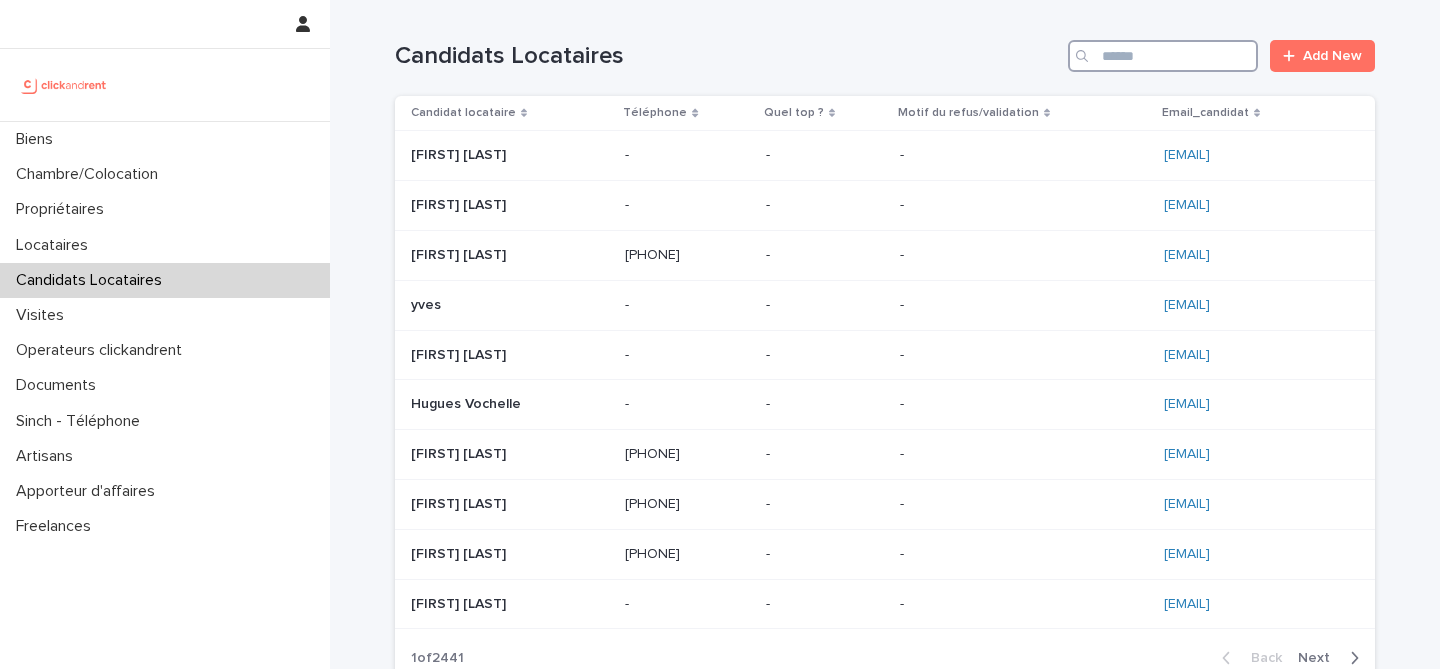 click at bounding box center (1163, 56) 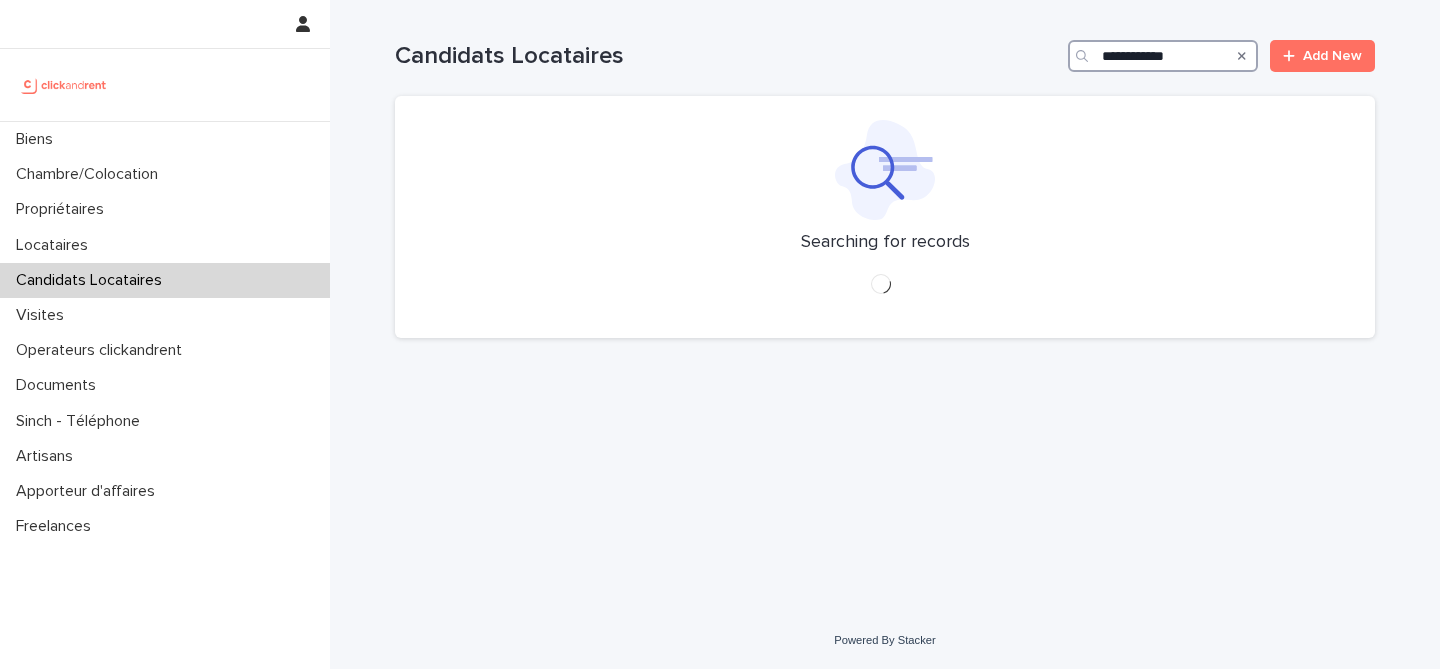 type on "**********" 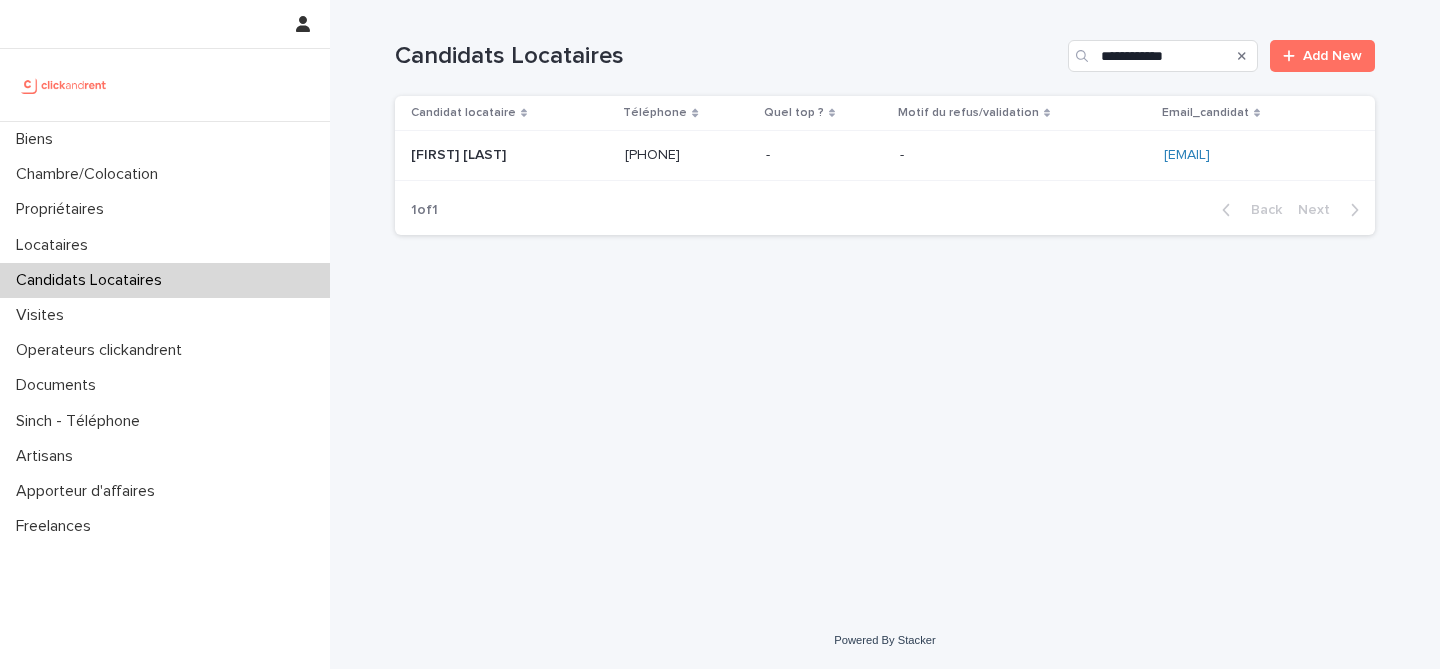 click on "Mélissa Arim Mélissa Arim" at bounding box center [510, 155] 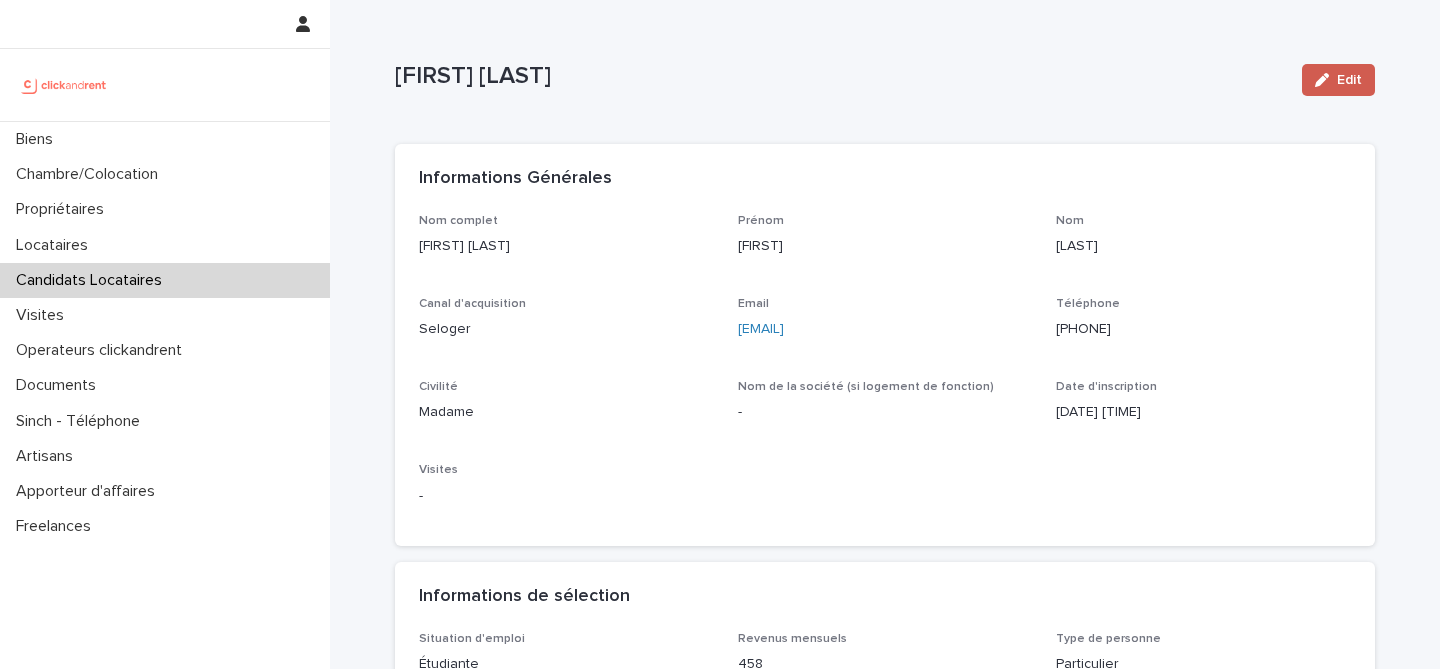 click 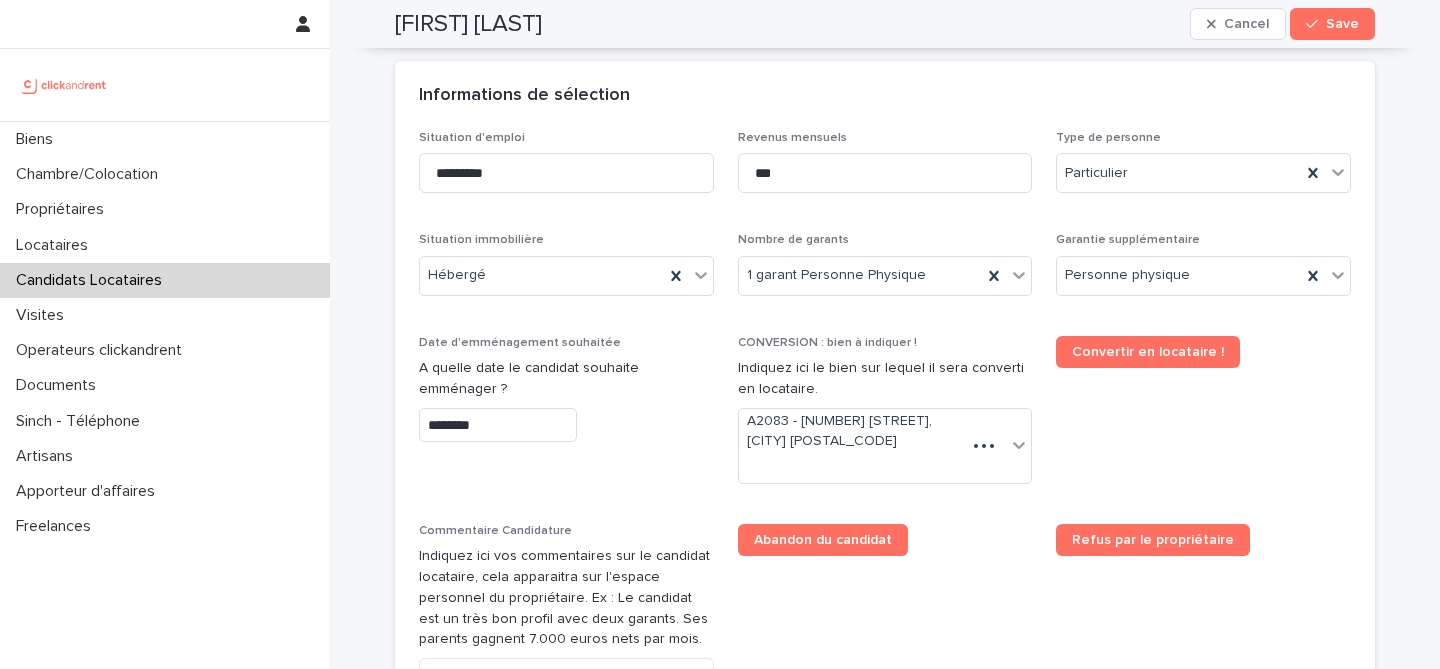 scroll, scrollTop: 716, scrollLeft: 0, axis: vertical 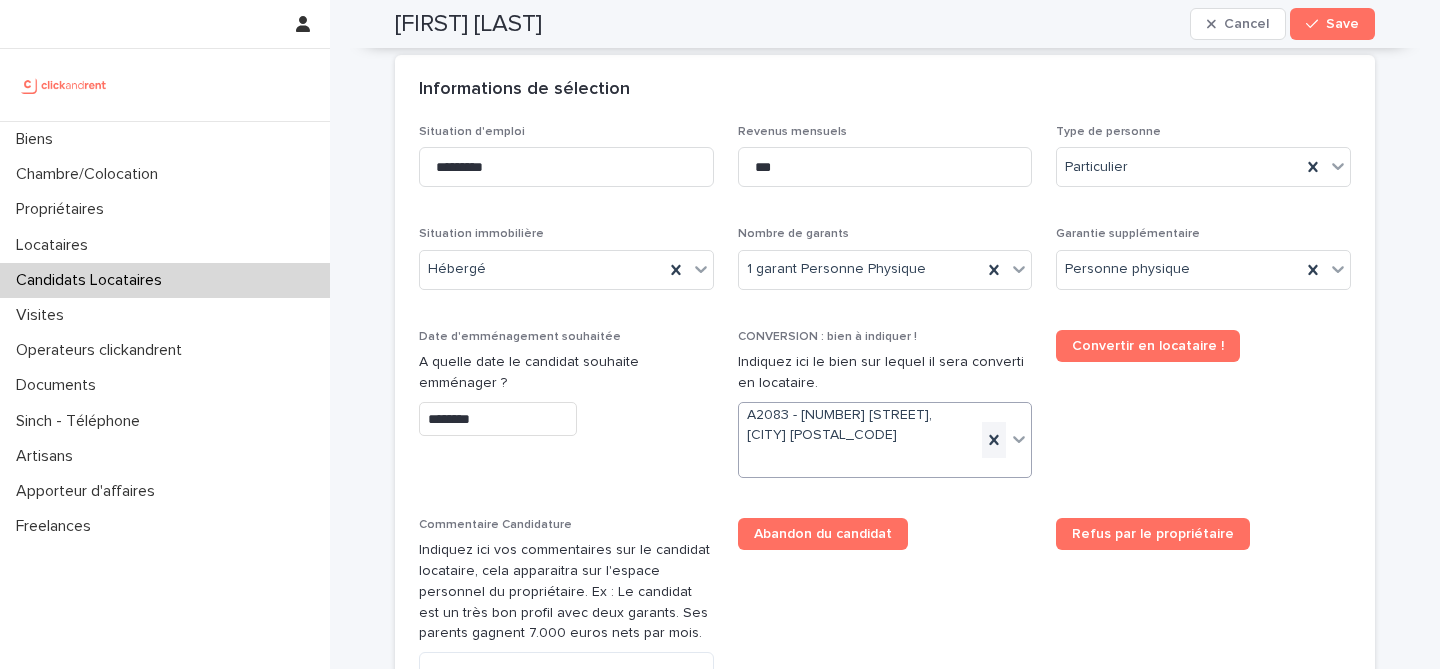 click 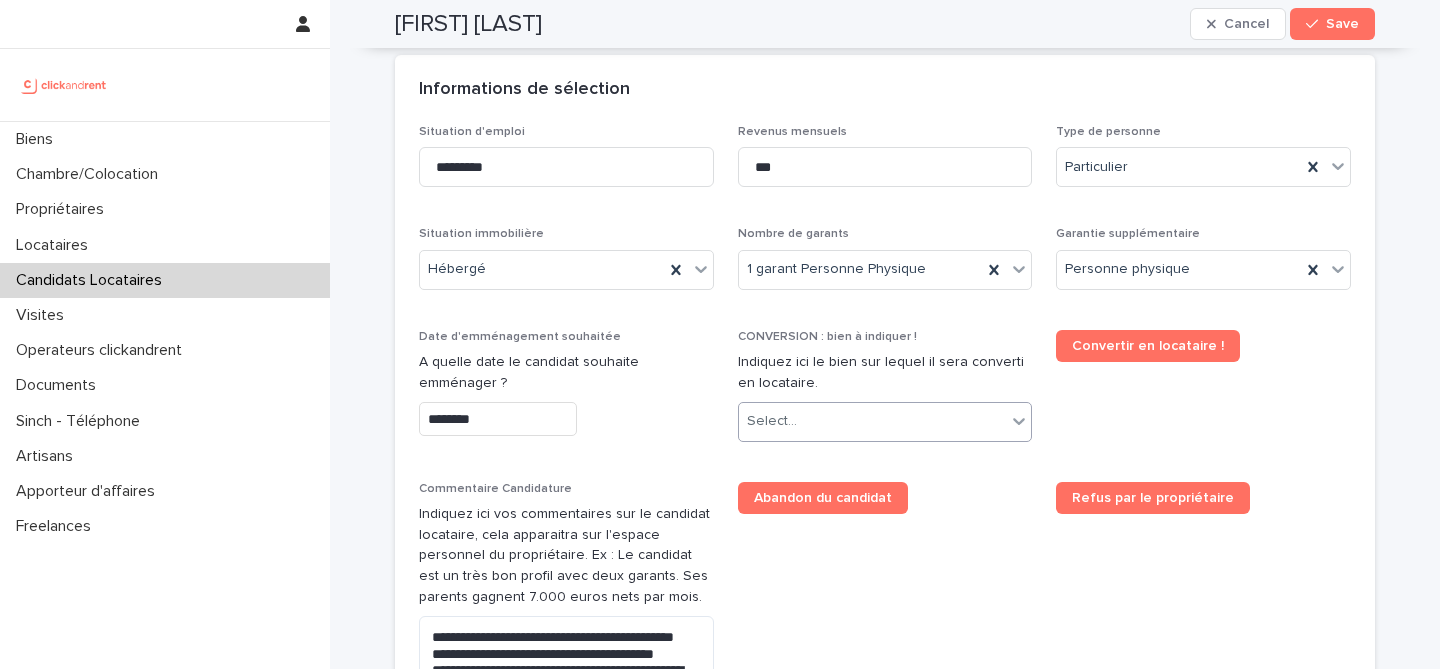 scroll, scrollTop: 698, scrollLeft: 0, axis: vertical 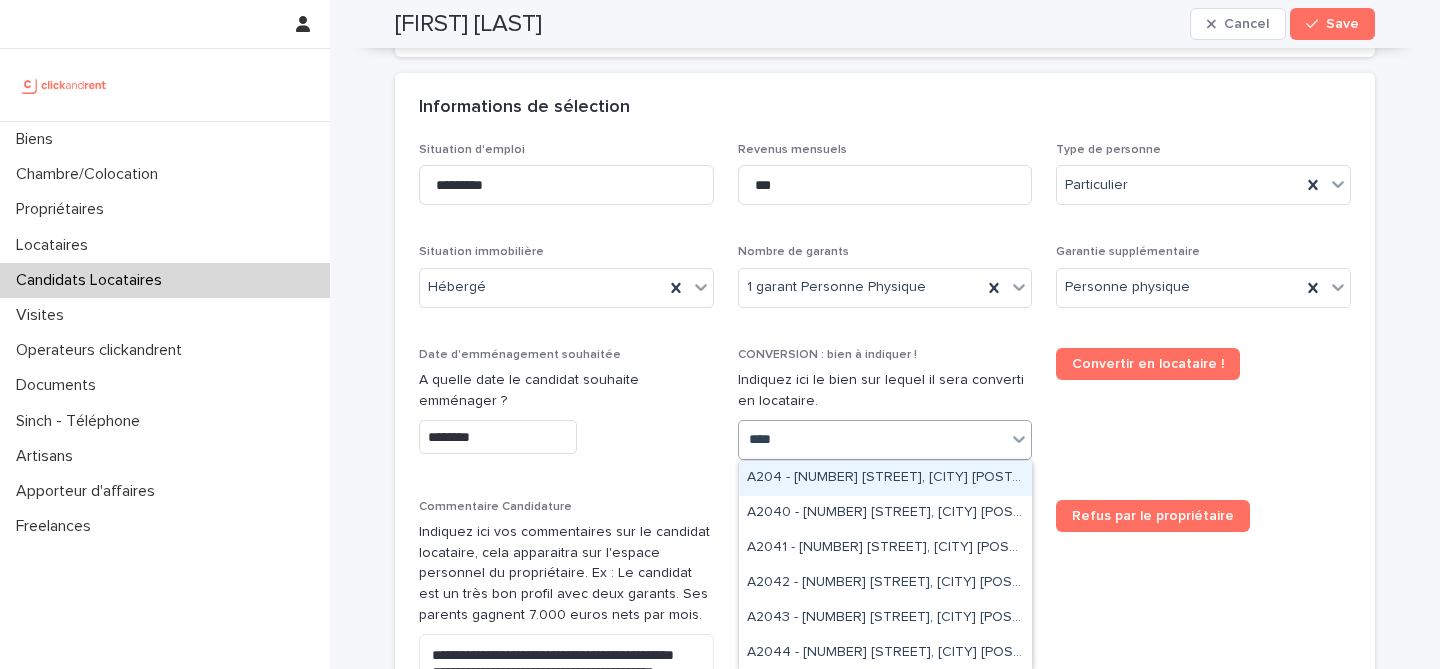 type on "*****" 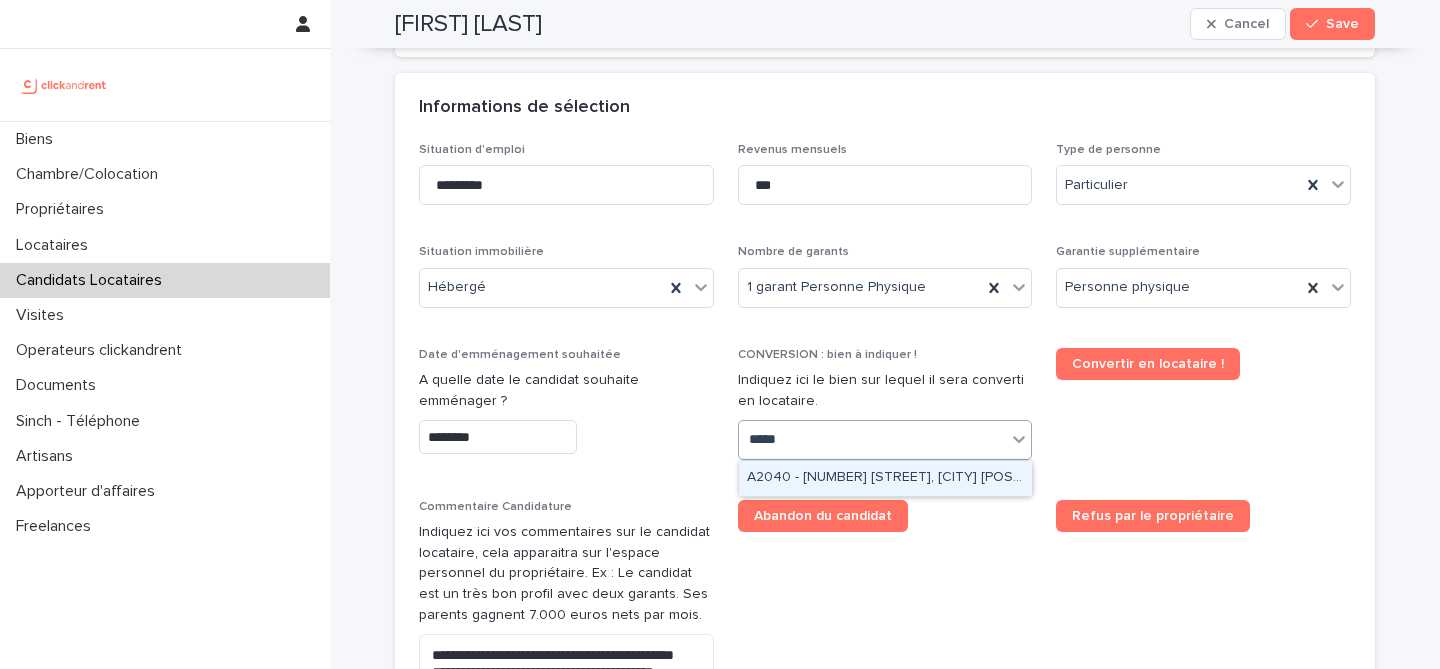 click on "A2040 - [NUMBER] [STREET], [CITY] [POSTAL_CODE]" at bounding box center [885, 478] 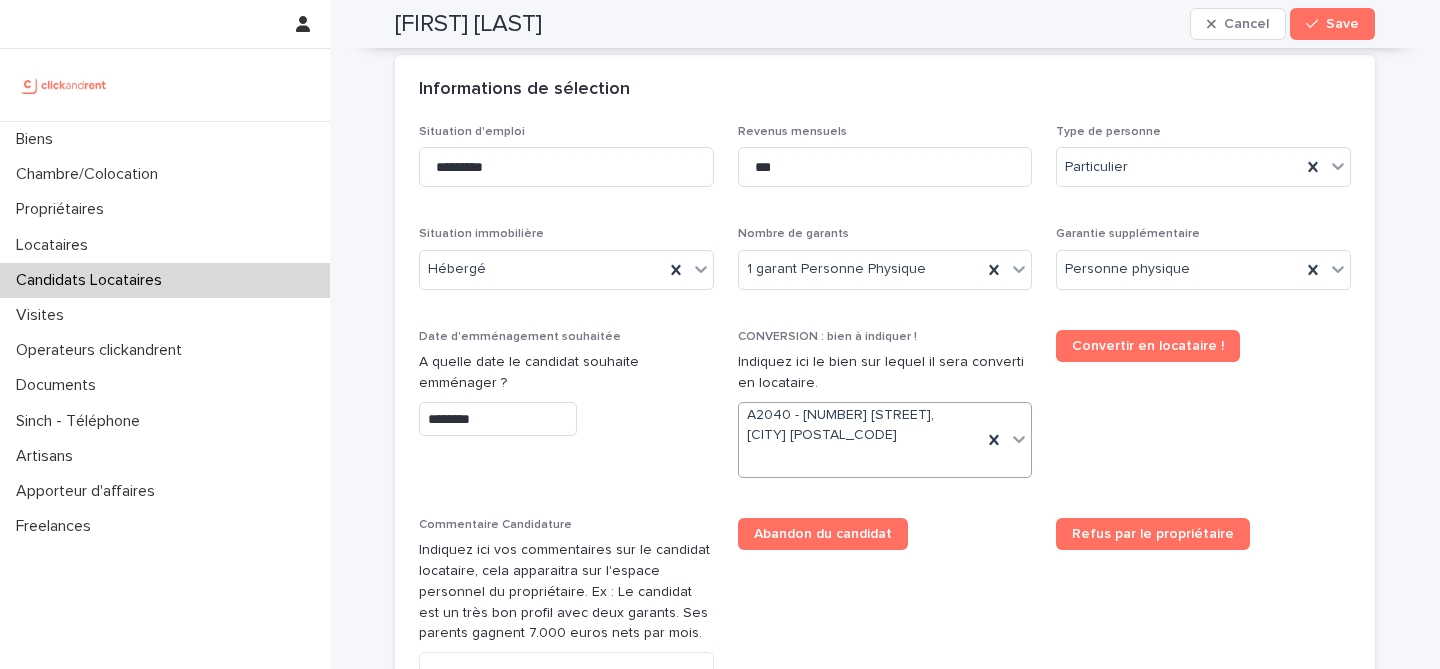 scroll, scrollTop: 838, scrollLeft: 0, axis: vertical 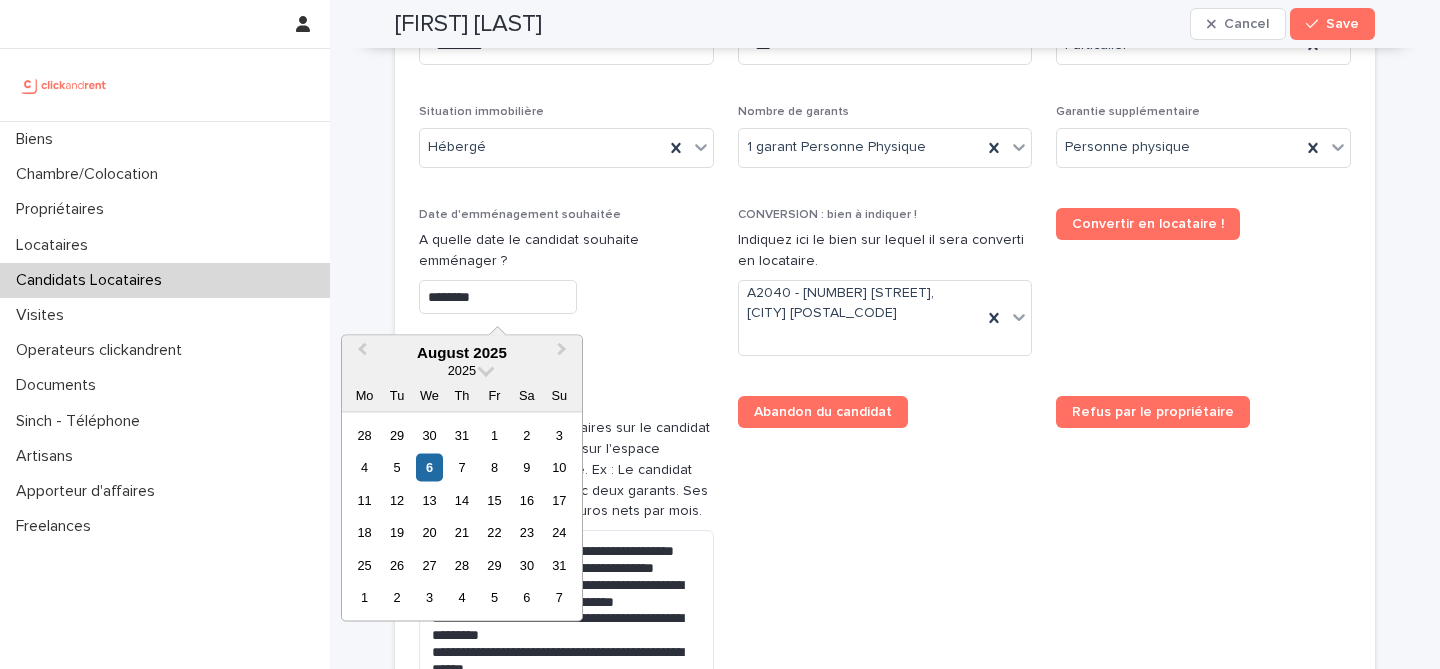 click on "********" at bounding box center (498, 297) 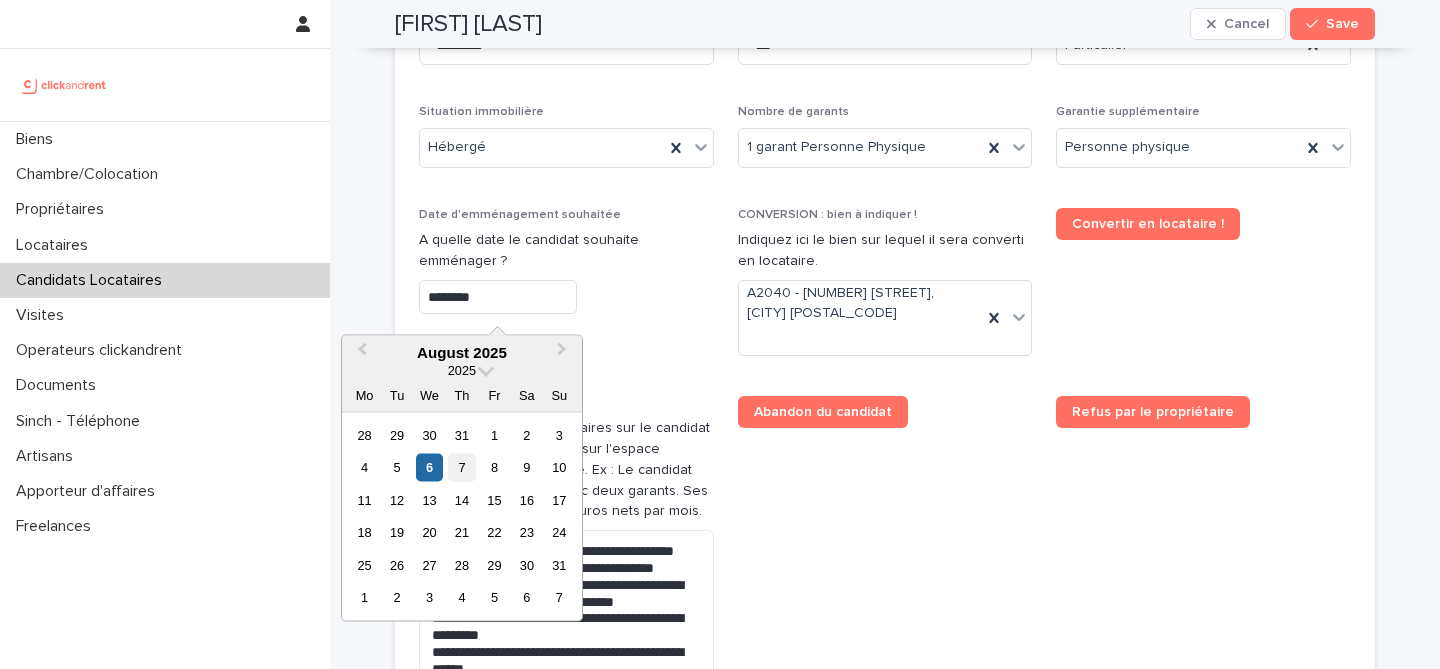 click on "7" at bounding box center [461, 467] 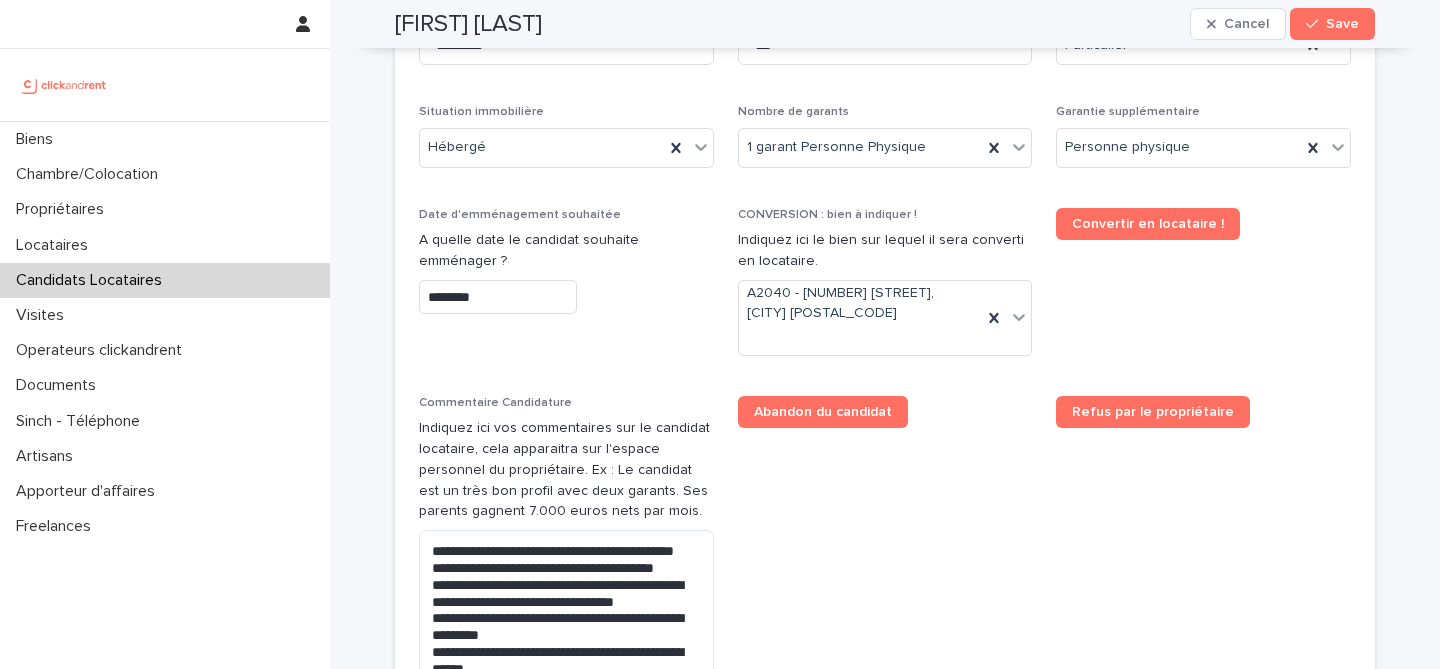 type on "********" 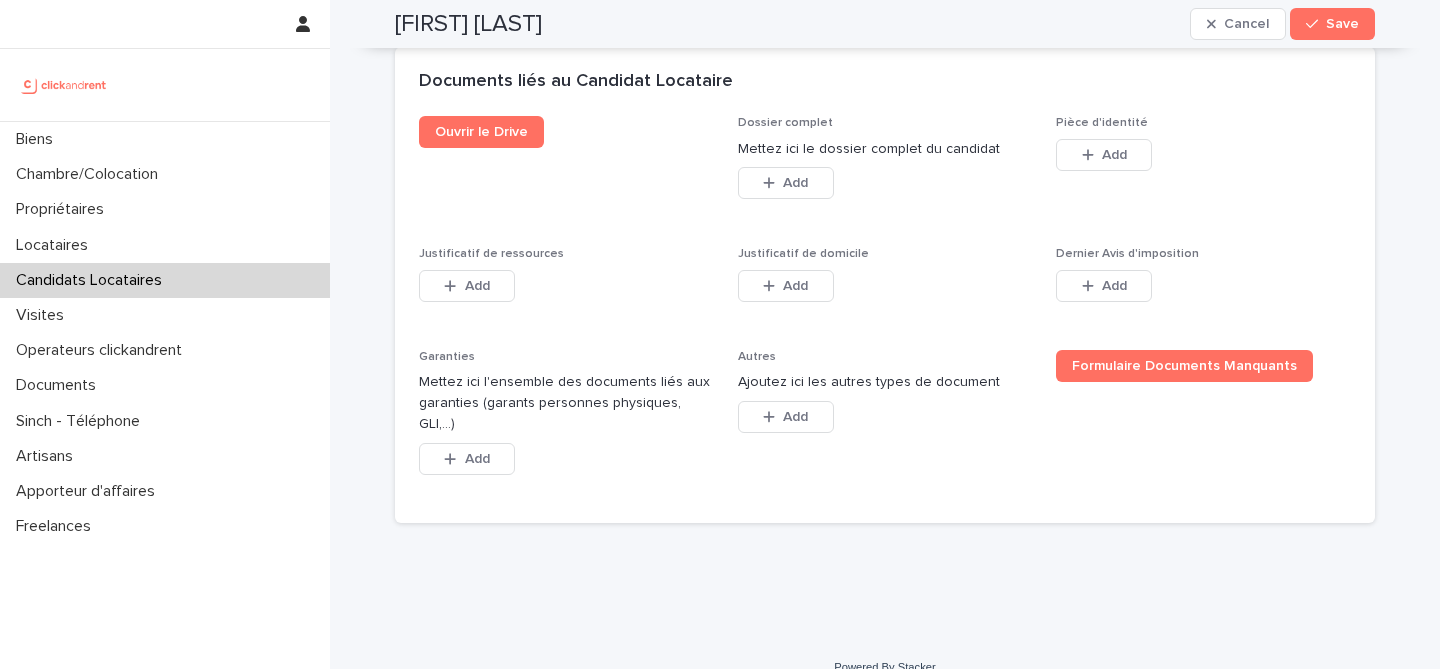 scroll, scrollTop: 1699, scrollLeft: 0, axis: vertical 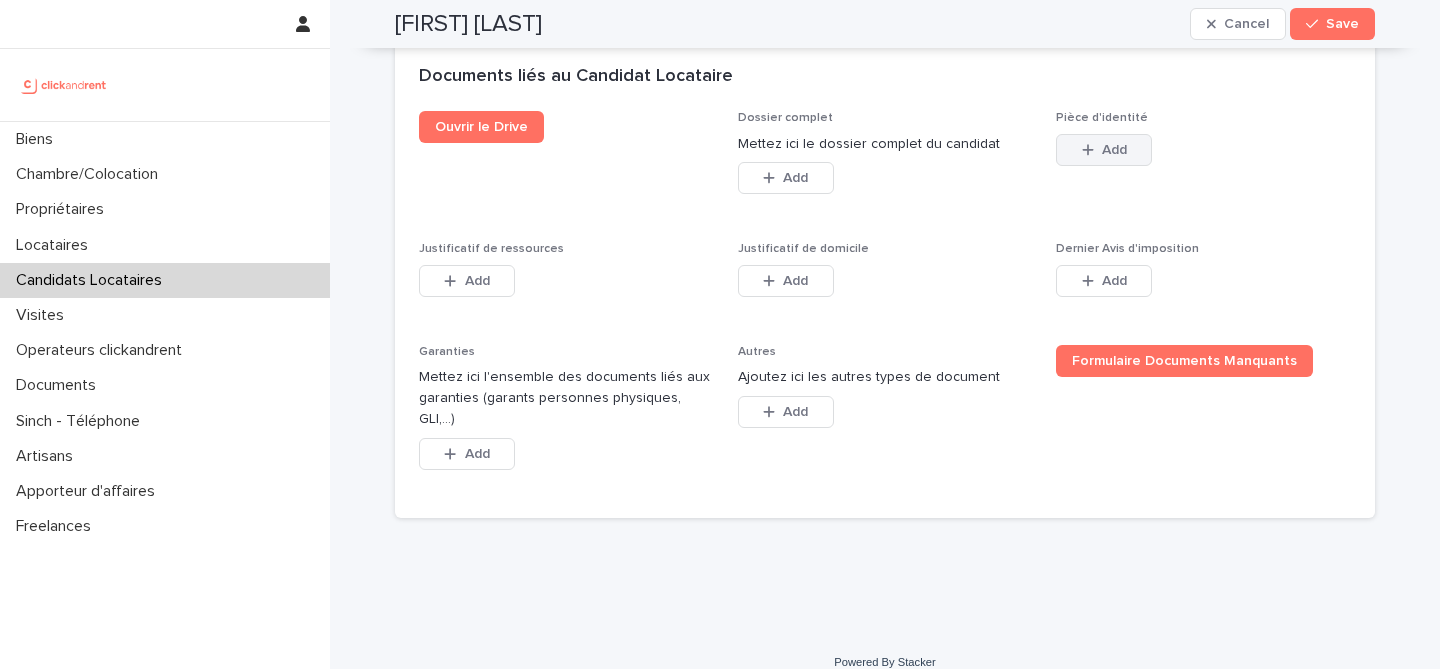 click on "Add" at bounding box center (1114, 150) 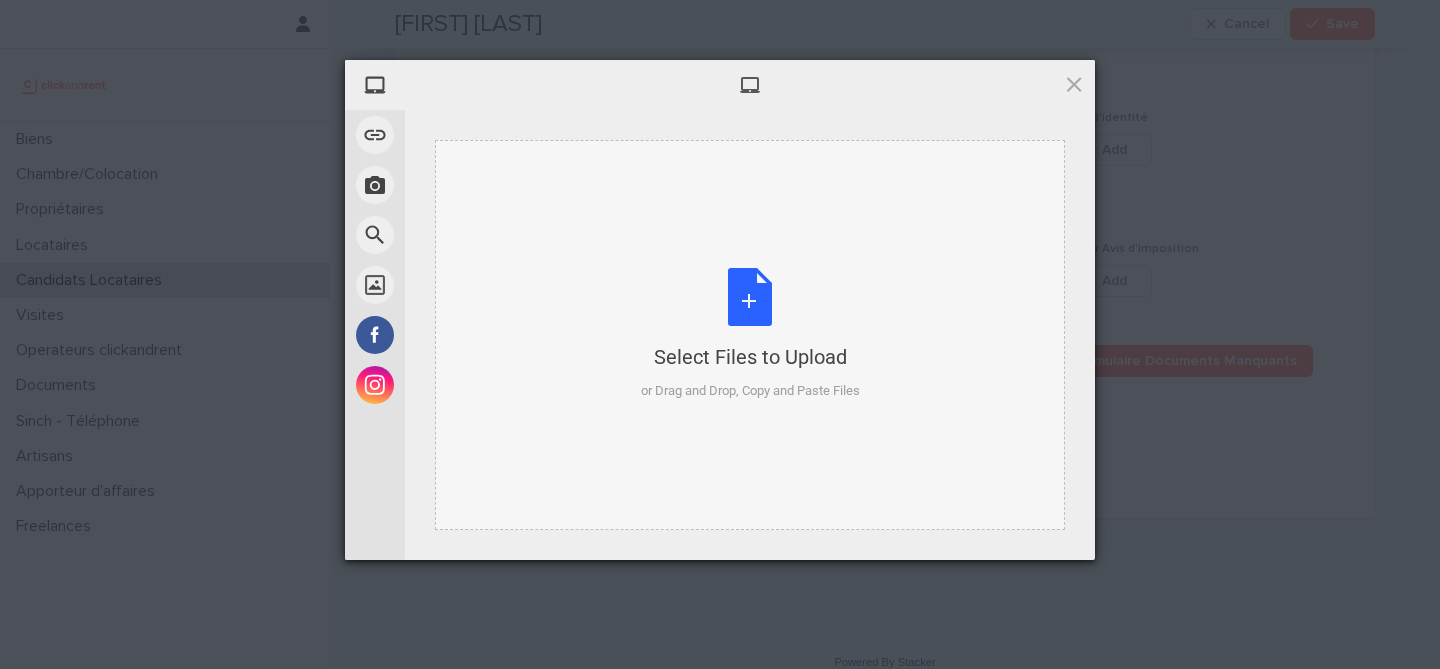 click on "Select Files to Upload
or Drag and Drop, Copy and Paste Files" at bounding box center [750, 334] 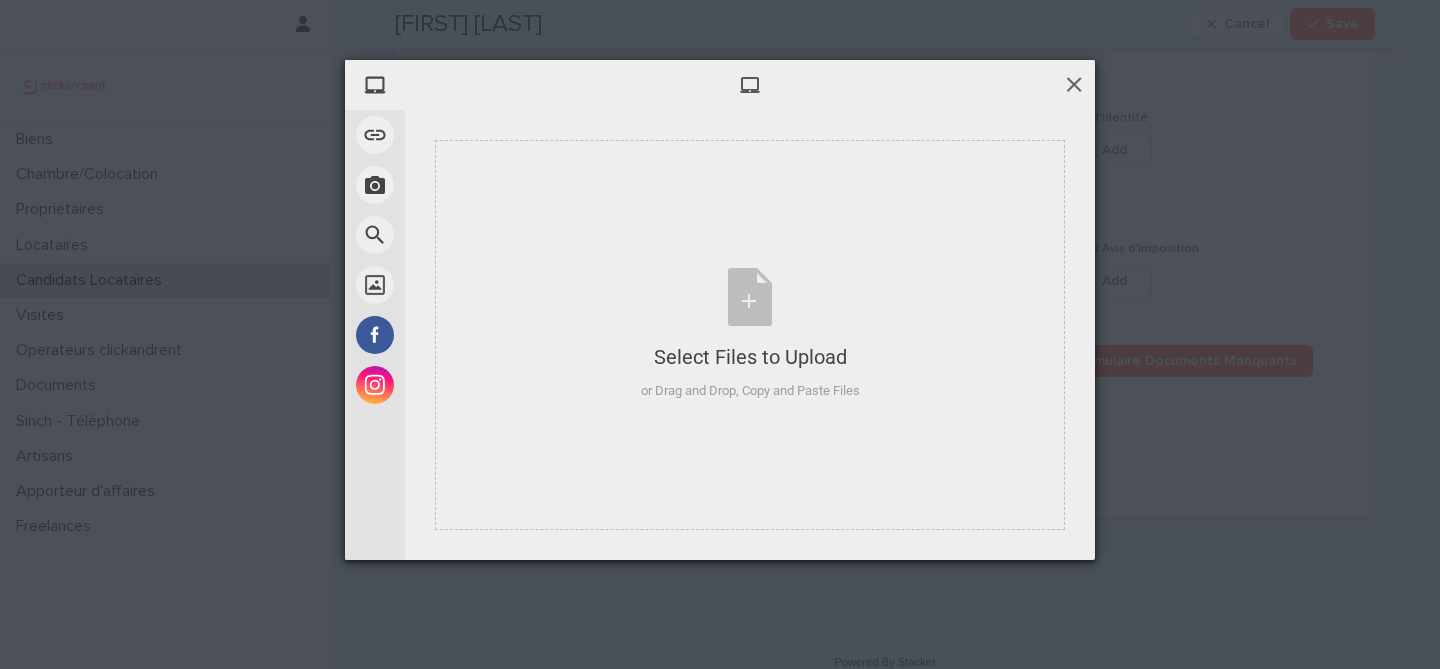 click at bounding box center (1074, 84) 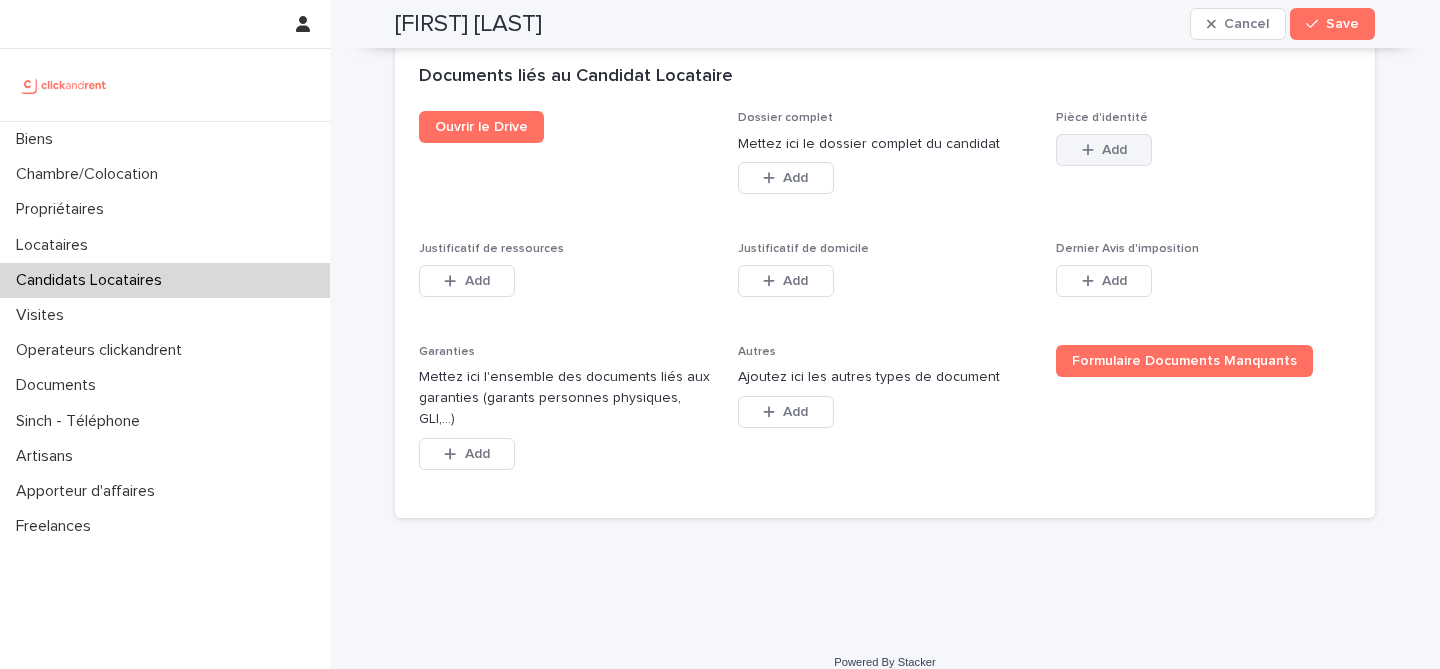 click on "Add" at bounding box center [1104, 150] 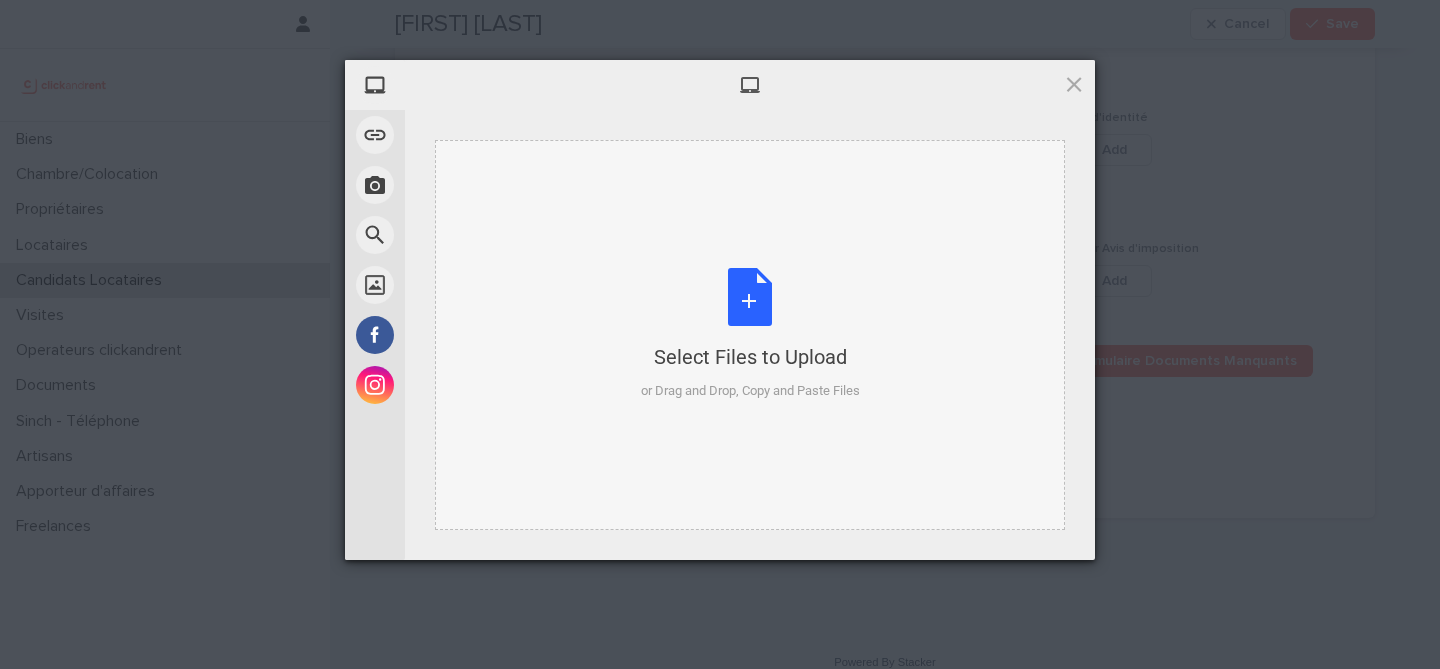 click on "Select Files to Upload
or Drag and Drop, Copy and Paste Files" at bounding box center [750, 334] 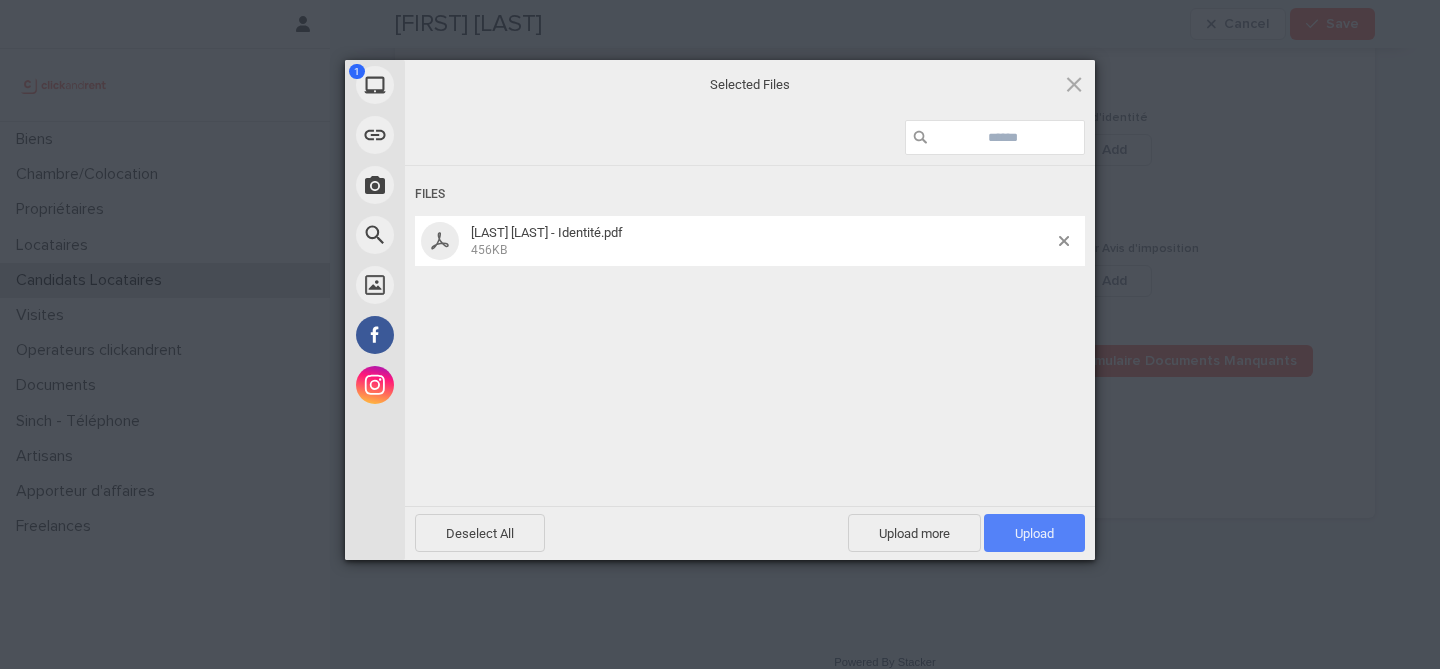 click on "Upload
1" at bounding box center (1034, 533) 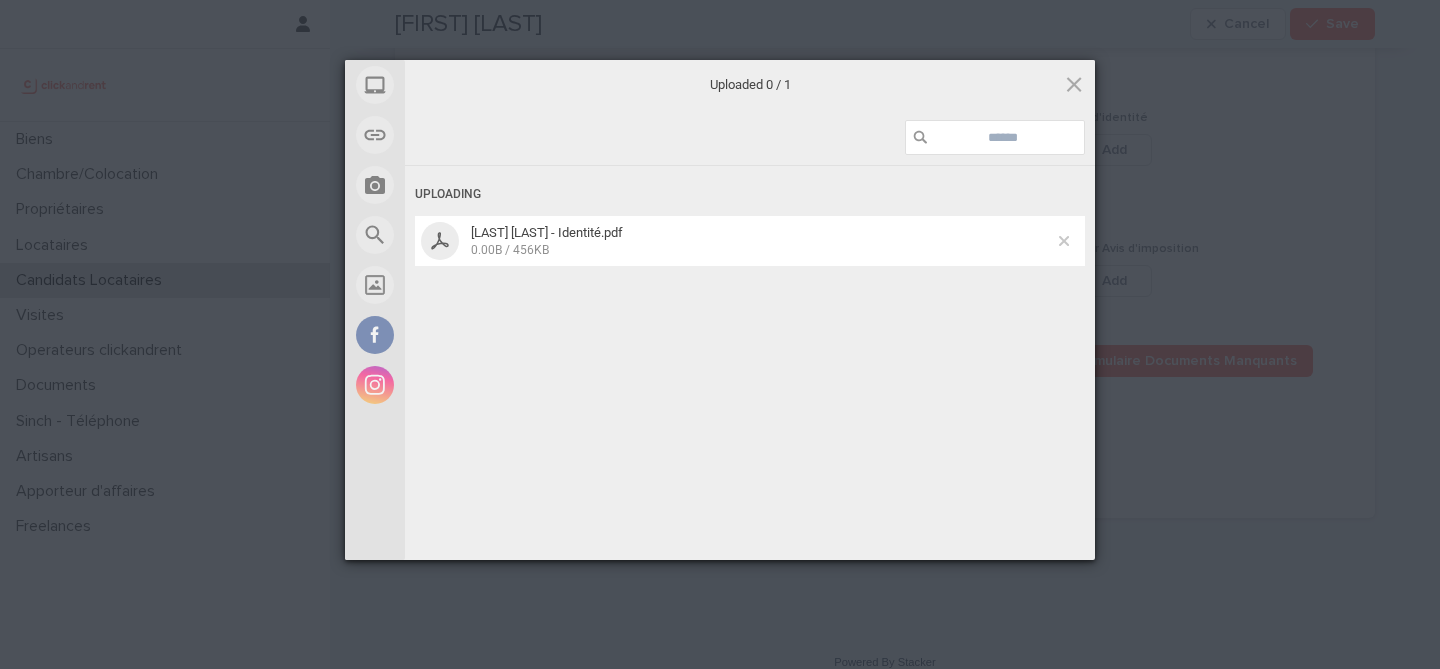 click at bounding box center (1064, 241) 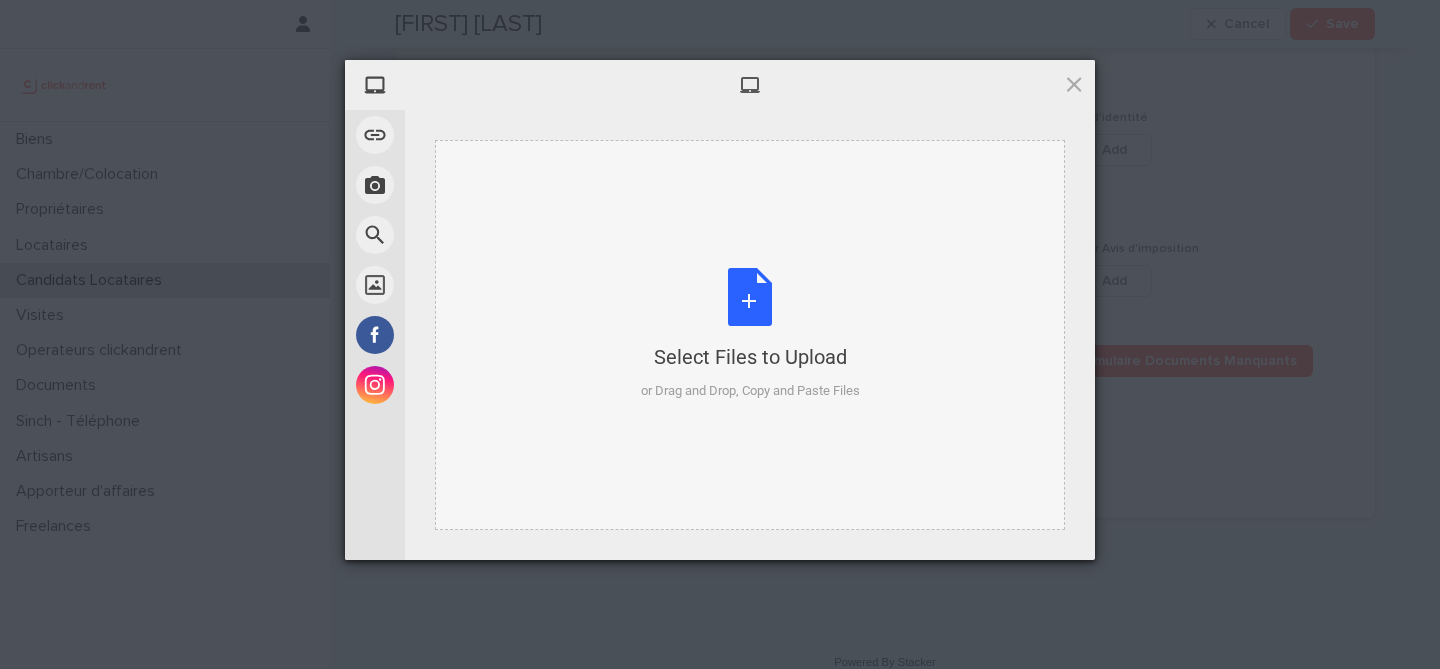 click on "Select Files to Upload
or Drag and Drop, Copy and Paste Files" at bounding box center (750, 334) 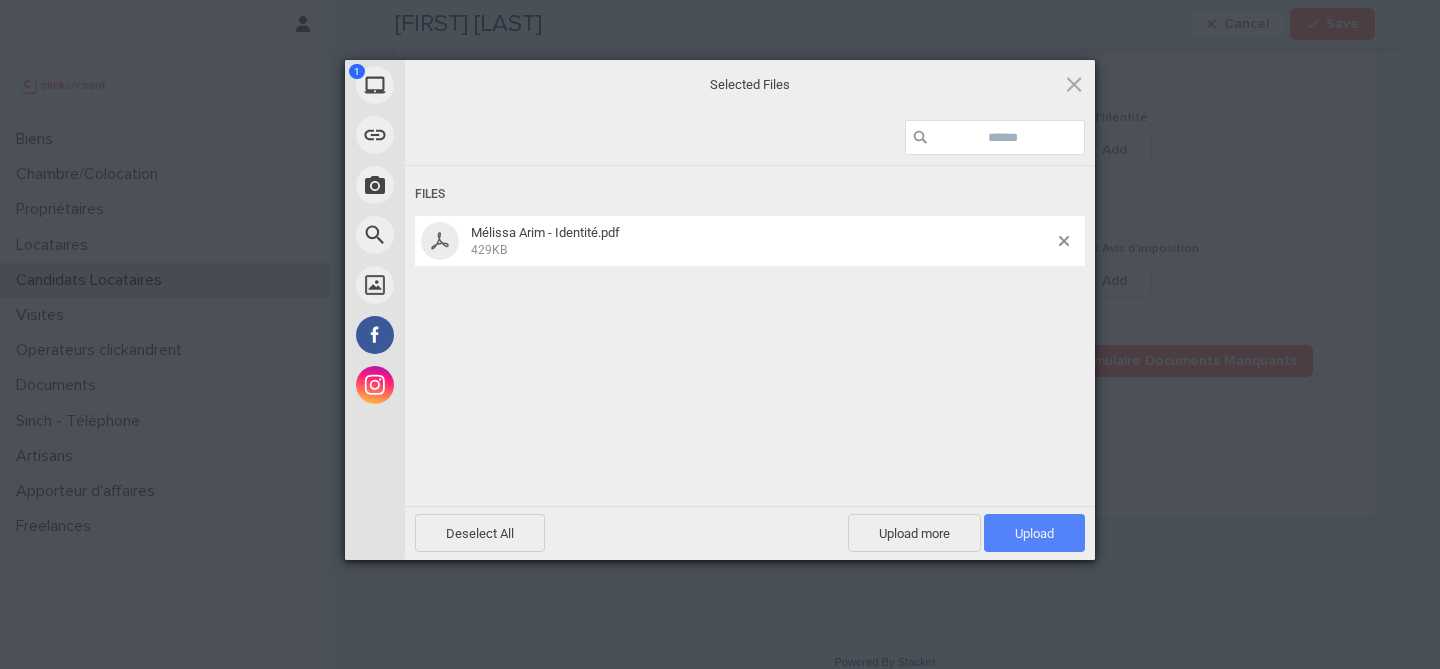 click on "Upload
1" at bounding box center (1034, 533) 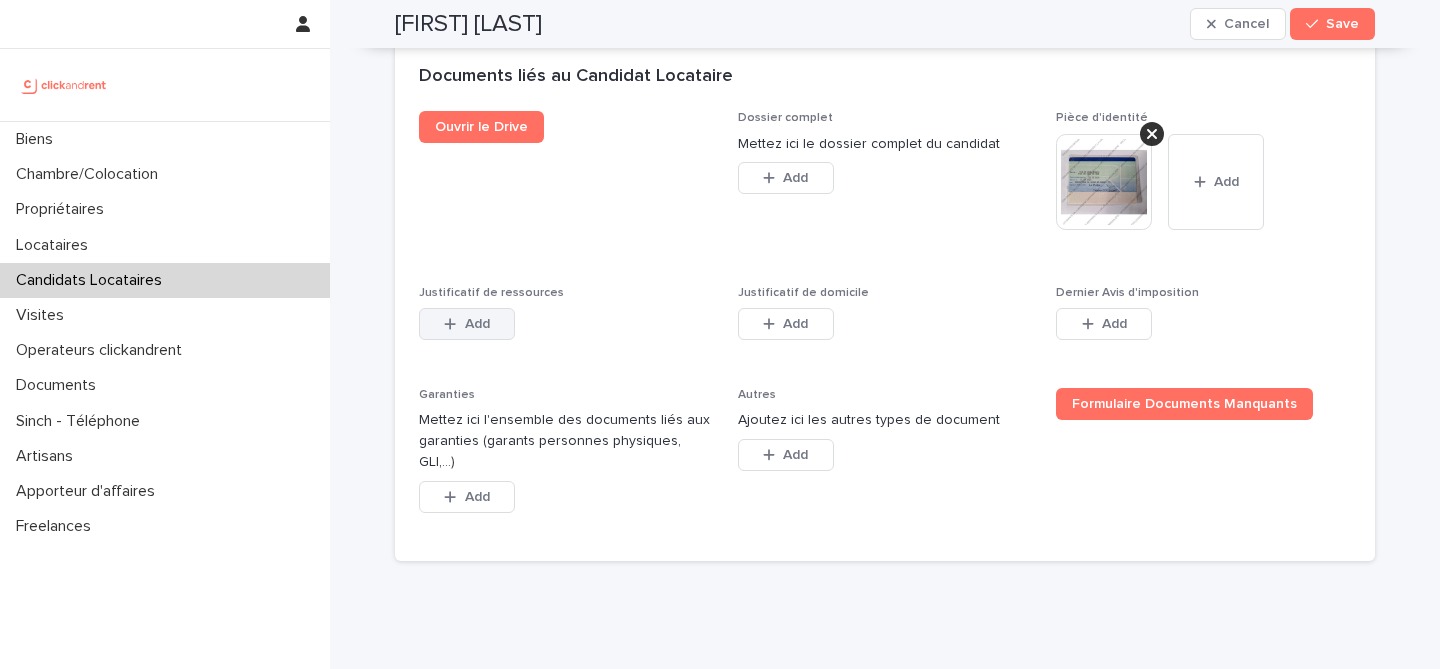 click on "Add" at bounding box center (477, 324) 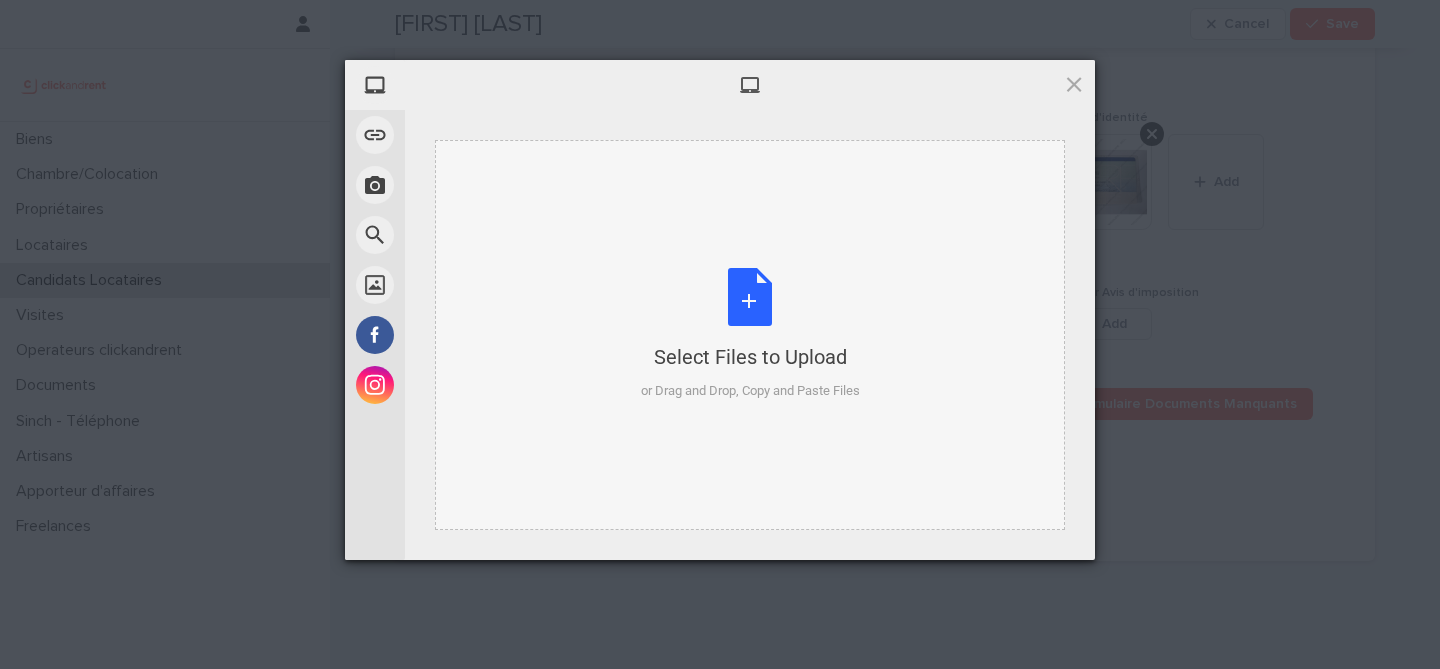 click on "Select Files to Upload
or Drag and Drop, Copy and Paste Files" at bounding box center [750, 334] 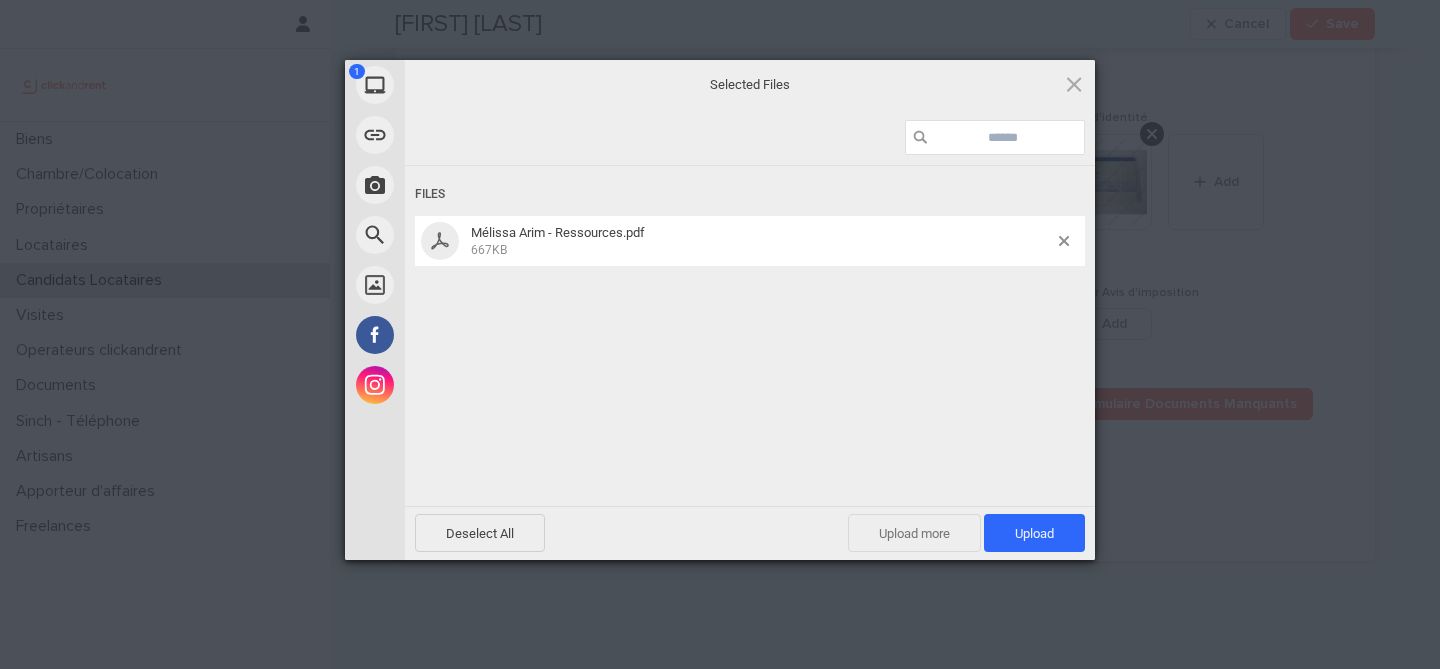 click on "Upload more" at bounding box center [914, 533] 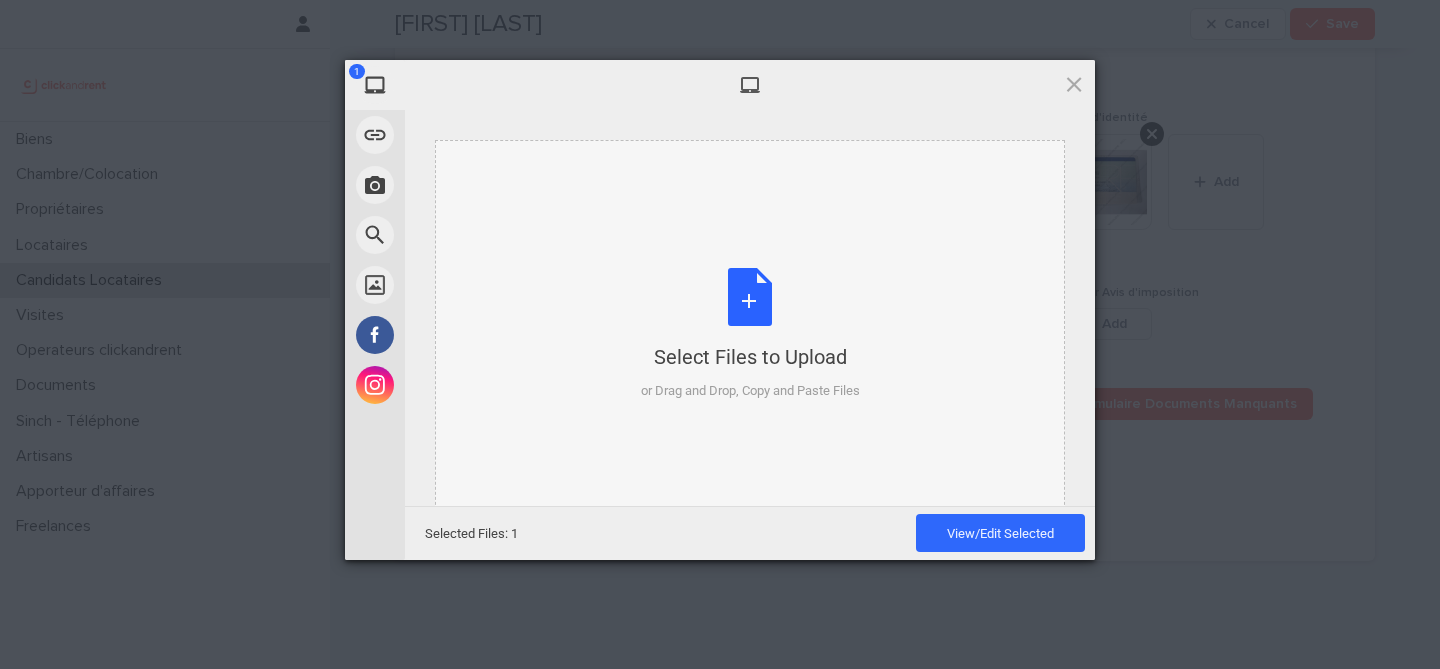 click on "Select Files to Upload
or Drag and Drop, Copy and Paste Files" at bounding box center (750, 334) 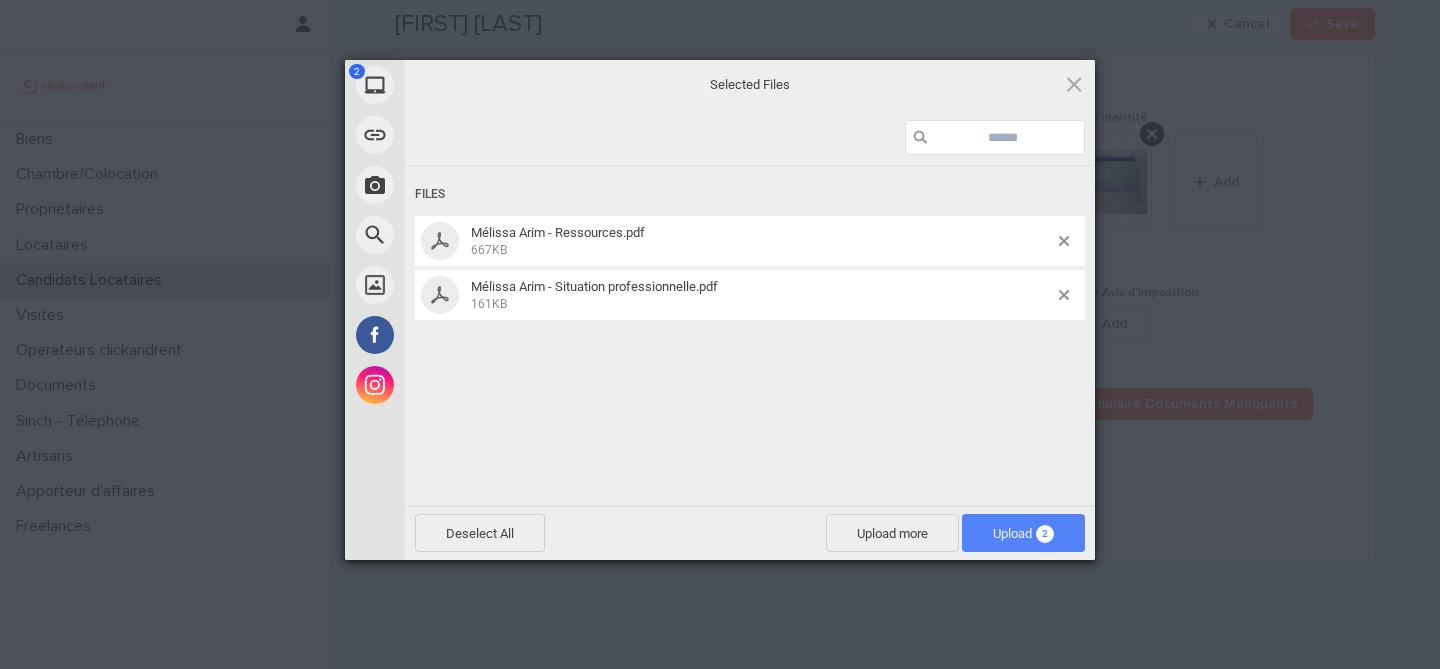 click on "Upload
2" at bounding box center [1023, 533] 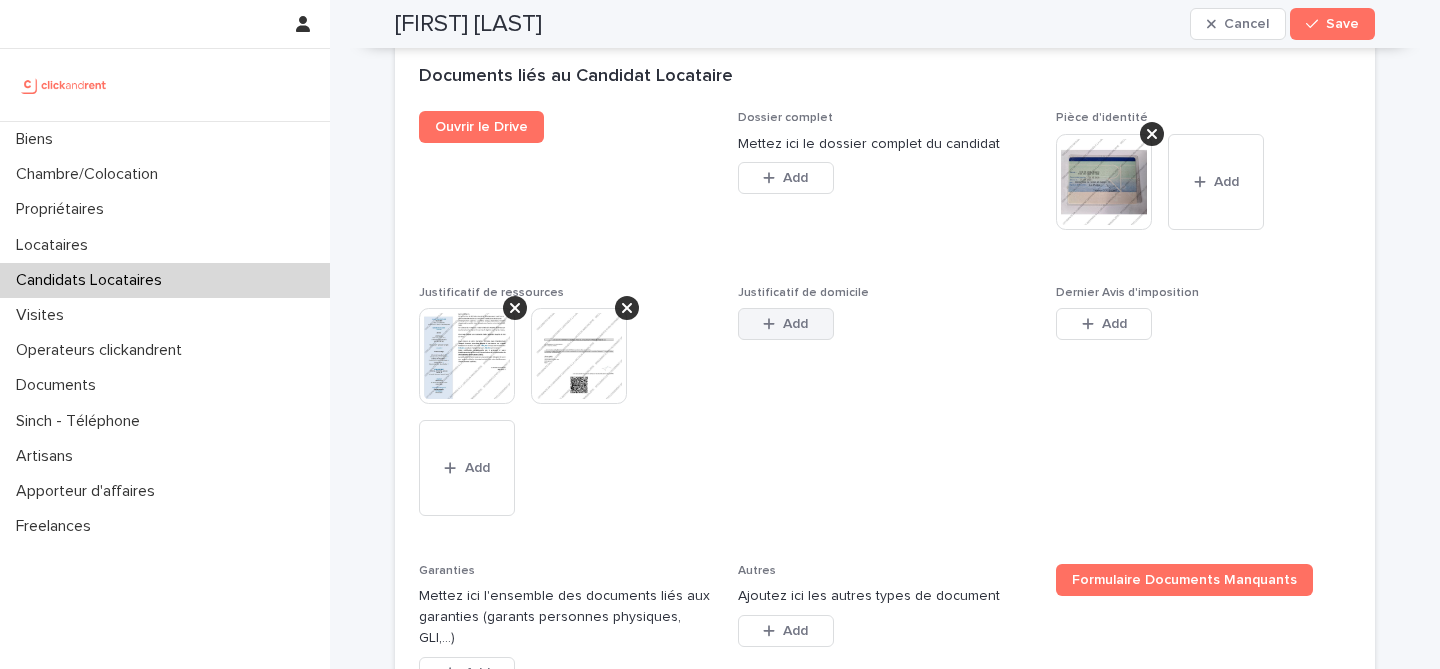 click on "Add" at bounding box center (795, 324) 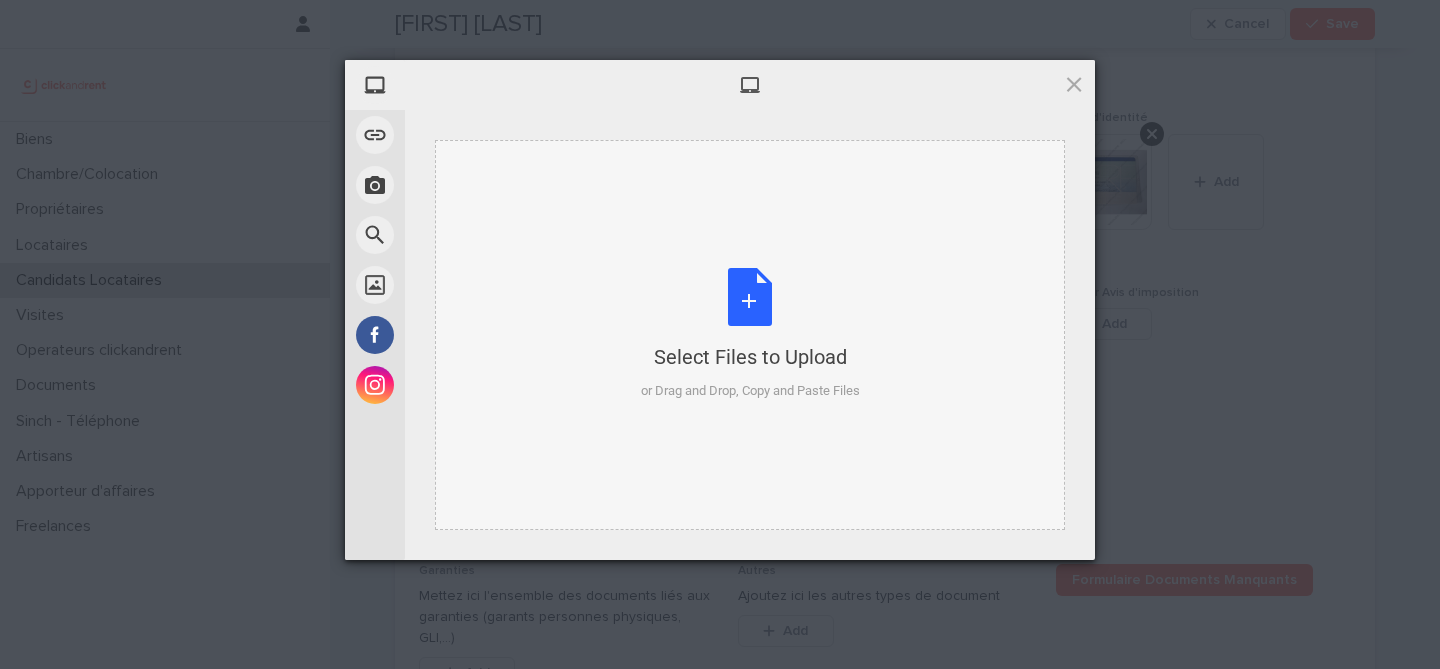 click on "Select Files to Upload
or Drag and Drop, Copy and Paste Files" at bounding box center [750, 334] 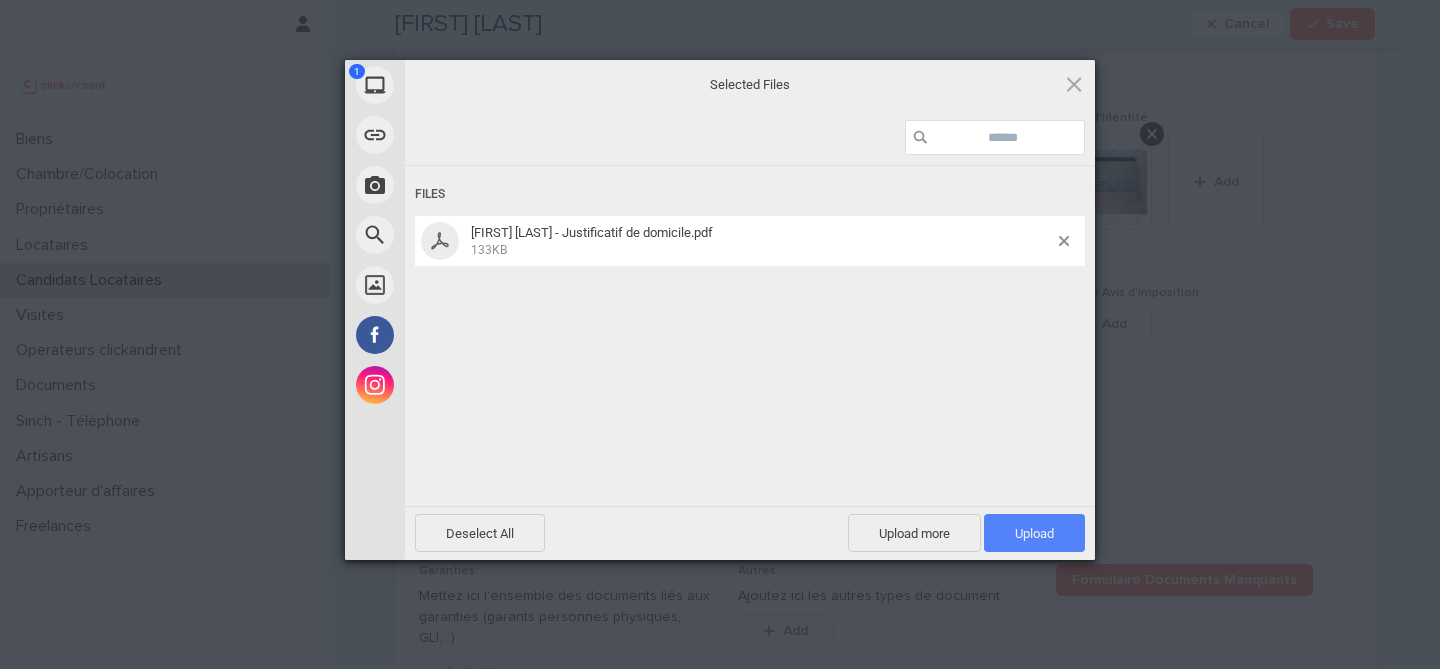 click on "Upload
1" at bounding box center [1034, 533] 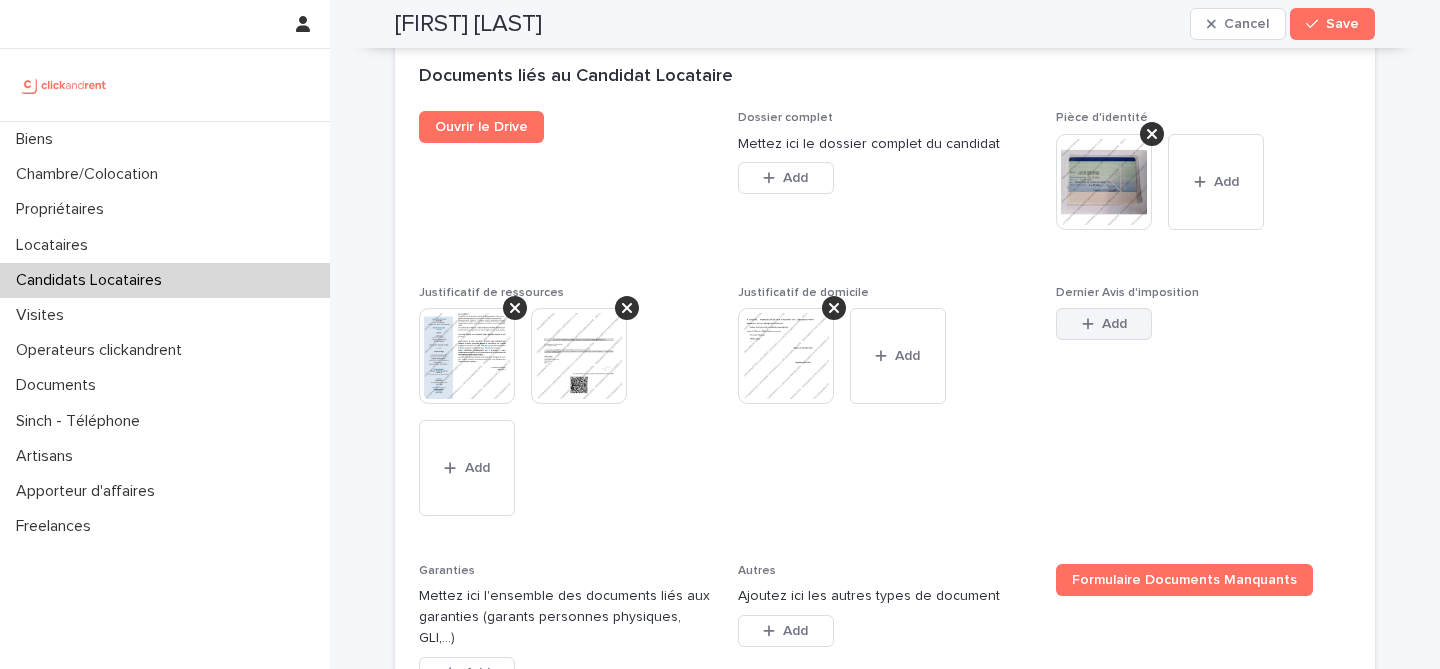 click on "Add" at bounding box center (1114, 324) 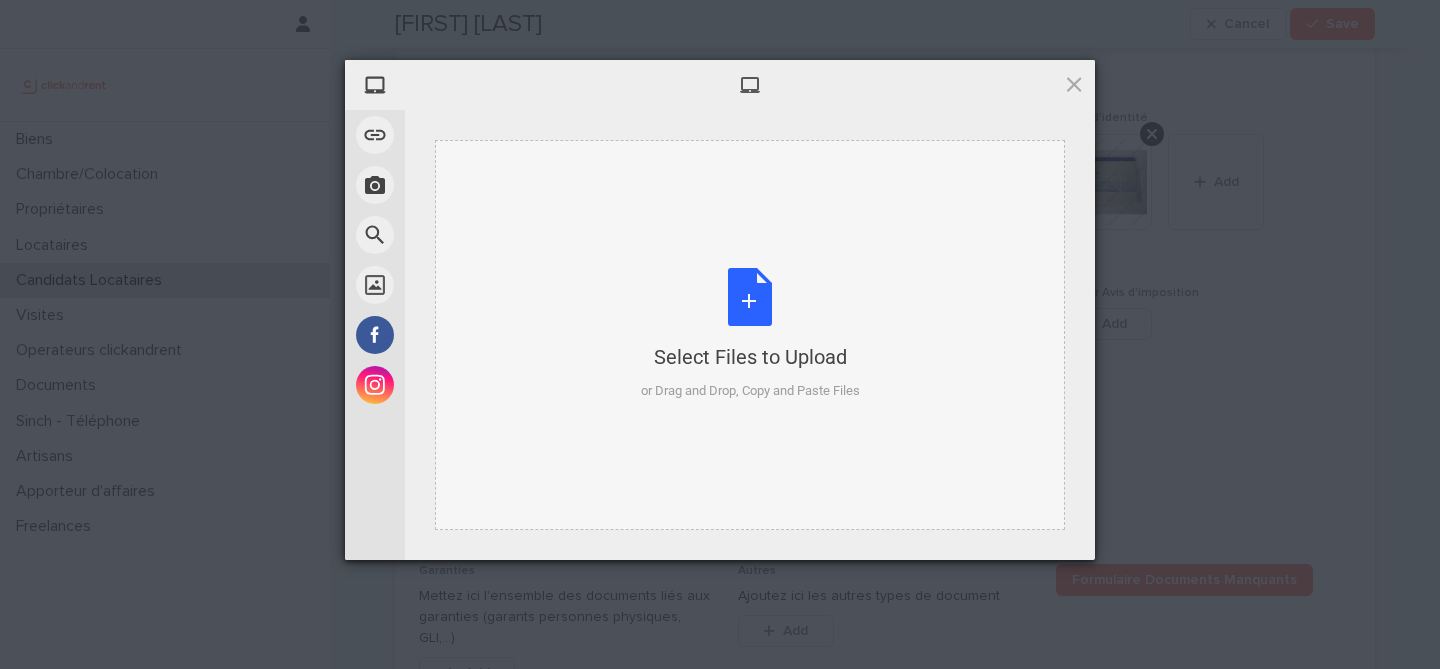 click on "Select Files to Upload
or Drag and Drop, Copy and Paste Files" at bounding box center (750, 334) 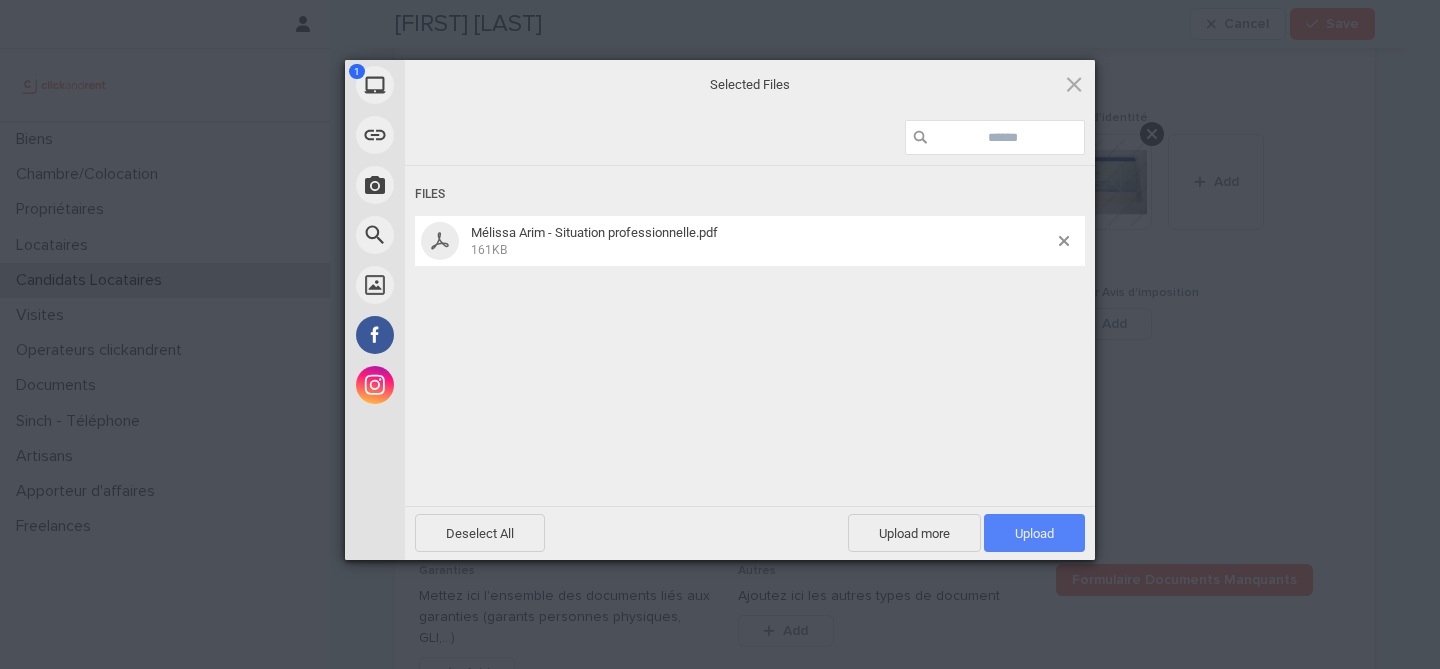 click on "Upload
1" at bounding box center [1034, 533] 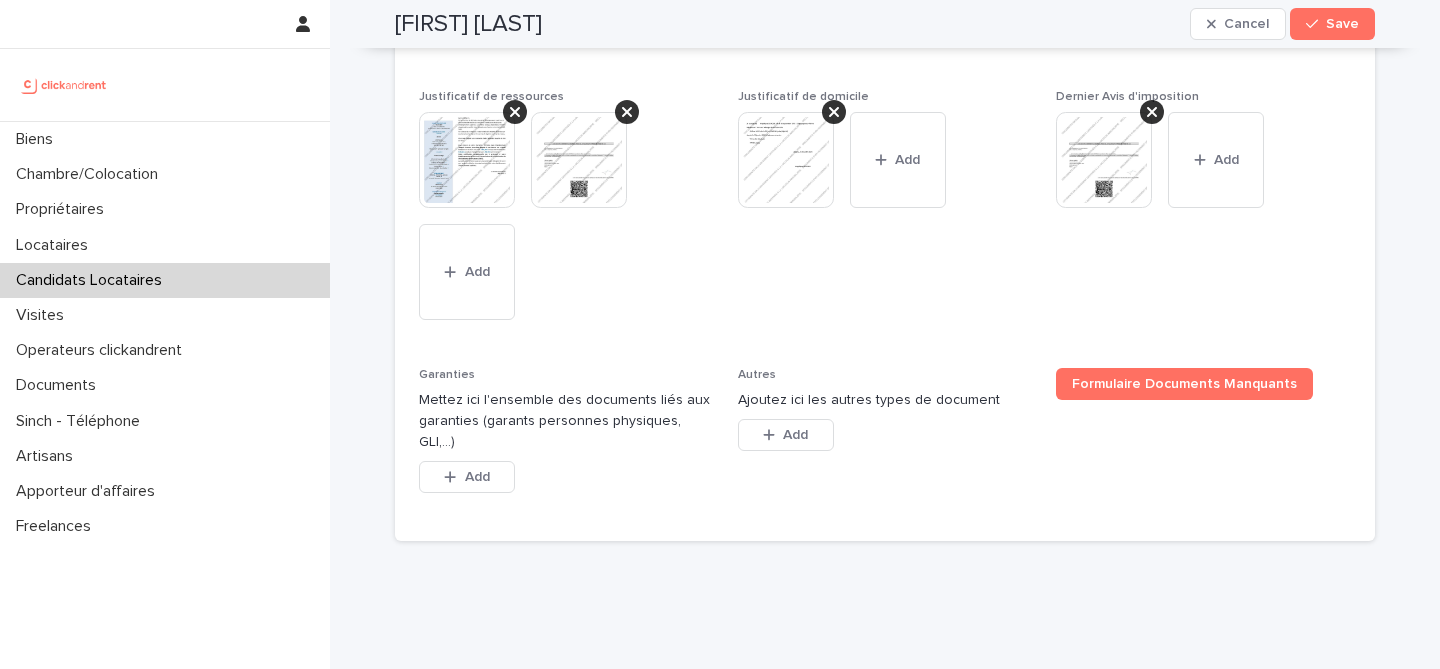 scroll, scrollTop: 1919, scrollLeft: 0, axis: vertical 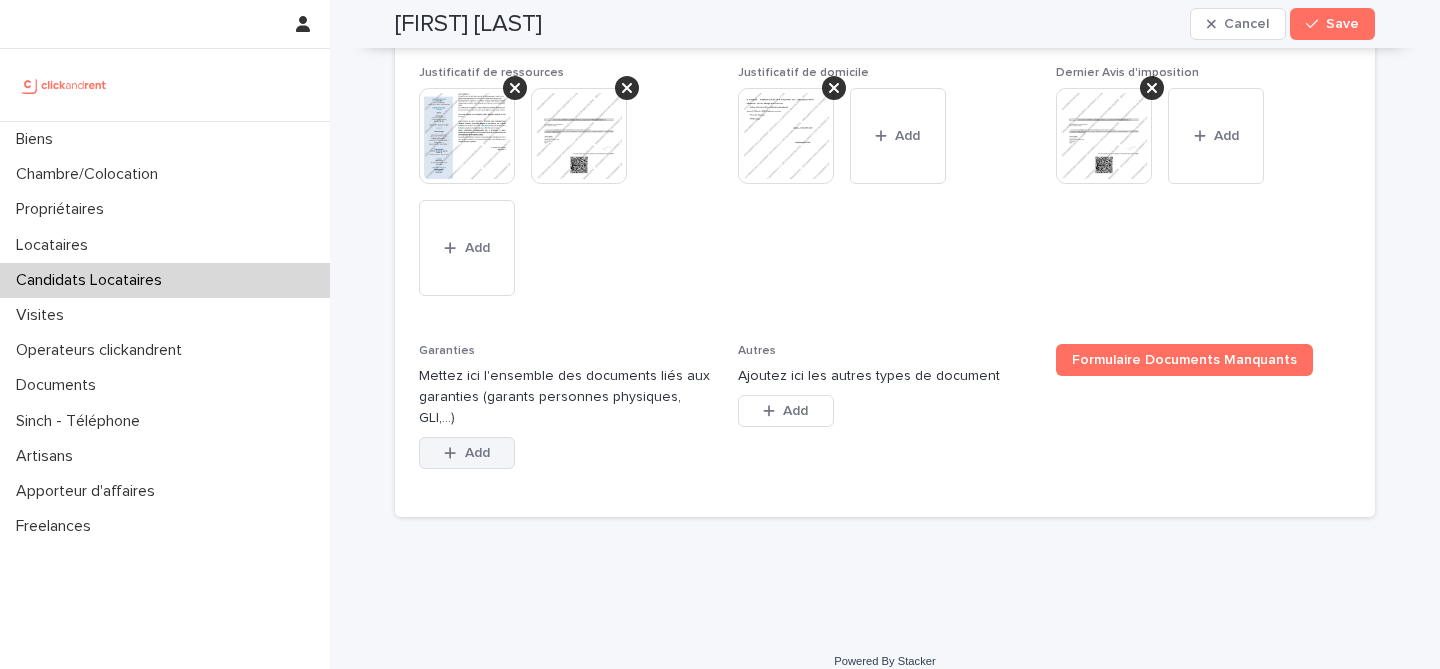 click on "Add" at bounding box center (477, 453) 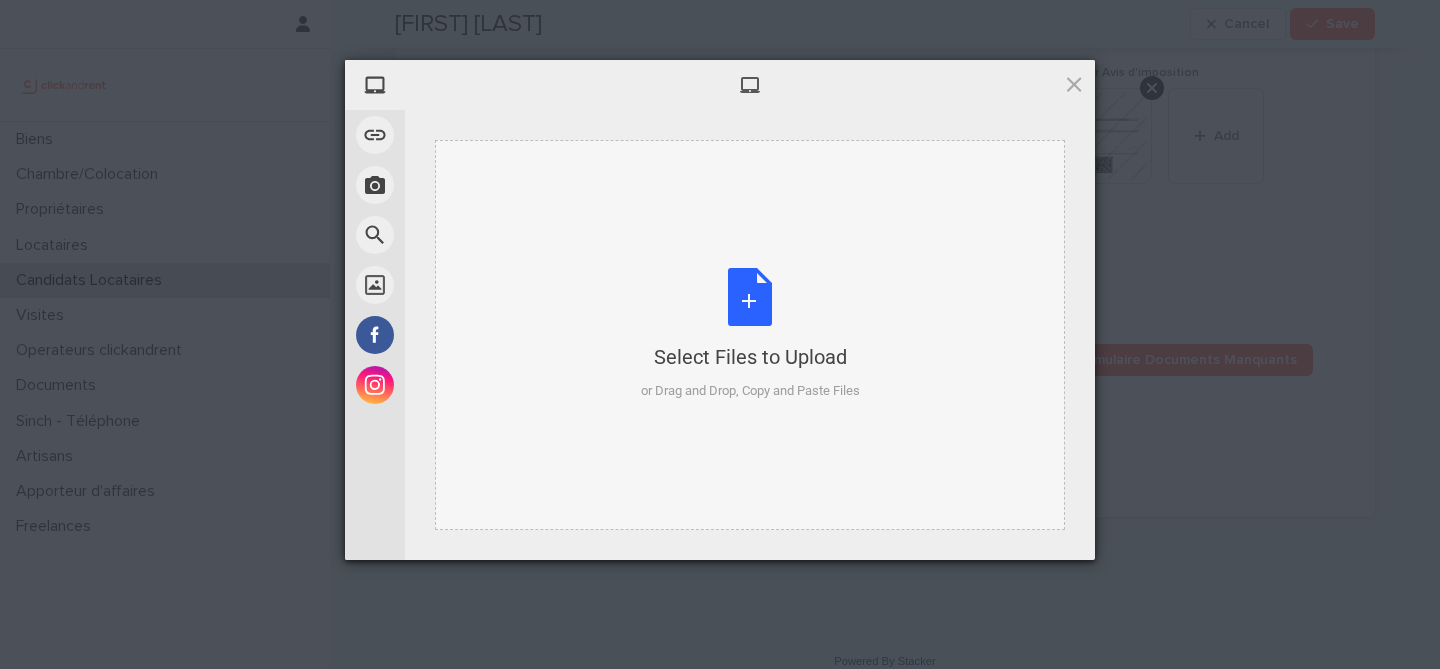 click on "Select Files to Upload
or Drag and Drop, Copy and Paste Files" at bounding box center [750, 334] 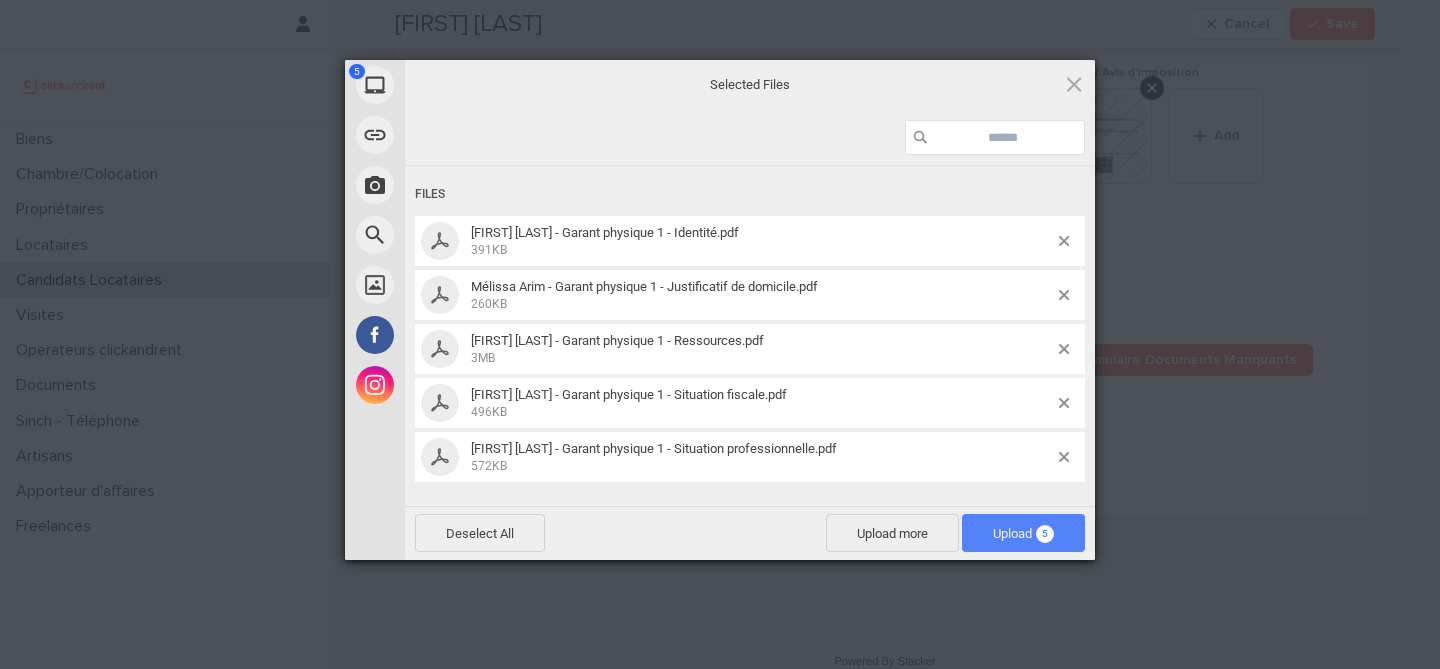 click on "Upload
5" at bounding box center (1023, 533) 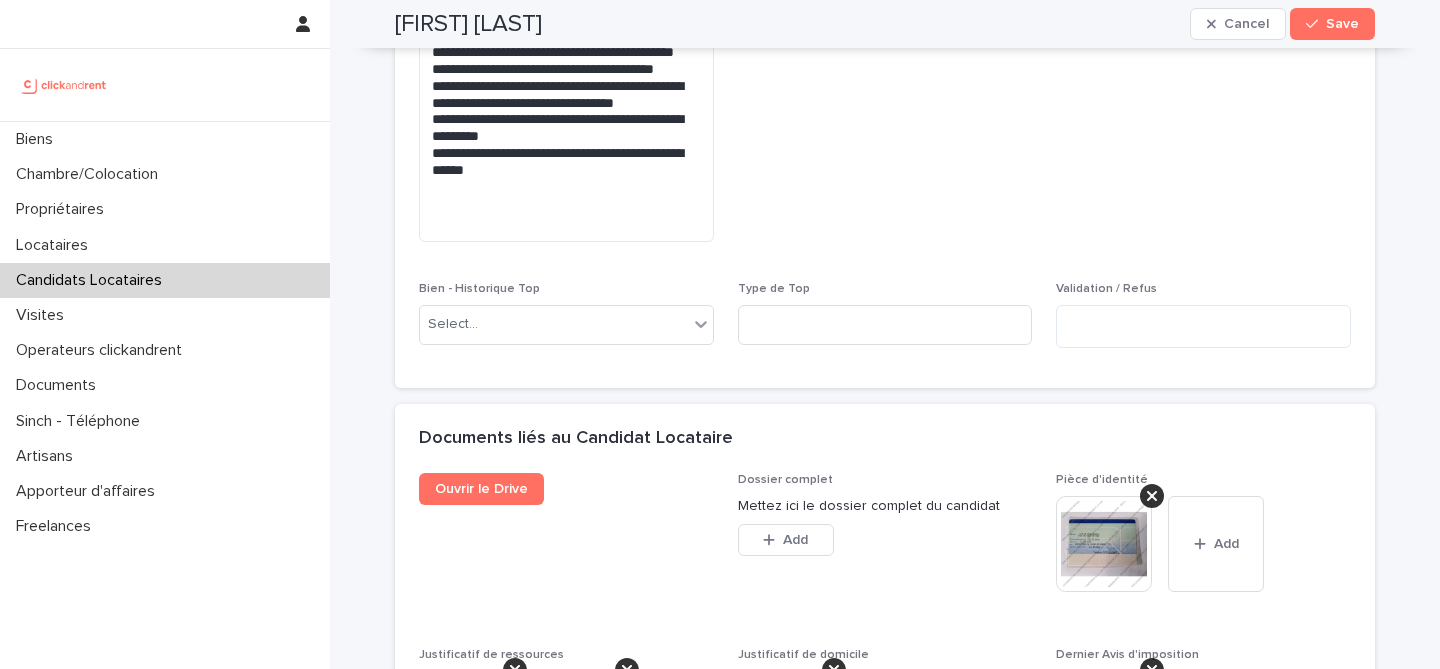 scroll, scrollTop: 1448, scrollLeft: 0, axis: vertical 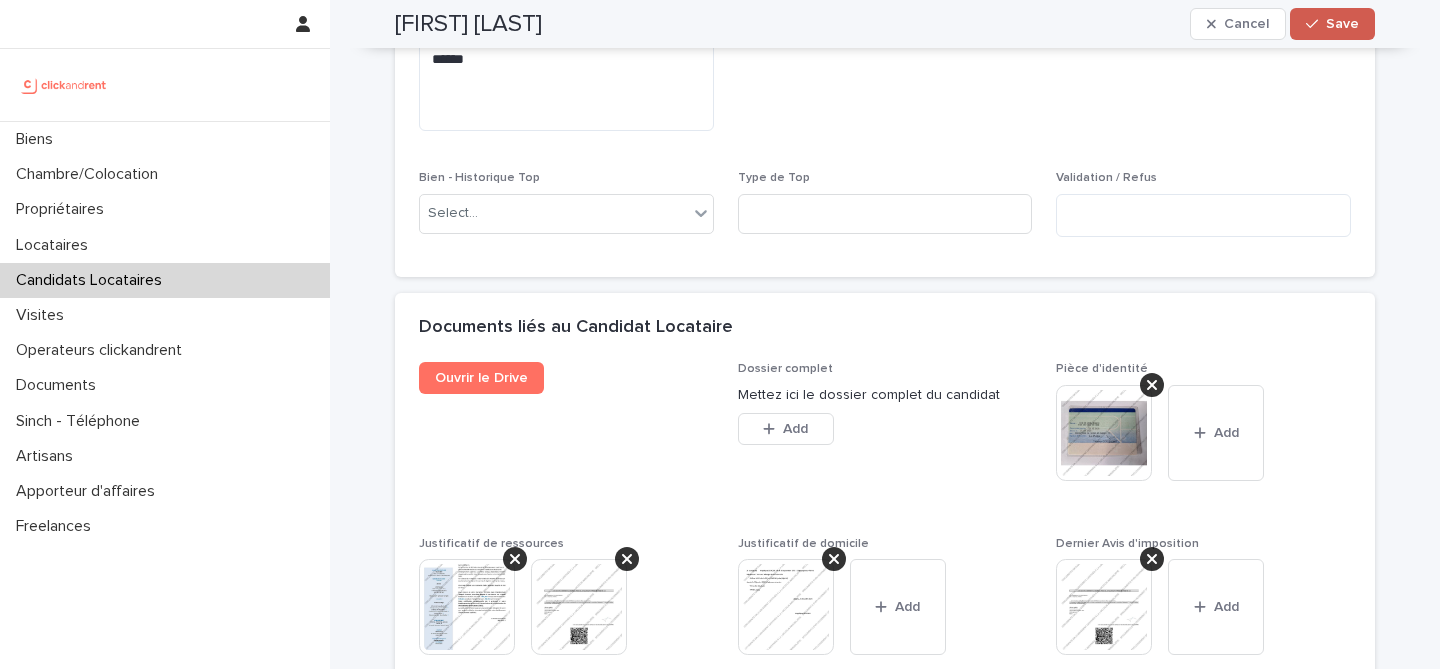 click on "Save" at bounding box center [1342, 24] 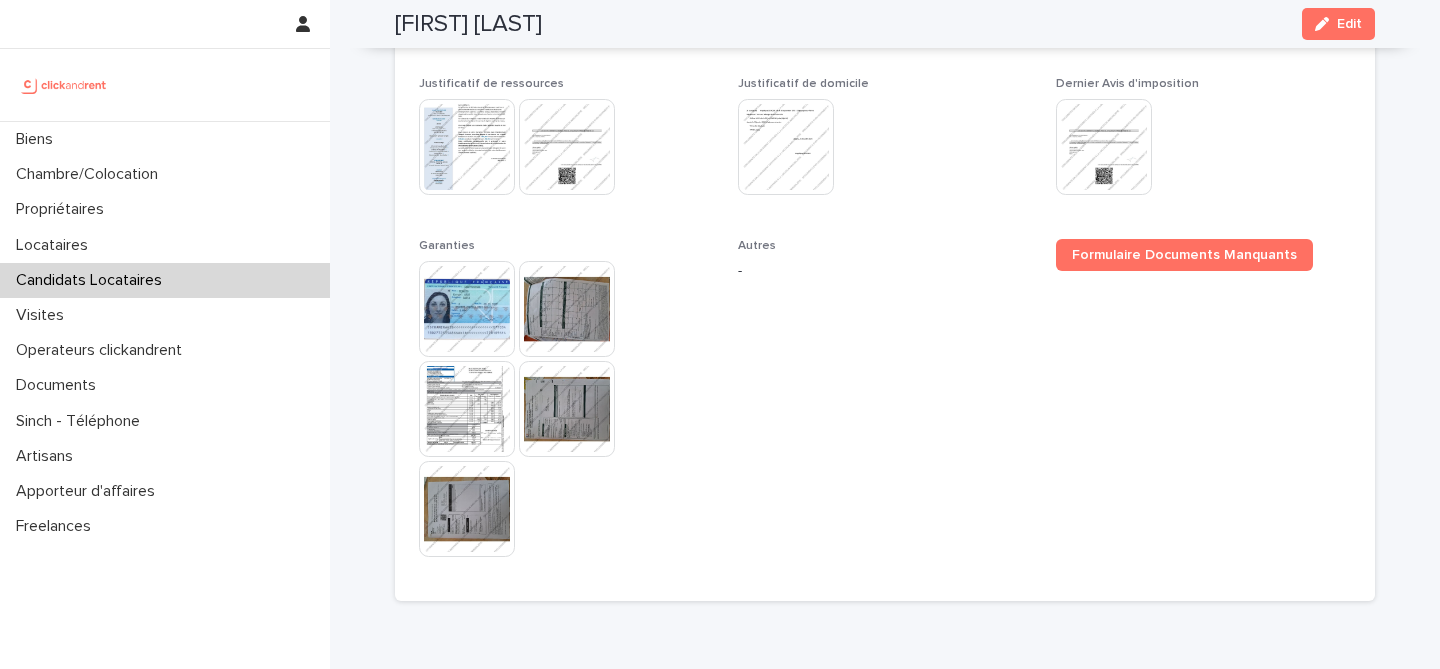 scroll, scrollTop: 1044, scrollLeft: 0, axis: vertical 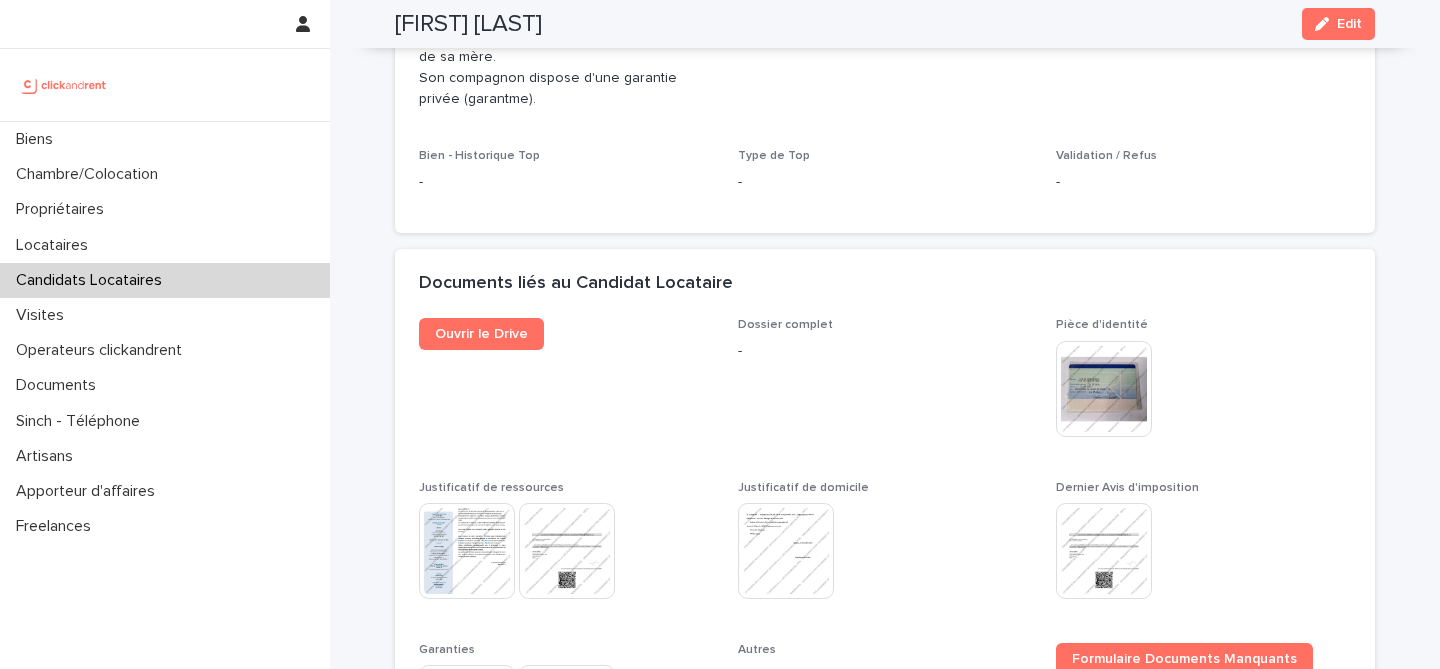 click on "[FIRST] [LAST]" at bounding box center [468, 24] 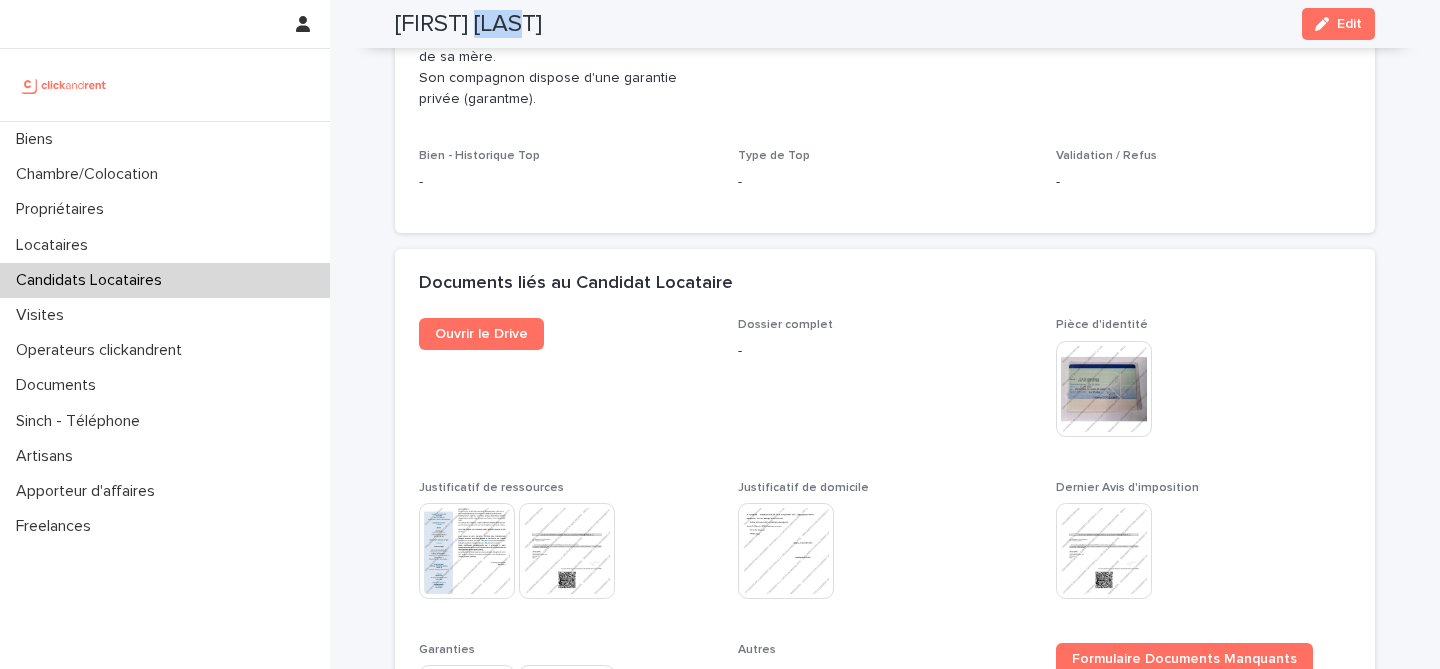 click on "[FIRST] [LAST]" at bounding box center [468, 24] 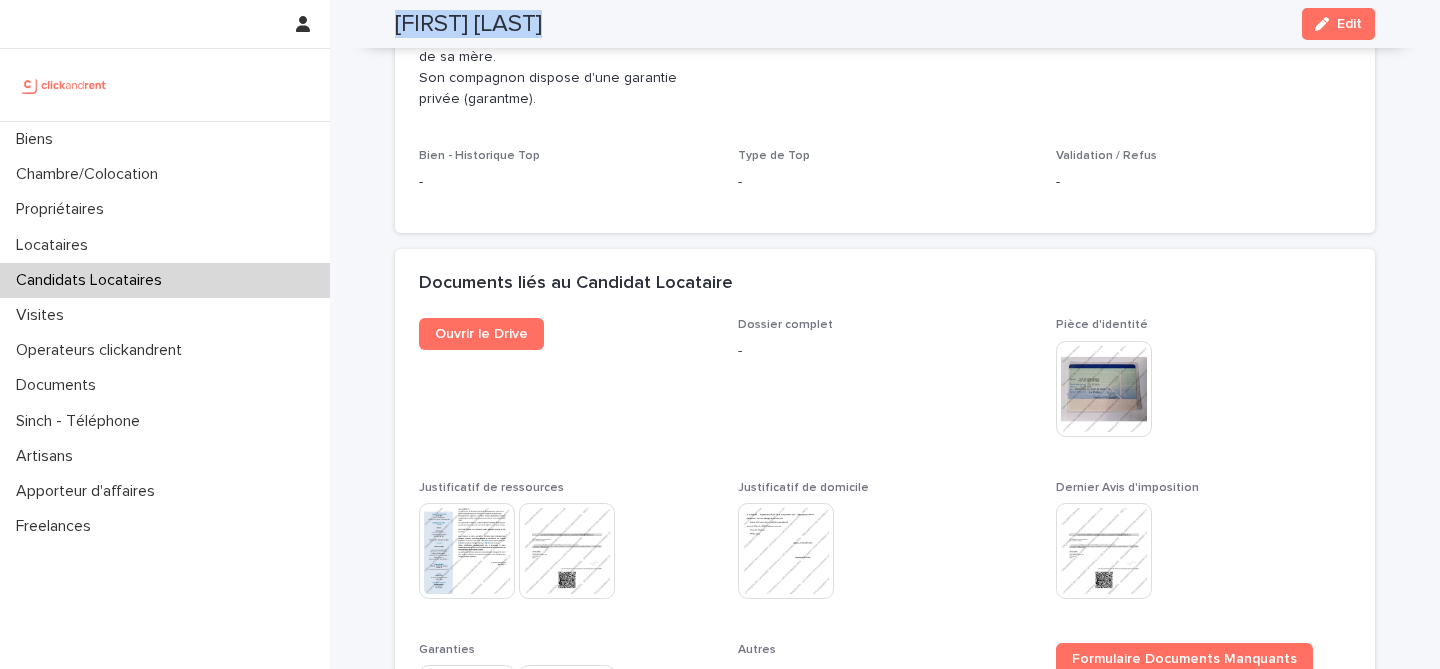 click on "[FIRST] [LAST]" at bounding box center [468, 24] 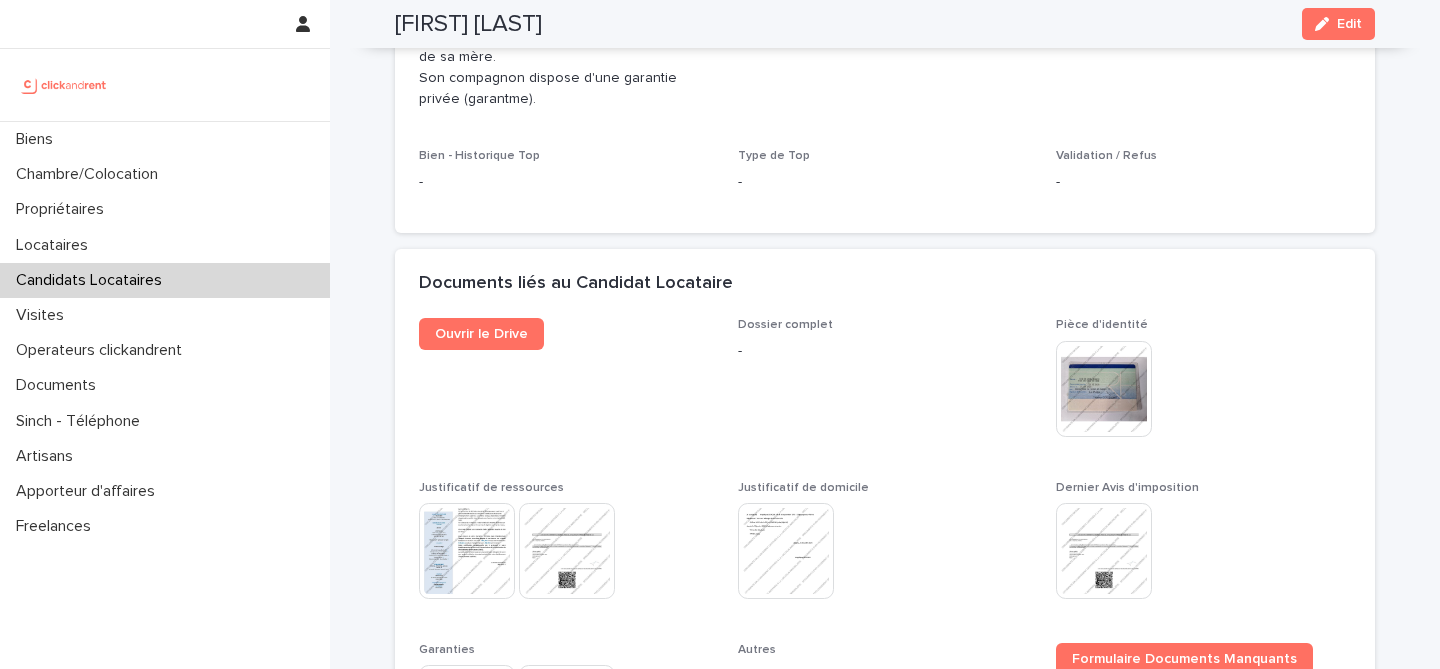 scroll, scrollTop: 1018, scrollLeft: 0, axis: vertical 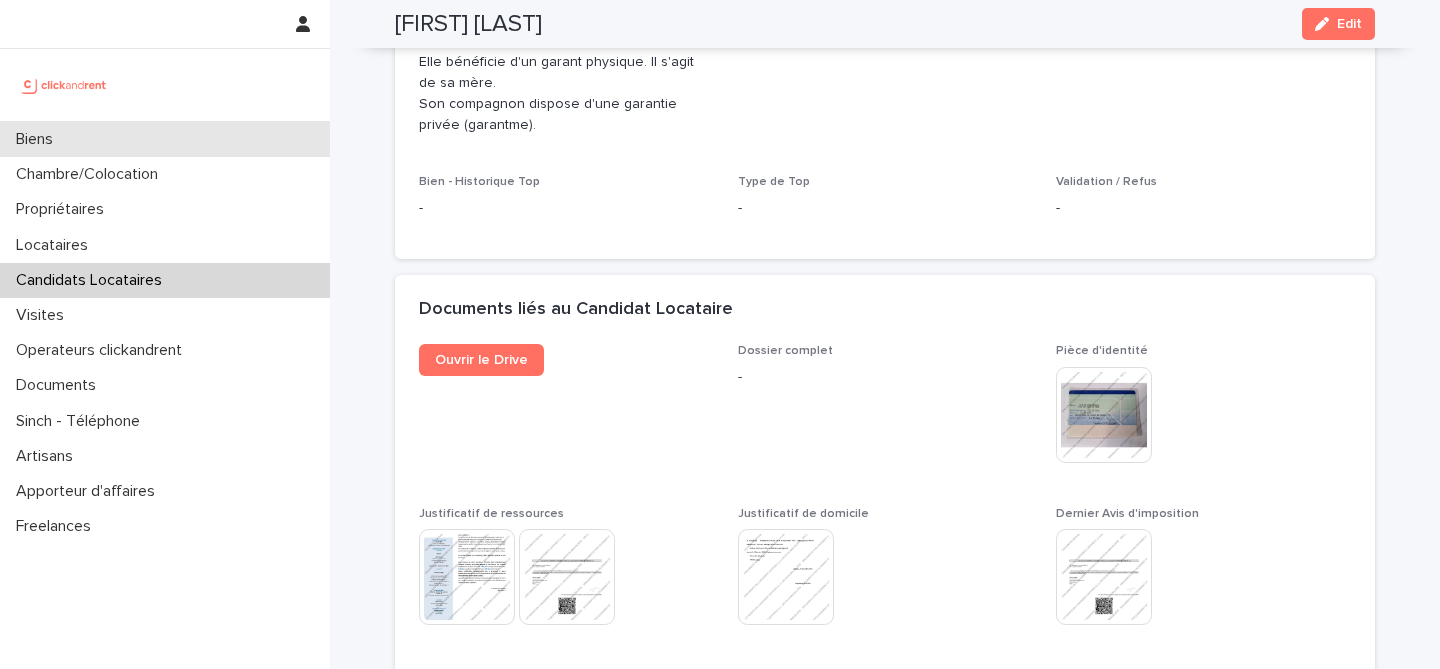 click on "Biens" at bounding box center (165, 139) 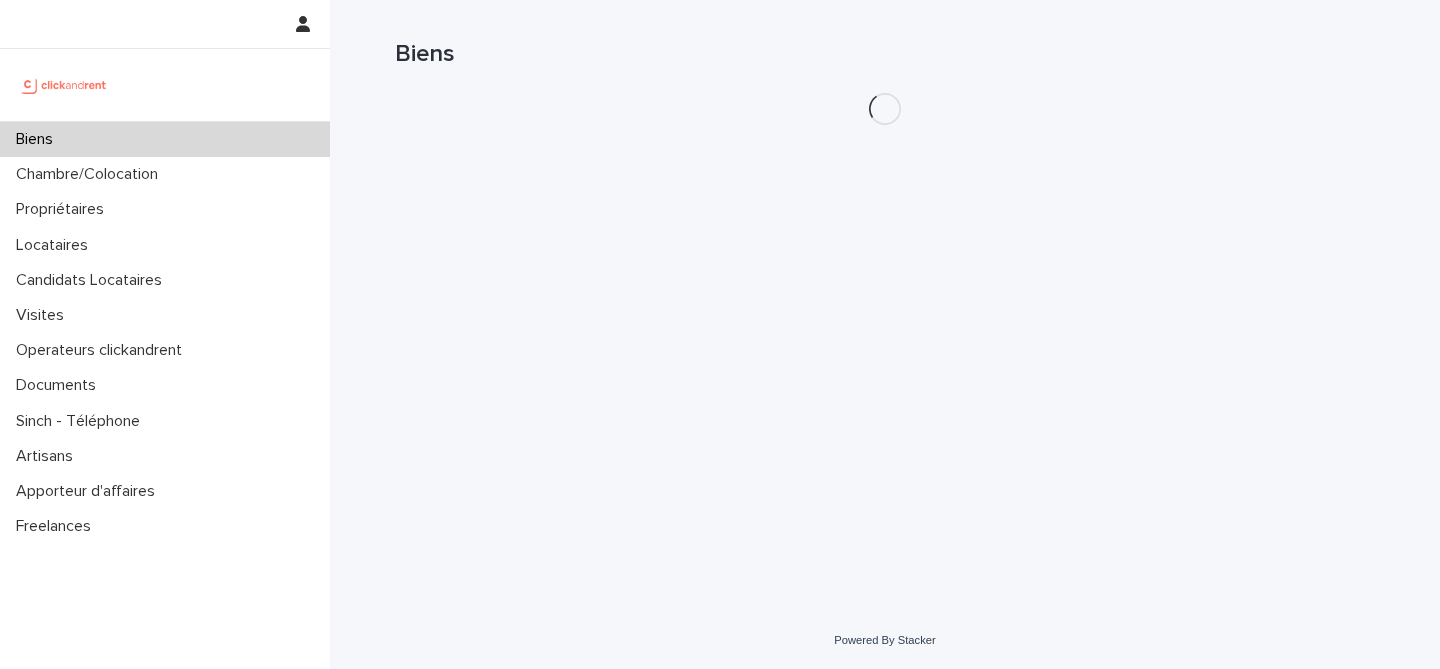 scroll, scrollTop: 0, scrollLeft: 0, axis: both 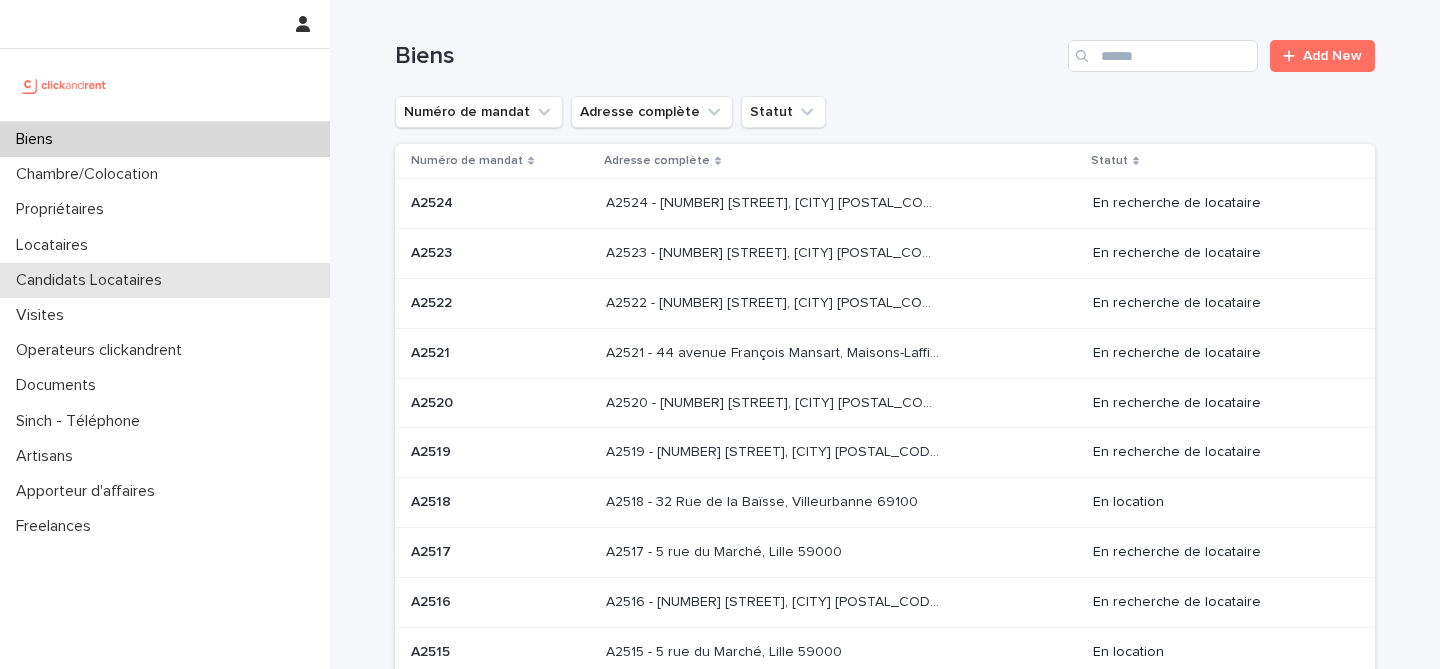 click on "Candidats Locataires" at bounding box center (165, 280) 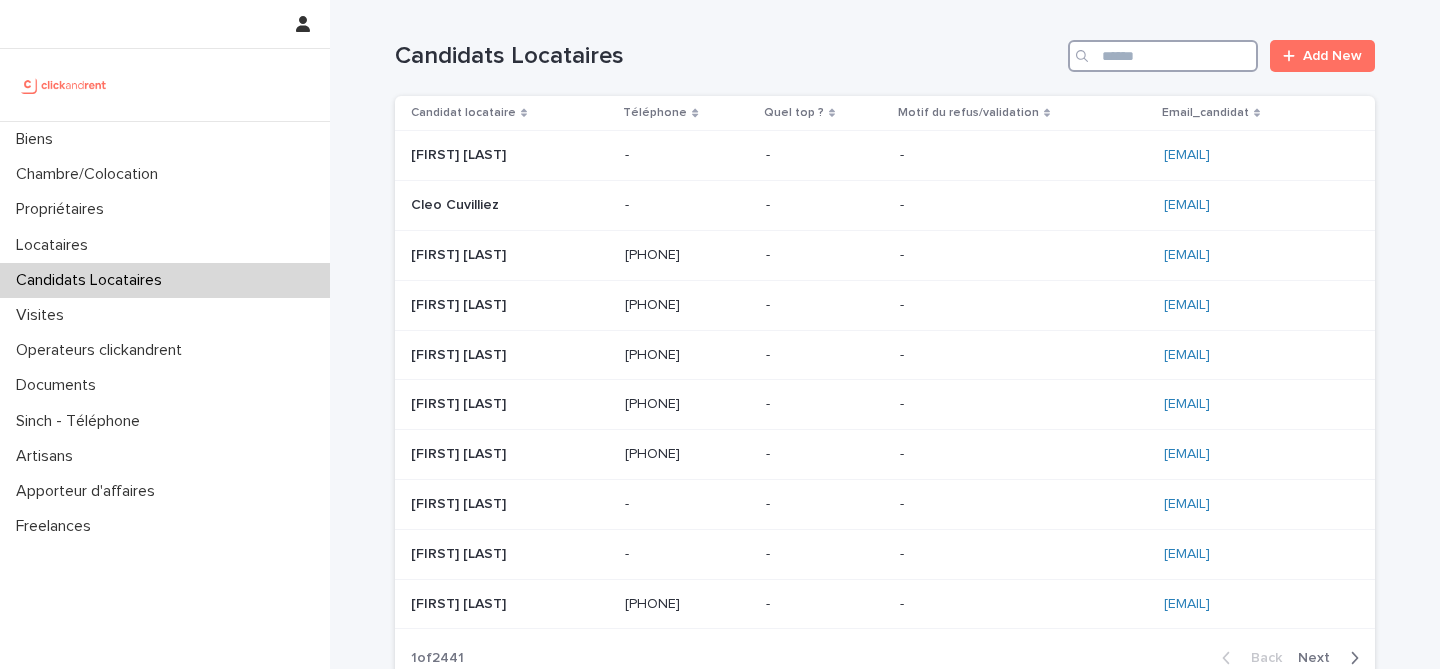 click at bounding box center [1163, 56] 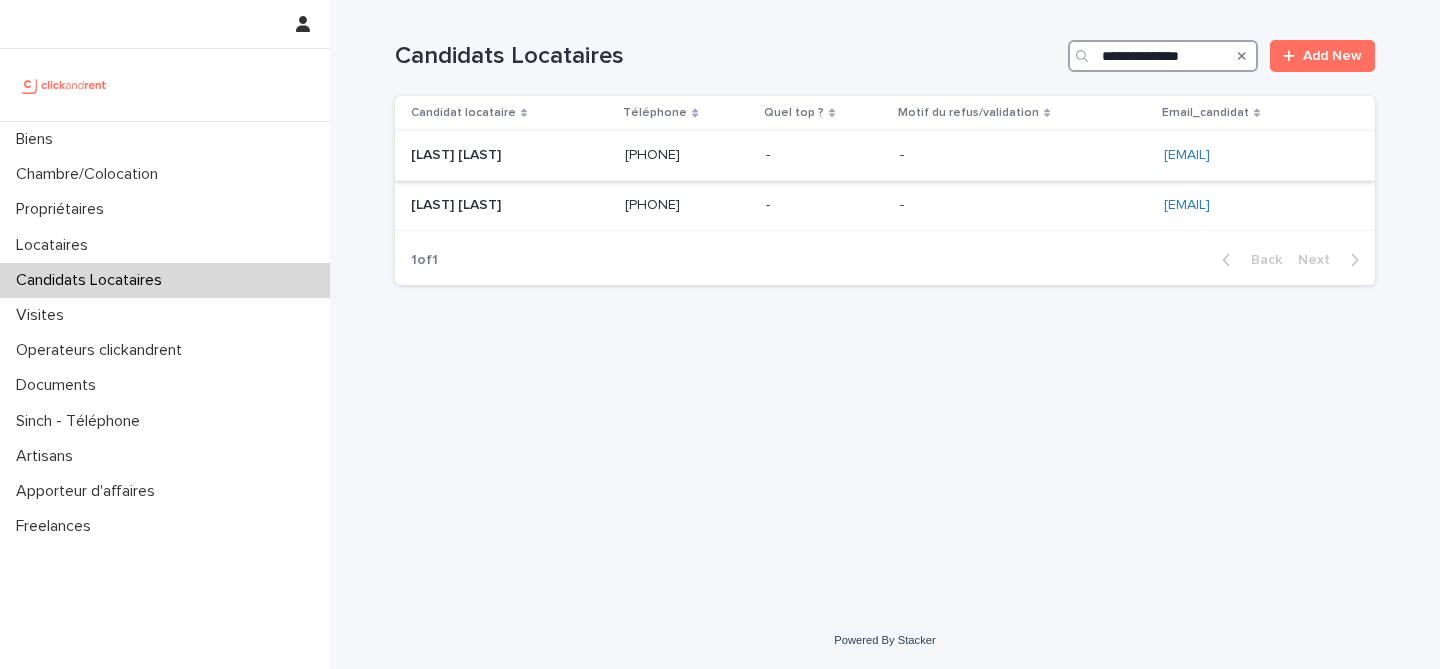type on "**********" 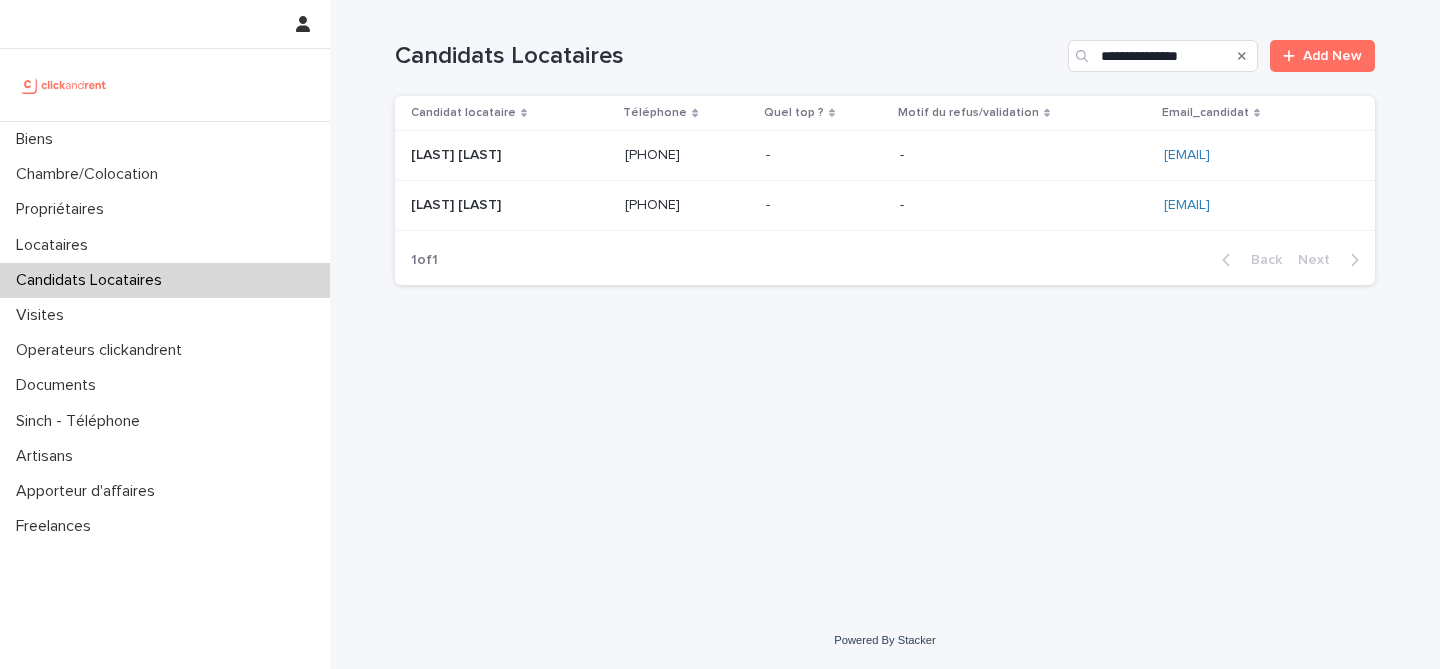 click at bounding box center [510, 155] 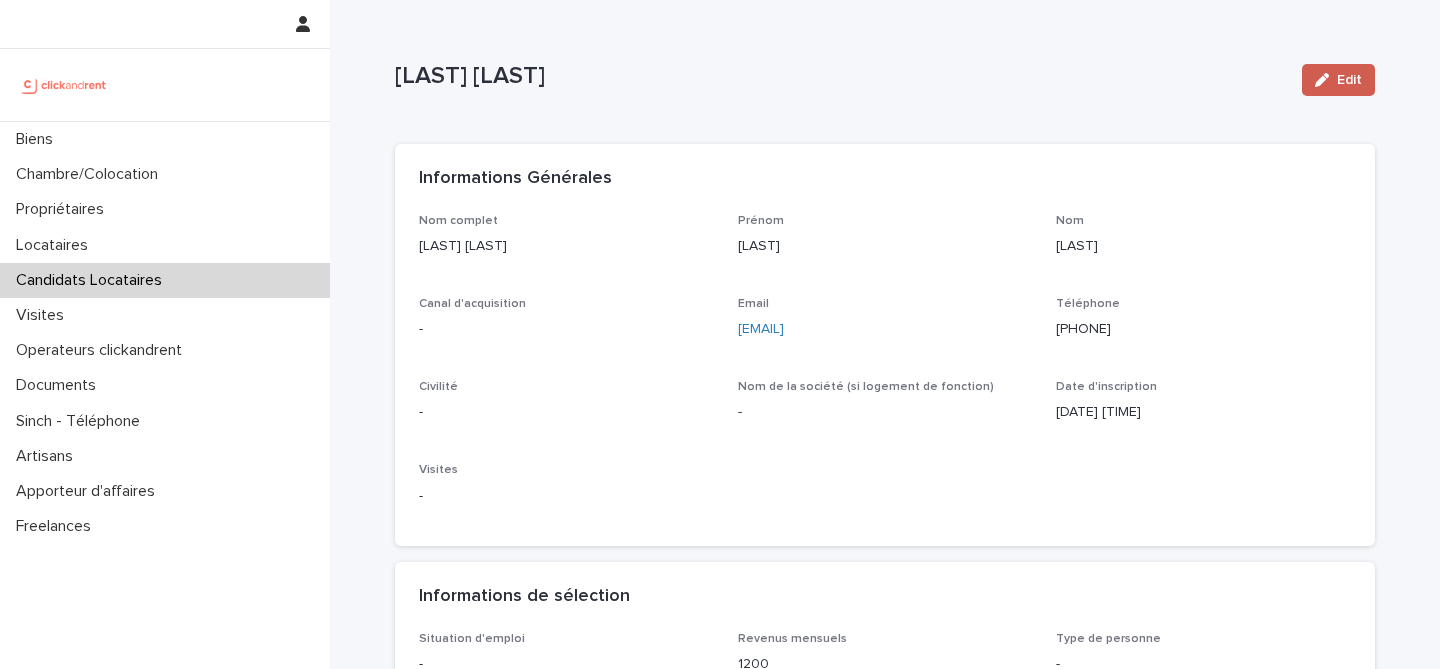 click on "Edit" at bounding box center (1338, 80) 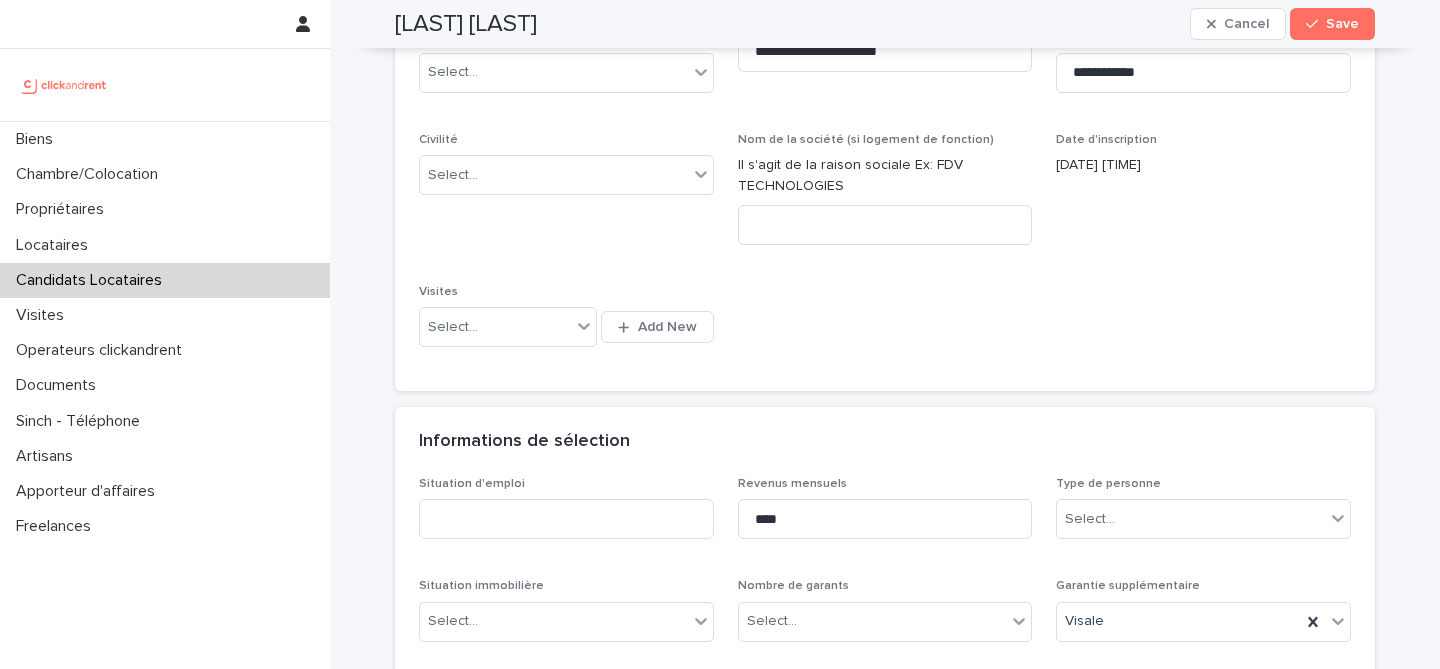 scroll, scrollTop: 360, scrollLeft: 0, axis: vertical 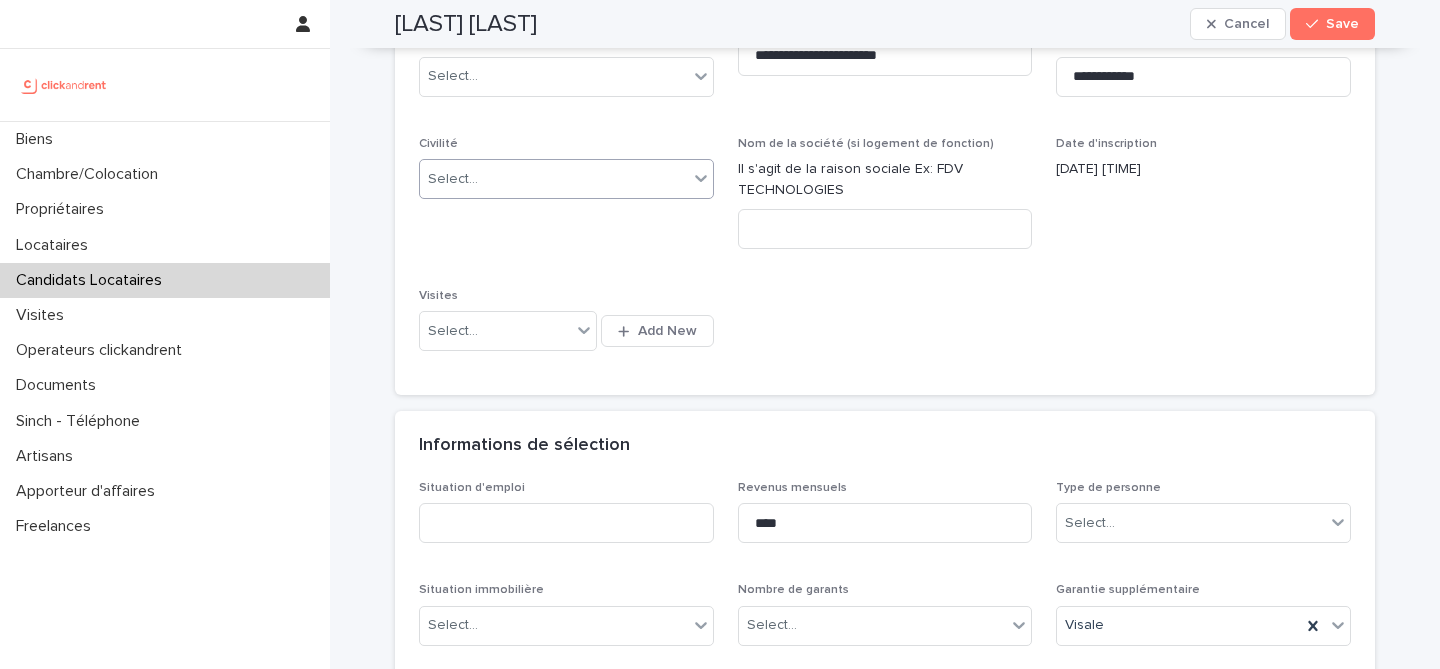 click on "Select..." at bounding box center [554, 179] 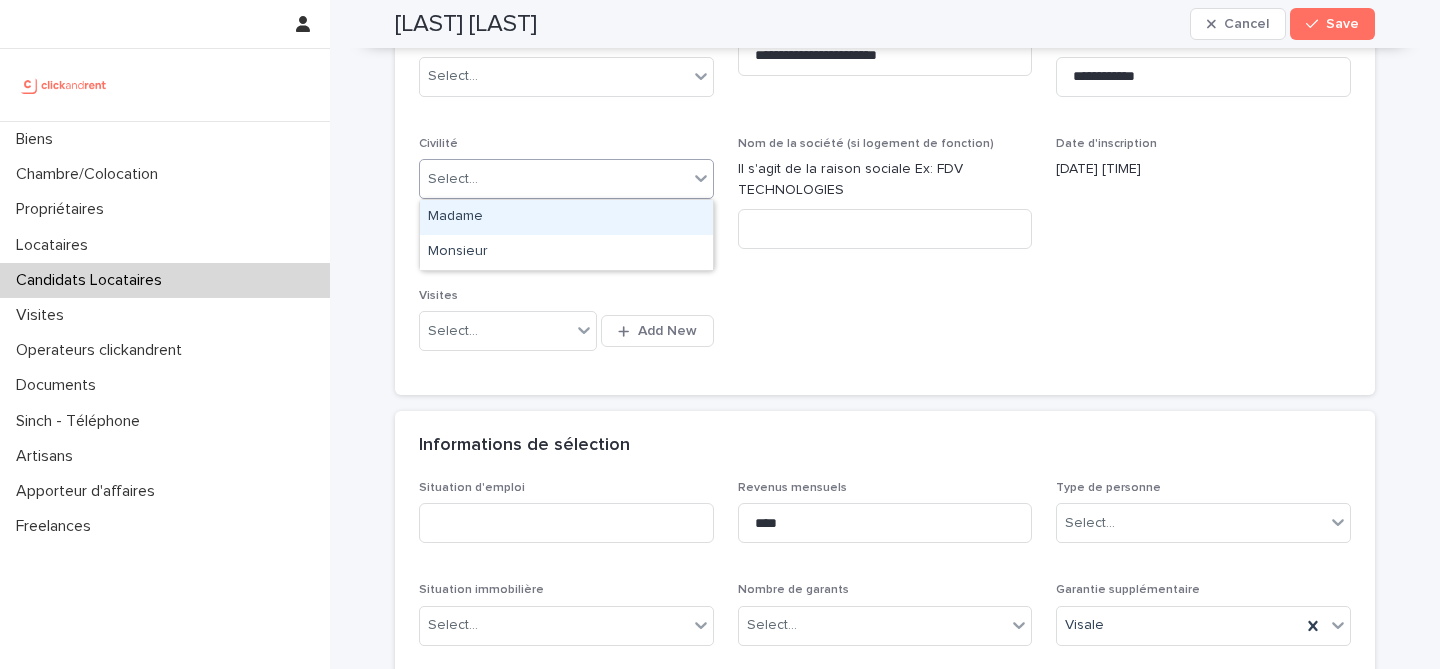 click on "Madame" at bounding box center (566, 217) 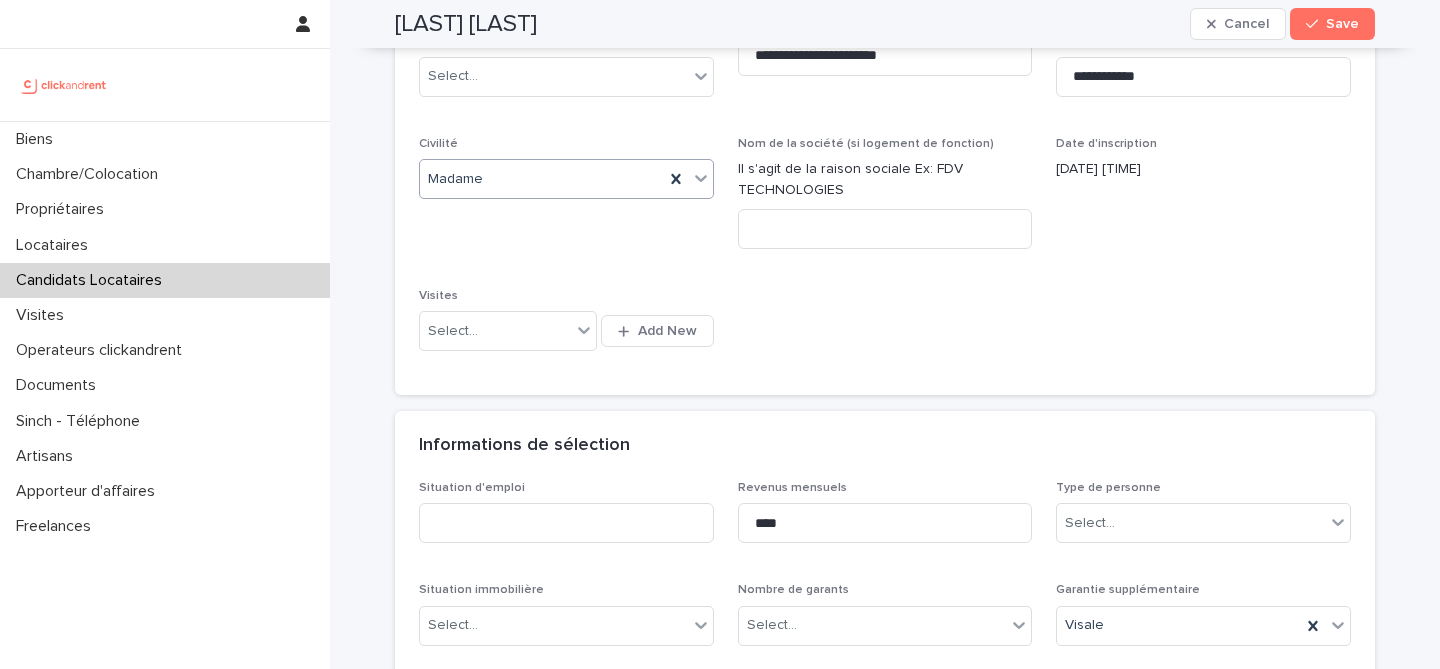 click on "Madame" at bounding box center [542, 179] 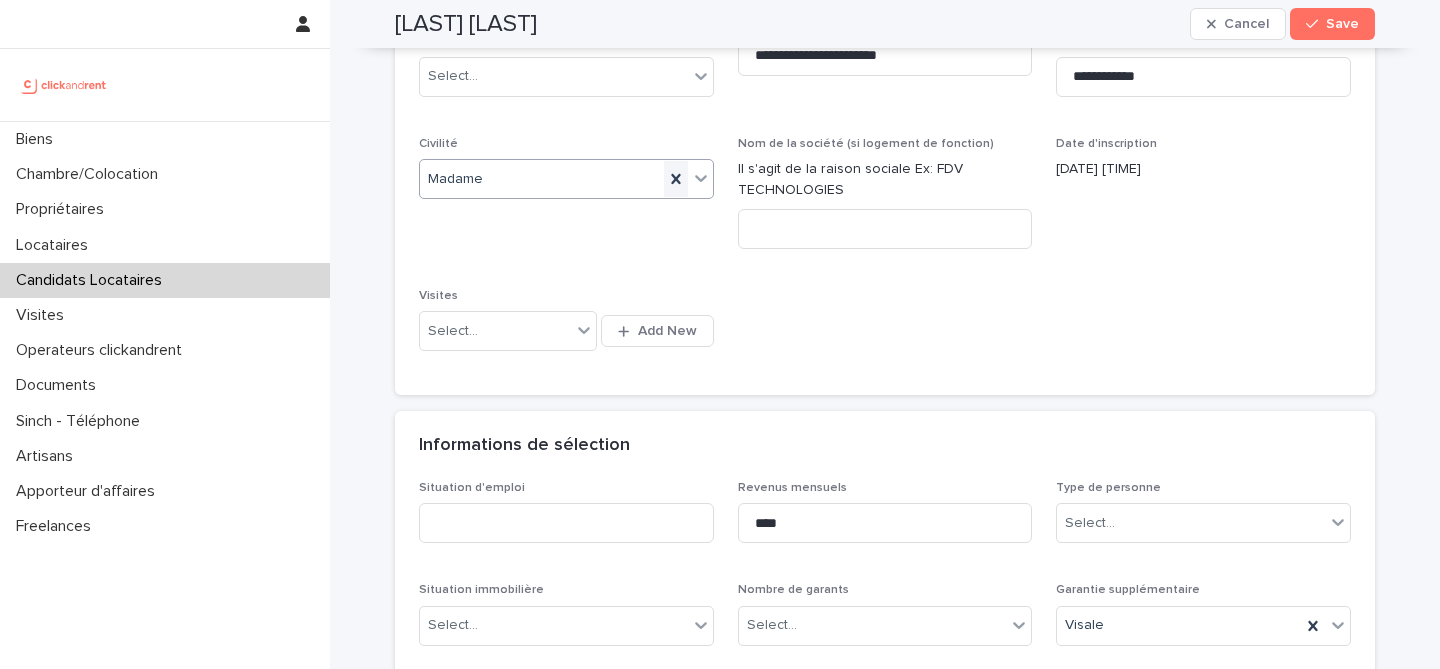 click 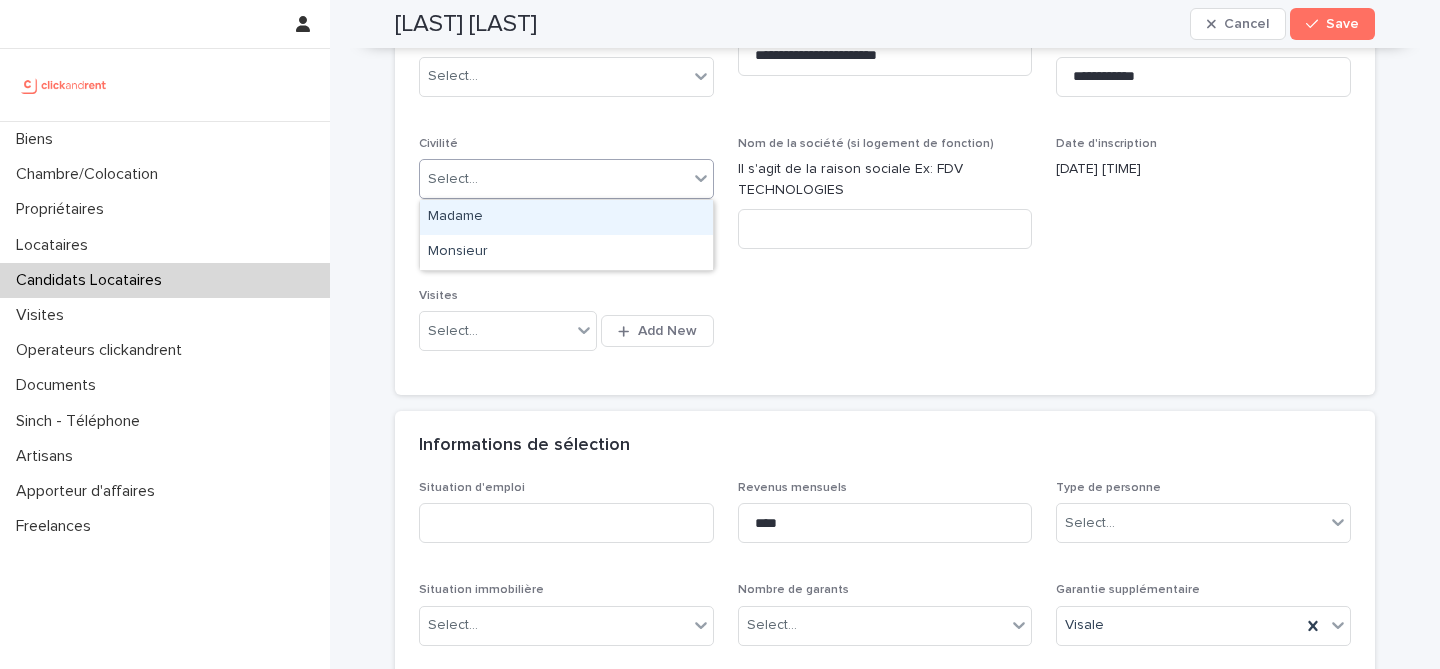 click on "Select..." at bounding box center (554, 179) 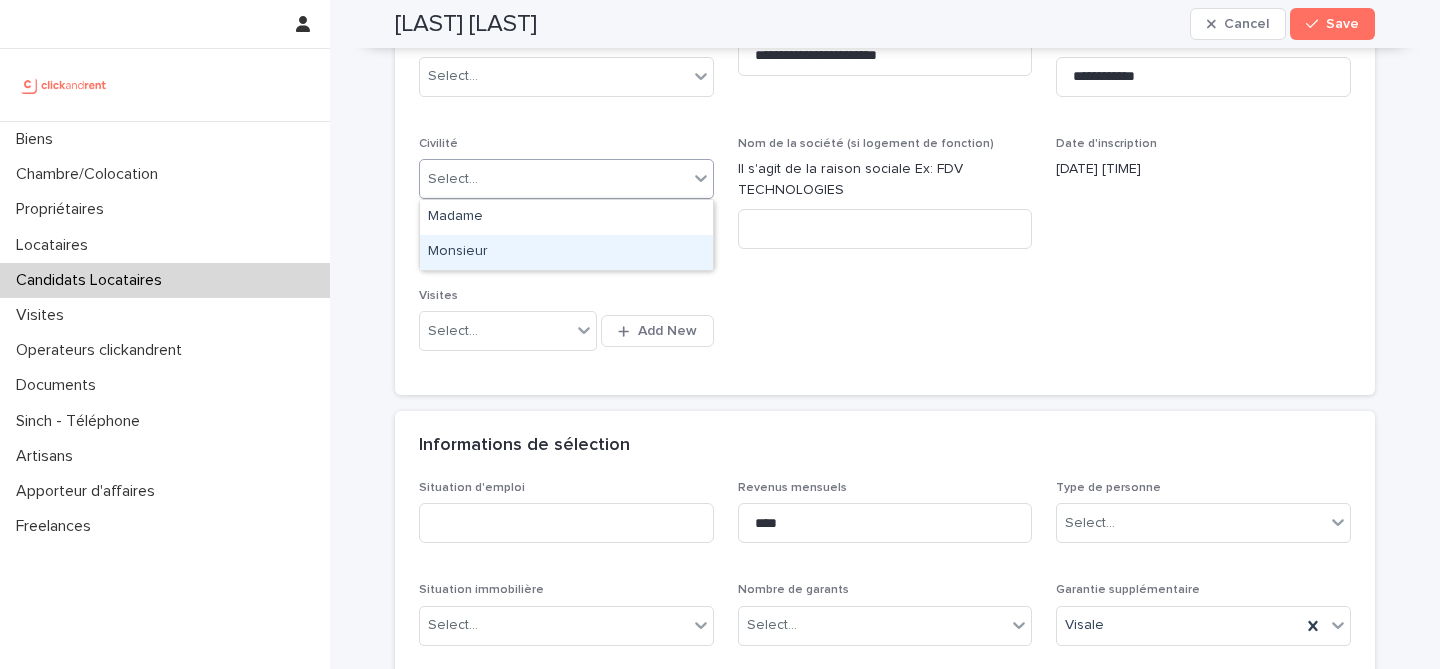 click on "Monsieur" at bounding box center (566, 252) 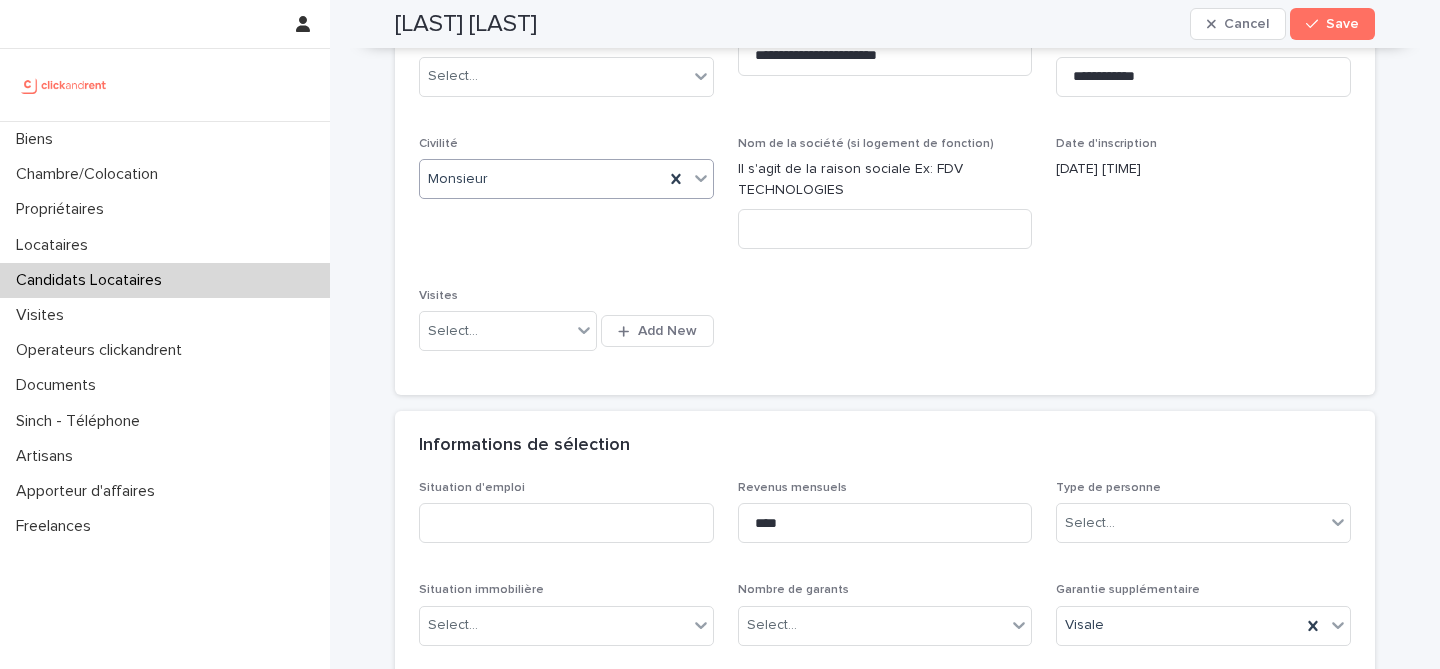 click on "**********" at bounding box center [885, 113] 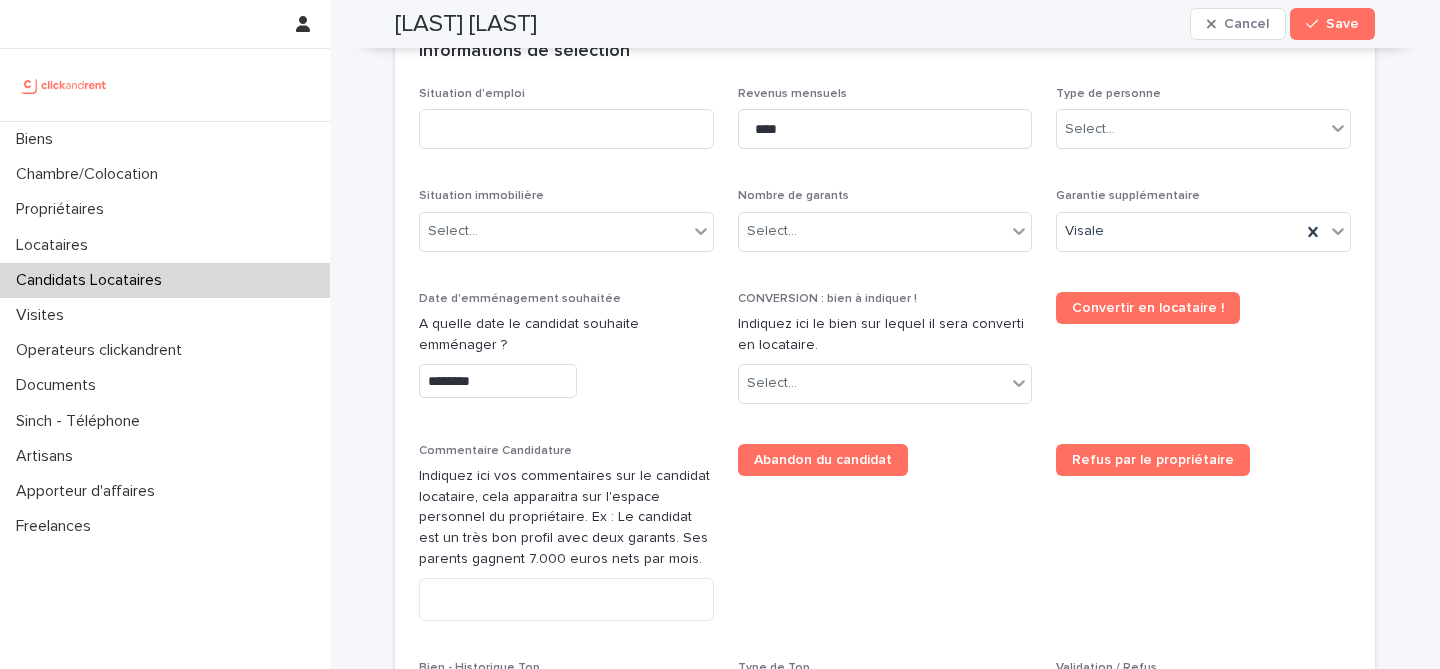 scroll, scrollTop: 729, scrollLeft: 0, axis: vertical 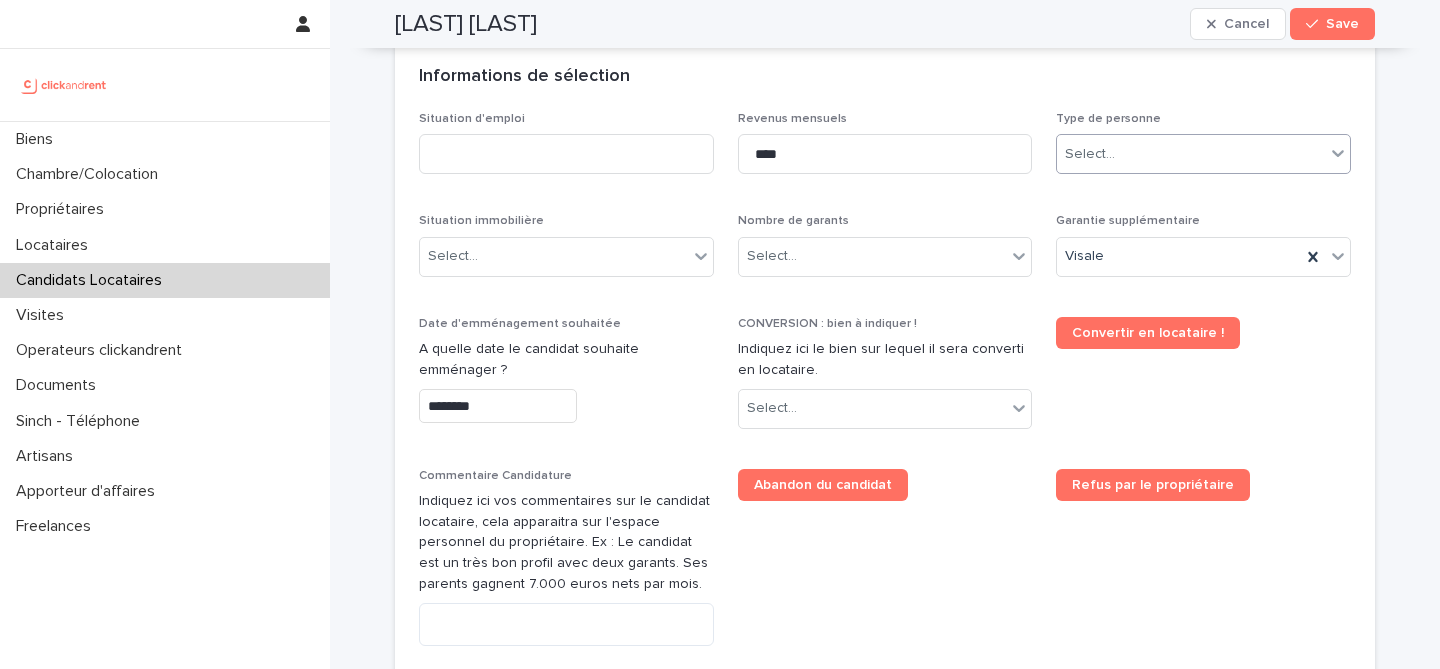 click on "Select..." at bounding box center [1191, 154] 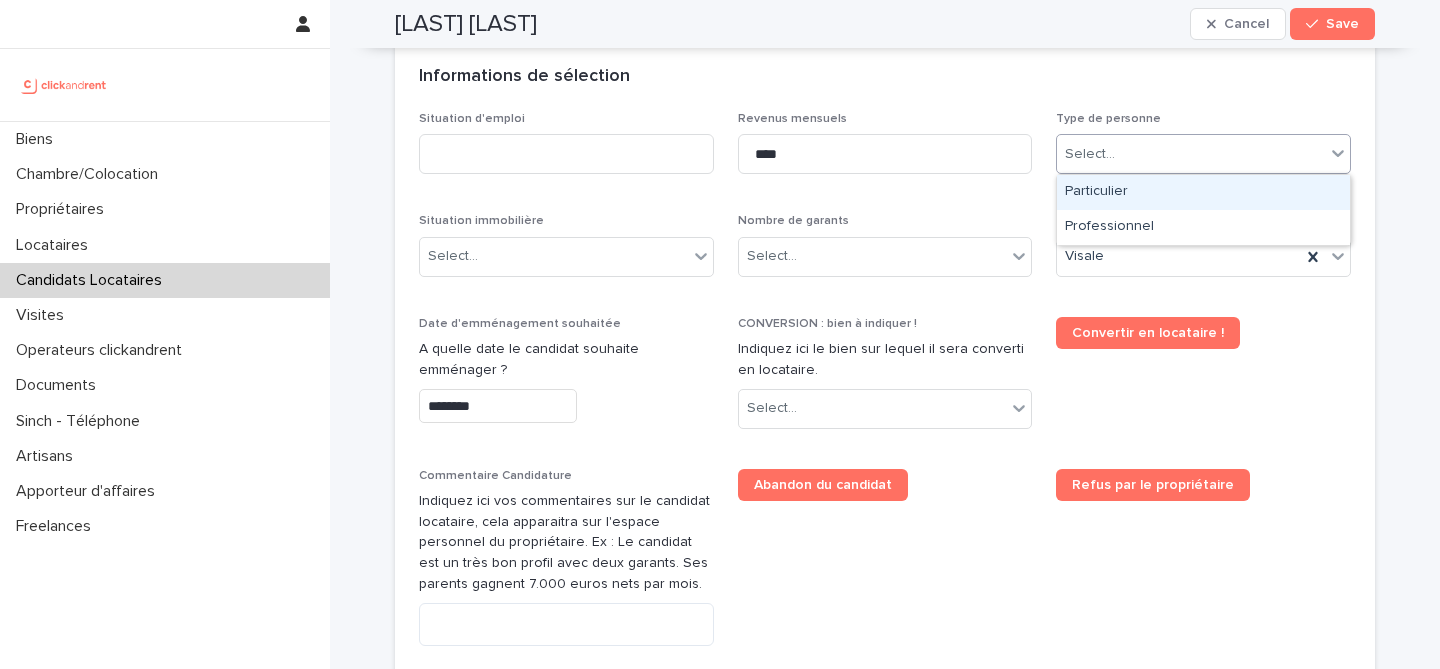 click on "Particulier" at bounding box center (1203, 192) 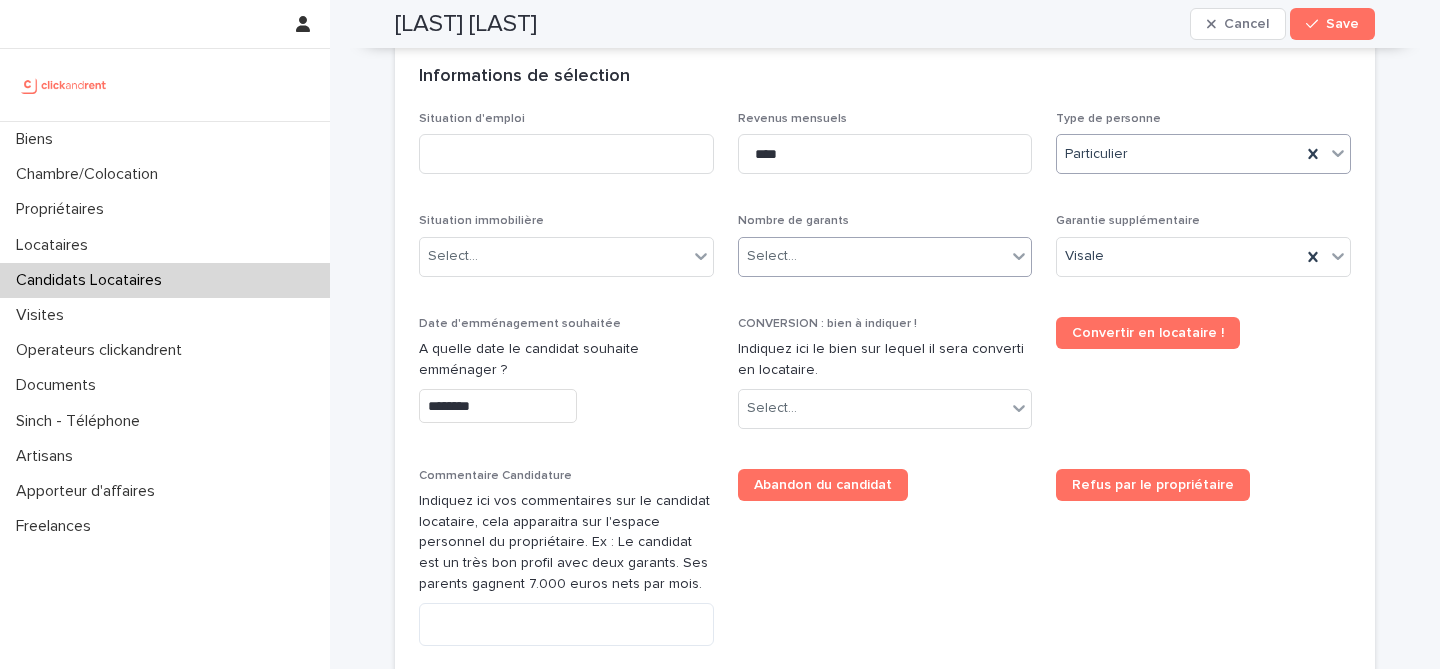 click on "Select..." at bounding box center (873, 256) 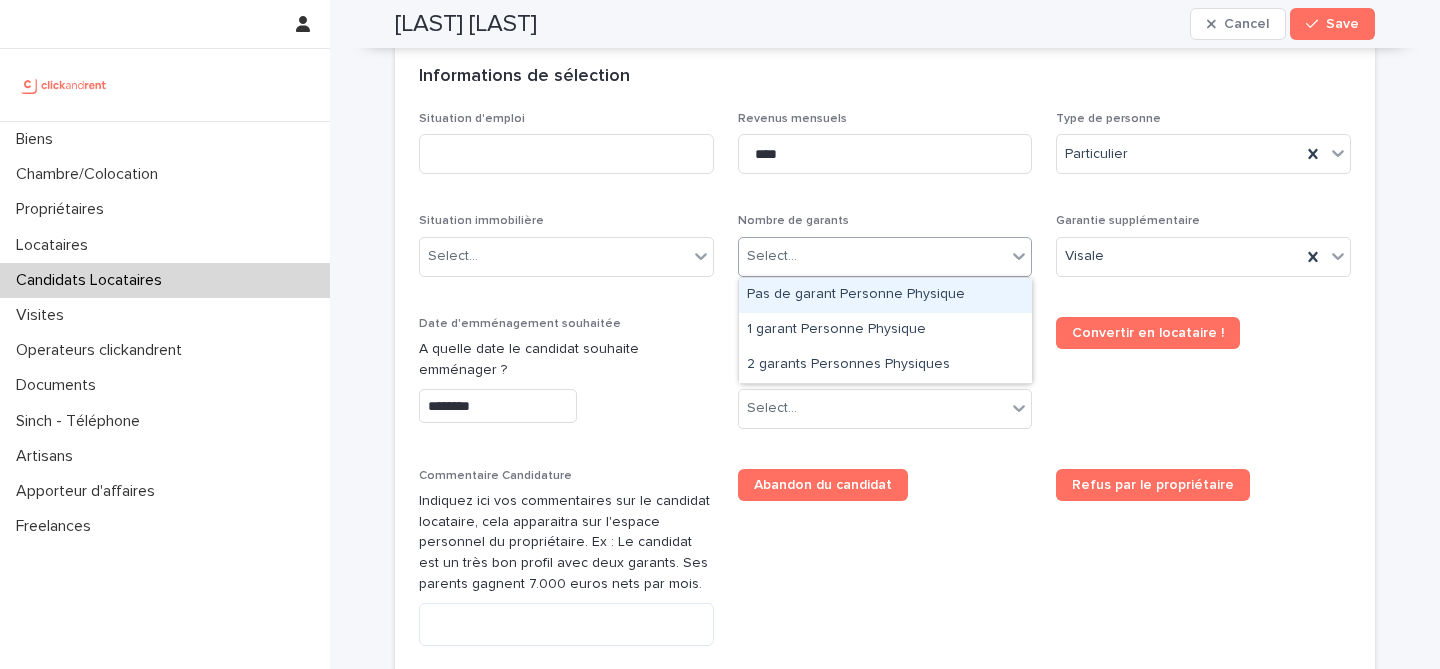 click on "Pas de garant Personne Physique" at bounding box center [885, 295] 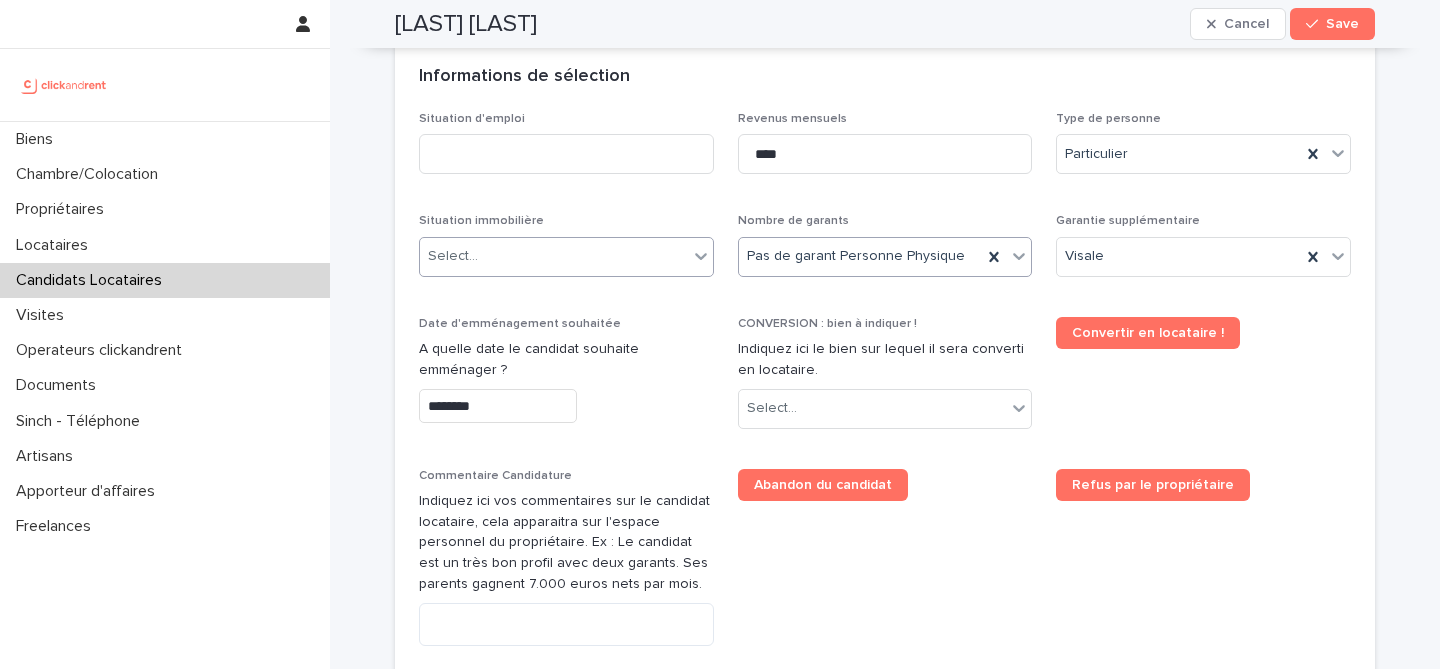 click on "Select..." at bounding box center (554, 256) 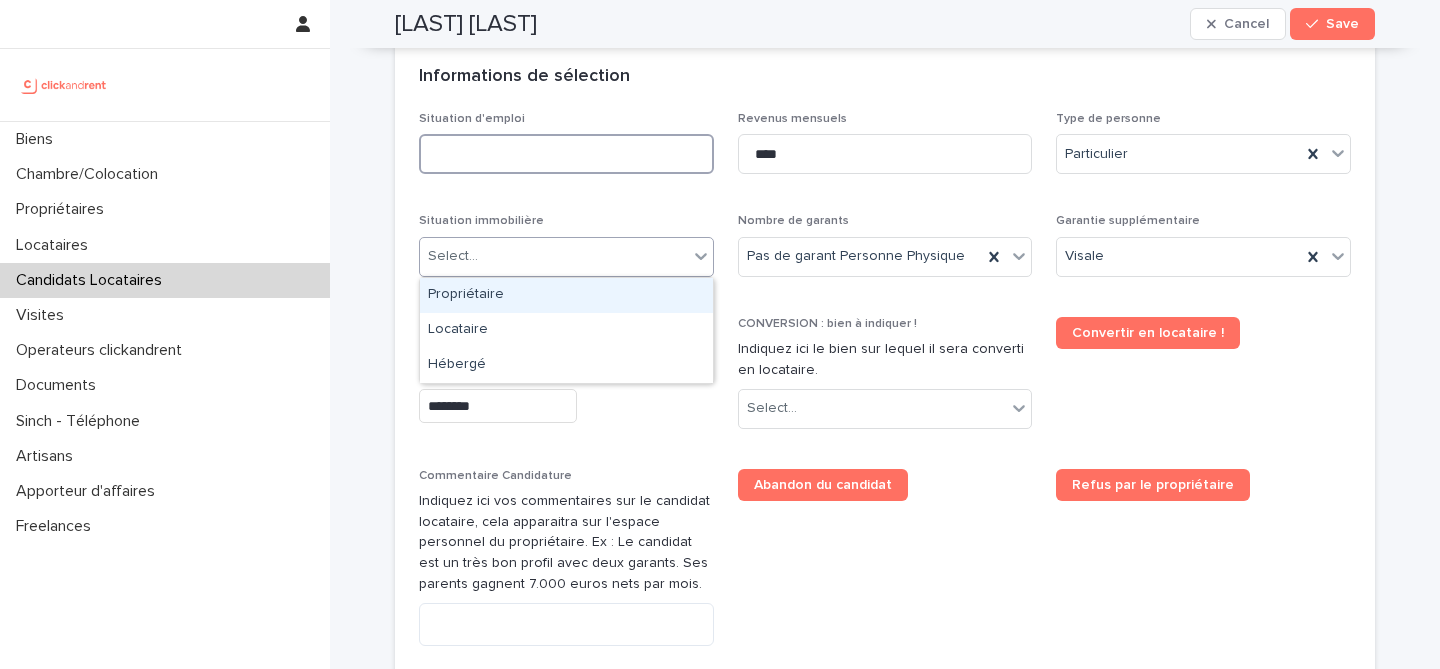 click at bounding box center (566, 154) 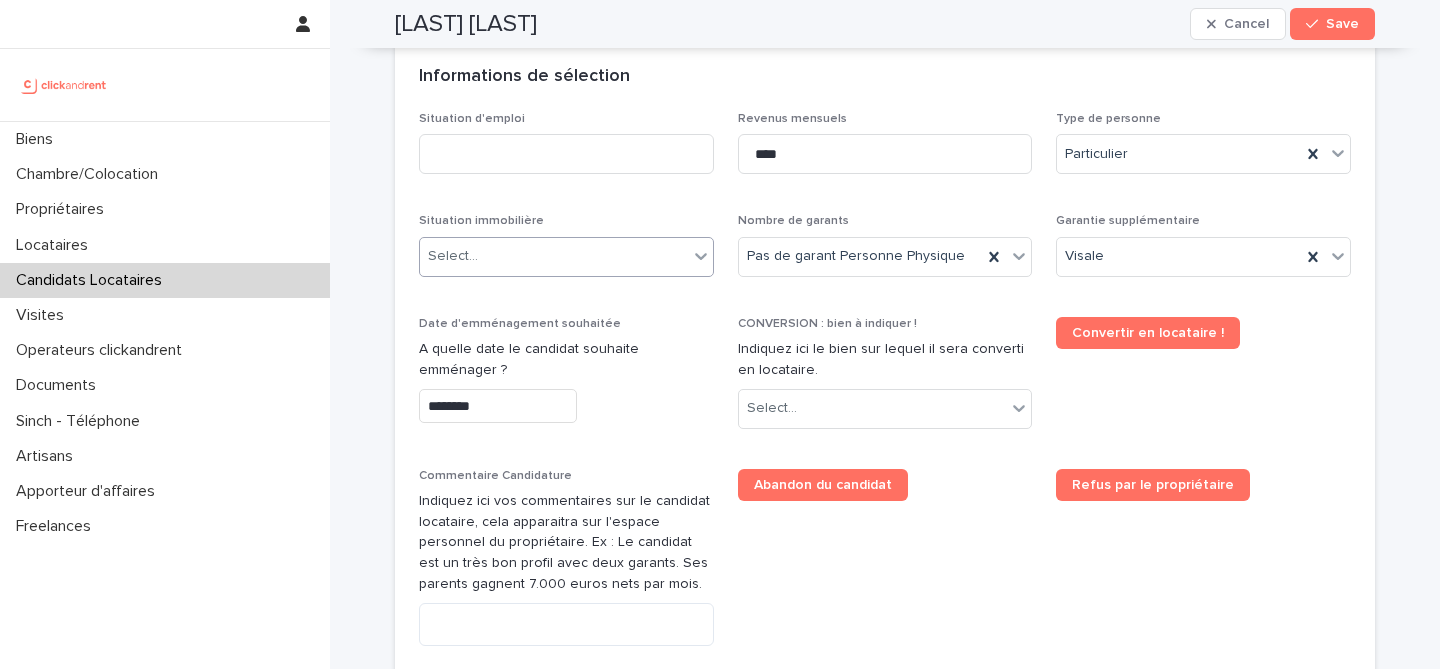 click on "Select..." at bounding box center [554, 256] 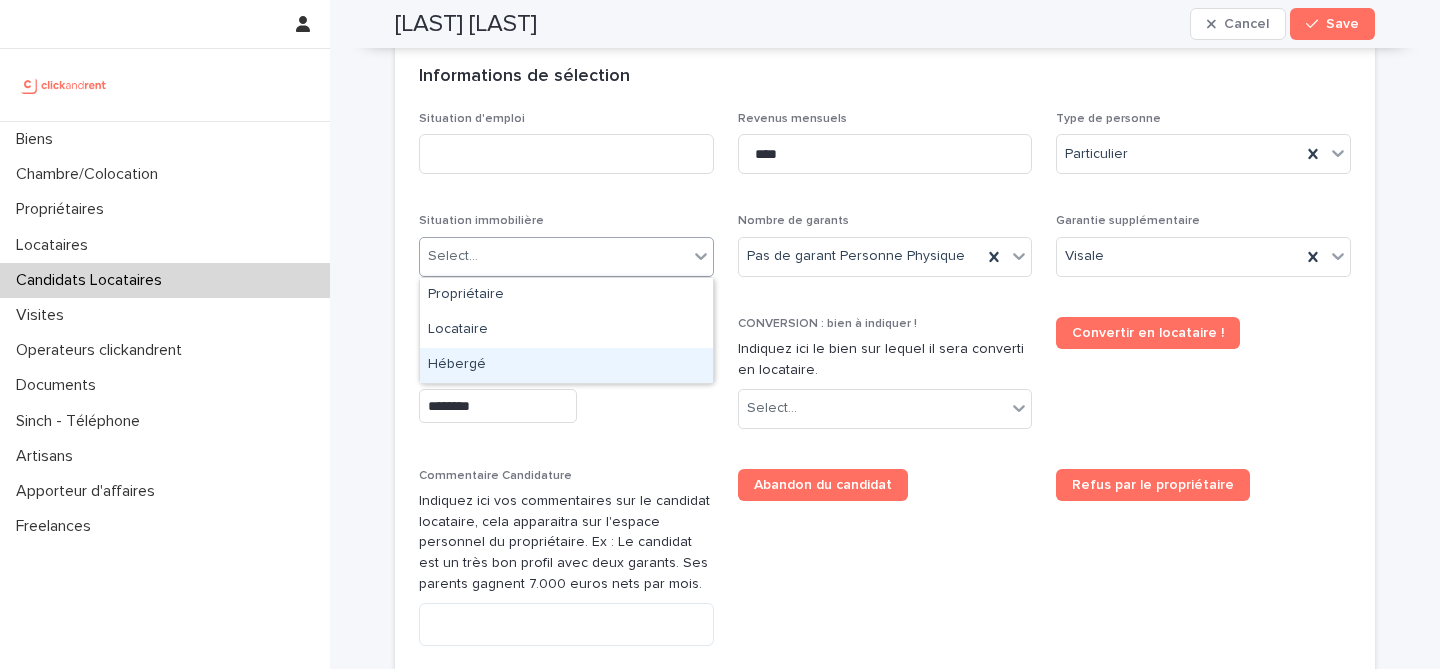 click on "Hébergé" at bounding box center (566, 365) 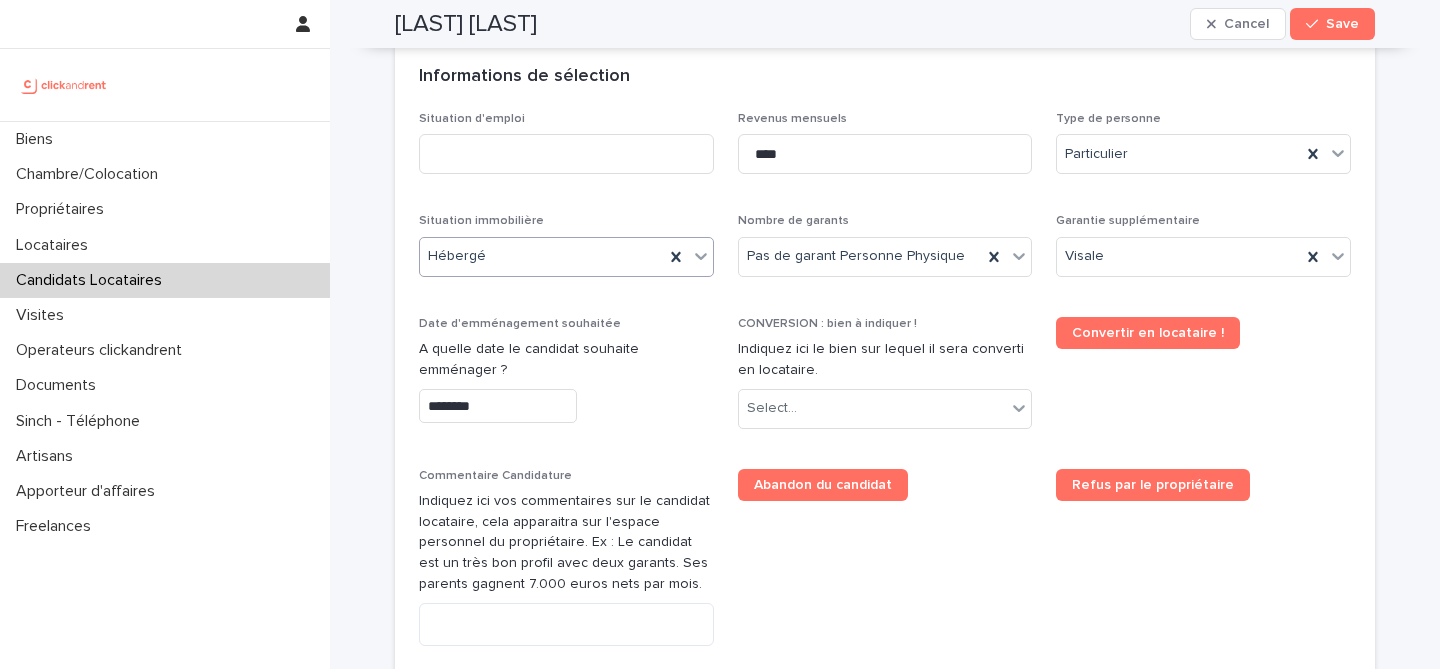 click on "Situation d'emploi" at bounding box center (566, 151) 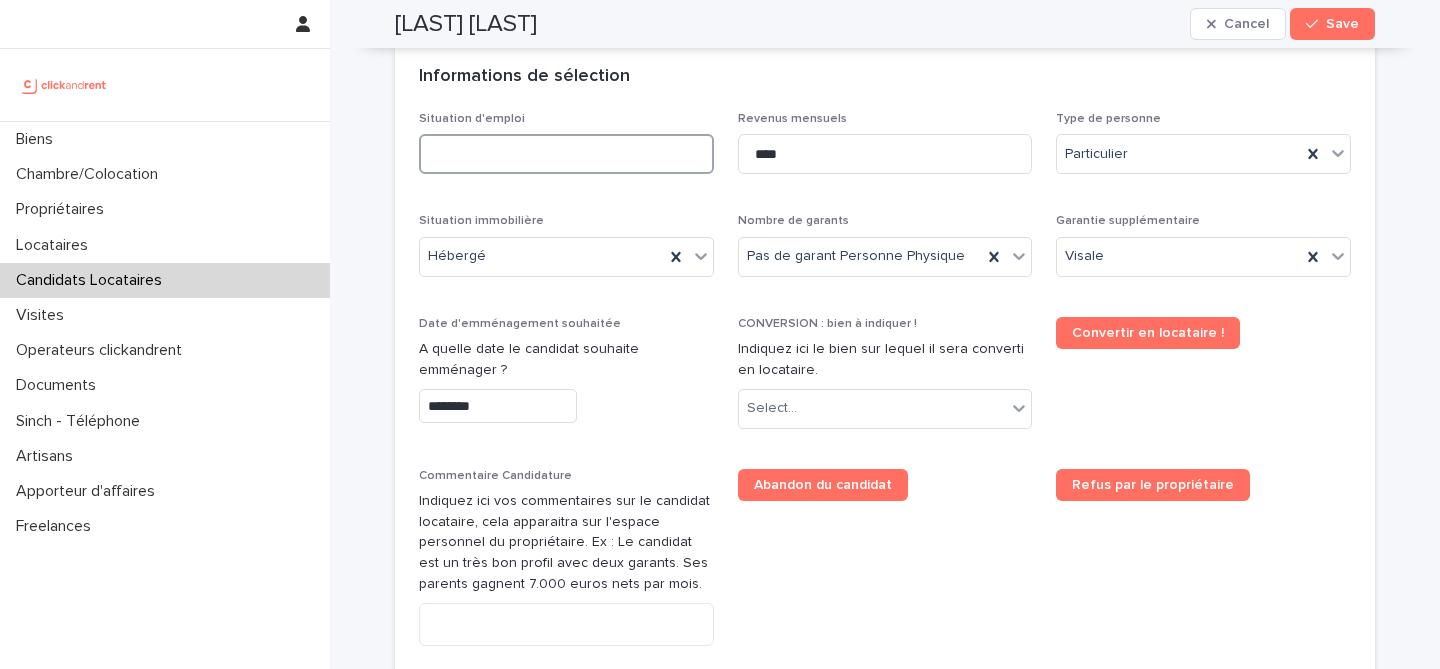 click at bounding box center [566, 154] 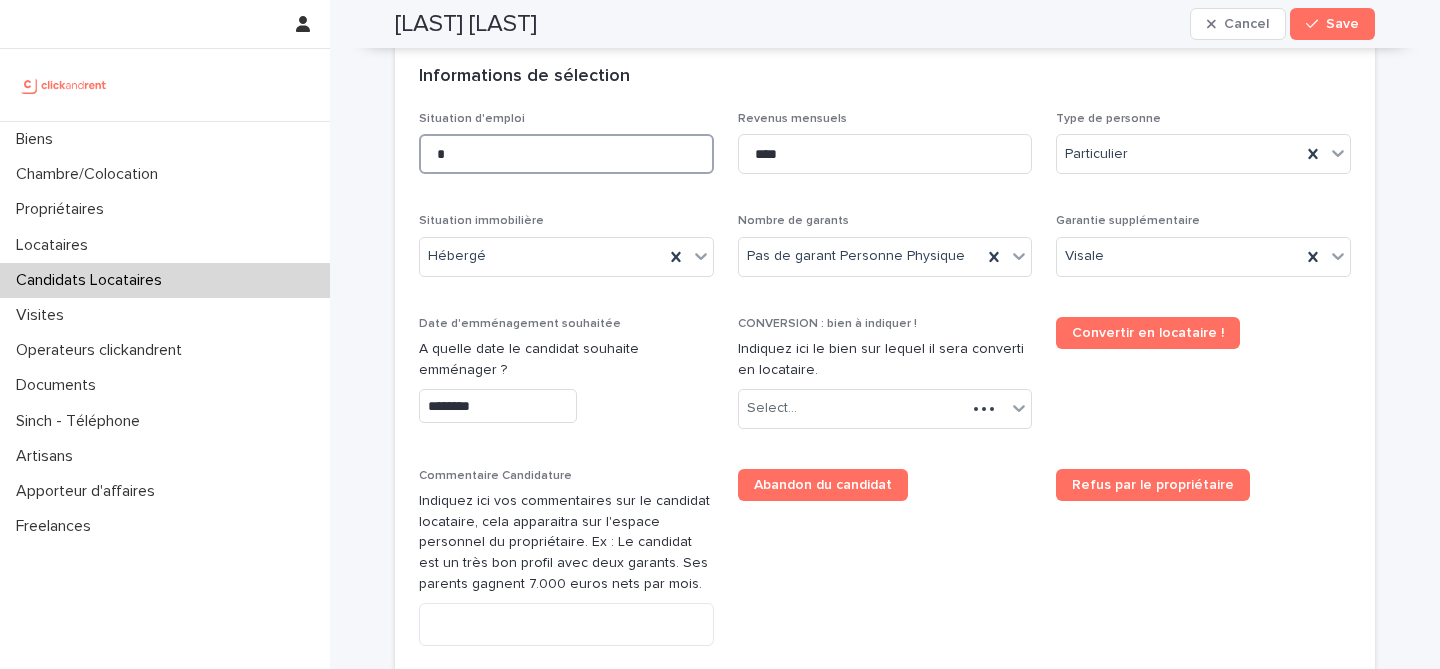 click on "*" at bounding box center (566, 154) 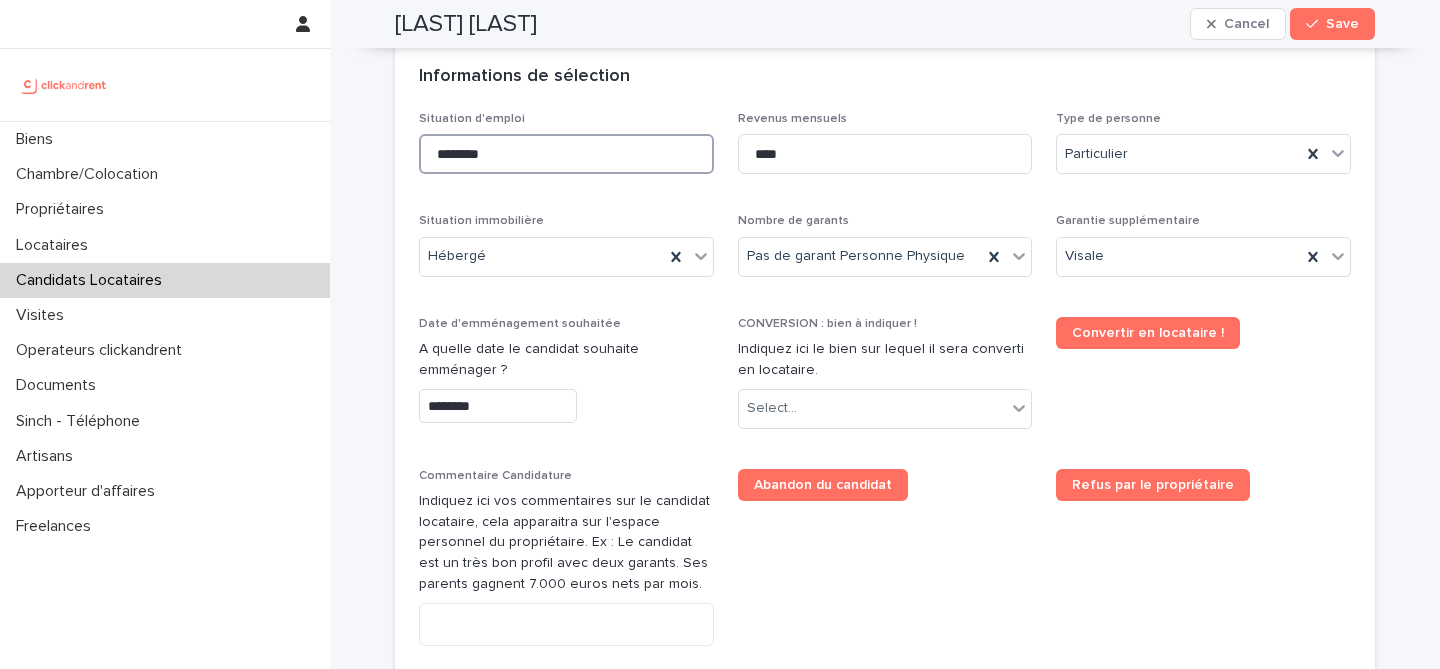 type on "********" 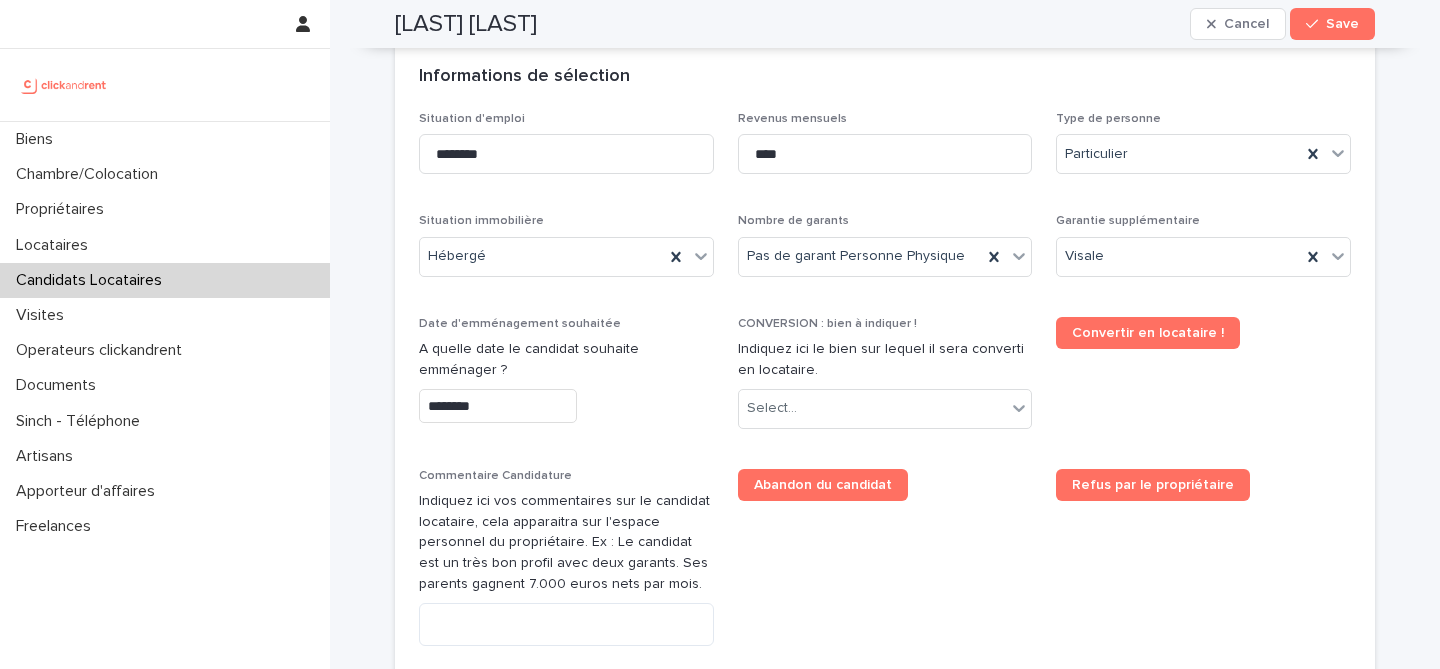 click on "Informations de sélection" at bounding box center (885, 77) 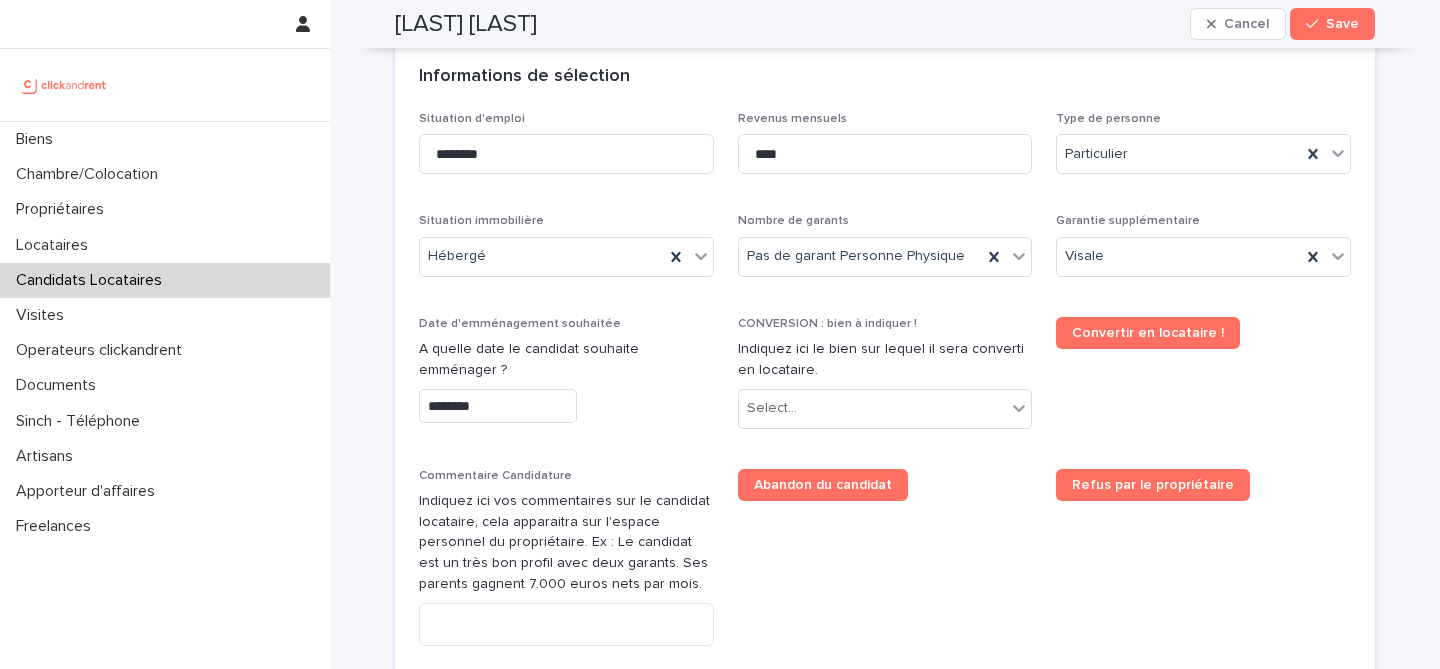 click on "********" at bounding box center [498, 406] 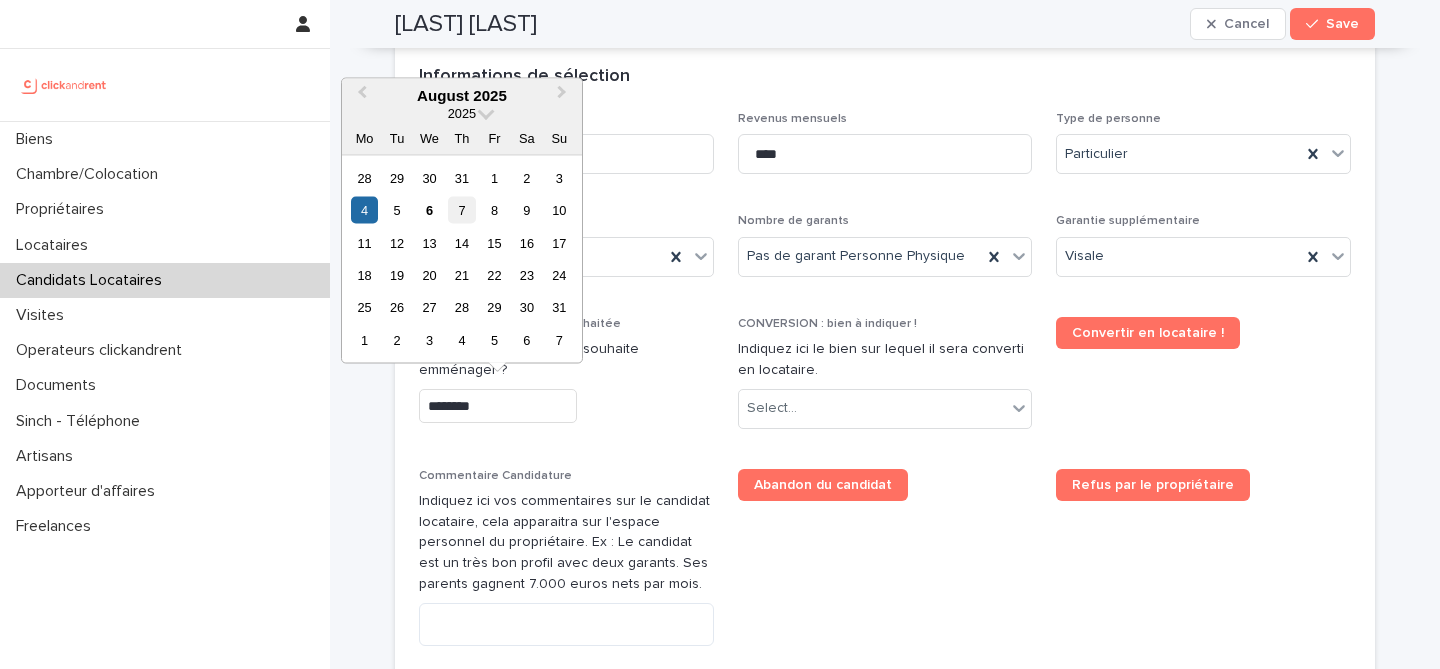 click on "7" at bounding box center (461, 210) 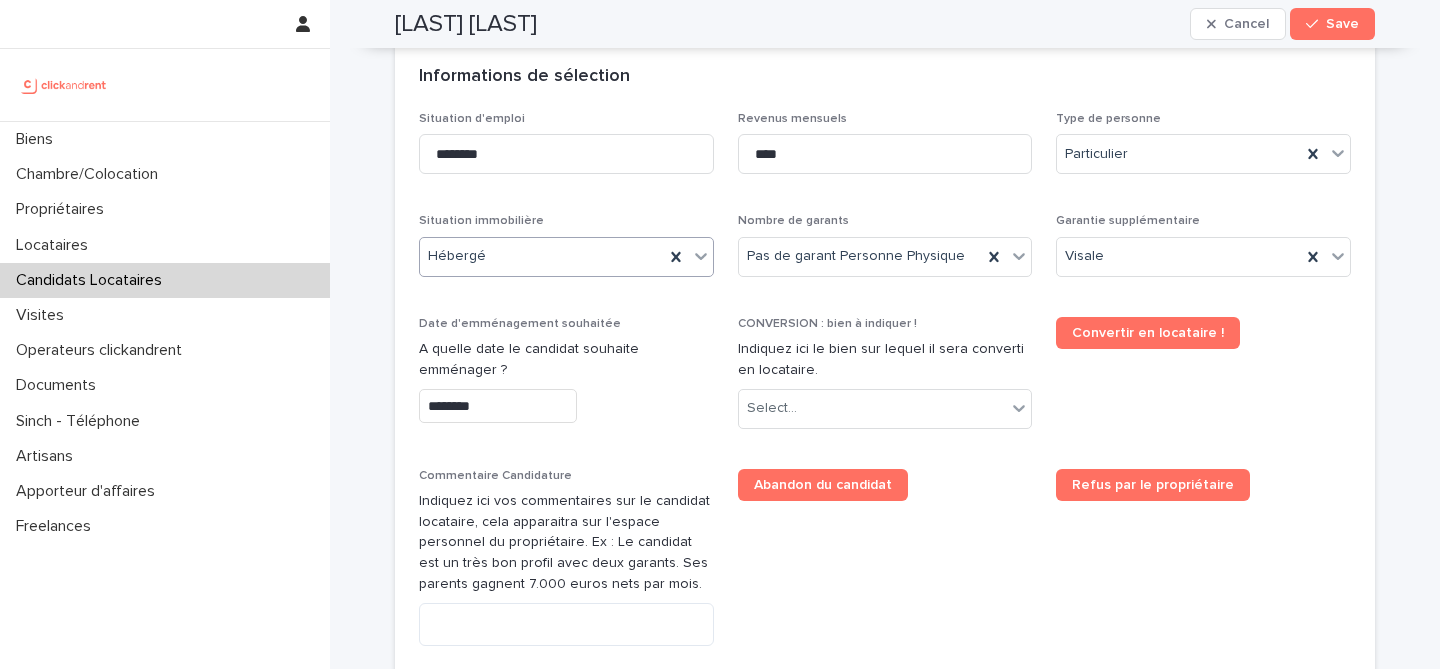 type on "********" 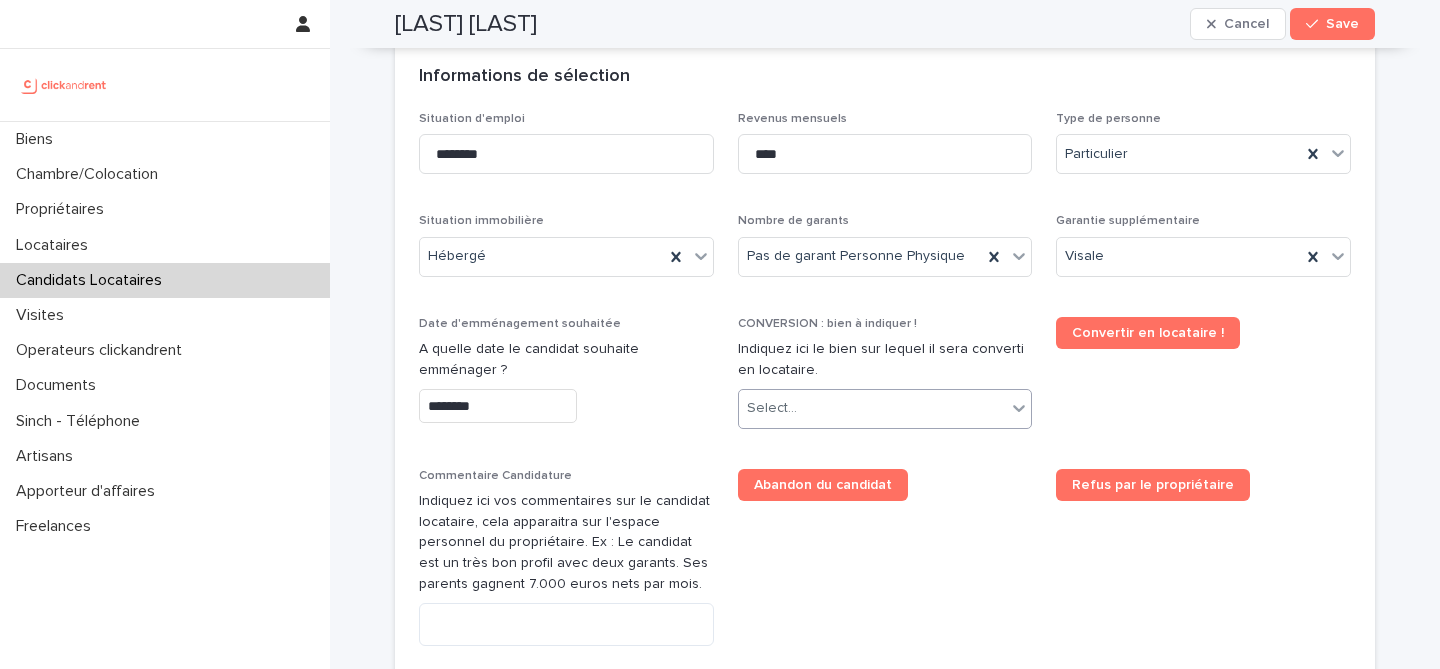 click on "Select..." at bounding box center (873, 408) 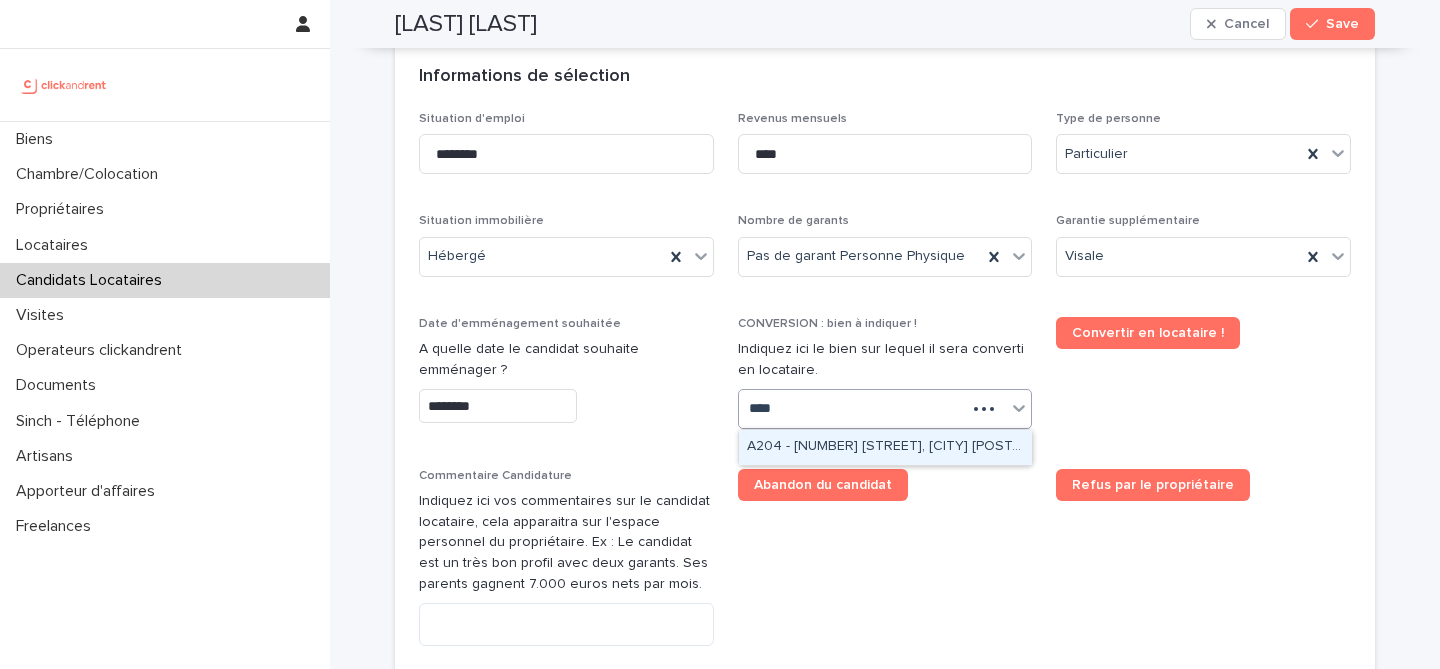 type on "*****" 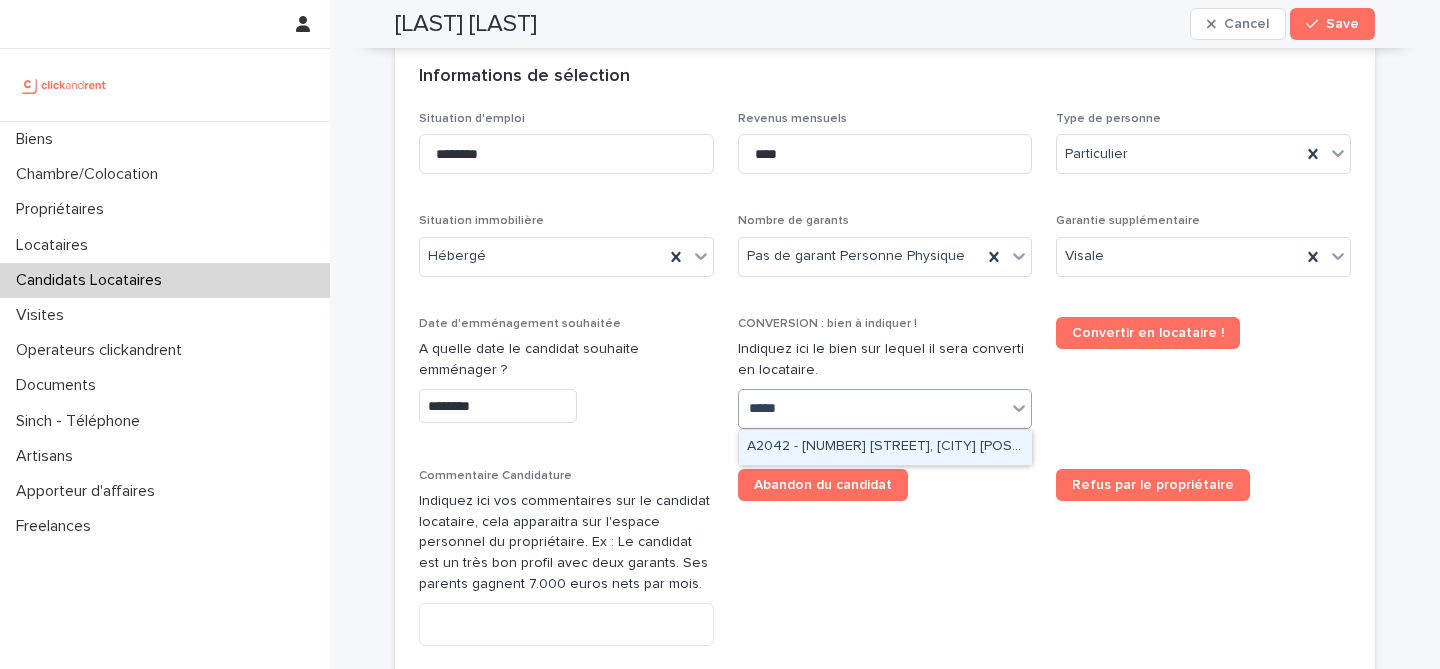 click on "[NUMBER] - [NUMBER] [STREET], [CITY] [POSTAL_CODE]" at bounding box center [885, 447] 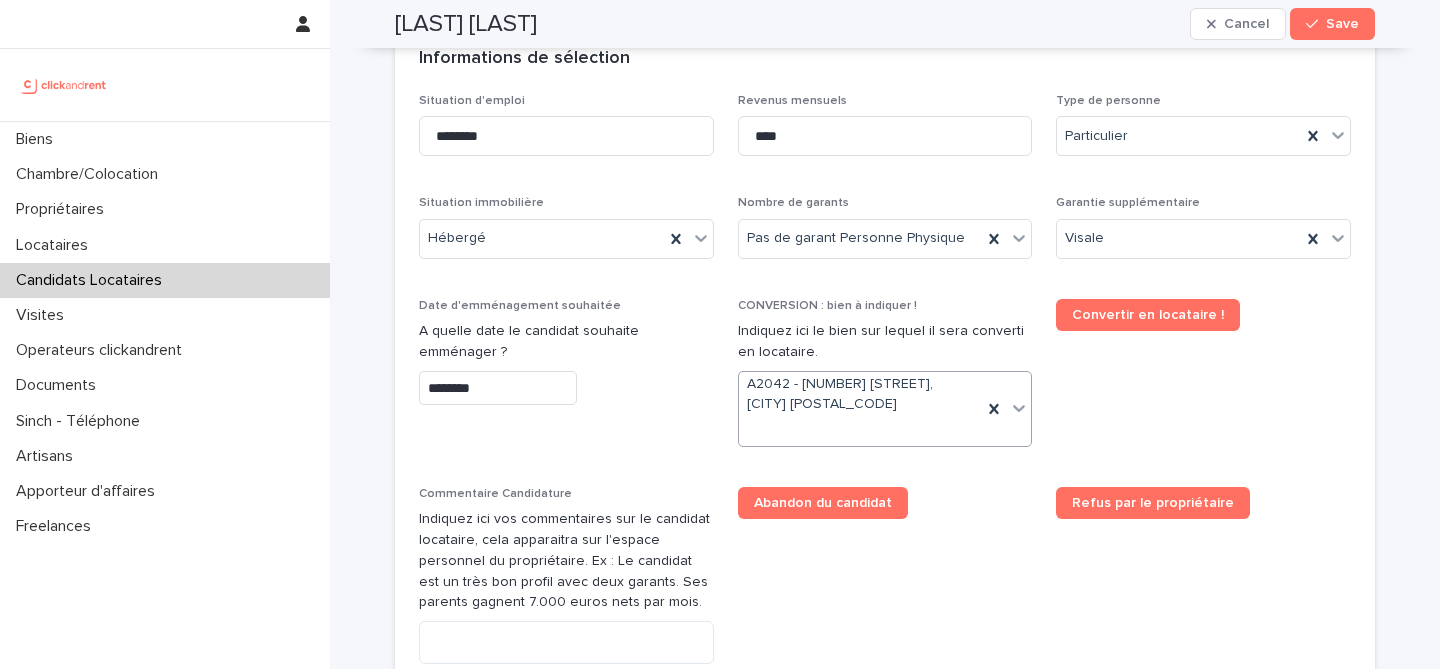 click on "Abandon du candidat" at bounding box center [885, 511] 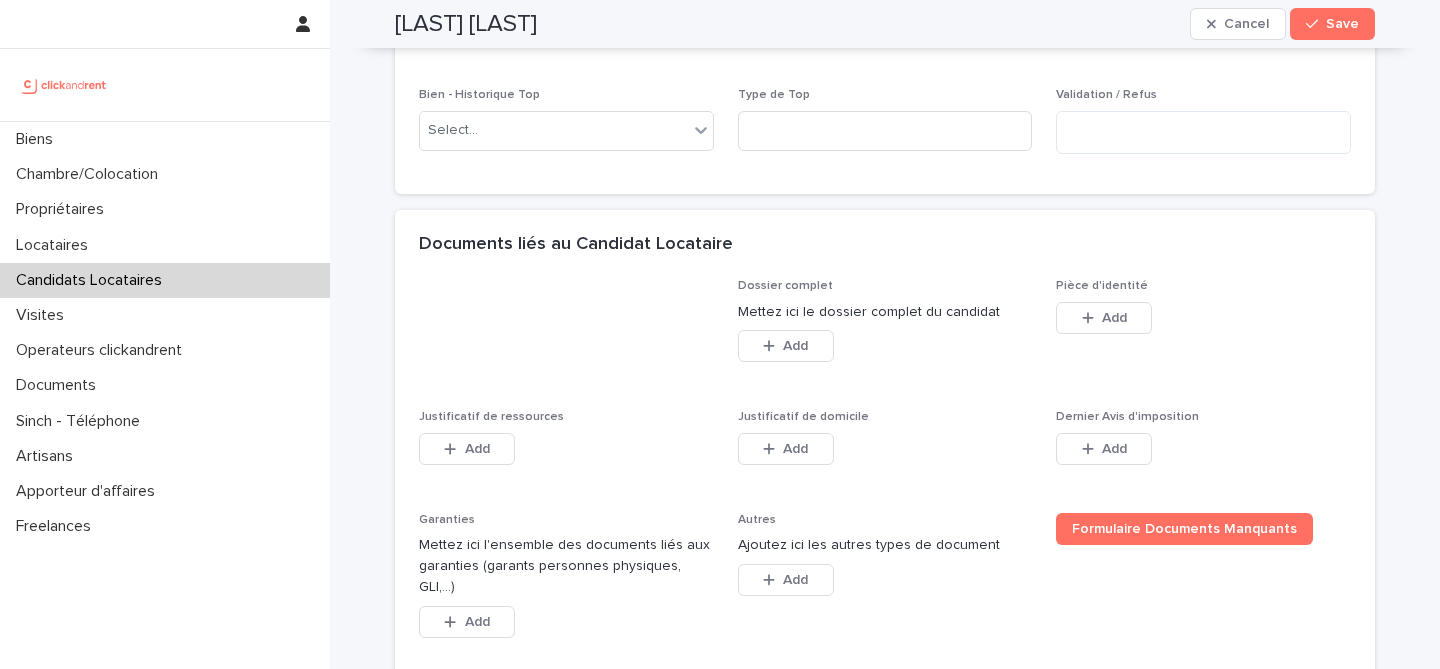 scroll, scrollTop: 1367, scrollLeft: 0, axis: vertical 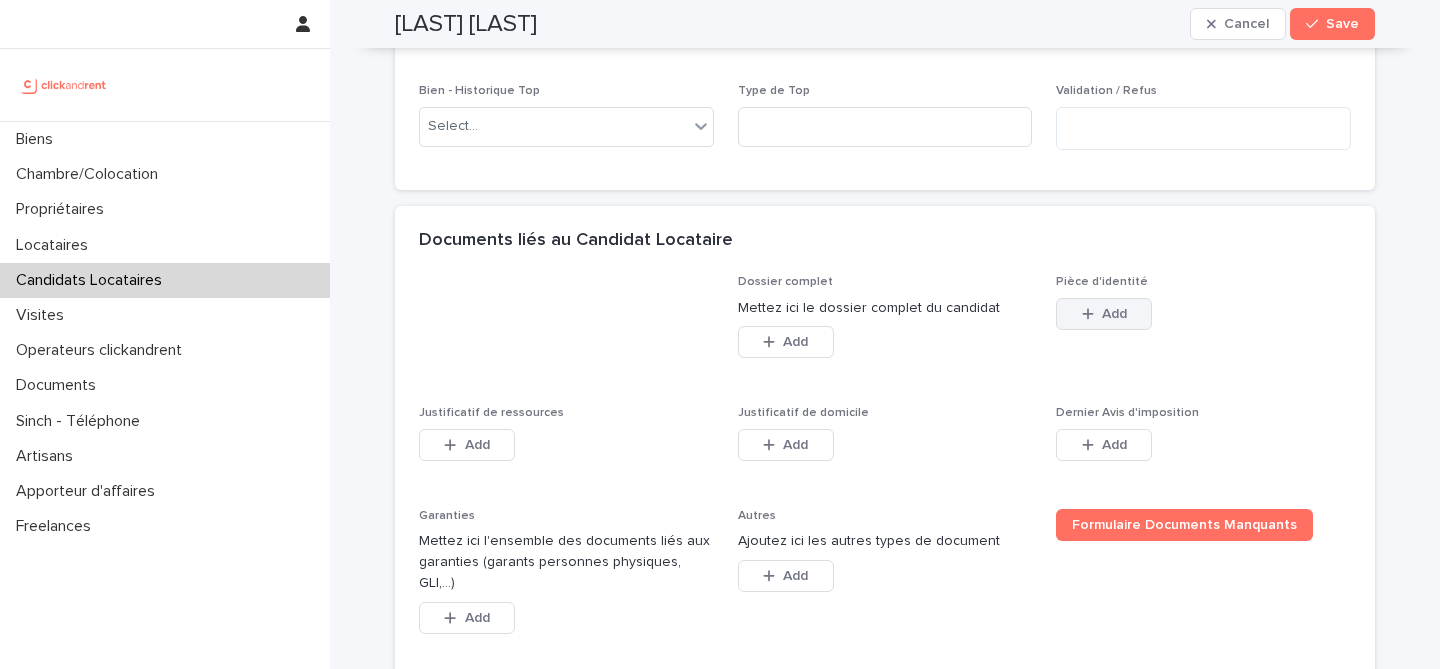 click on "Add" at bounding box center [1114, 314] 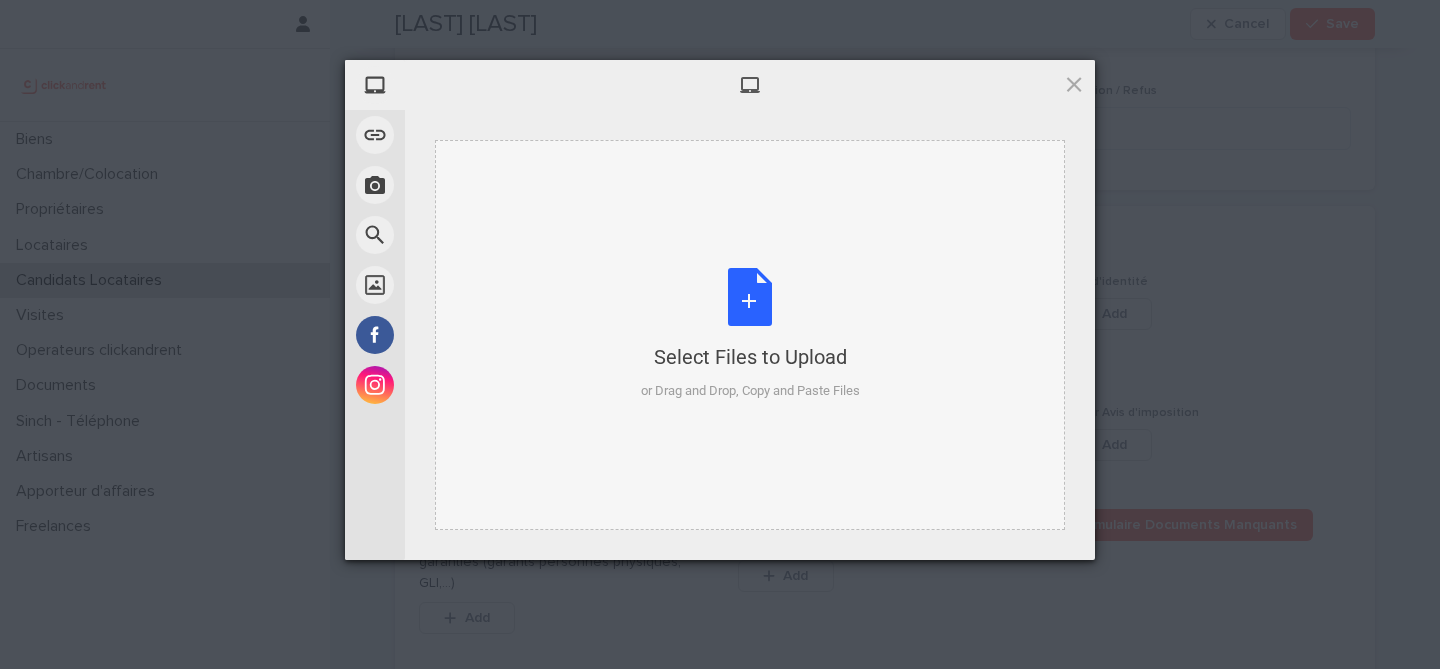 click on "Select Files to Upload
or Drag and Drop, Copy and Paste Files" at bounding box center (750, 334) 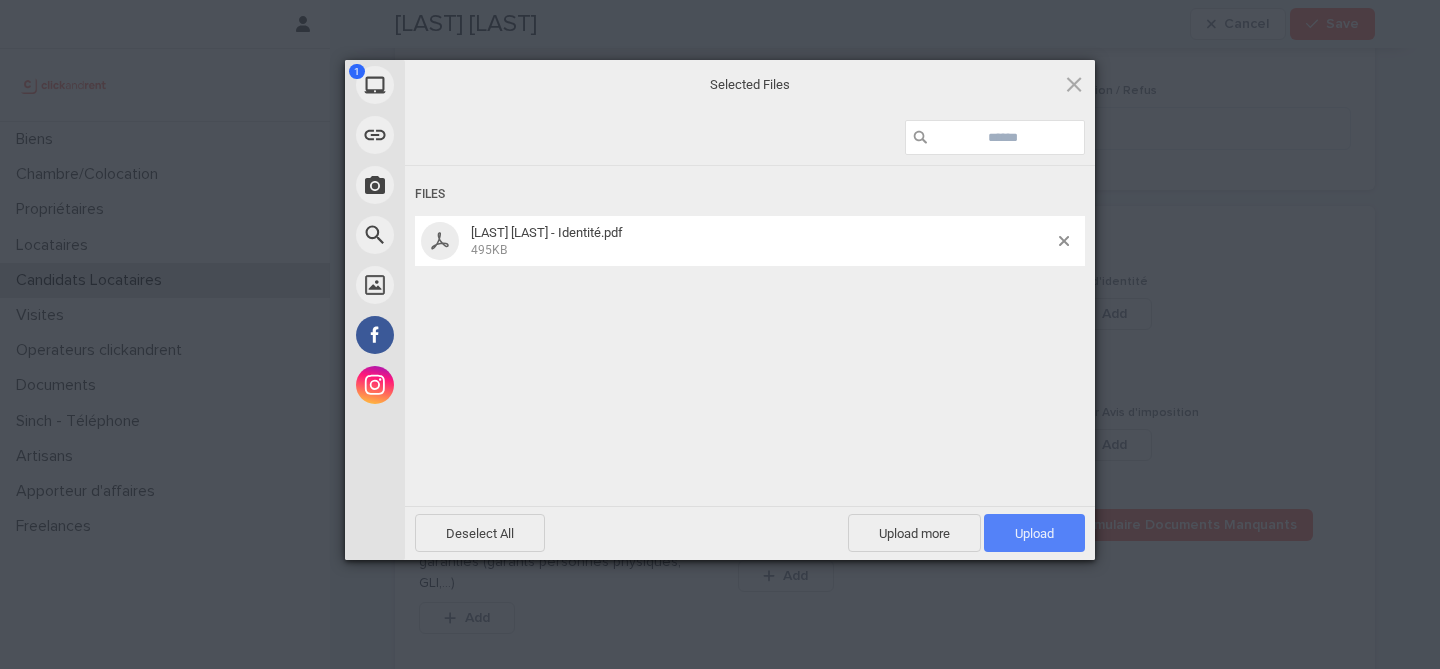 click on "Upload
1" at bounding box center (1034, 533) 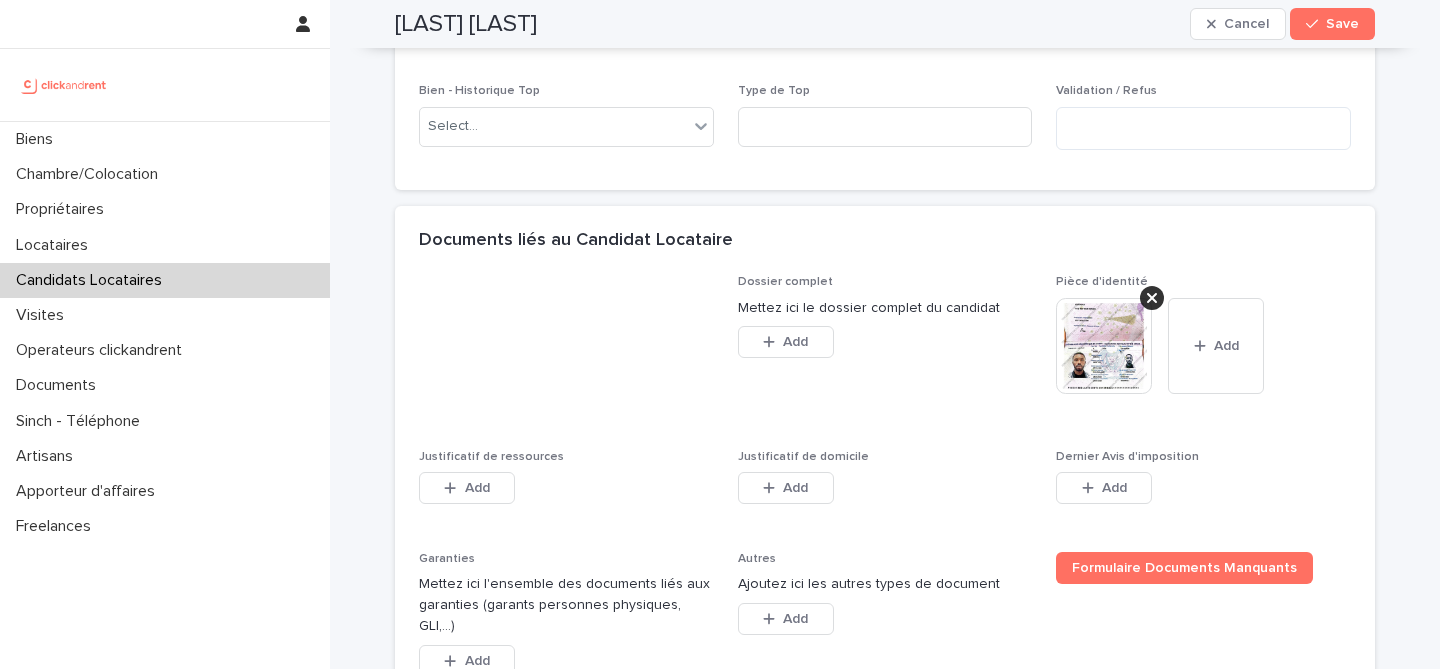 scroll, scrollTop: 1473, scrollLeft: 0, axis: vertical 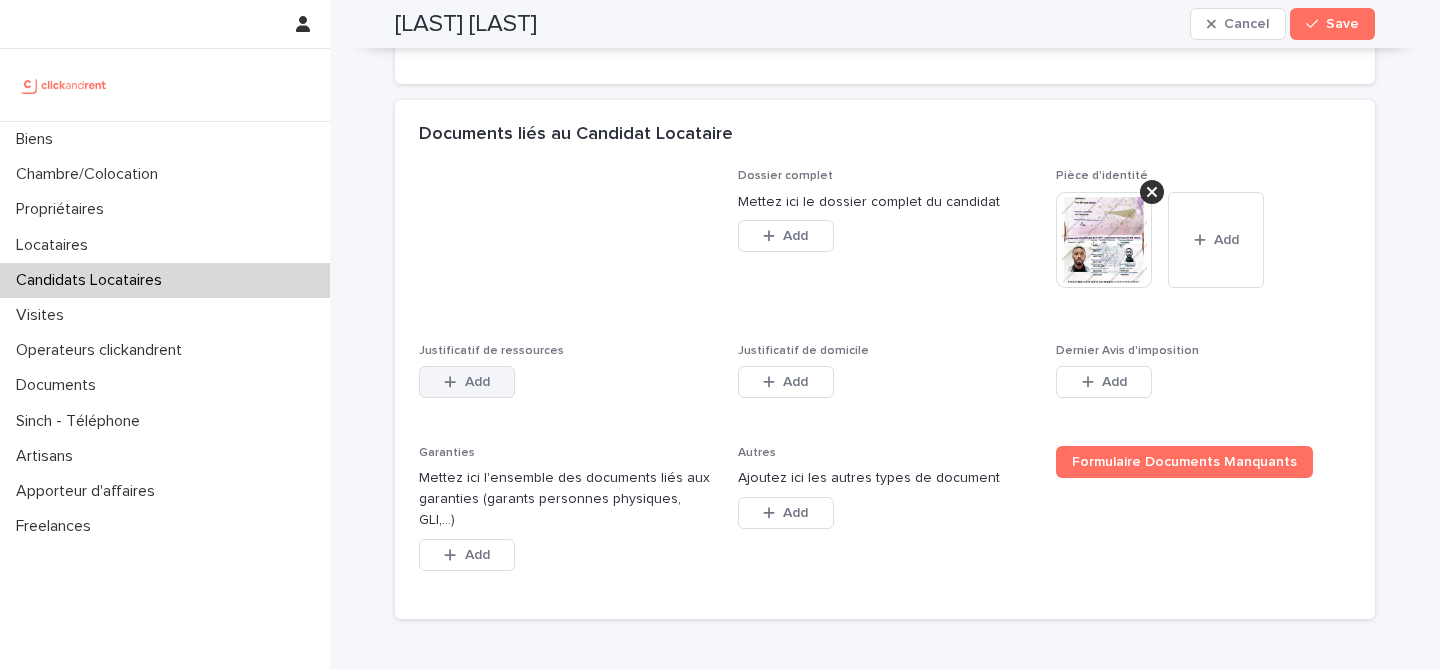 click at bounding box center (454, 382) 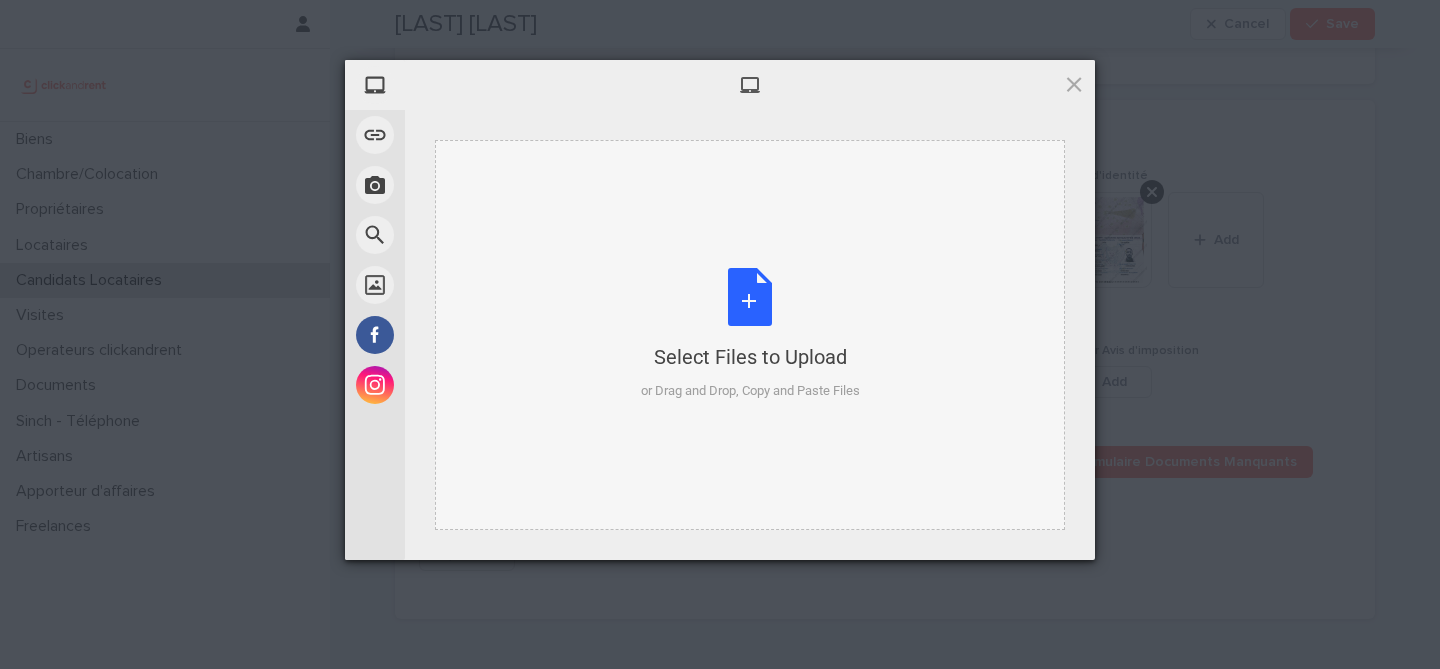click on "Select Files to Upload
or Drag and Drop, Copy and Paste Files" at bounding box center (750, 334) 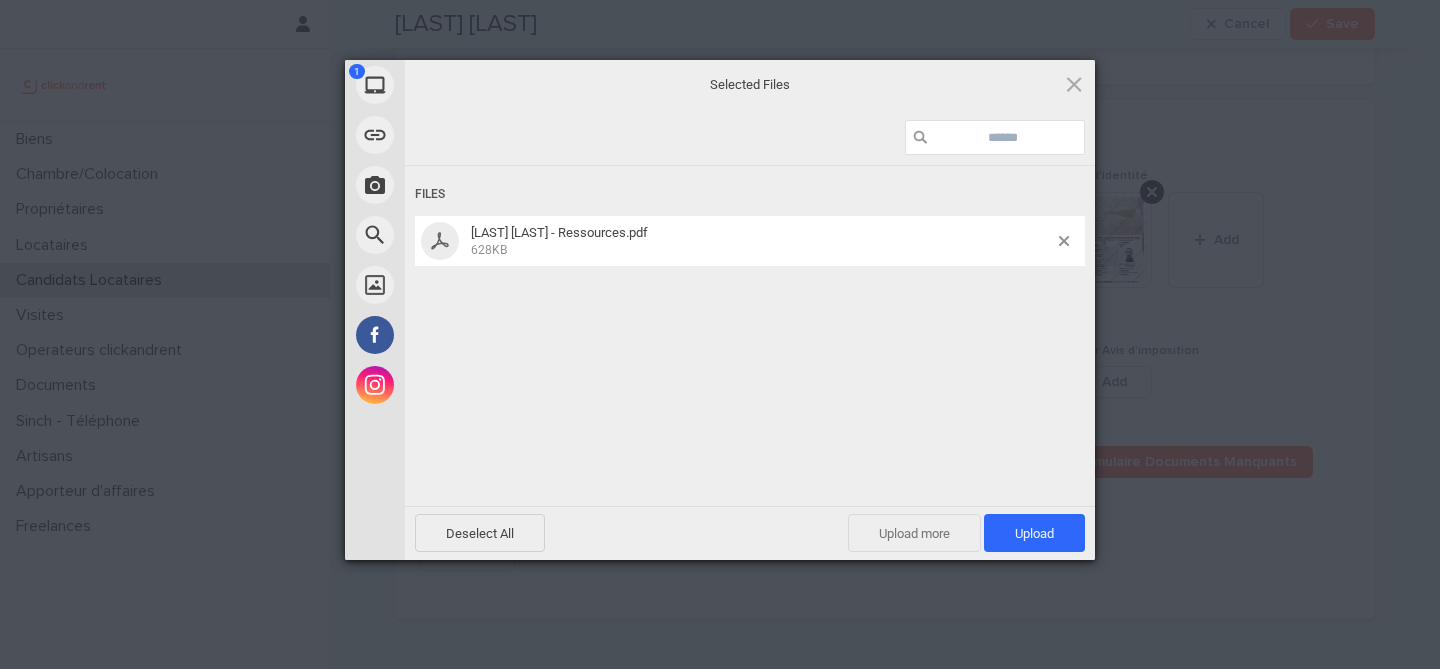 click on "Upload more" at bounding box center (914, 533) 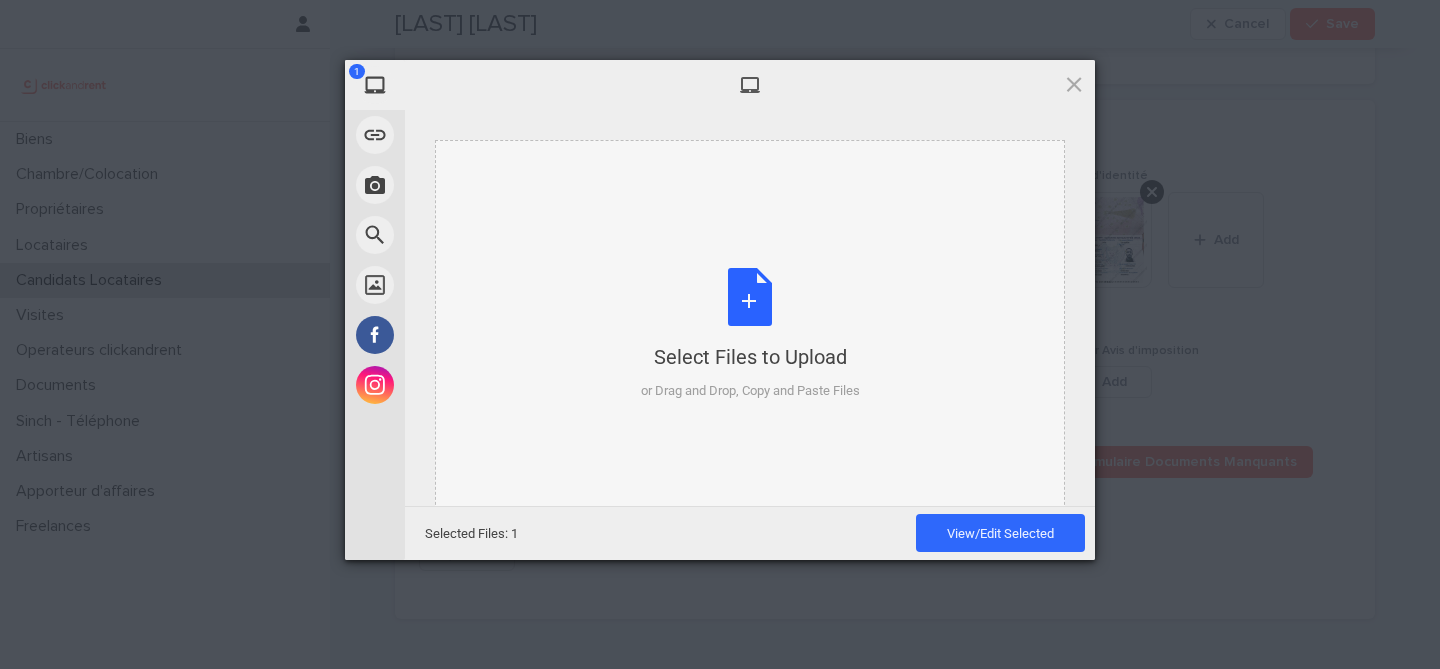click on "Select Files to Upload
or Drag and Drop, Copy and Paste Files" at bounding box center [750, 334] 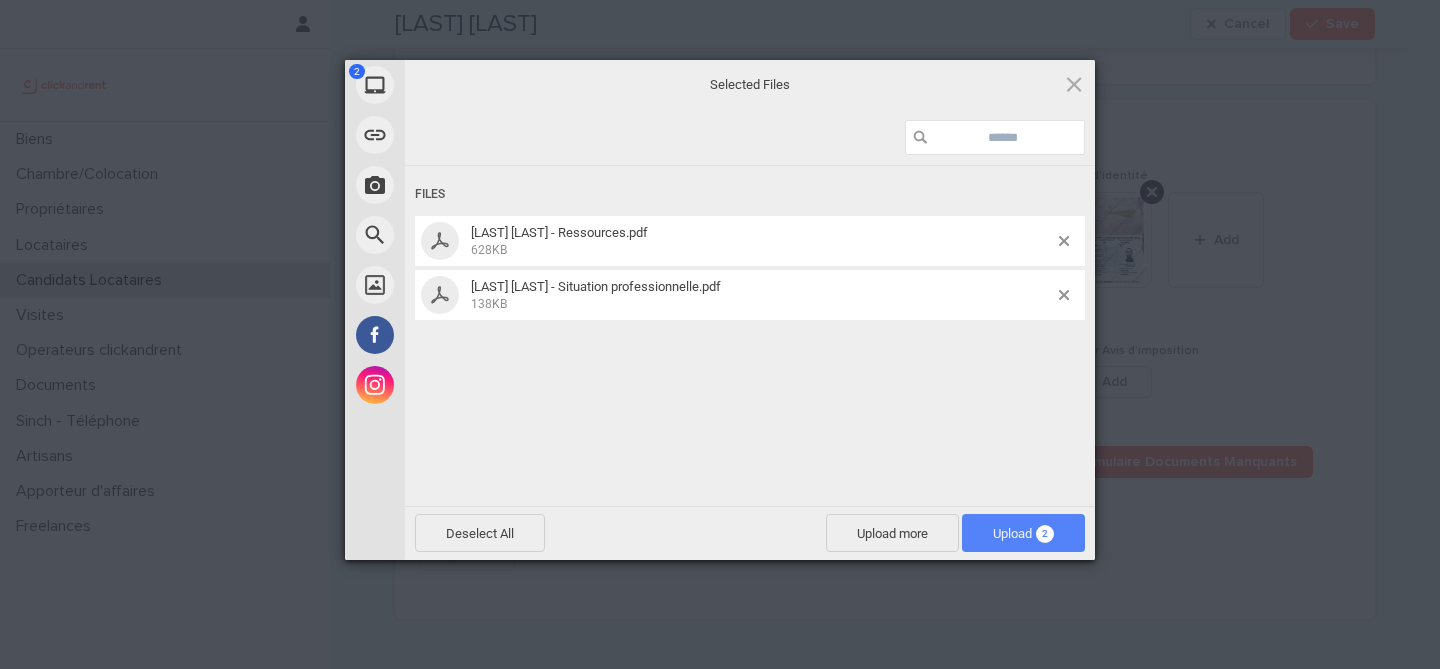 click on "2" at bounding box center (1045, 534) 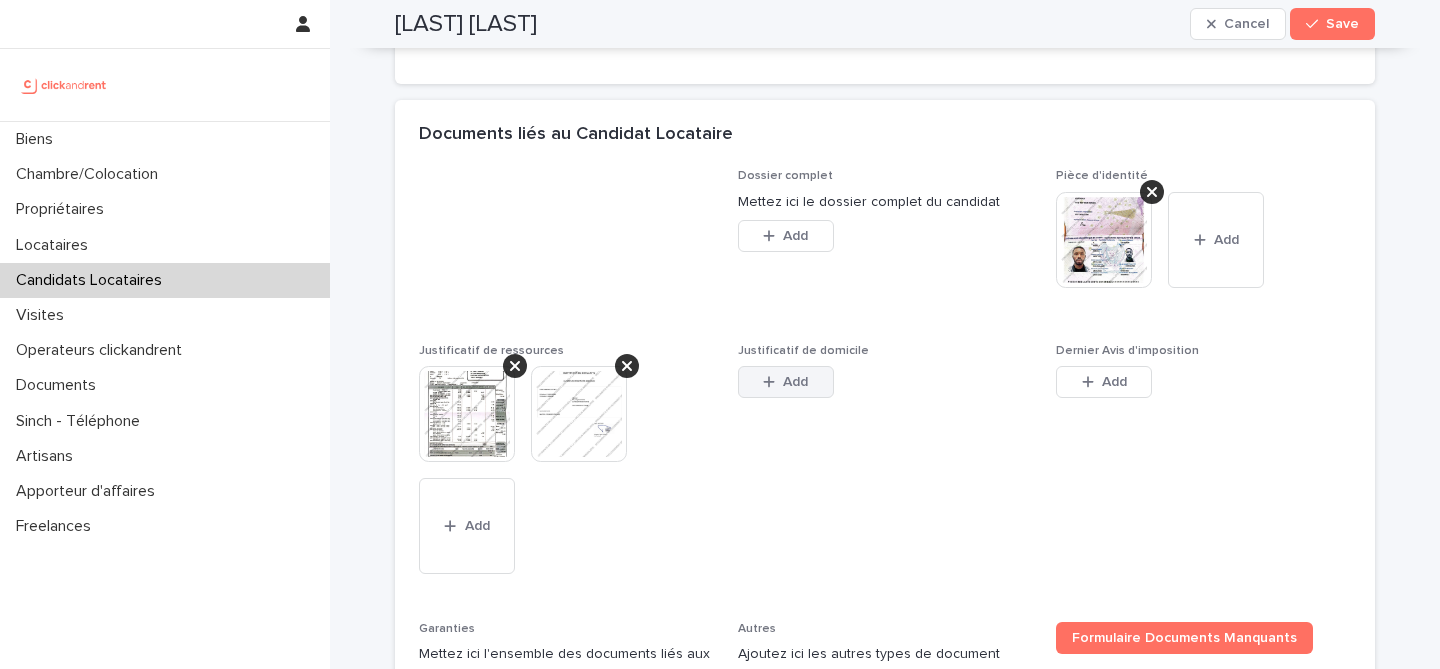 click on "Add" at bounding box center (795, 382) 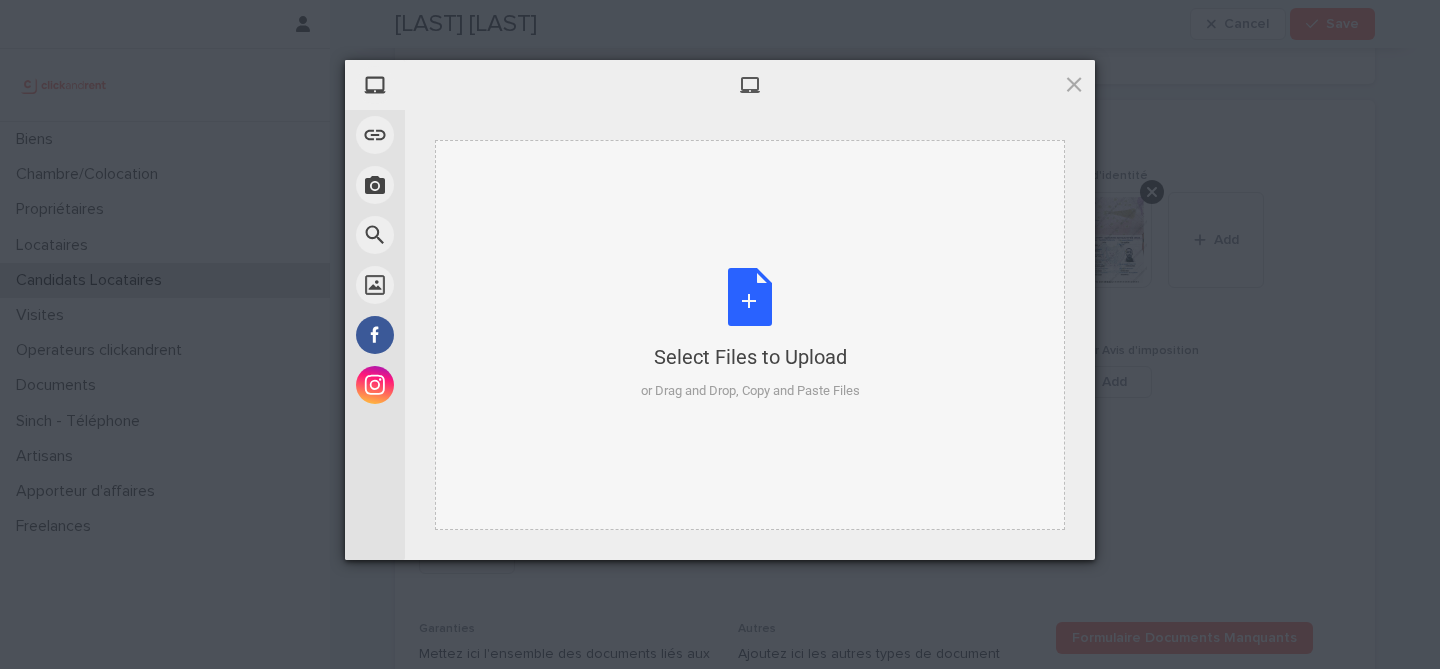 click on "Select Files to Upload
or Drag and Drop, Copy and Paste Files" at bounding box center [750, 334] 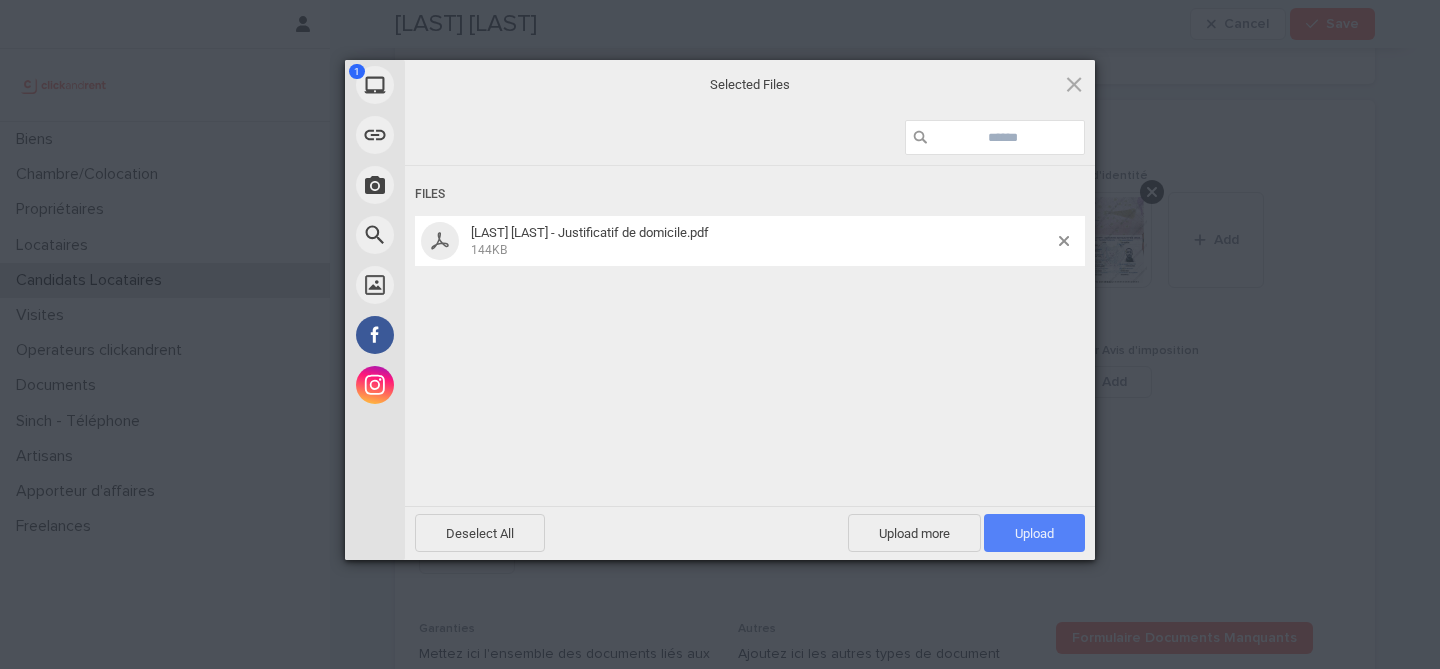 click on "Upload
1" at bounding box center (1034, 533) 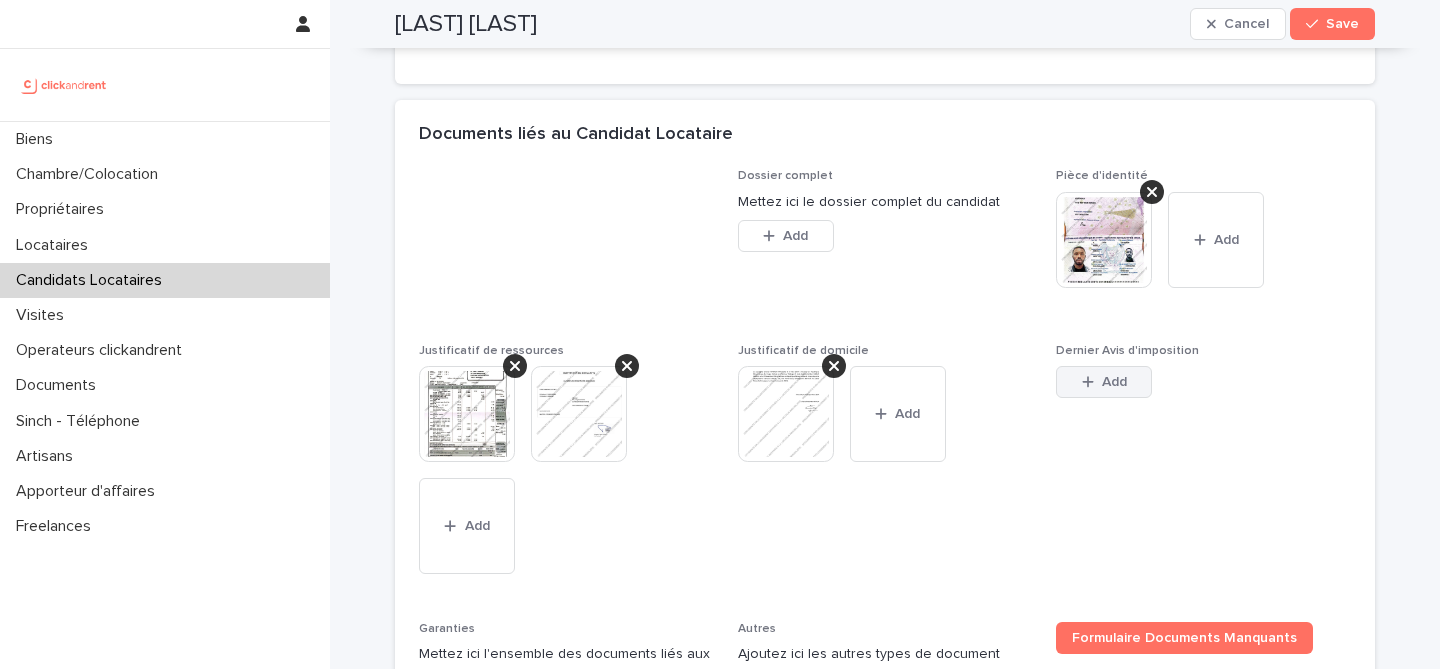 click at bounding box center [1092, 382] 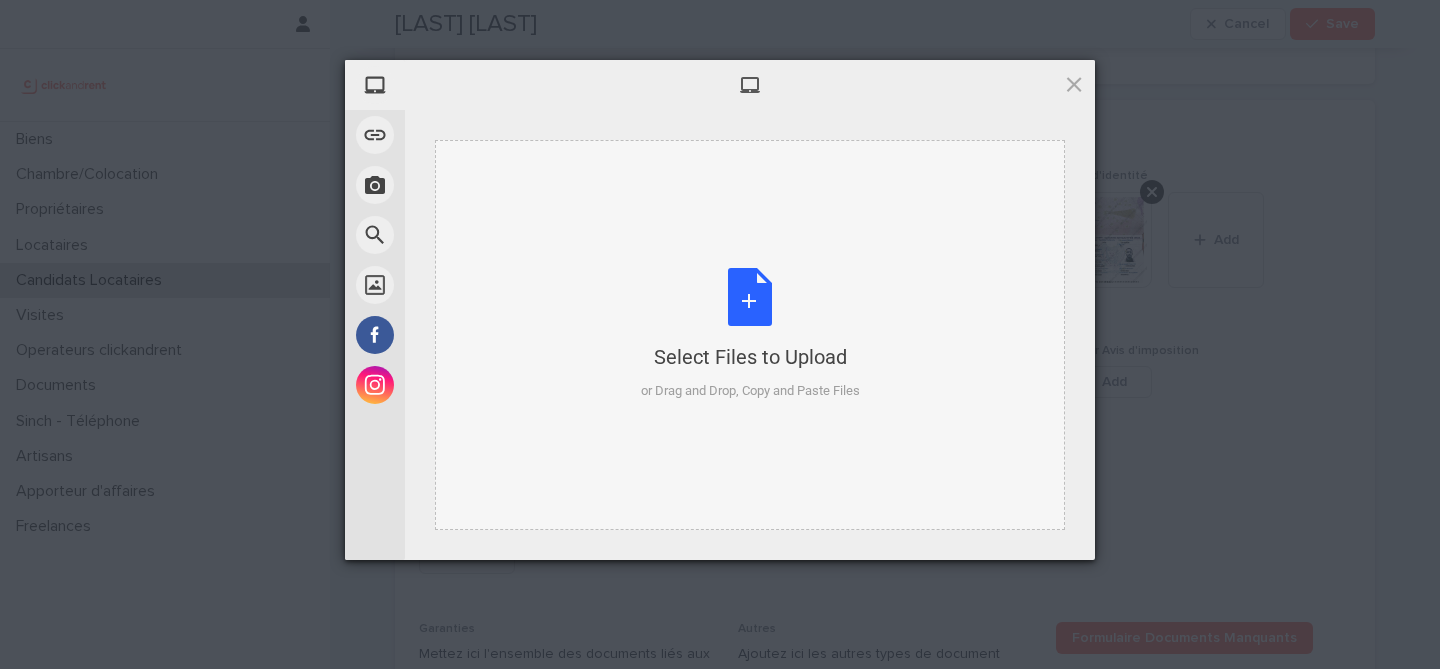 click on "Select Files to Upload
or Drag and Drop, Copy and Paste Files" at bounding box center (750, 334) 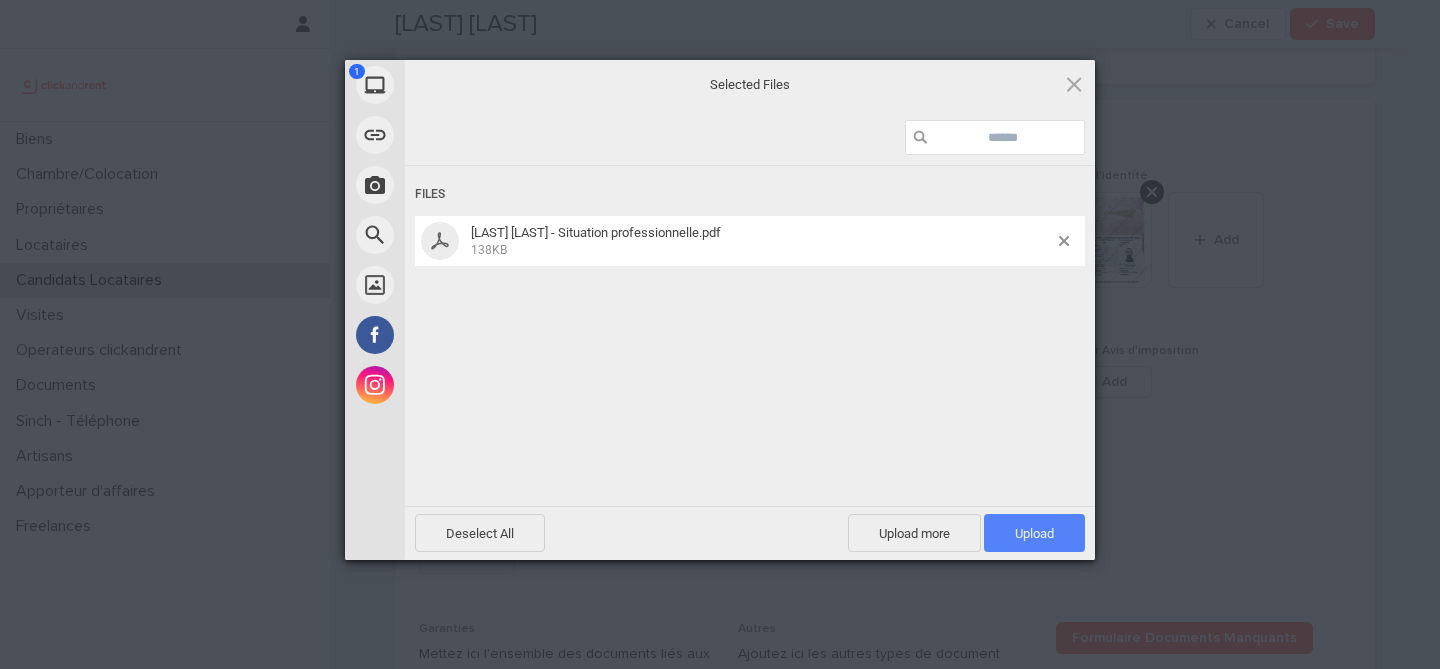 click on "Upload
1" at bounding box center (1034, 533) 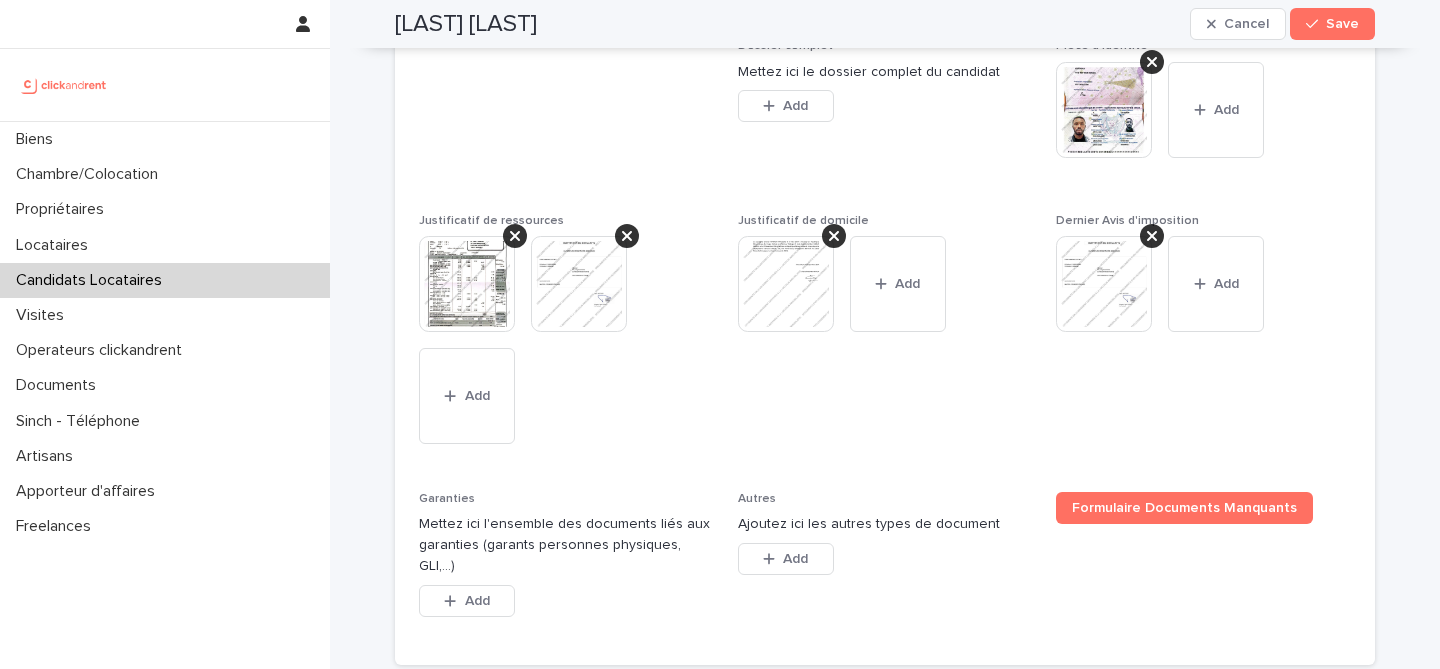 scroll, scrollTop: 1620, scrollLeft: 0, axis: vertical 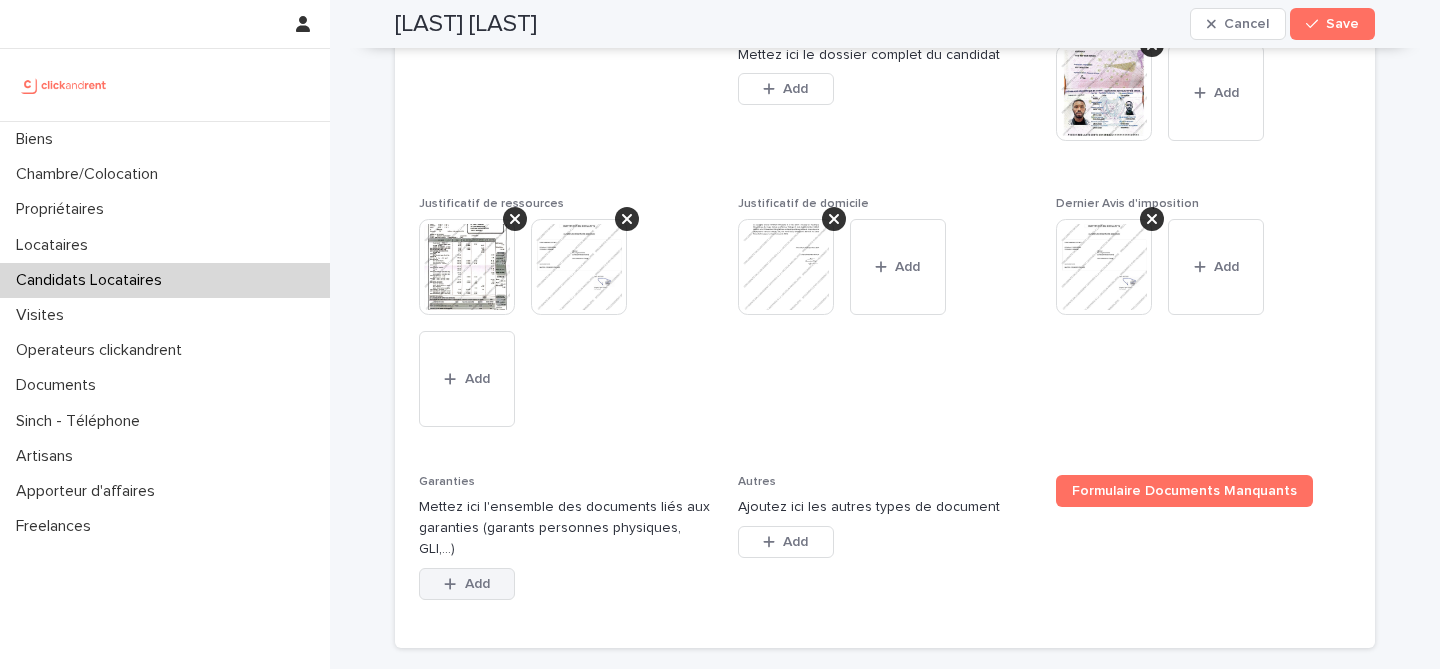click on "Add" at bounding box center (477, 584) 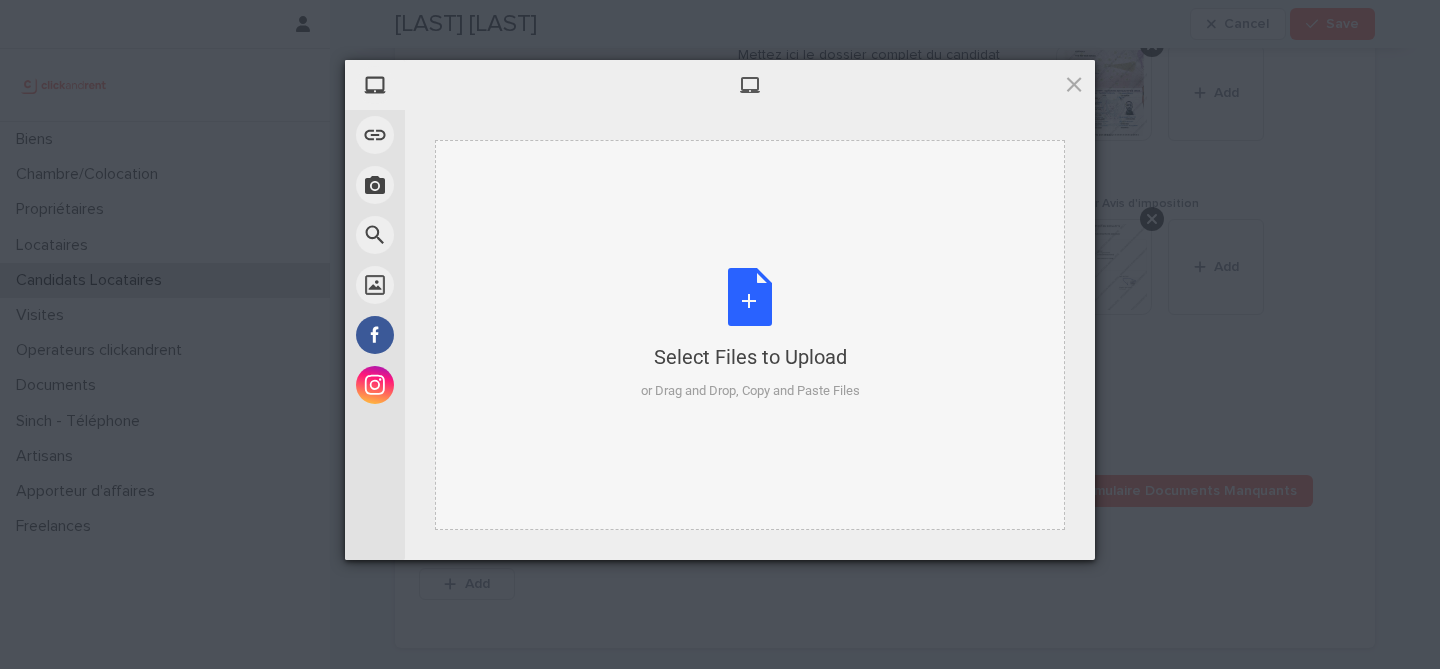 click on "Select Files to Upload
or Drag and Drop, Copy and Paste Files" at bounding box center [750, 334] 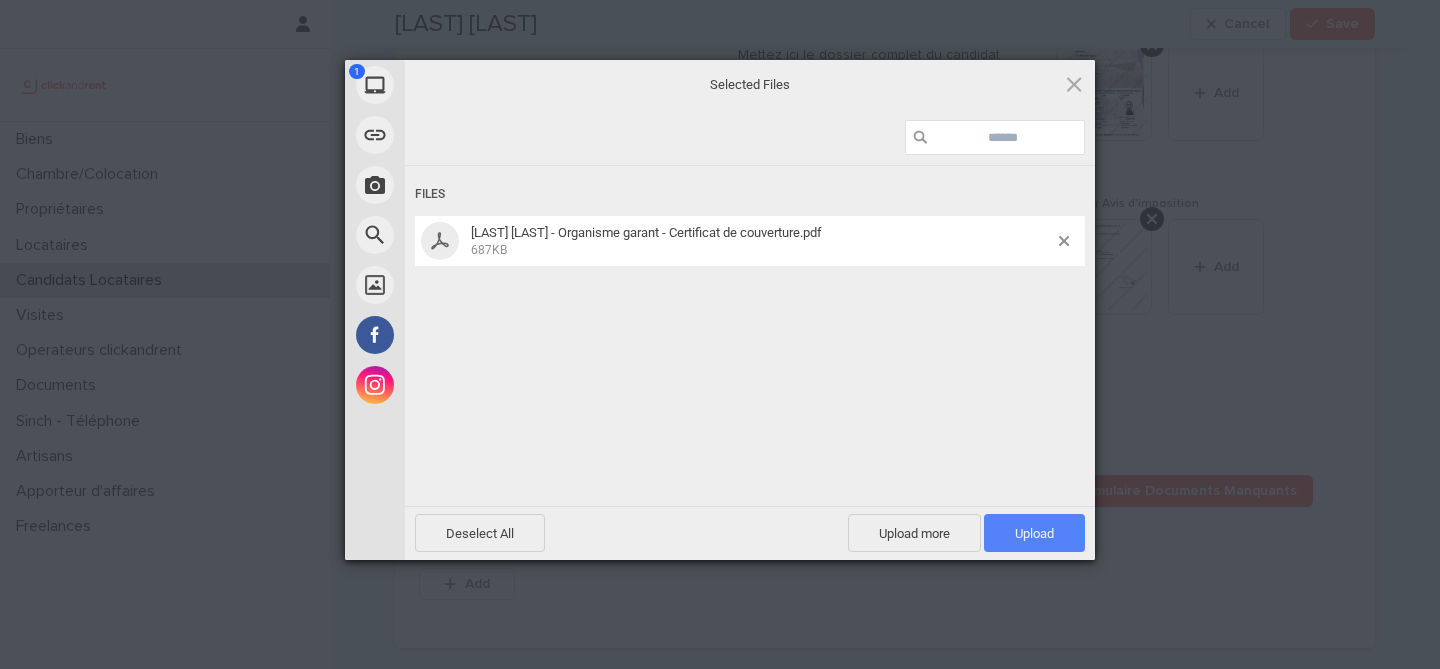click on "Upload
1" at bounding box center [1034, 533] 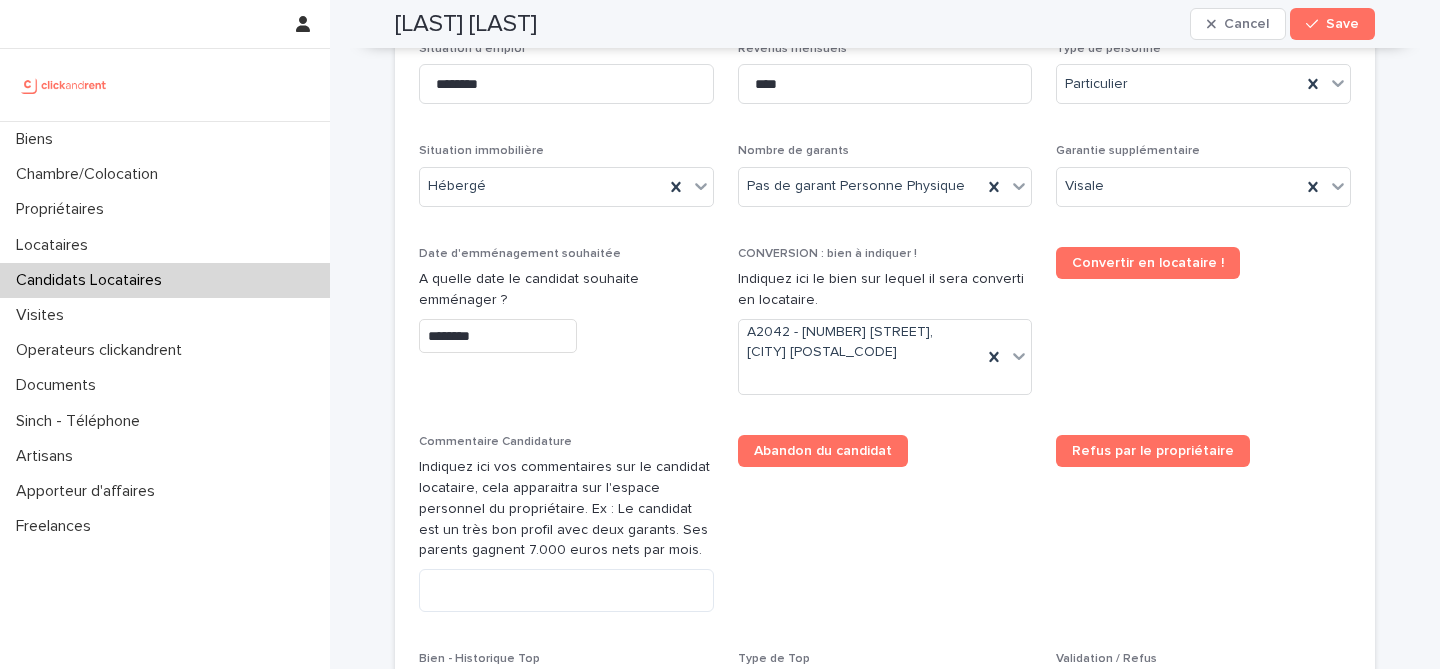 scroll, scrollTop: 0, scrollLeft: 0, axis: both 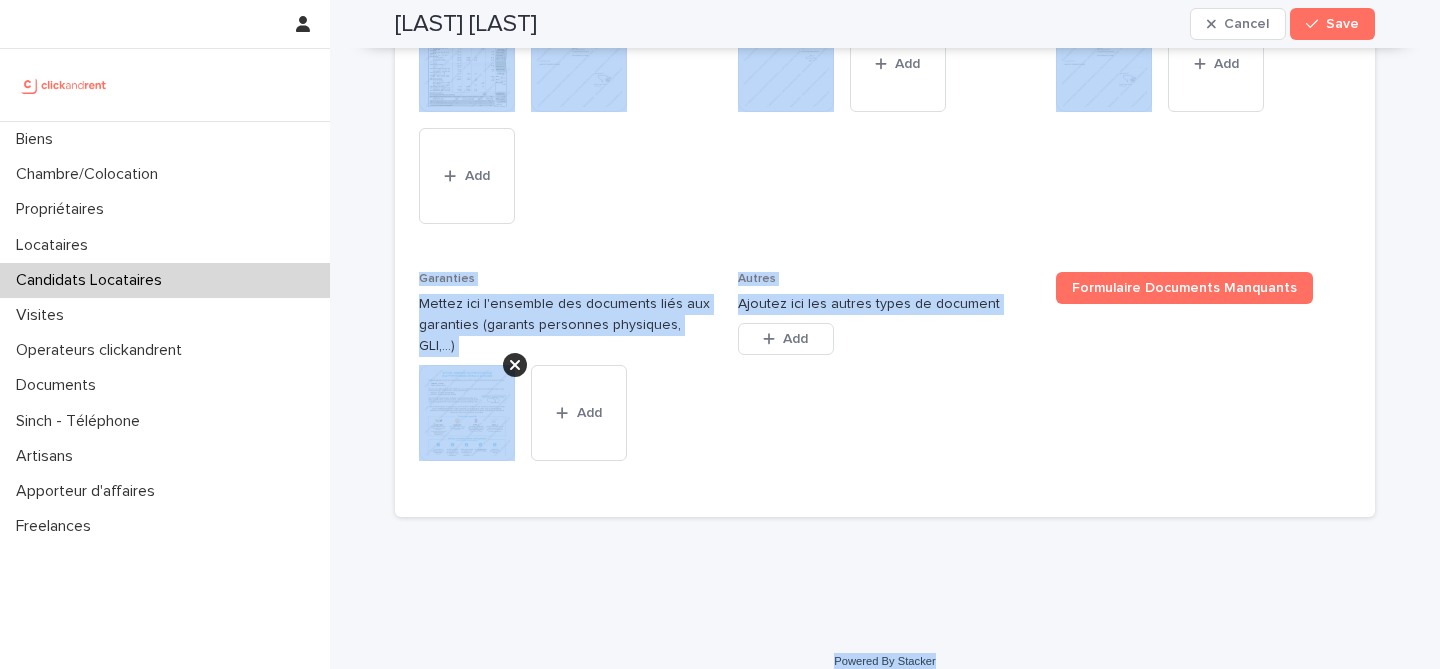 drag, startPoint x: 400, startPoint y: 47, endPoint x: 1099, endPoint y: 647, distance: 921.19543 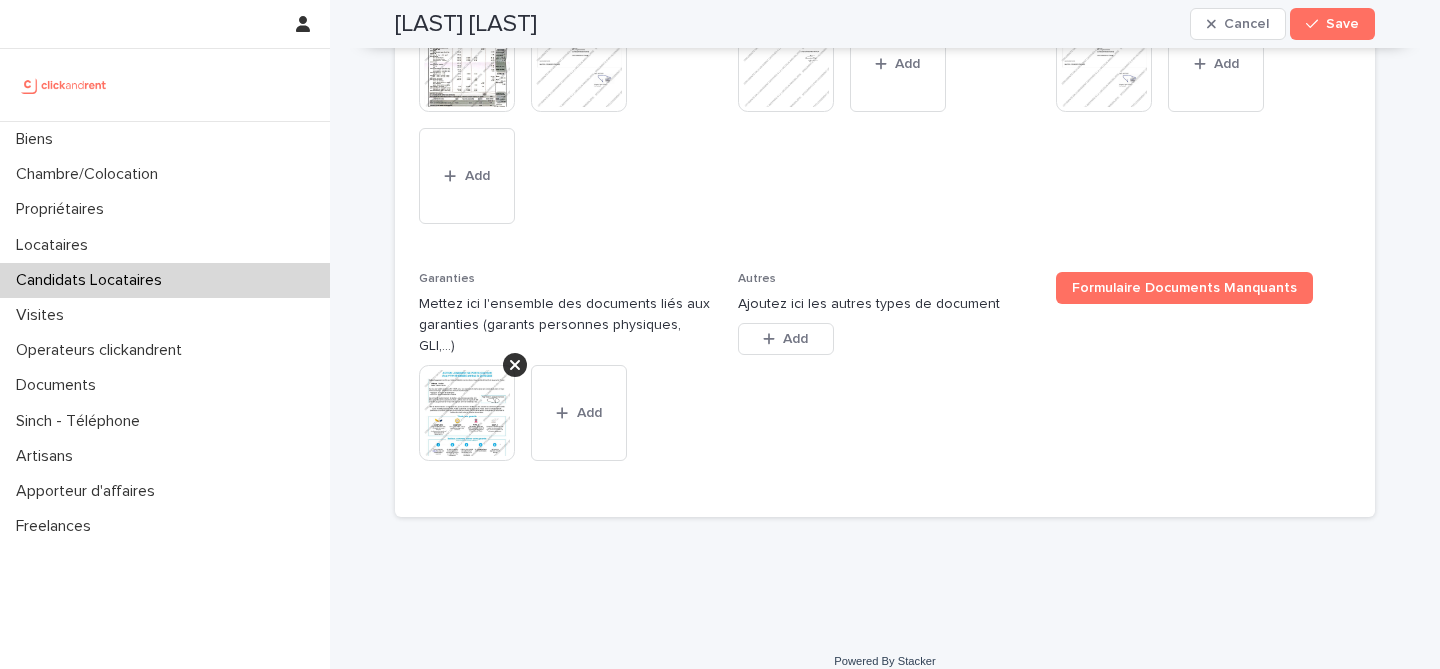 click on "[LAST] [LAST]" at bounding box center (466, 24) 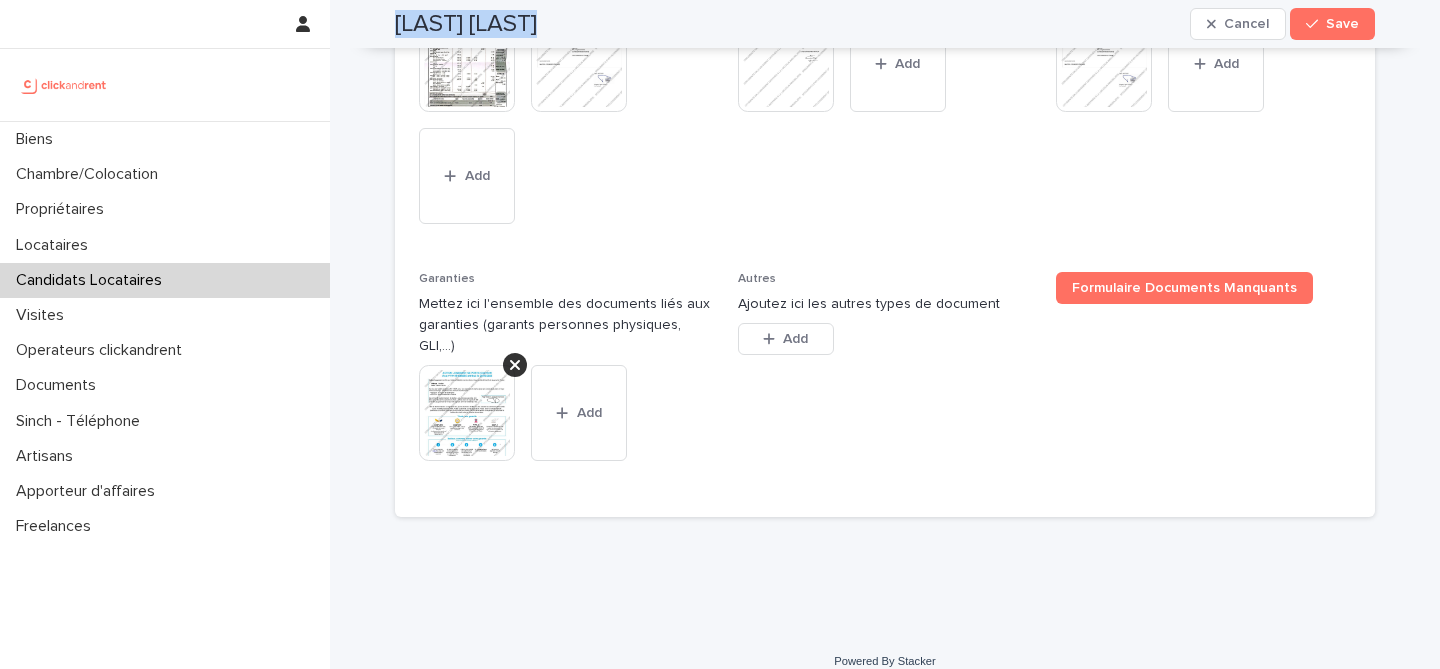 click on "[LAST] [LAST]" at bounding box center [466, 24] 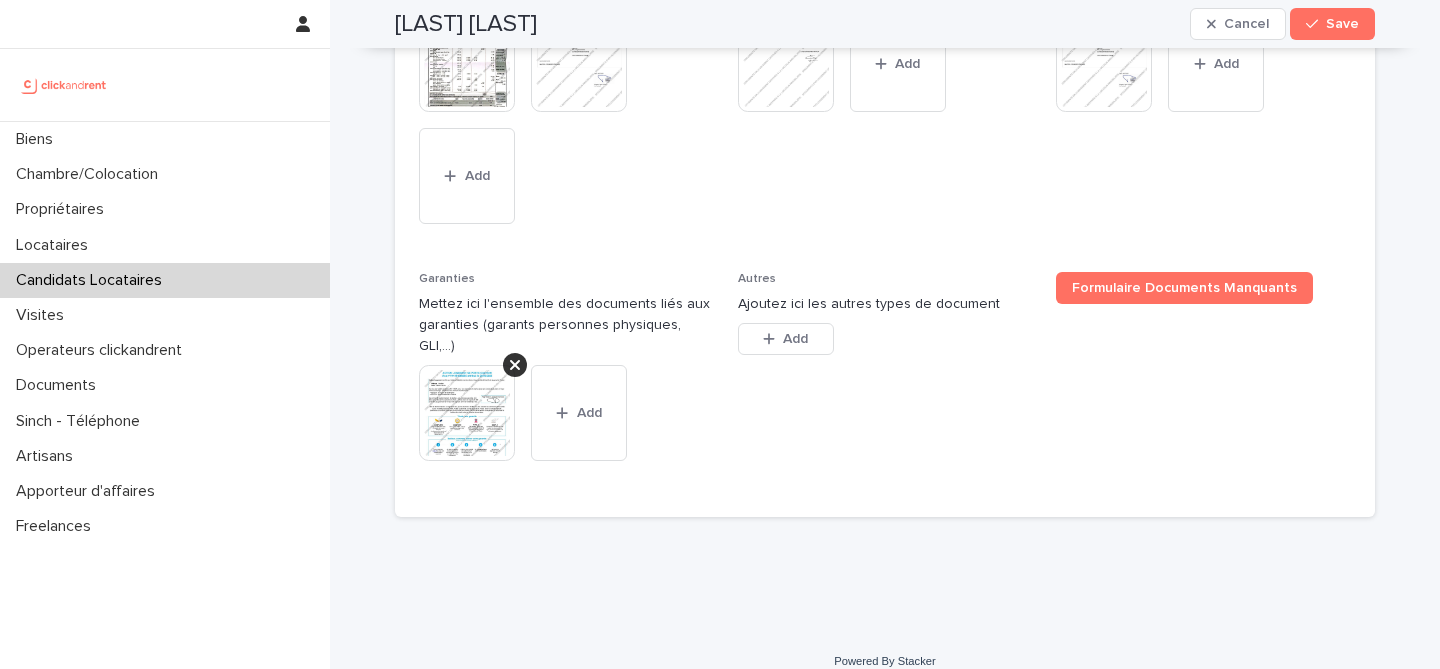click on "Dossier complet Mettez ici le dossier complet du candidat This file cannot be opened Download File Add Pièce d'identité This file cannot be opened Download File Add Justificatif de ressources This file cannot be opened Download File Add Justificatif de domicile This file cannot be opened Download File Add Dernier Avis d'imposition This file cannot be opened Download File Add Garanties Mettez ici l'ensemble des documents liés aux garanties (garants personnes physiques, GLI,...) This file cannot be opened Download File Add Autres Ajoutez ici les autres types de document This file cannot be opened Download File Add Formulaire Documents Manquants" at bounding box center [885, 156] 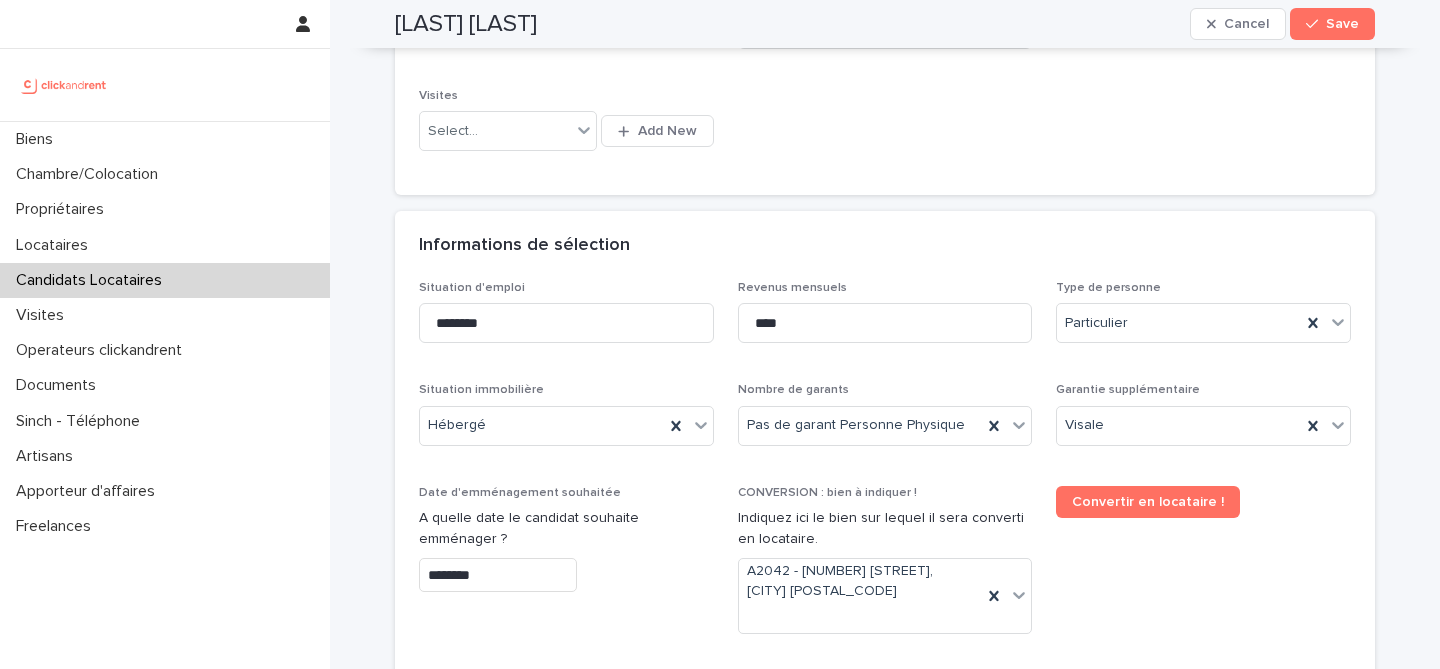 scroll, scrollTop: 485, scrollLeft: 0, axis: vertical 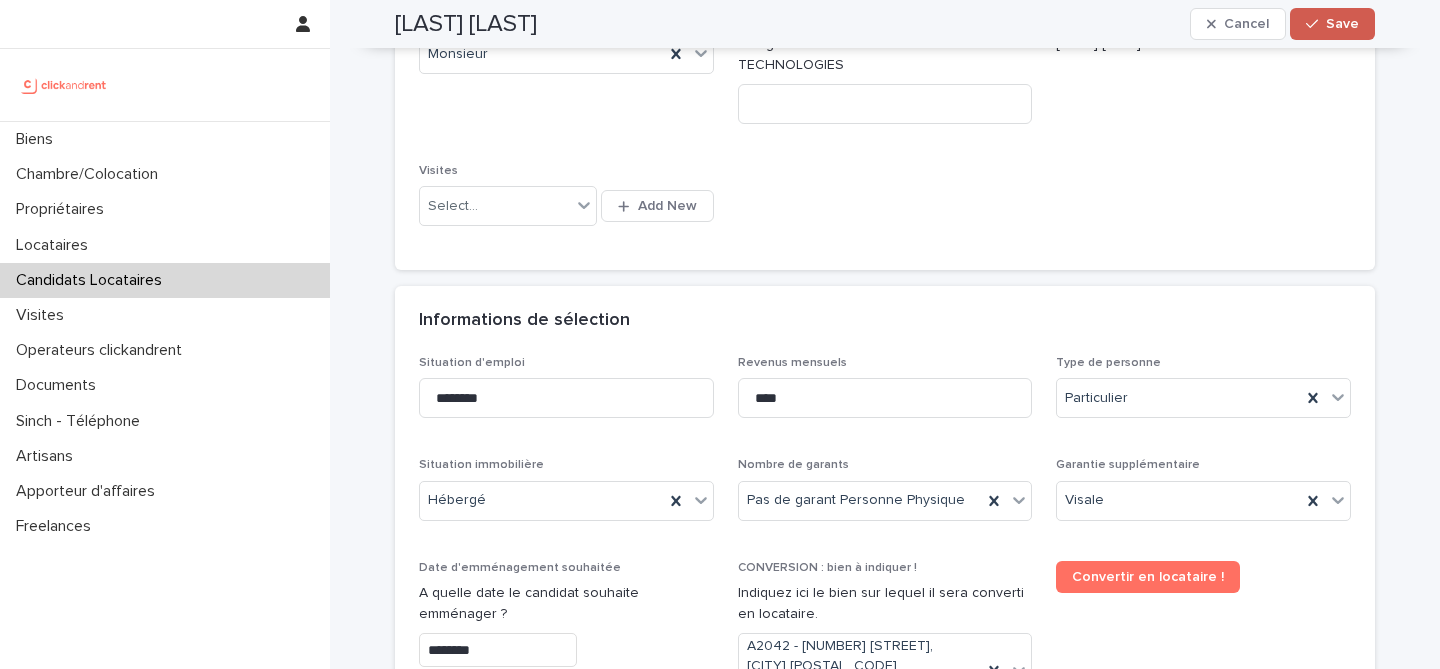 click on "Save" at bounding box center [1342, 24] 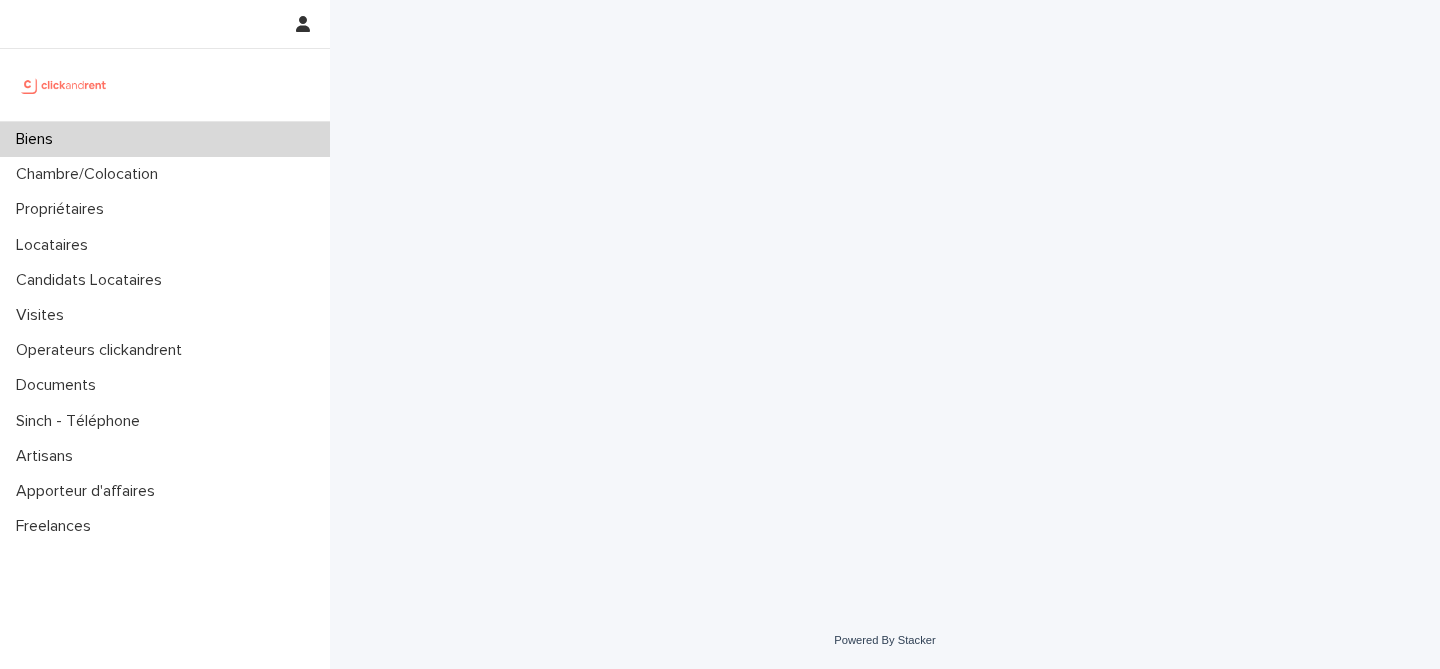 scroll, scrollTop: 0, scrollLeft: 0, axis: both 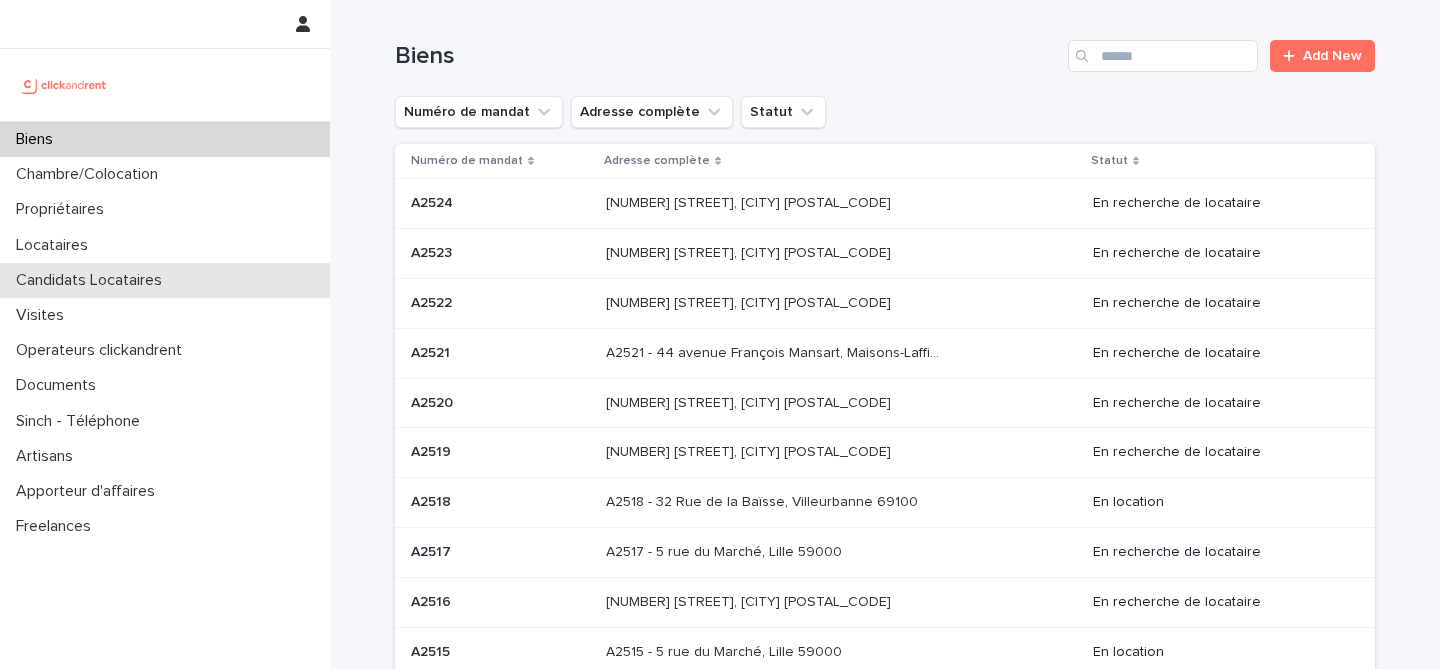click on "Candidats Locataires" at bounding box center [165, 280] 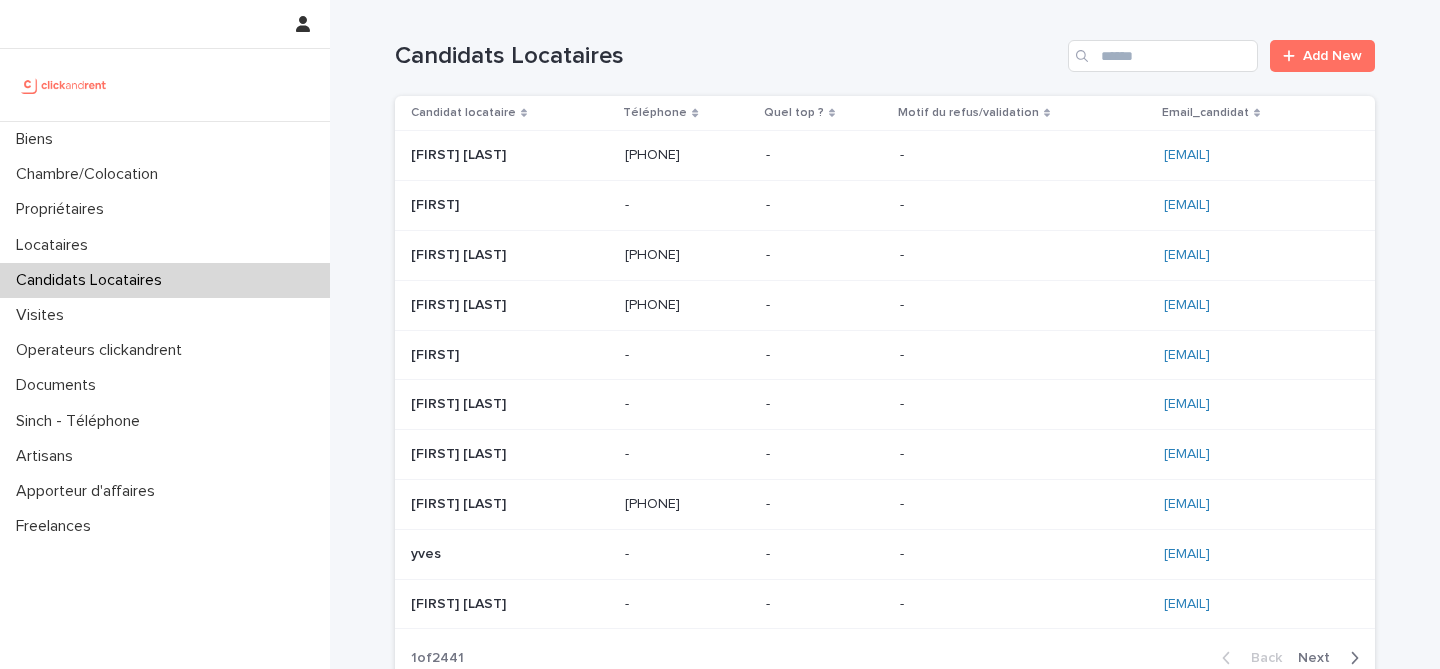 click on "Candidats Locataires Add New" at bounding box center (885, 48) 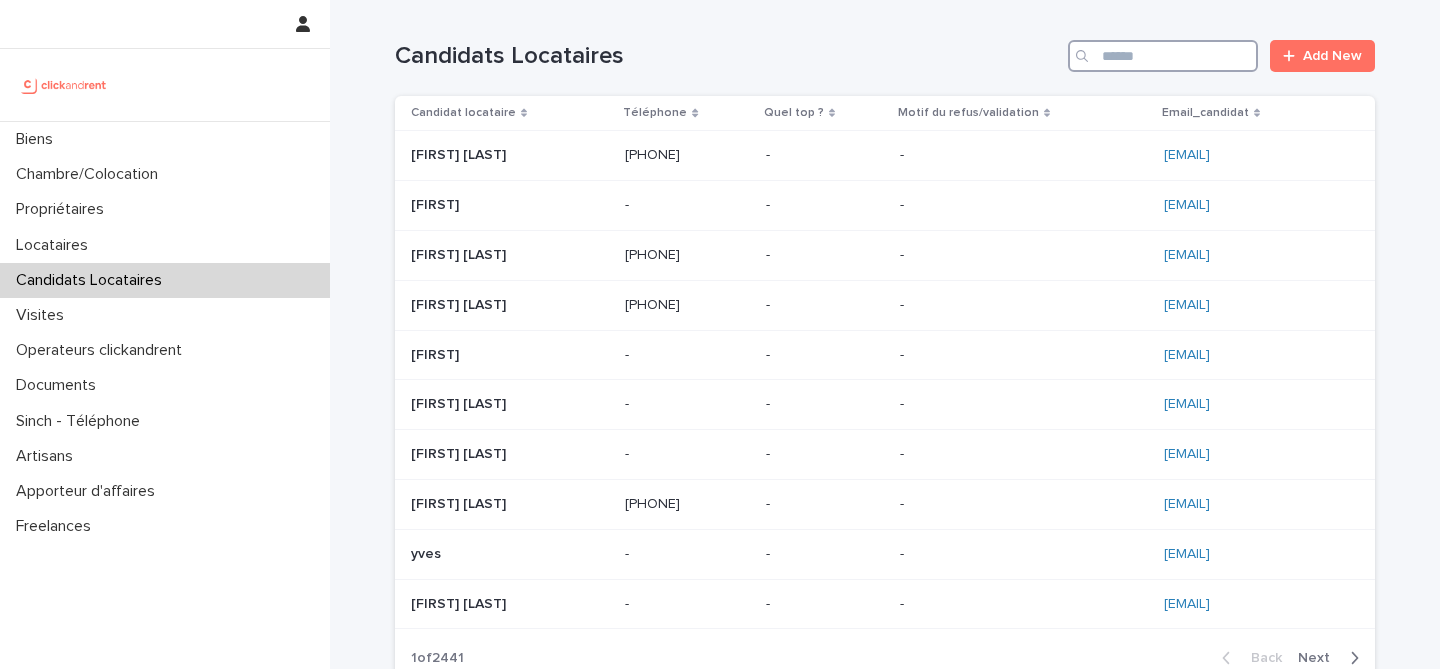click at bounding box center (1163, 56) 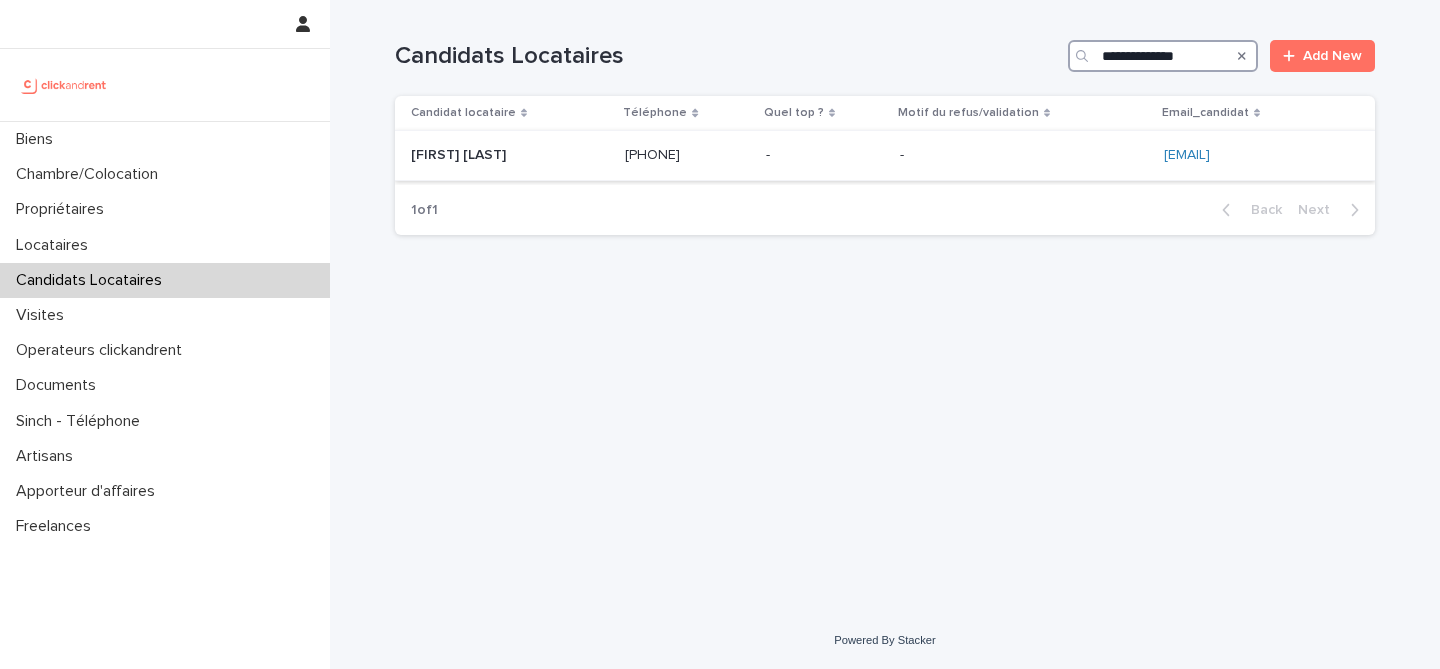 type on "**********" 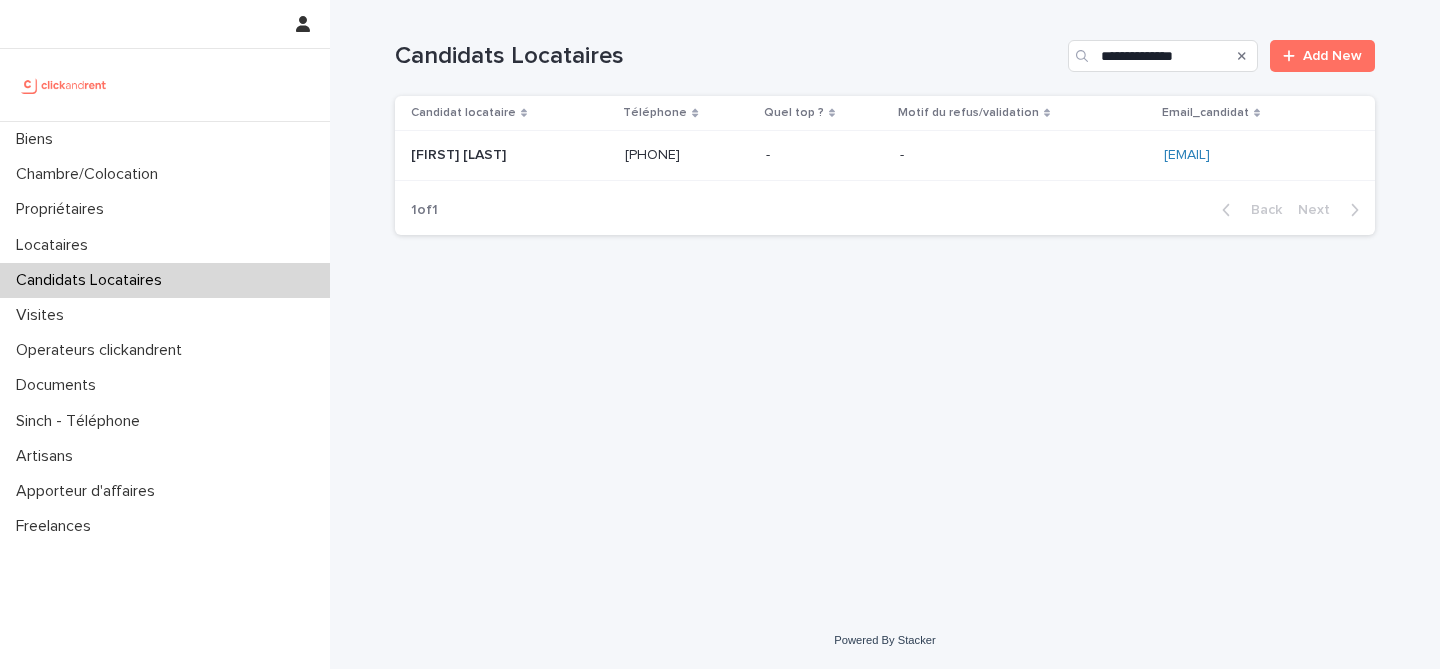 click on "Maiwenn Schoen Maiwenn Schoen" at bounding box center [510, 155] 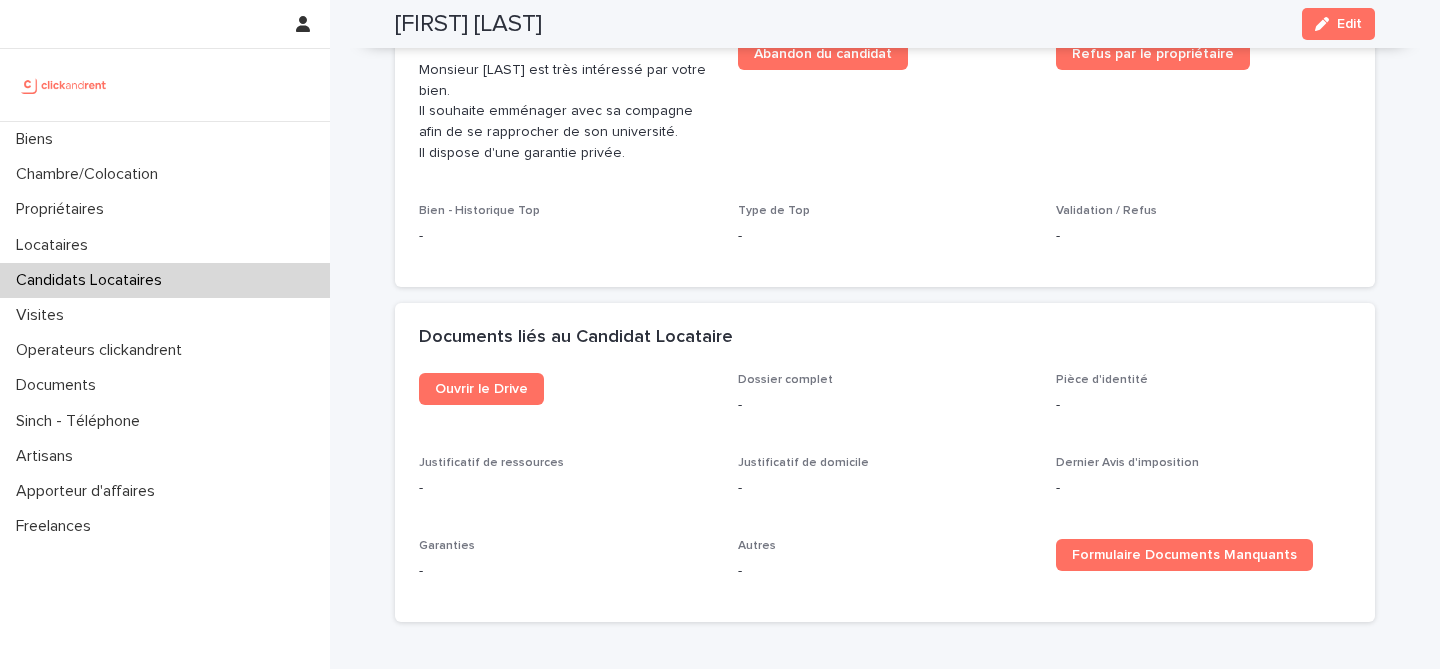 scroll, scrollTop: 846, scrollLeft: 0, axis: vertical 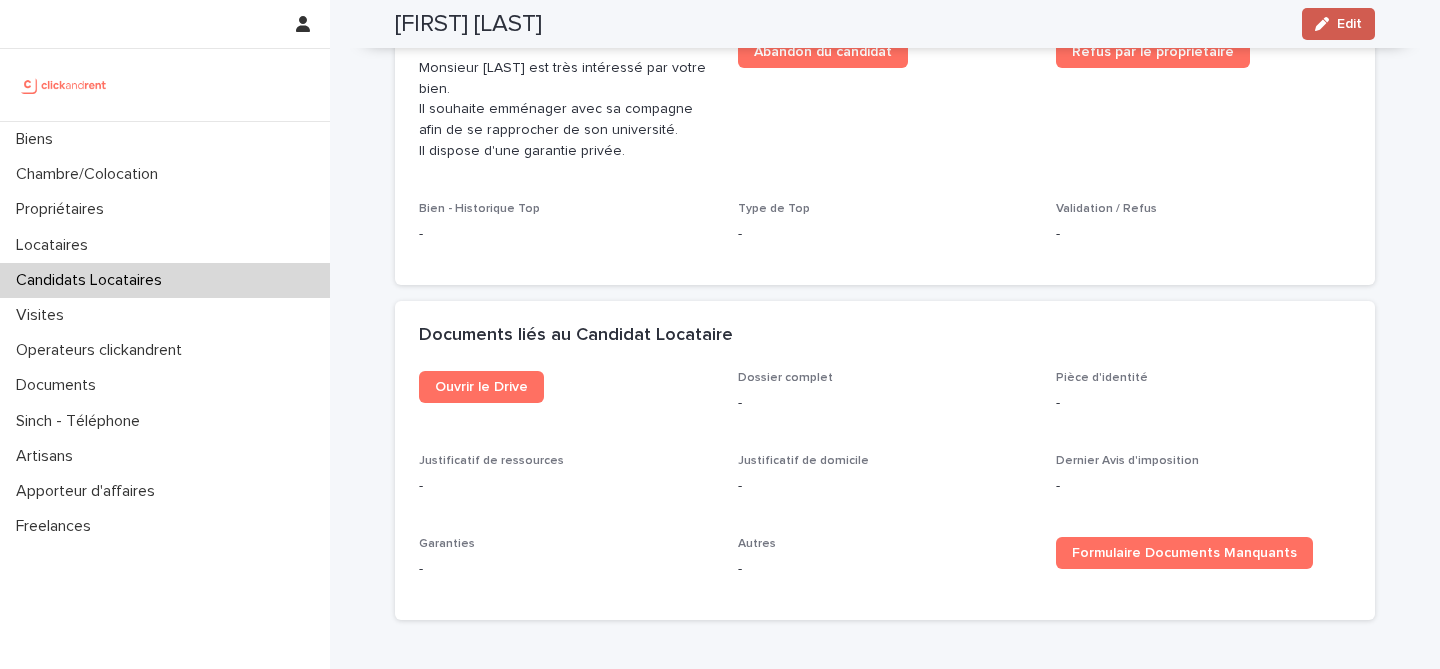 click on "Edit" at bounding box center [1338, 24] 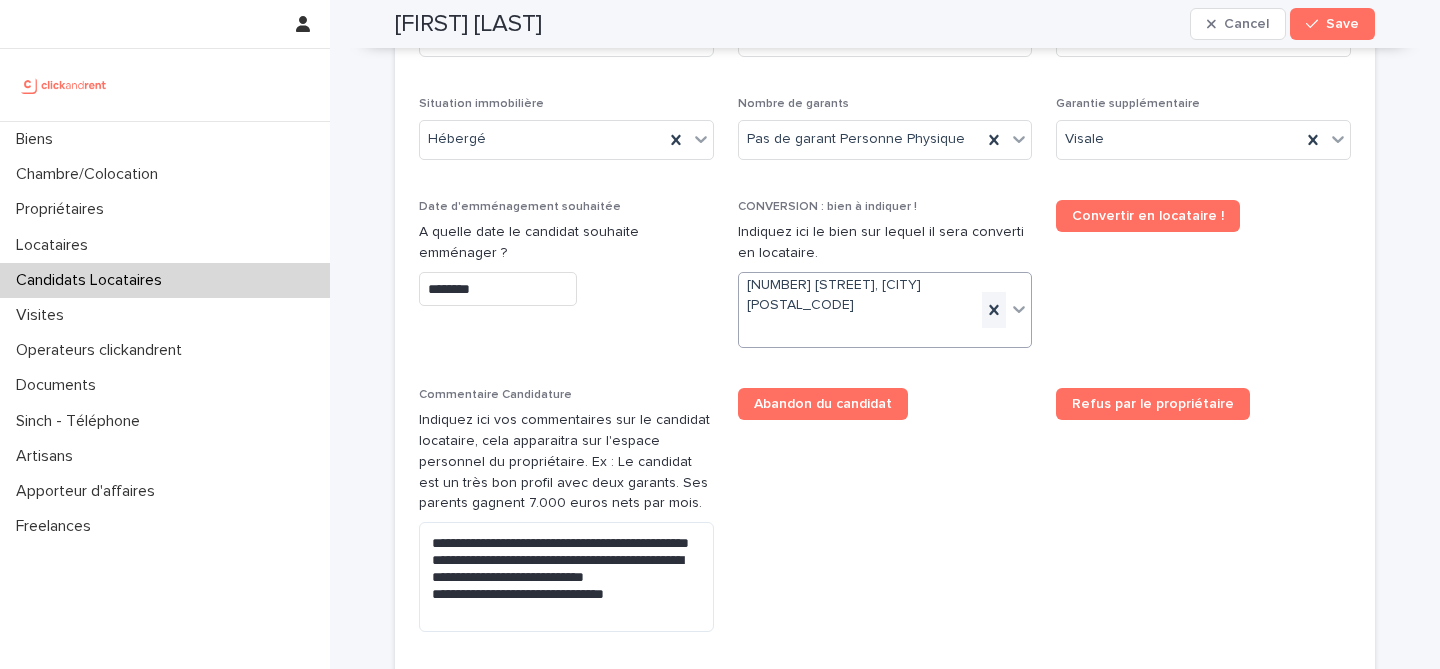 click 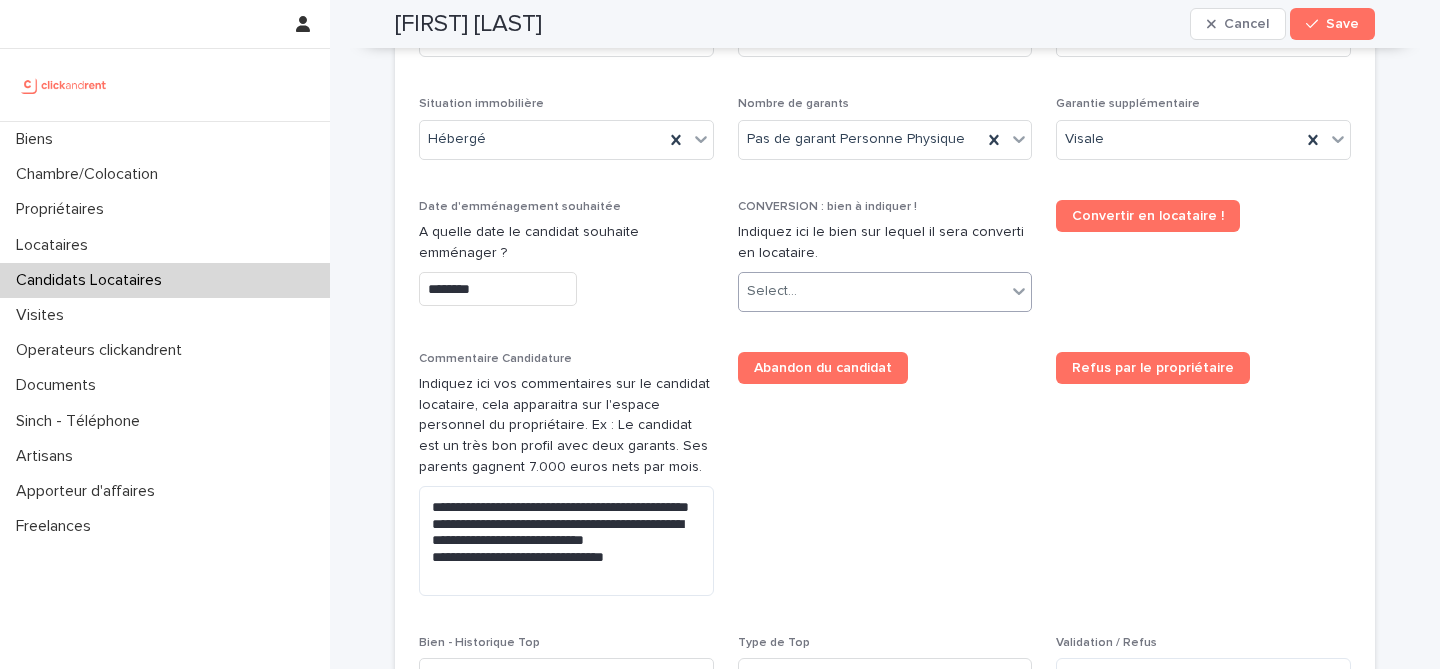 scroll, scrollTop: 828, scrollLeft: 0, axis: vertical 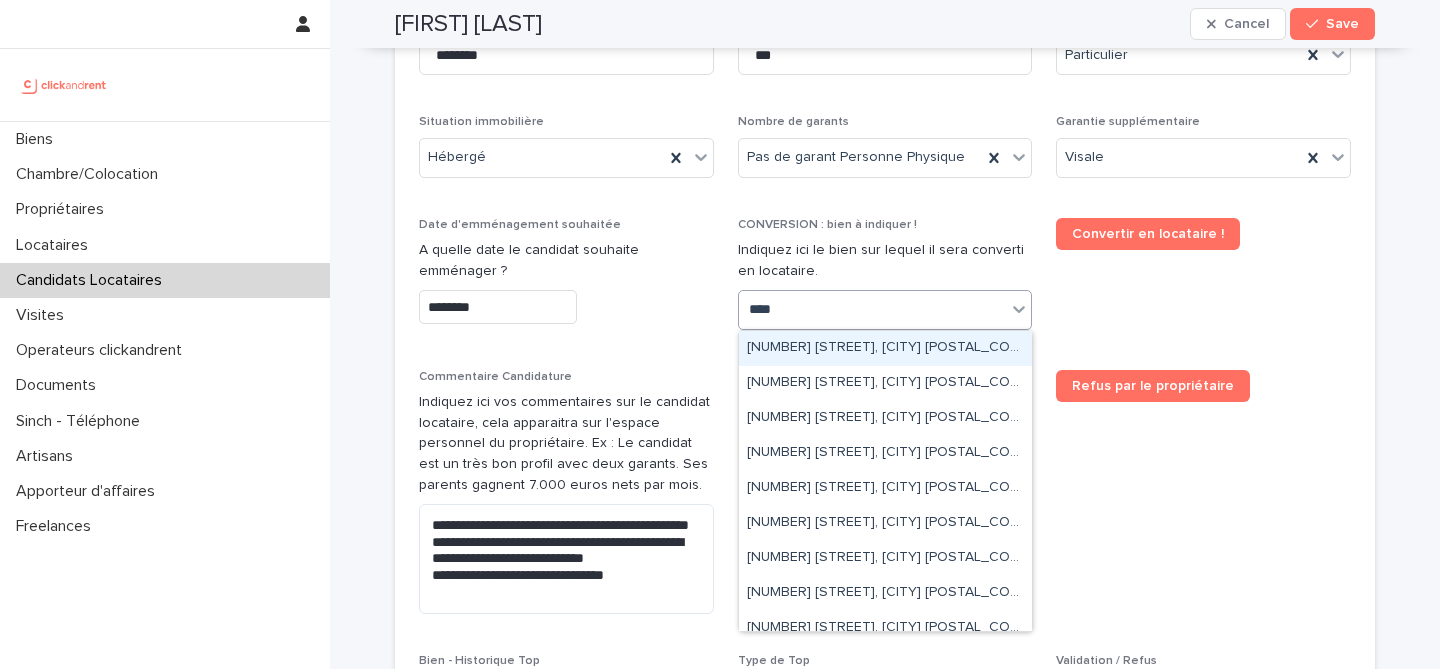 type on "*****" 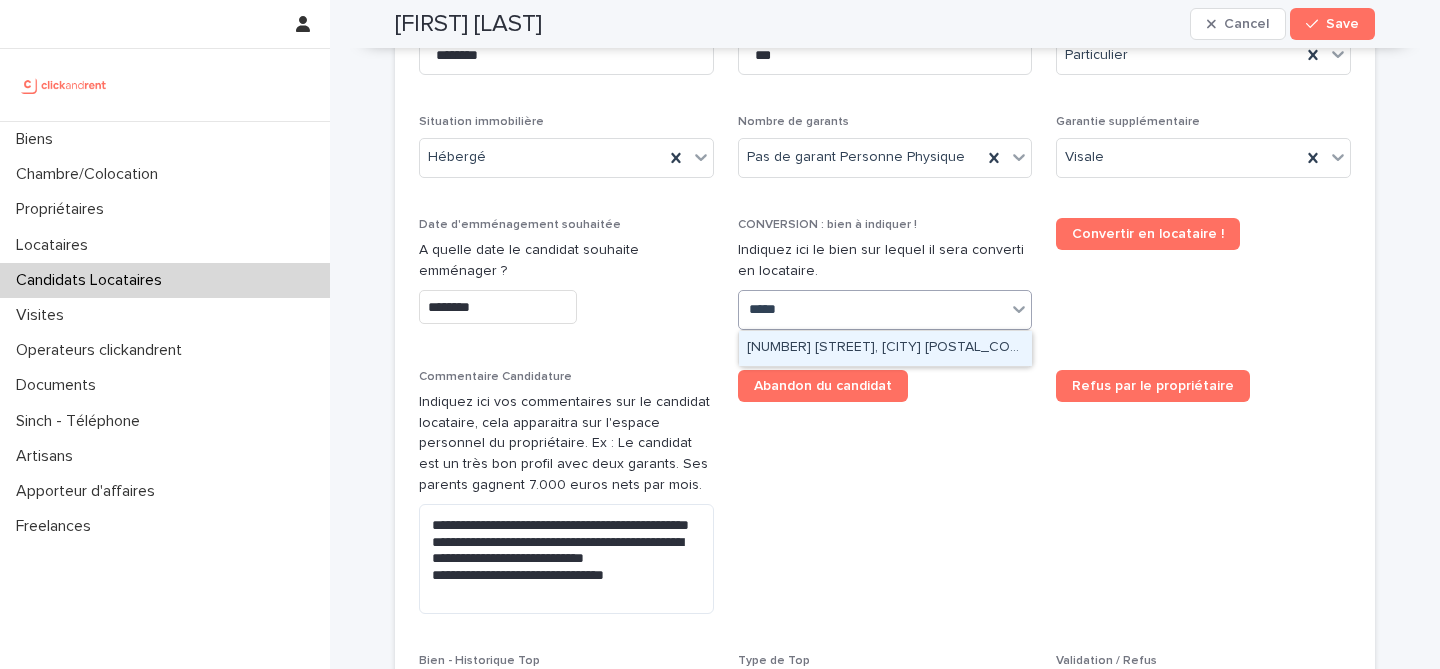 click on "A2040 - [NUMBER] [STREET], [CITY] [POSTAL_CODE]" at bounding box center (885, 348) 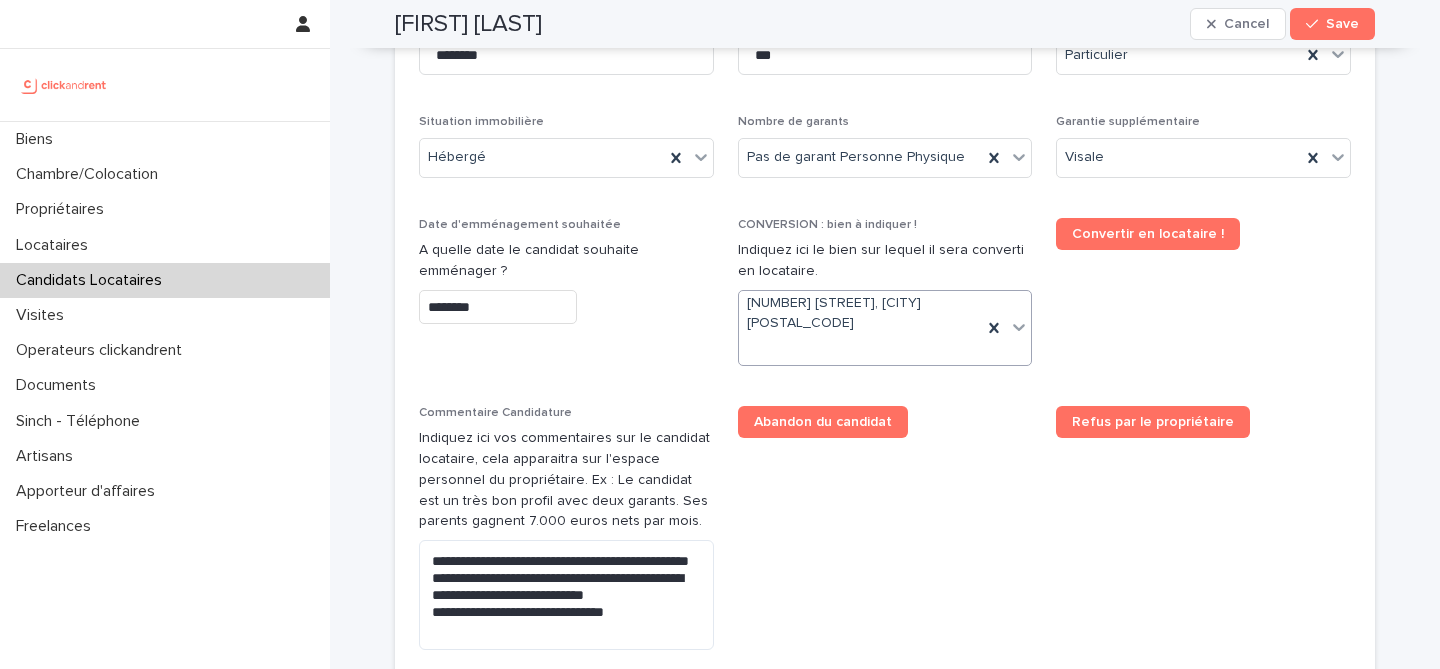 scroll, scrollTop: 846, scrollLeft: 0, axis: vertical 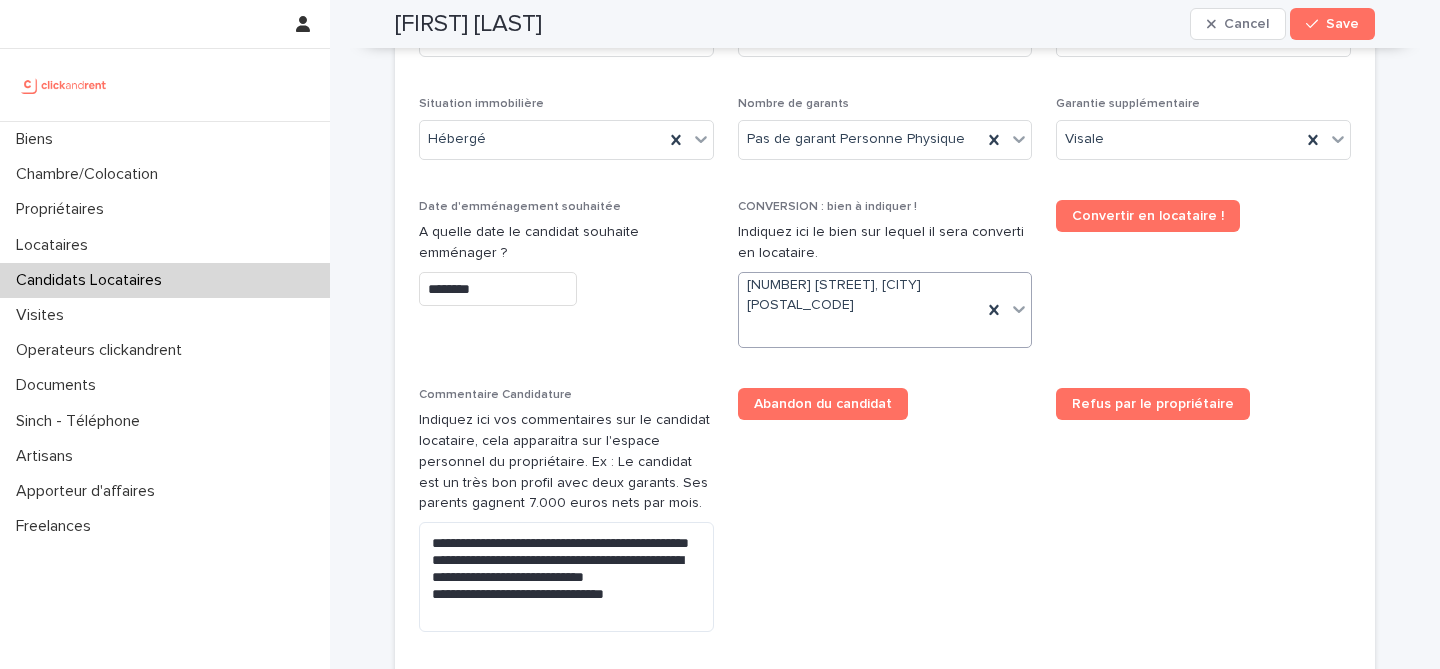 click on "Abandon du candidat" at bounding box center (885, 518) 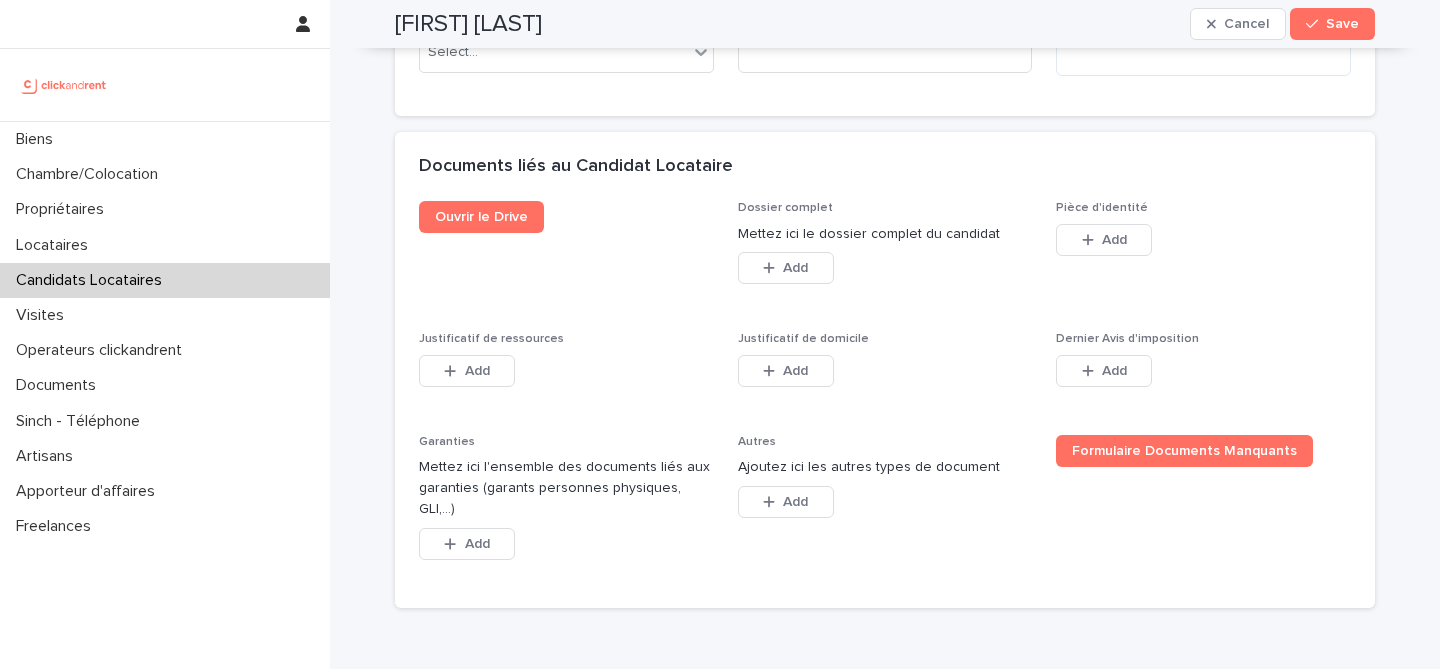 scroll, scrollTop: 1568, scrollLeft: 0, axis: vertical 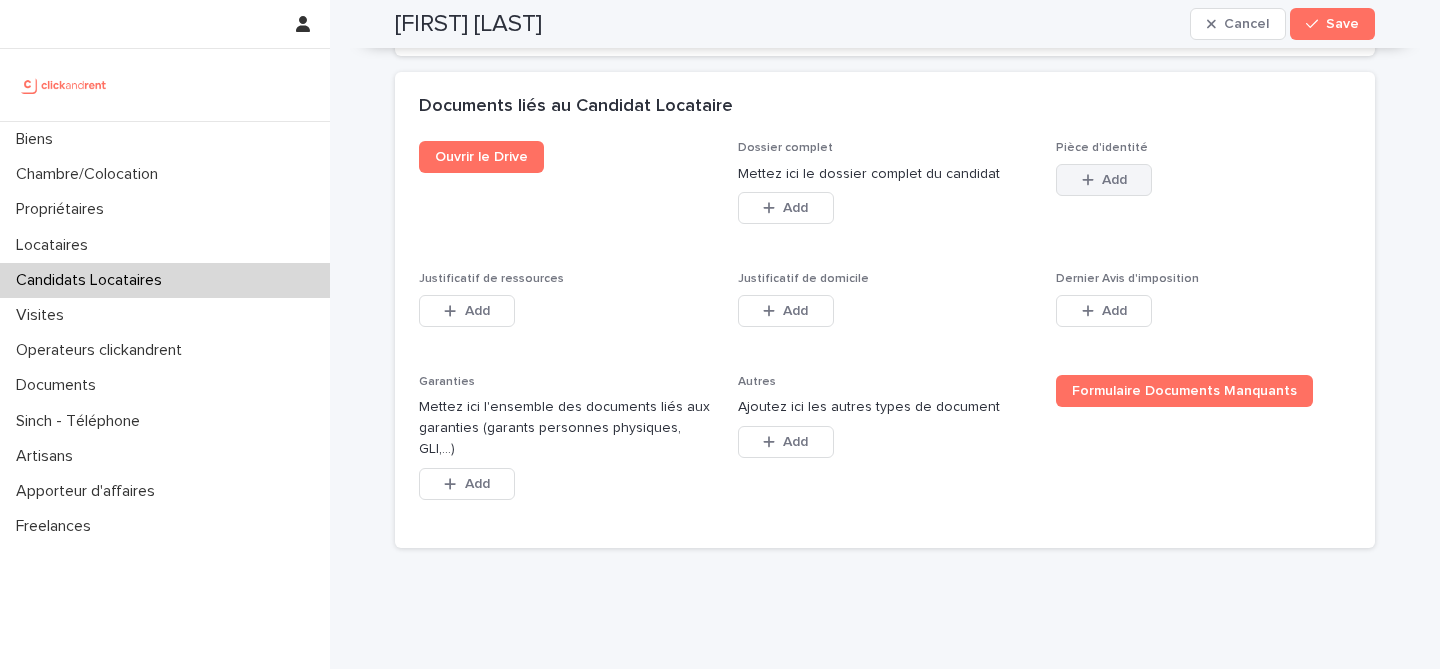 click on "Add" at bounding box center (1104, 180) 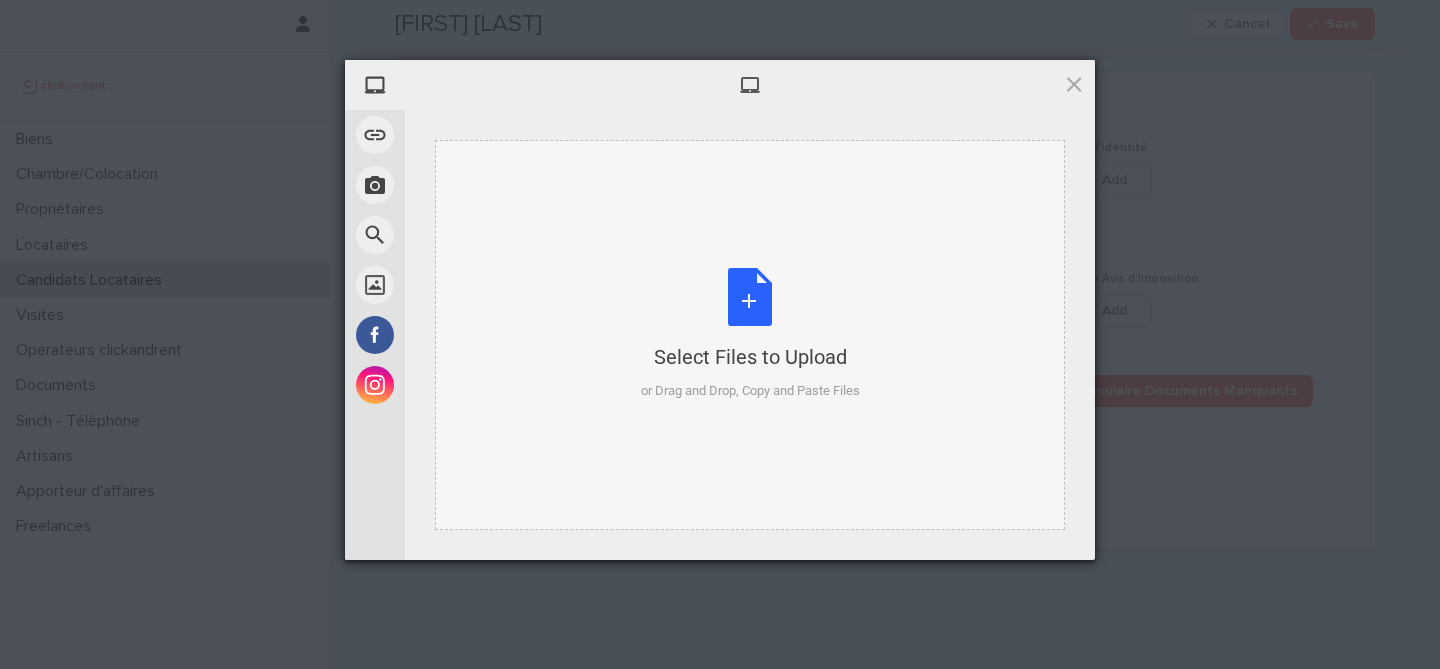 click on "Select Files to Upload
or Drag and Drop, Copy and Paste Files" at bounding box center (750, 335) 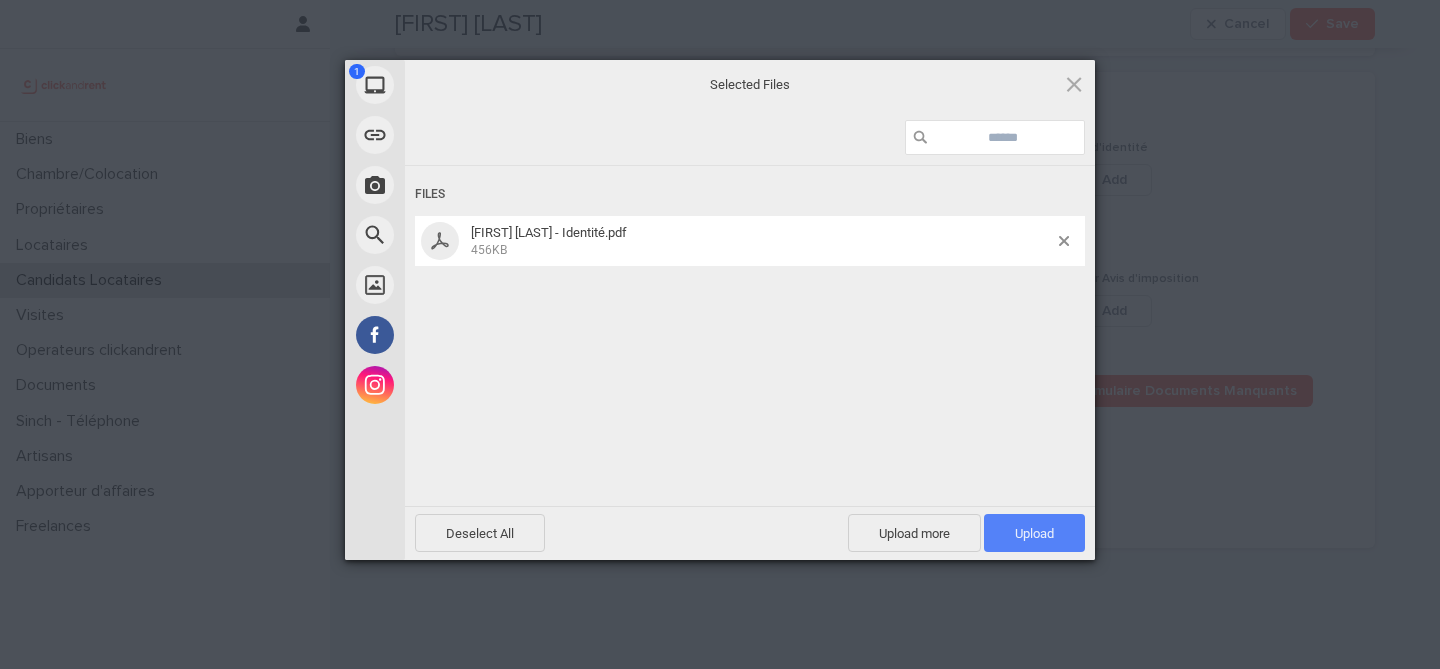 click on "Upload
1" at bounding box center (1034, 533) 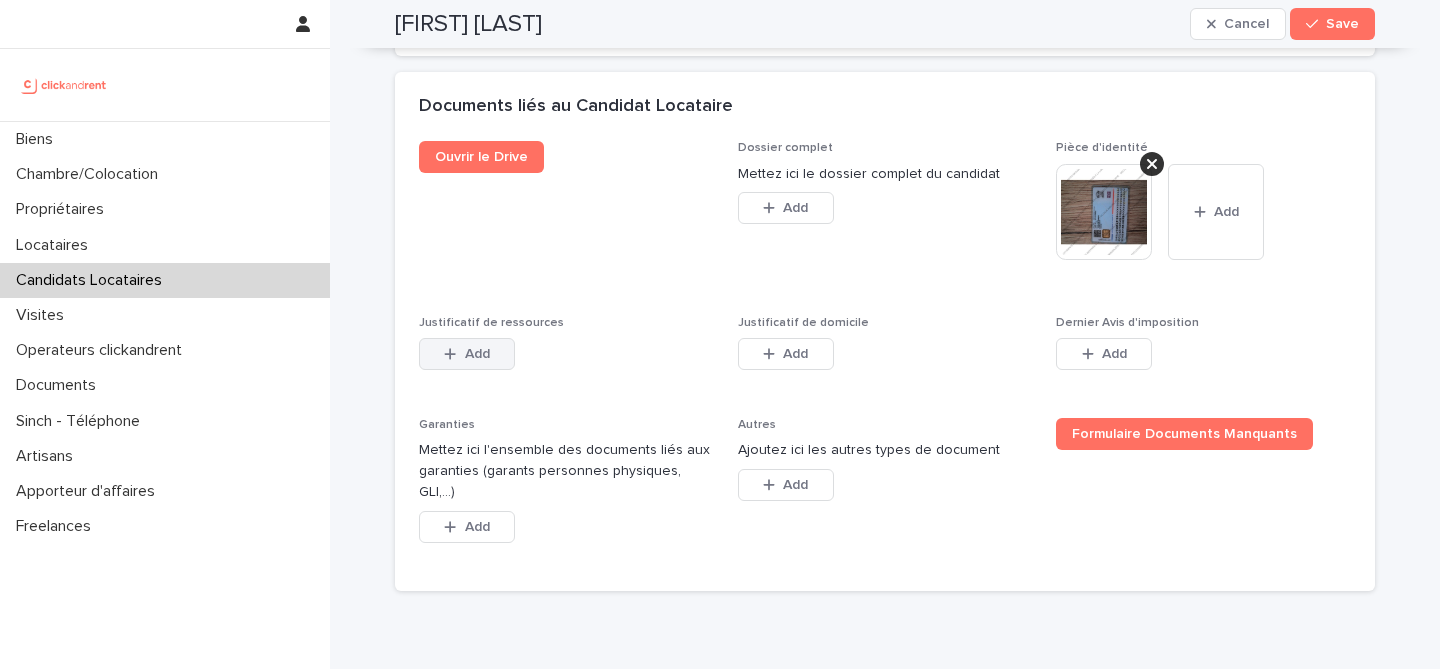 click on "Add" at bounding box center (477, 354) 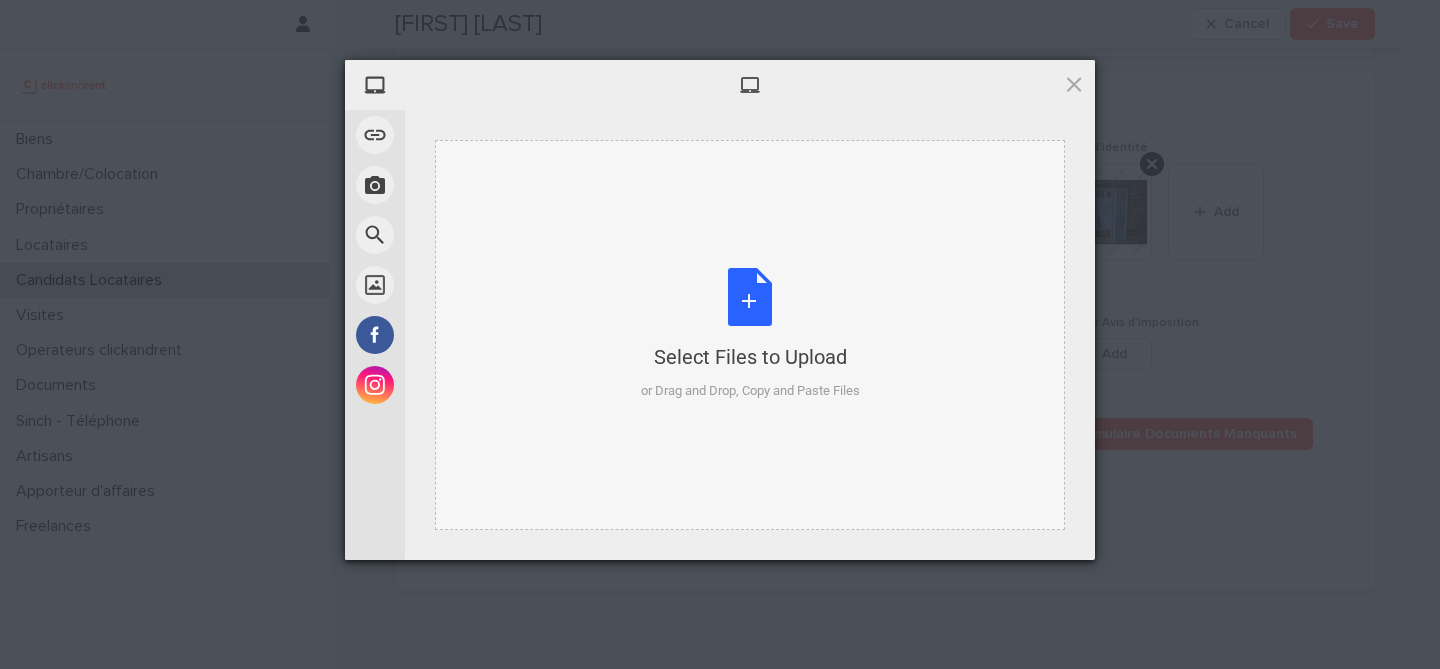 click on "Select Files to Upload
or Drag and Drop, Copy and Paste Files" at bounding box center (750, 334) 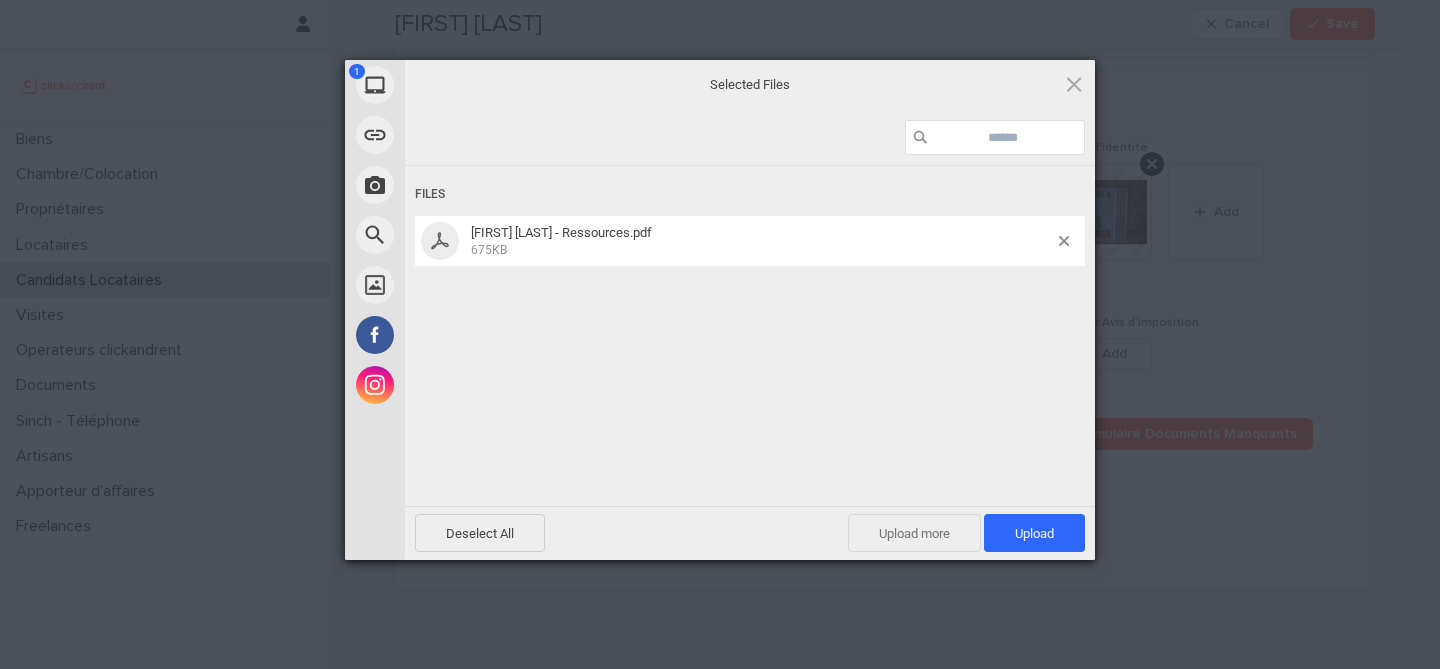 click on "Upload more" at bounding box center (914, 533) 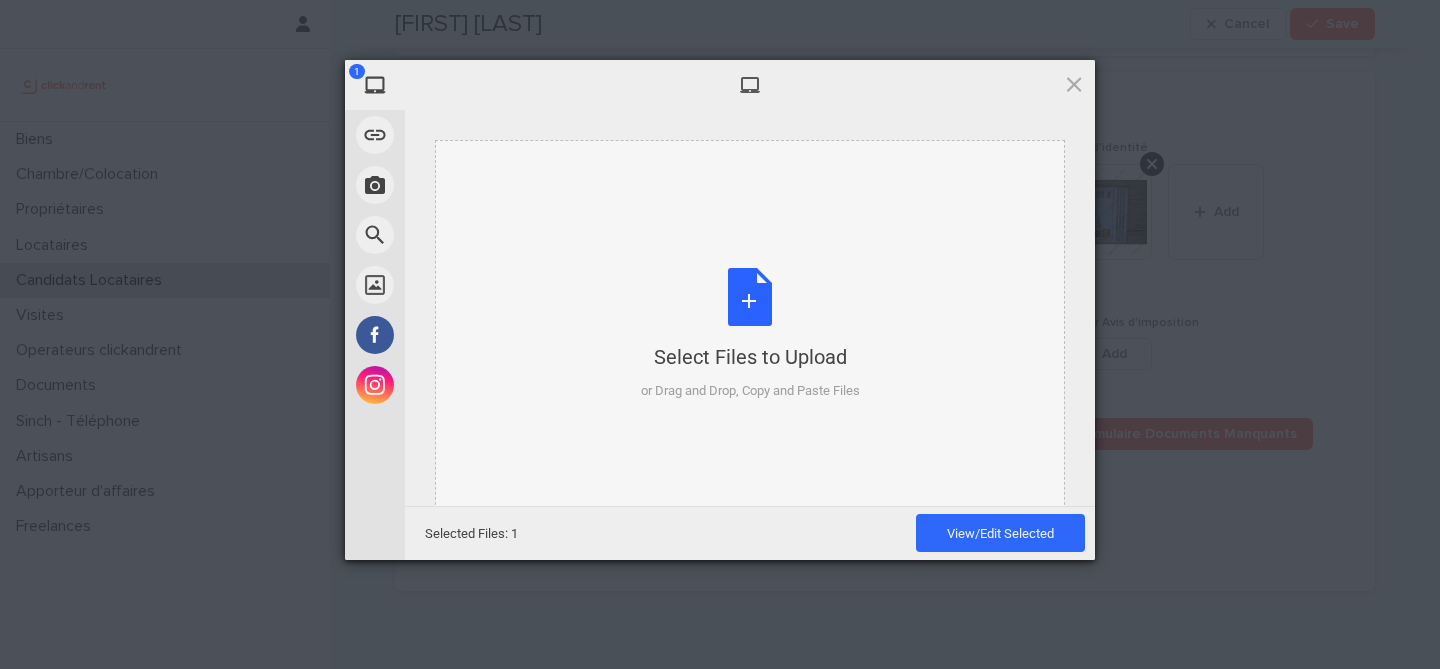 click on "Select Files to Upload
or Drag and Drop, Copy and Paste Files" at bounding box center (750, 334) 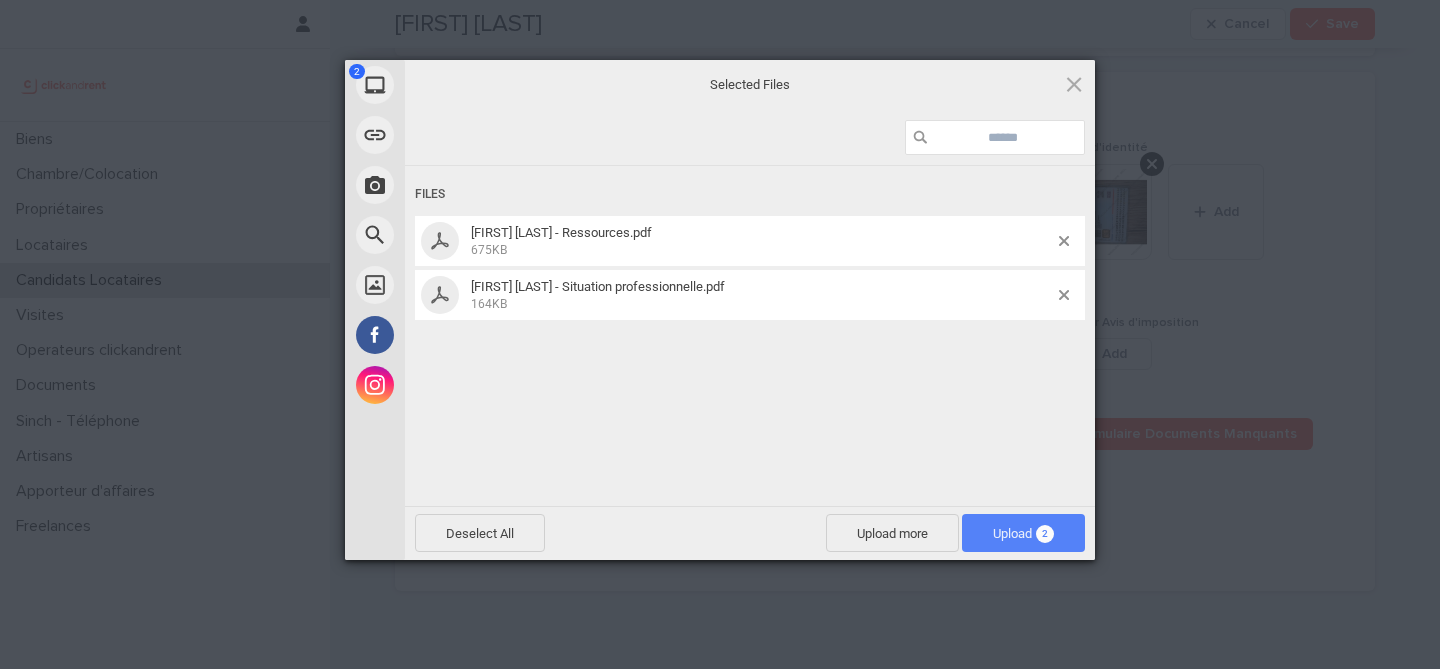 click on "Upload
2" at bounding box center [1023, 533] 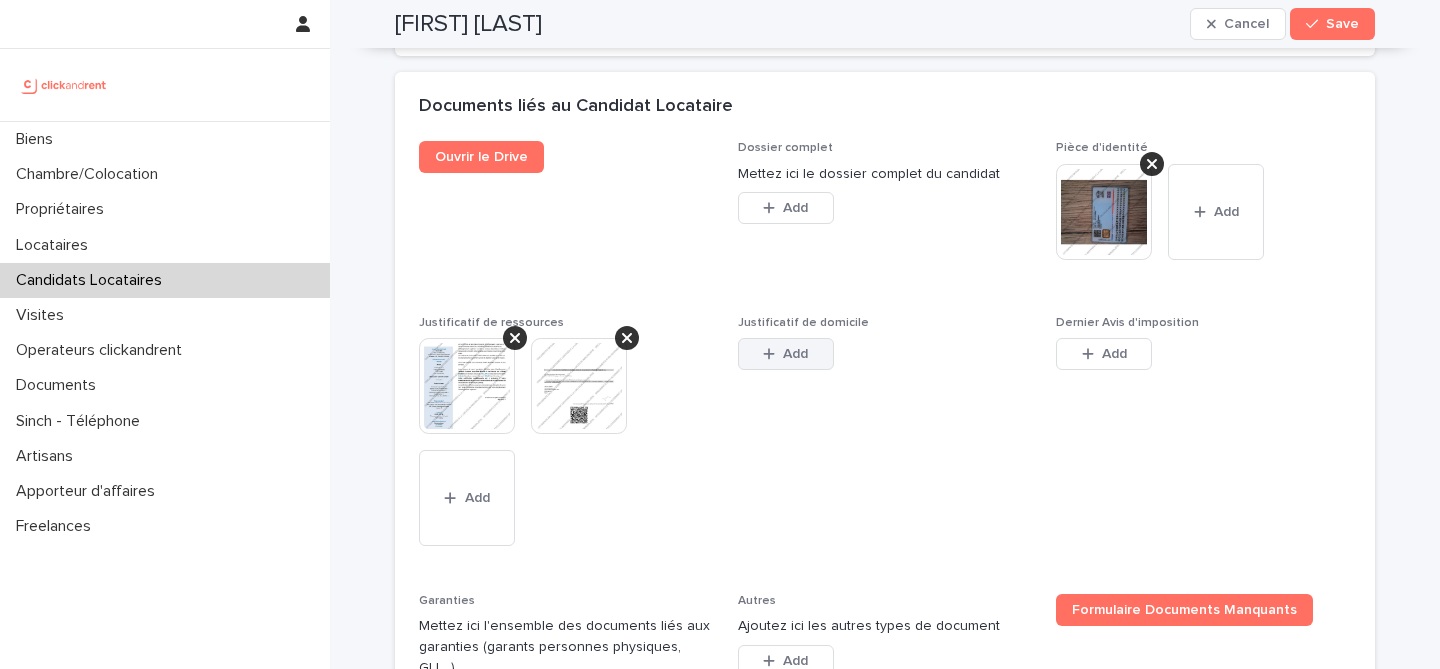 click on "Add" at bounding box center [795, 354] 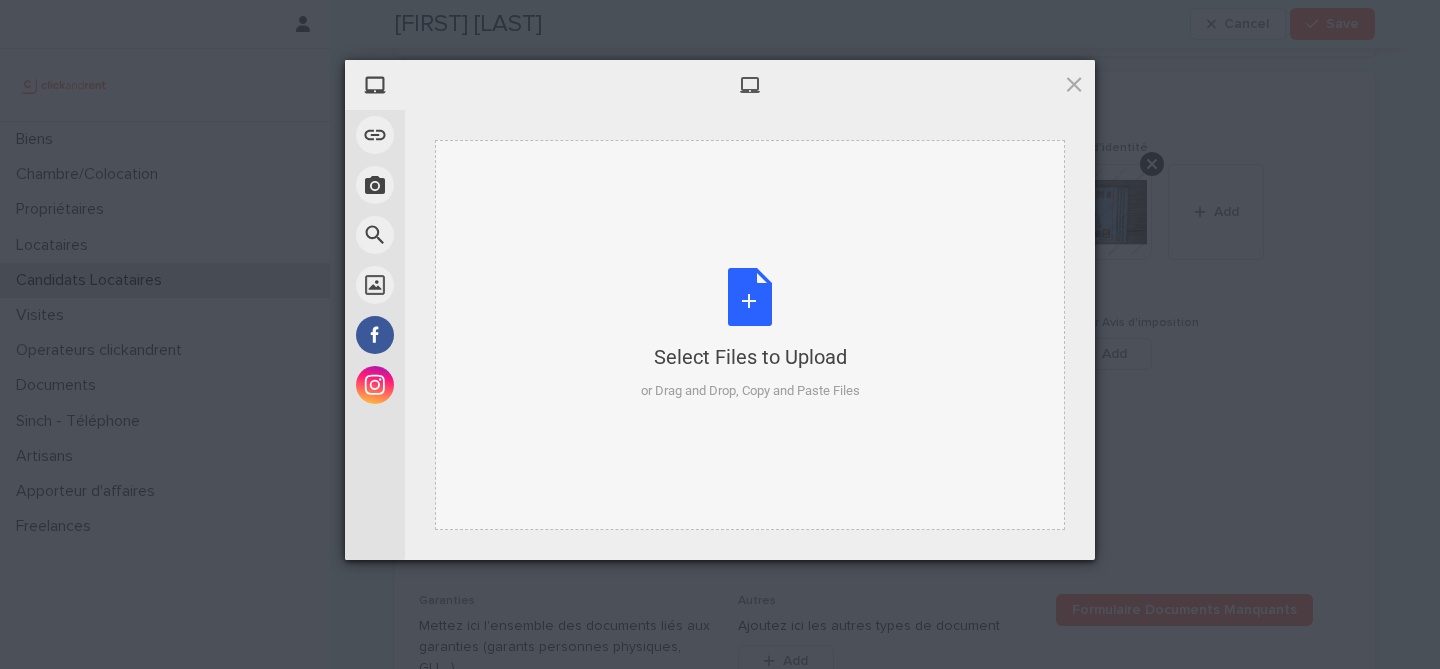 click on "Select Files to Upload
or Drag and Drop, Copy and Paste Files" at bounding box center [750, 334] 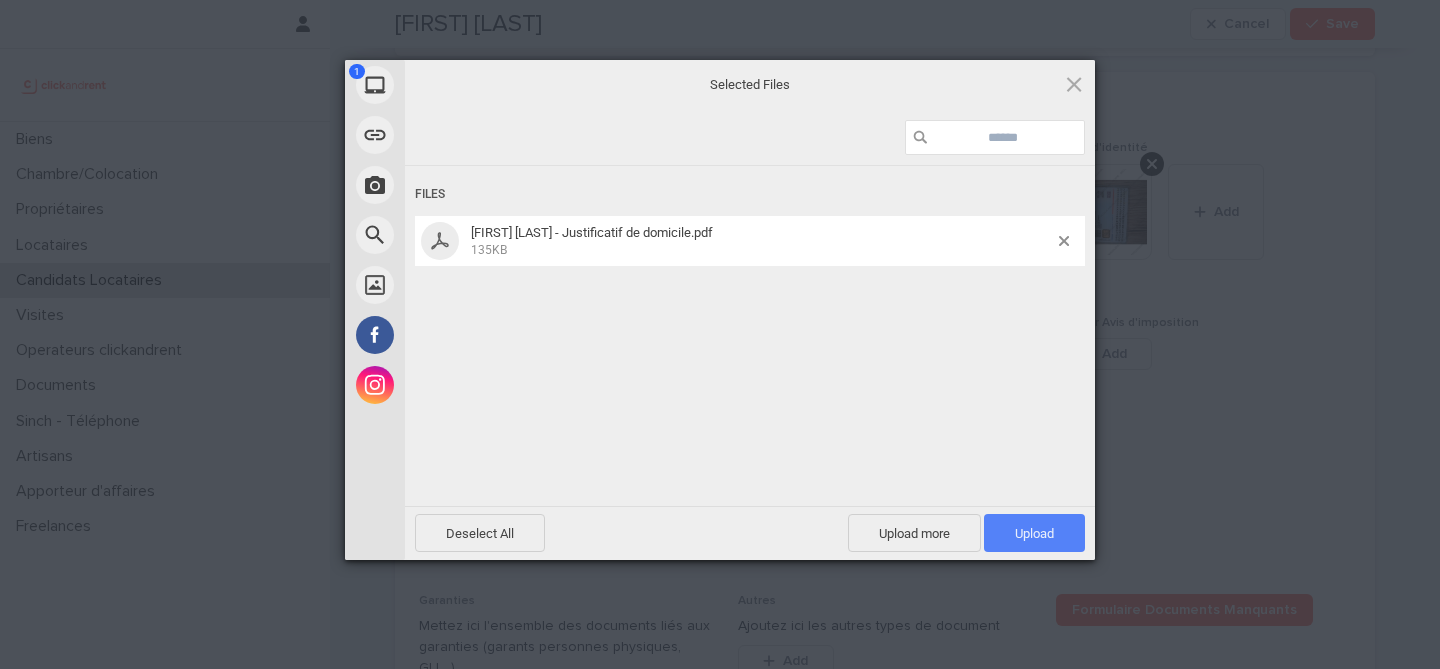 click on "Upload
1" at bounding box center [1034, 533] 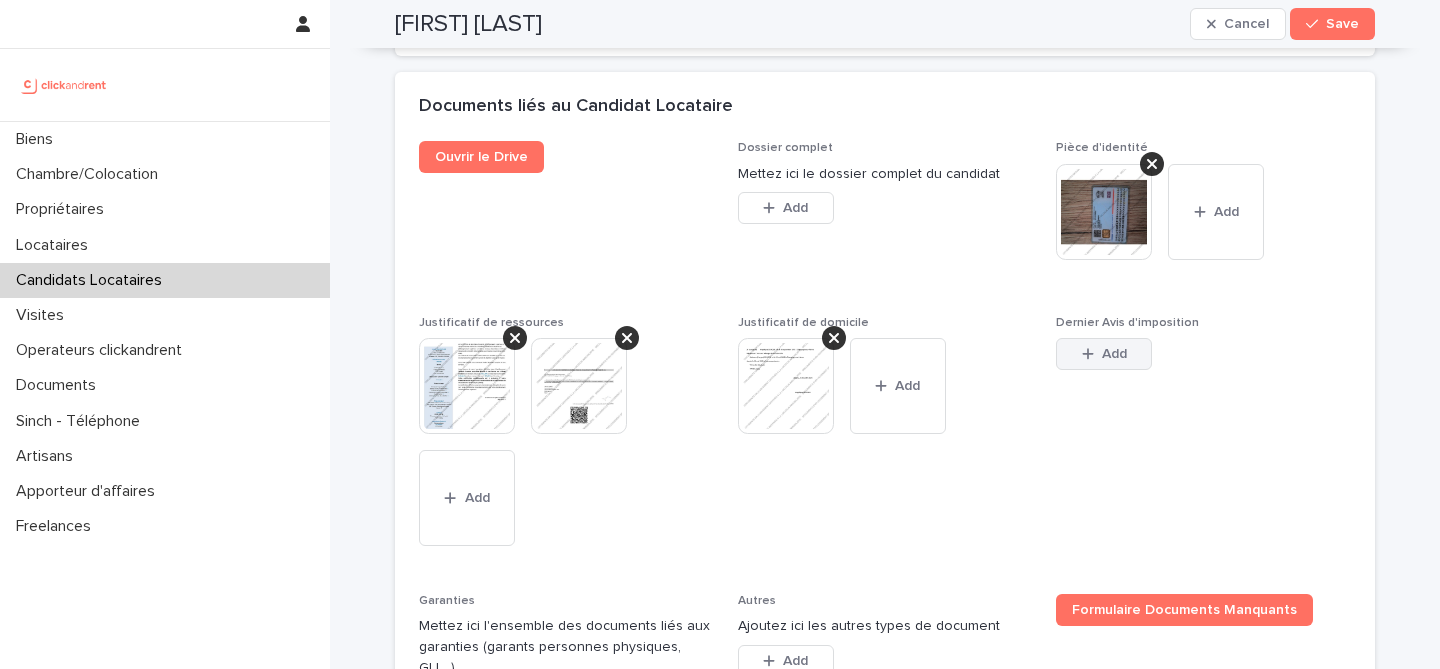 click on "Add" at bounding box center [1104, 354] 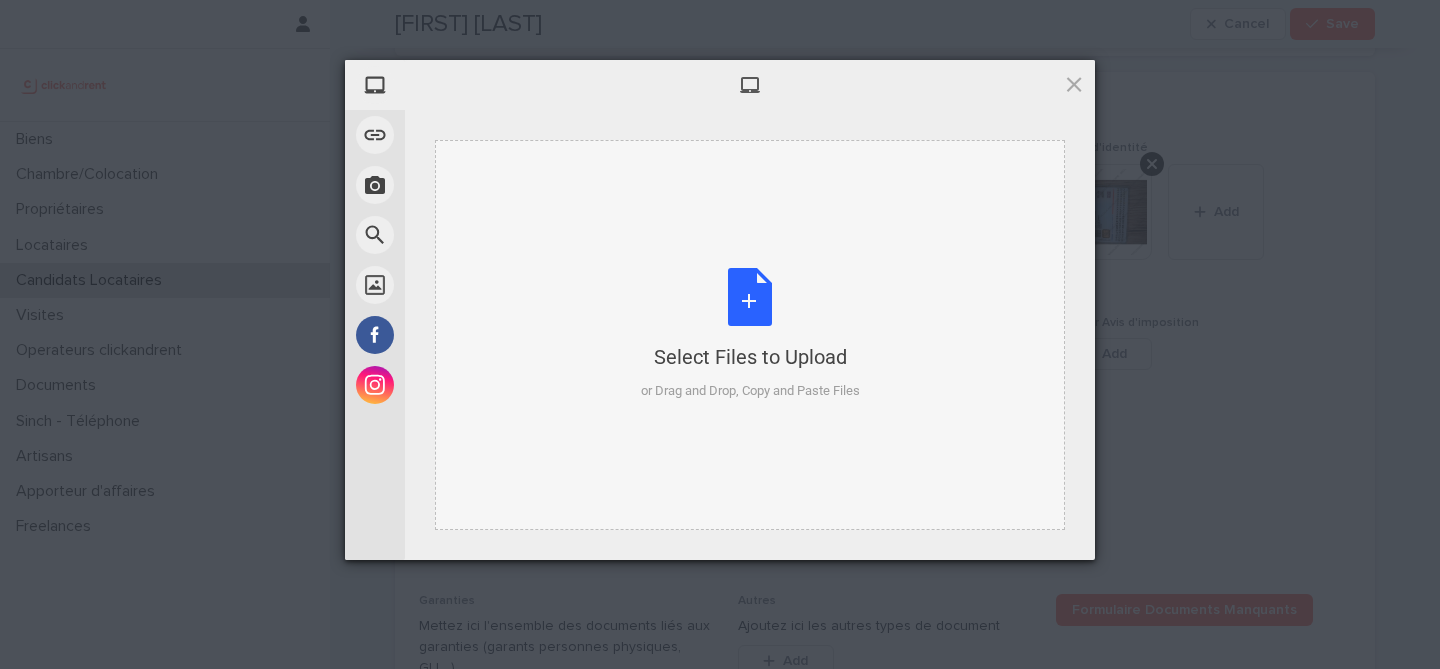 click on "Select Files to Upload
or Drag and Drop, Copy and Paste Files" at bounding box center [750, 334] 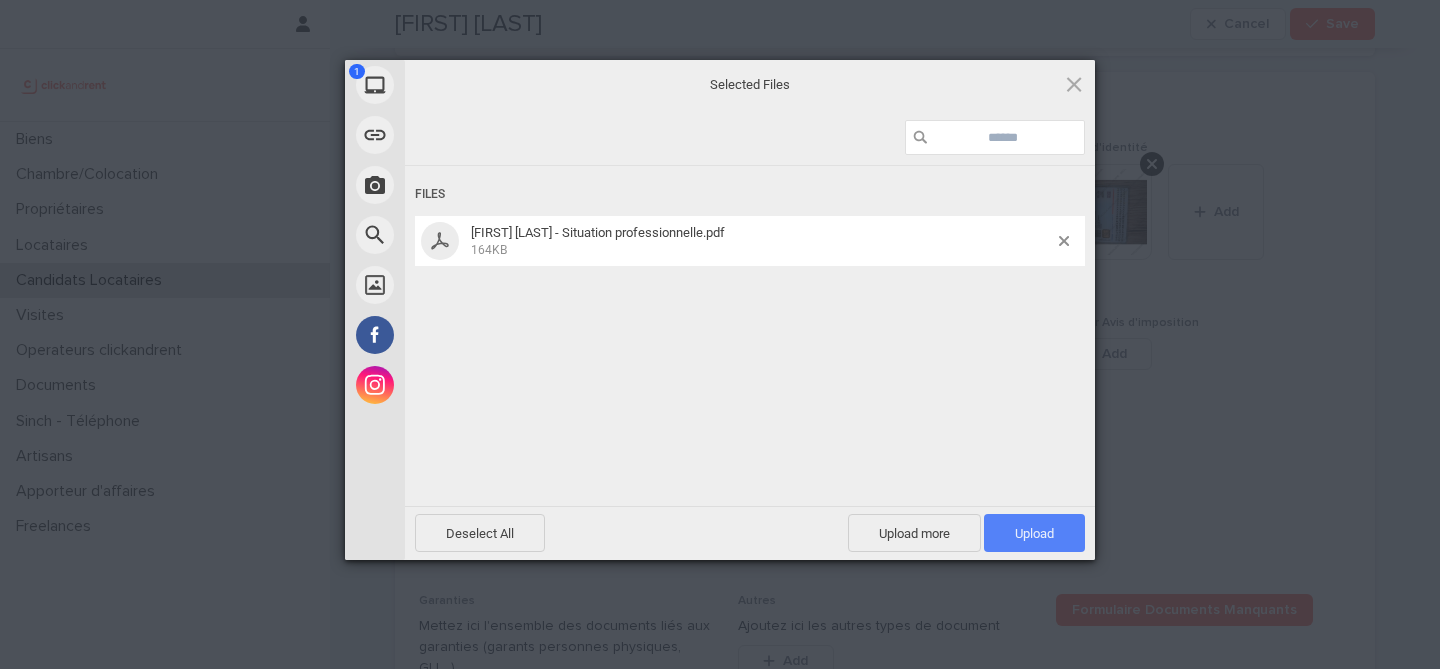 click on "Upload
1" at bounding box center (1034, 533) 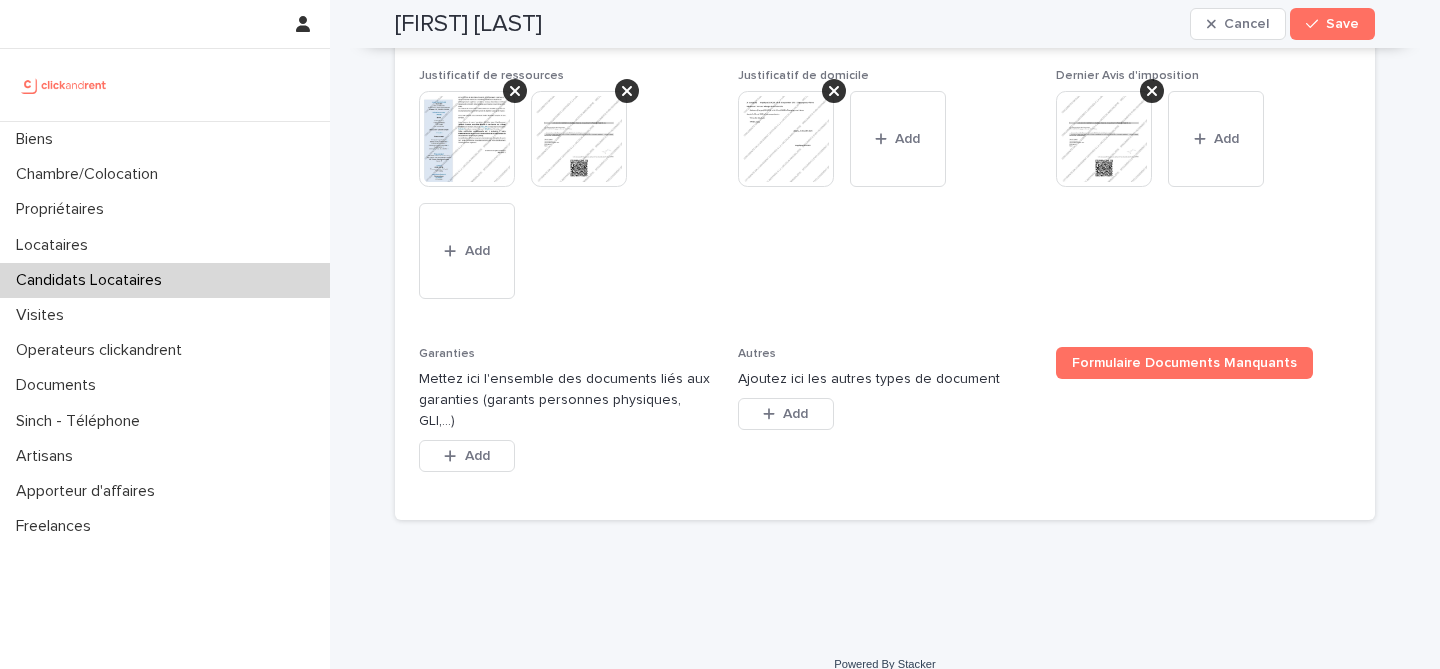 scroll, scrollTop: 1818, scrollLeft: 0, axis: vertical 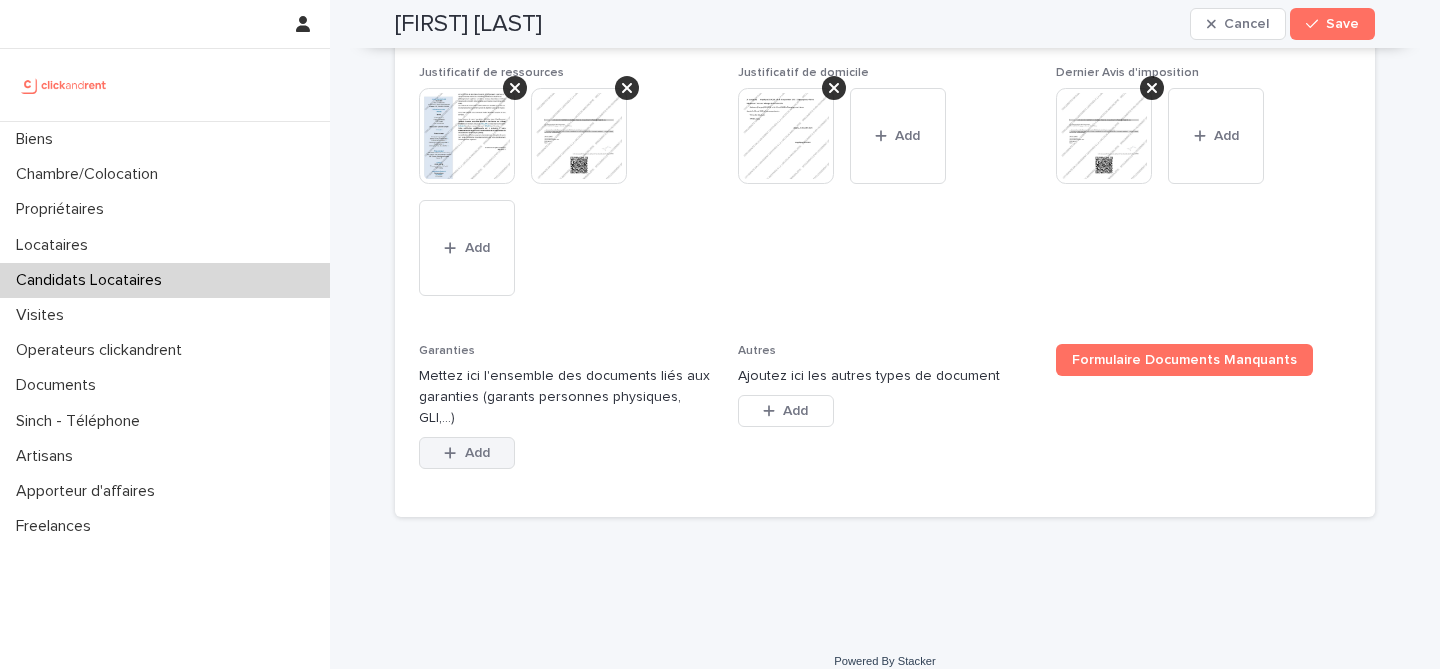 click on "Add" at bounding box center (467, 453) 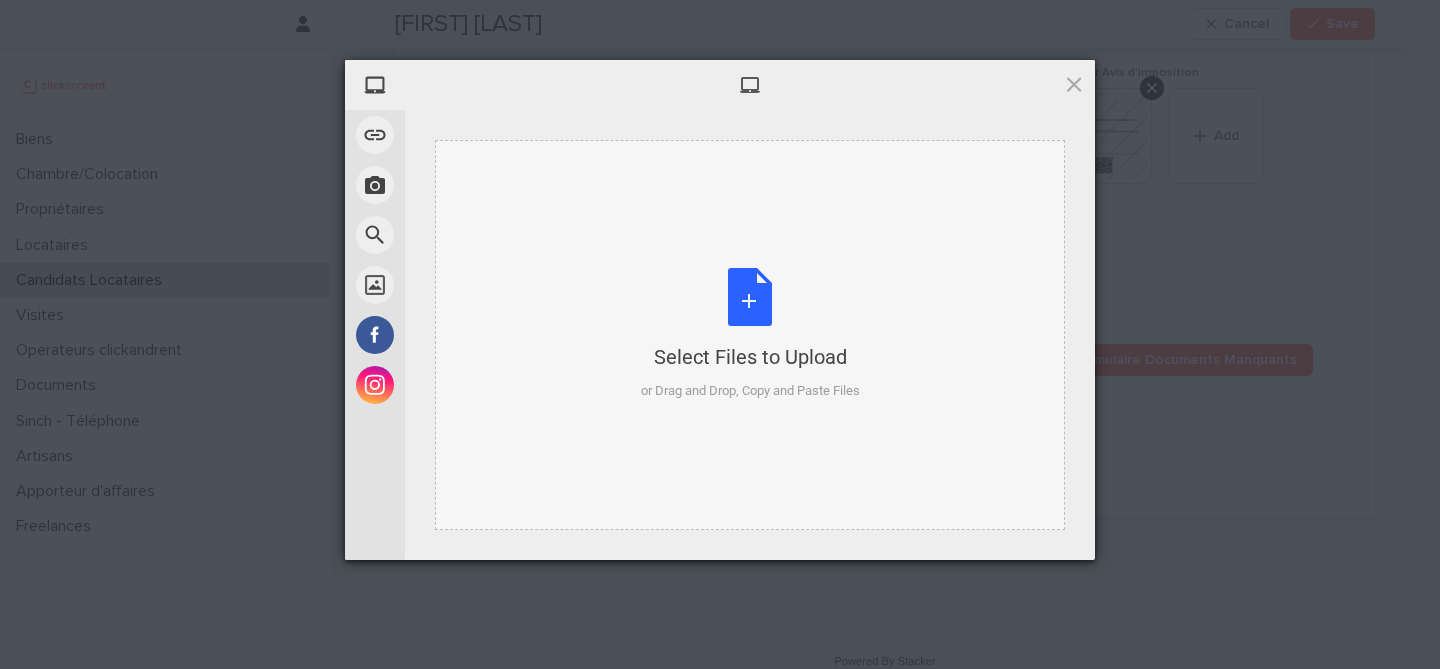 click on "Select Files to Upload
or Drag and Drop, Copy and Paste Files" at bounding box center [750, 334] 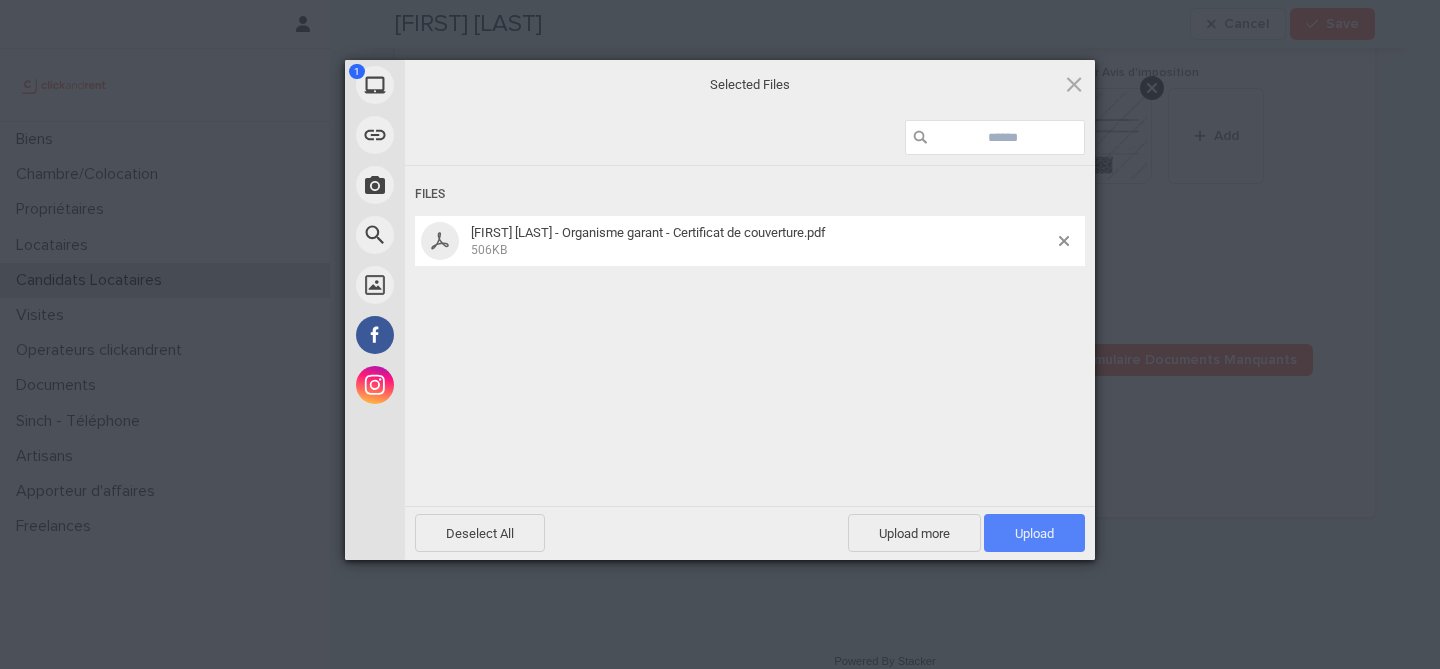 click on "Upload
1" at bounding box center (1034, 533) 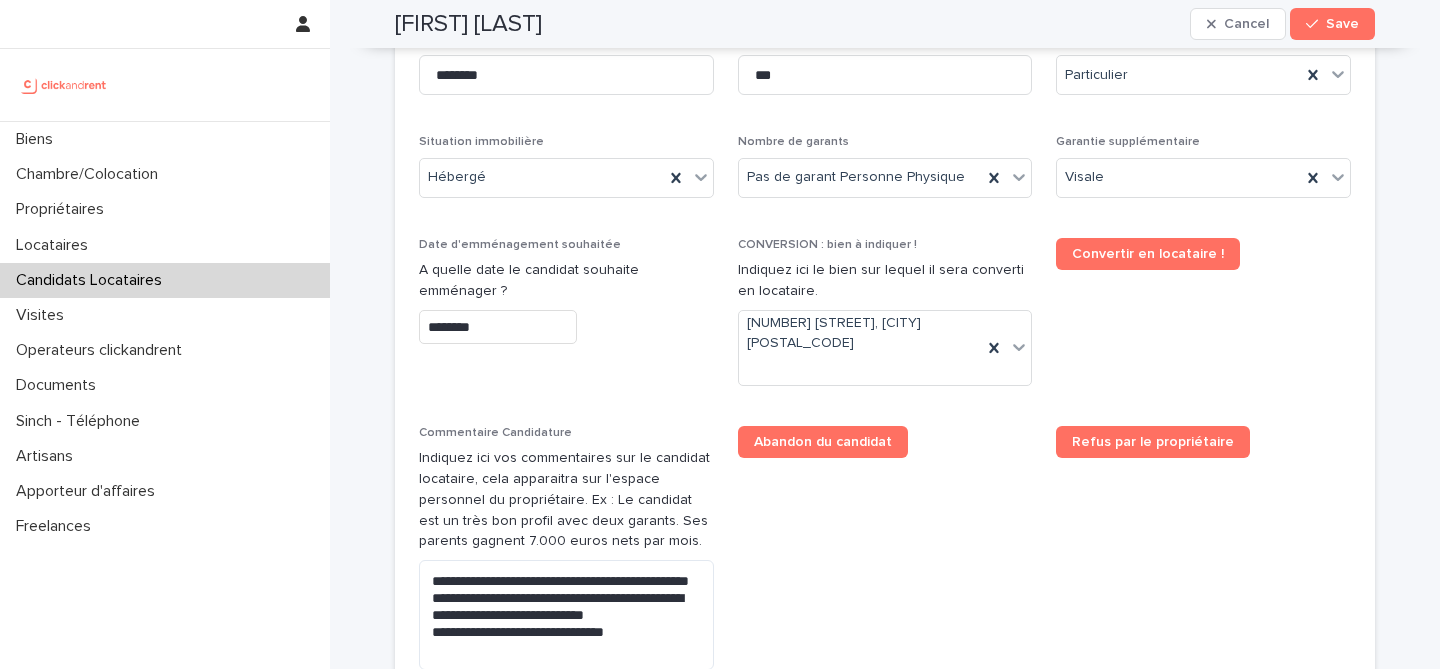 scroll, scrollTop: 818, scrollLeft: 0, axis: vertical 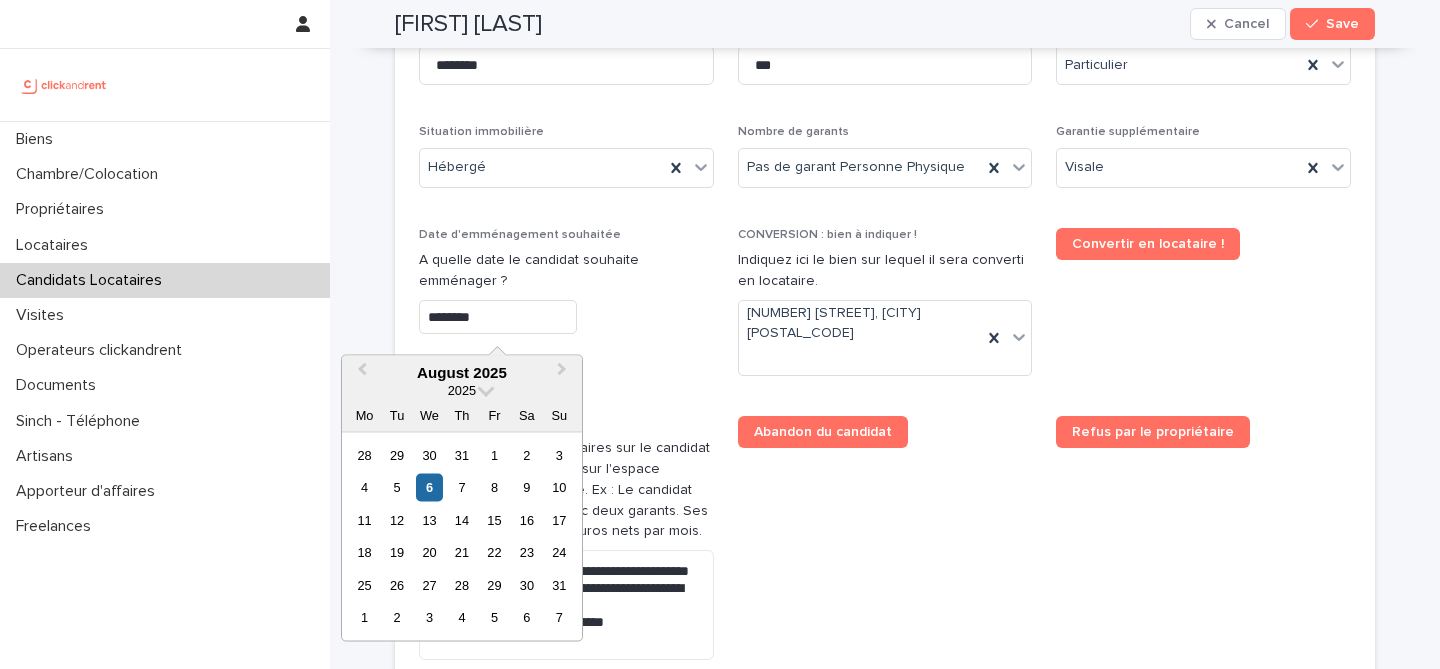 click on "********" at bounding box center (498, 317) 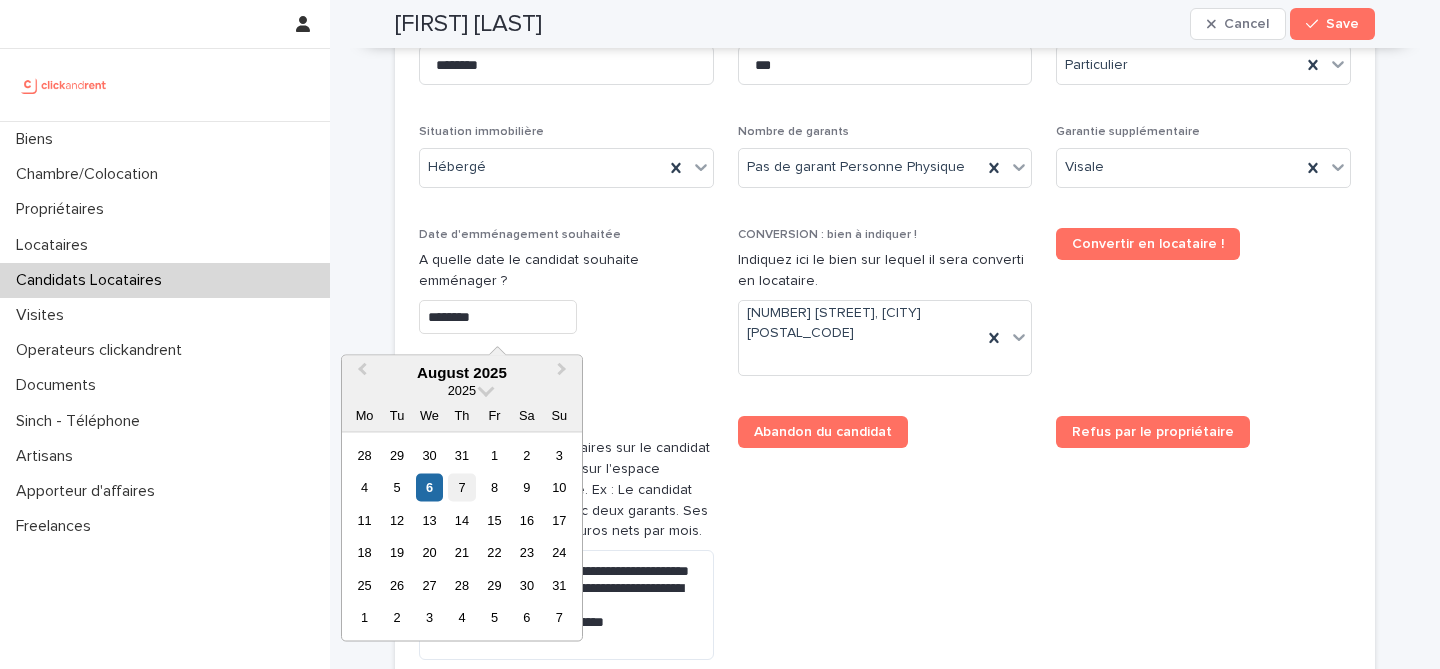 click on "7" at bounding box center [461, 487] 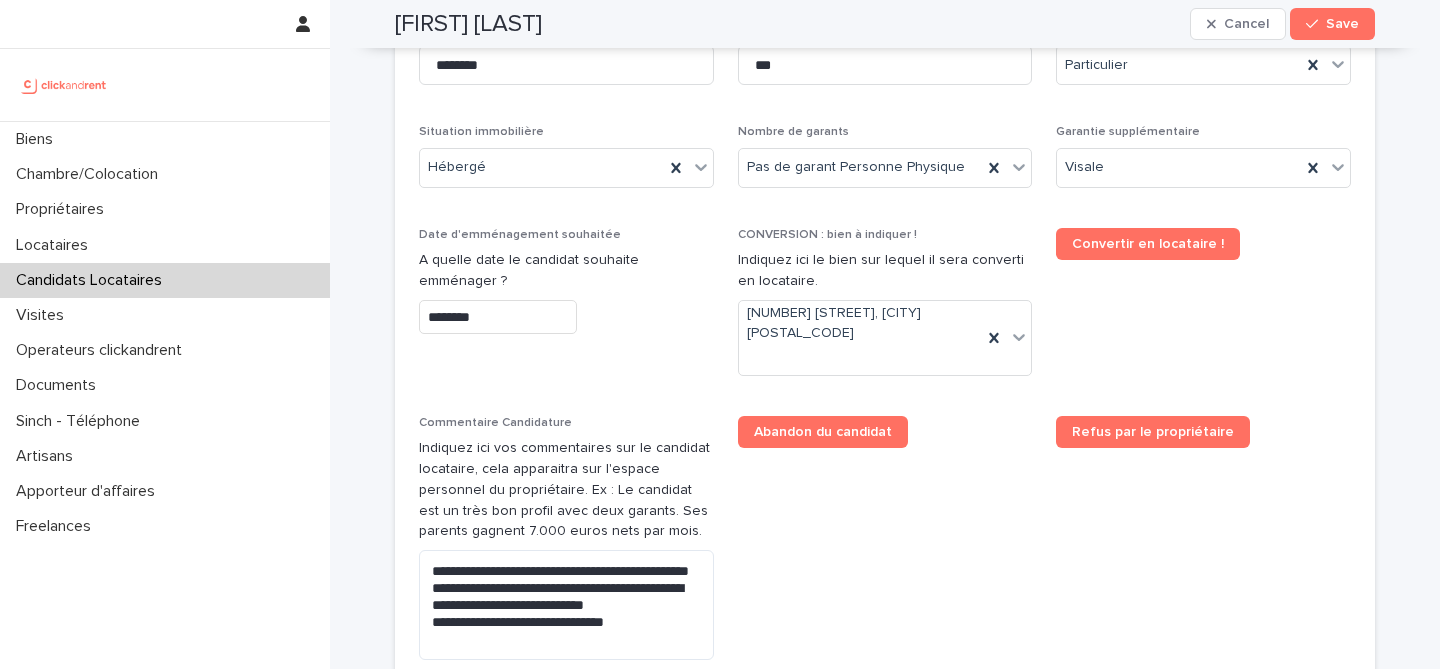 type on "********" 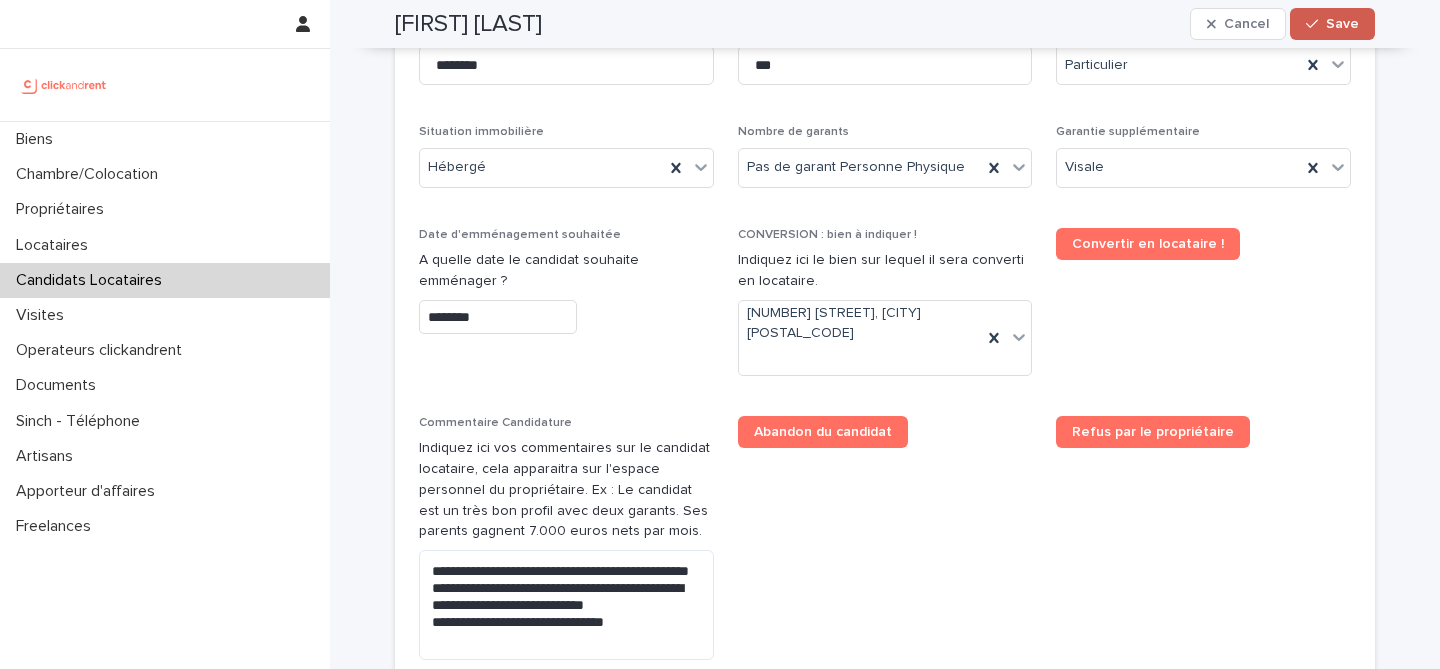 click on "Save" at bounding box center (1342, 24) 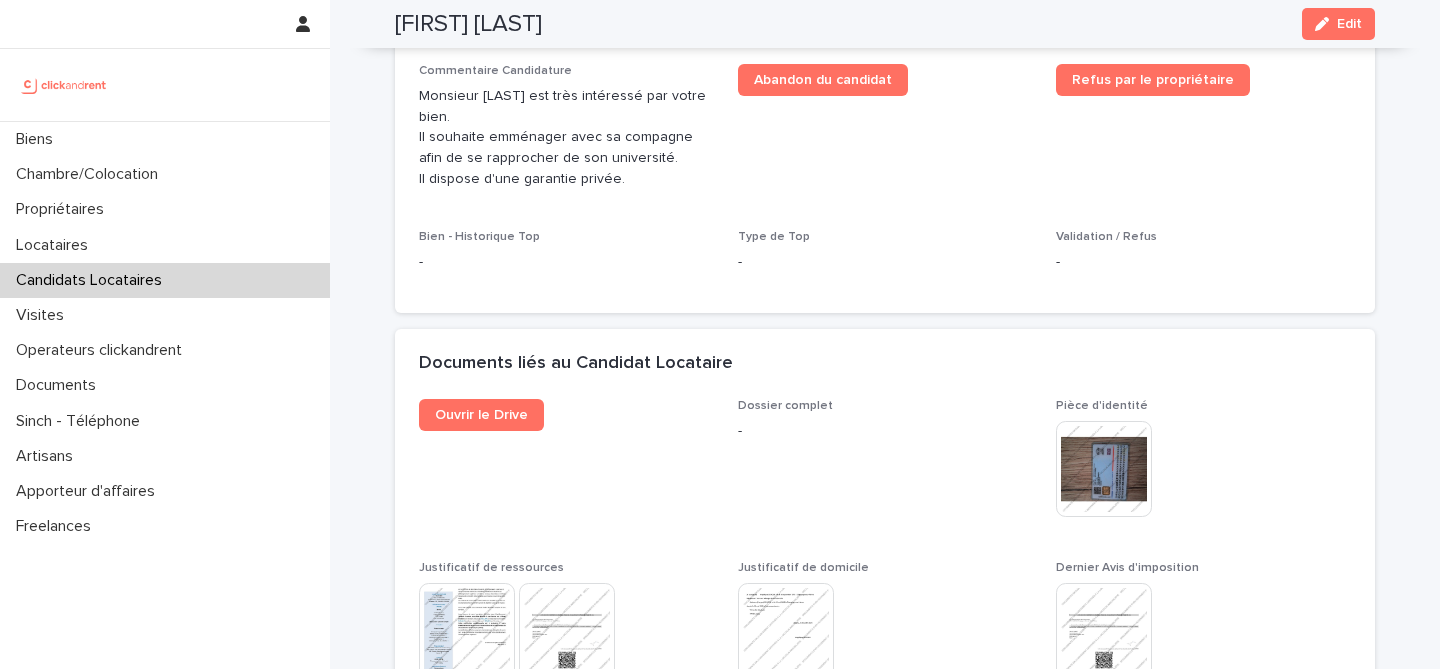scroll, scrollTop: 487, scrollLeft: 0, axis: vertical 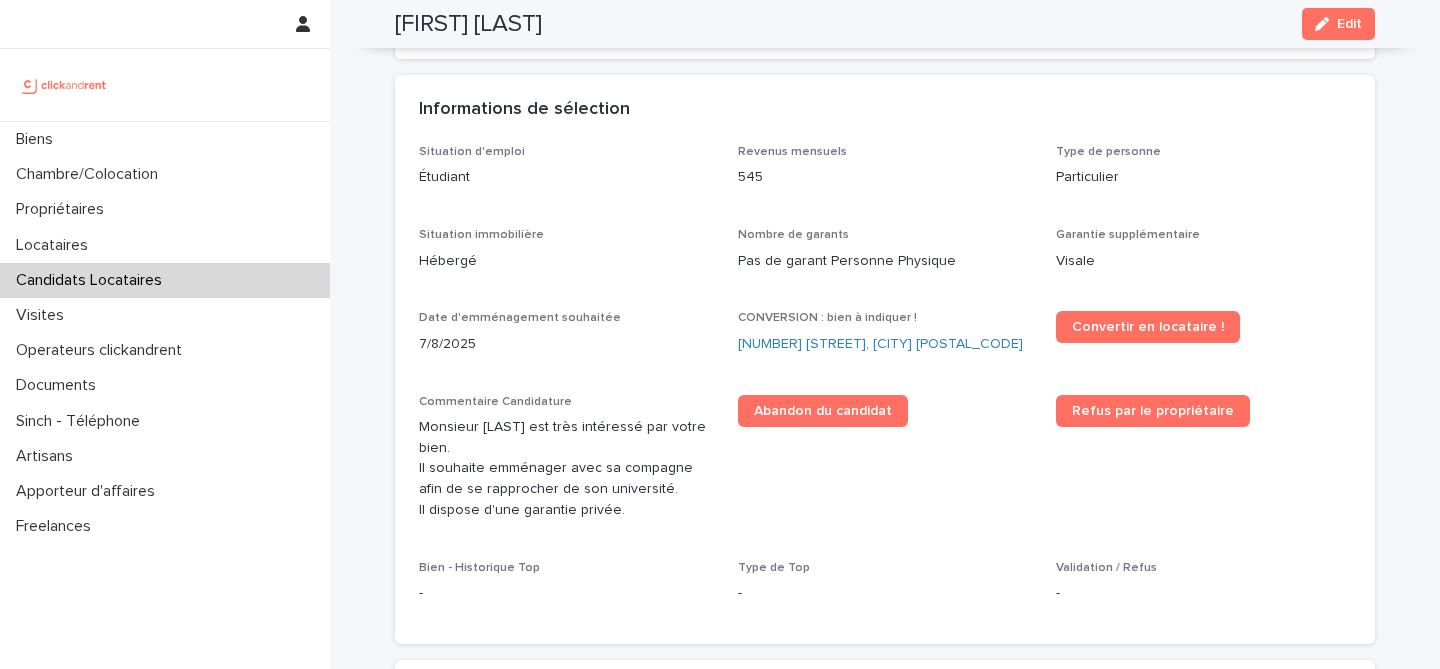 click on "[FIRST] [LAST]" at bounding box center (468, 24) 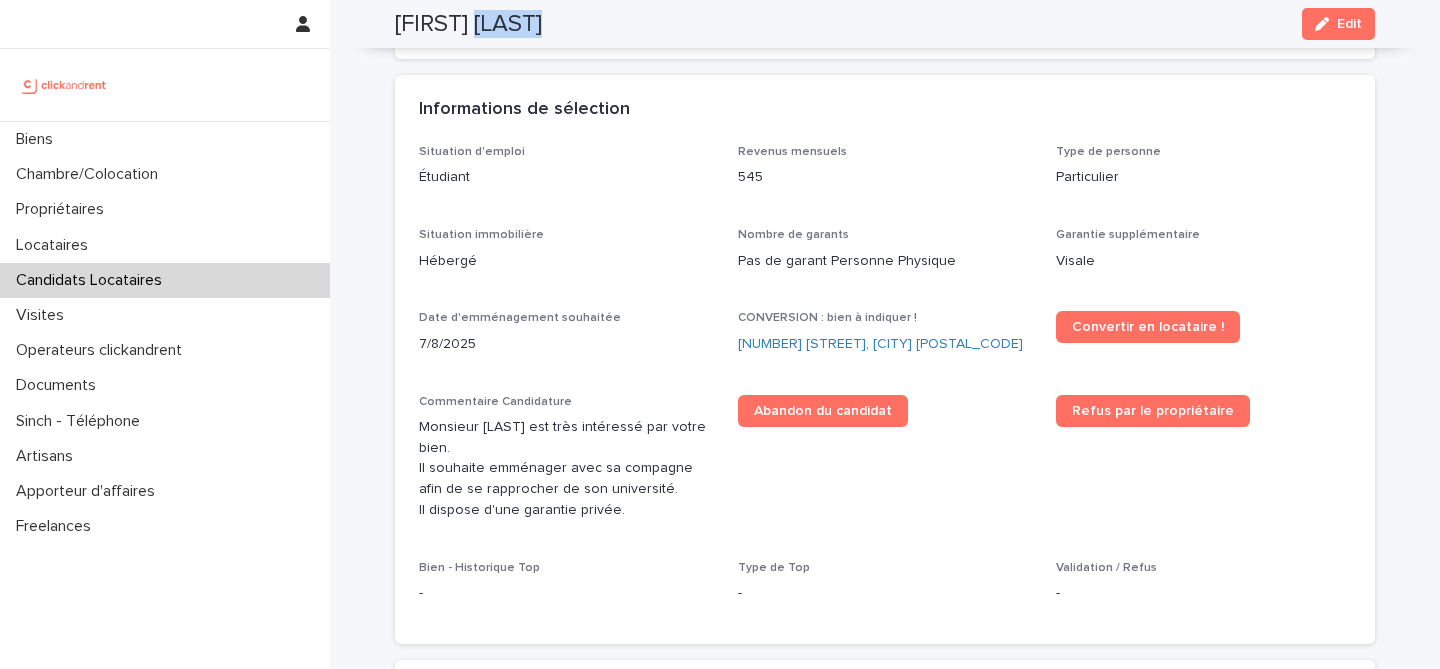 click on "[FIRST] [LAST]" at bounding box center (468, 24) 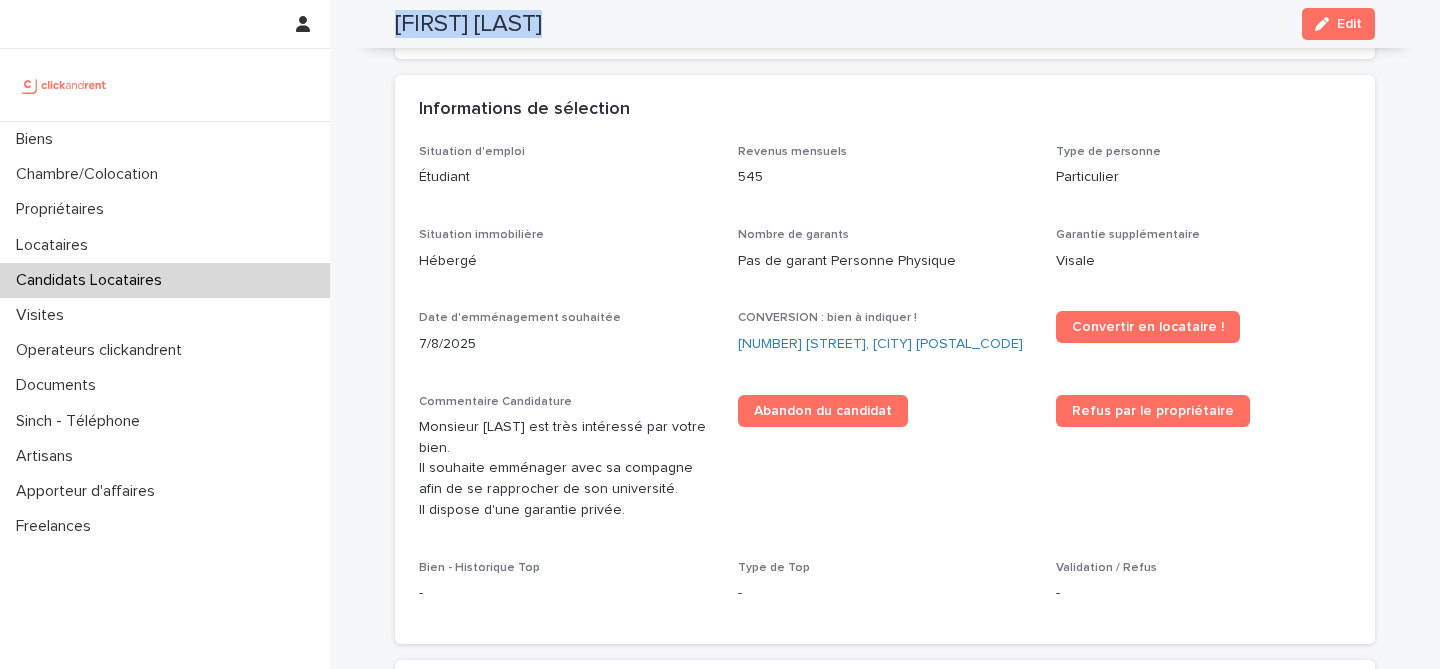 click on "[FIRST] [LAST]" at bounding box center (468, 24) 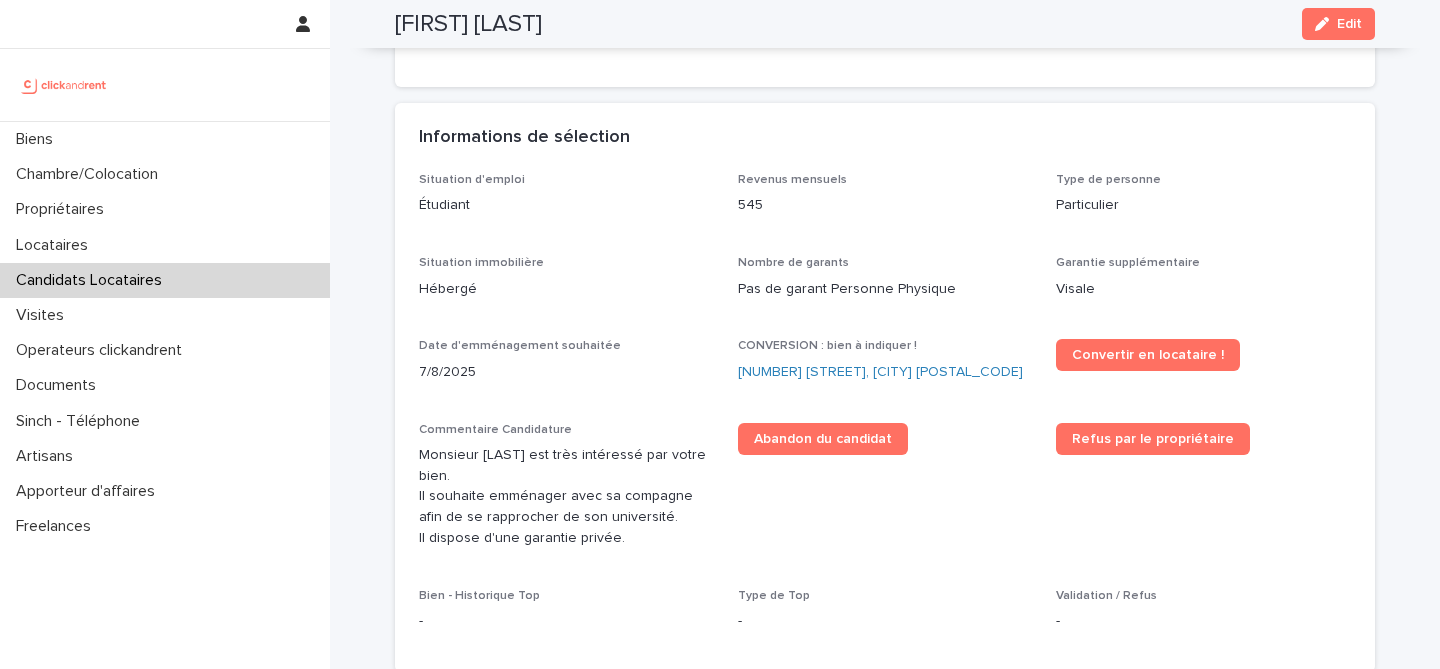 scroll, scrollTop: 340, scrollLeft: 0, axis: vertical 